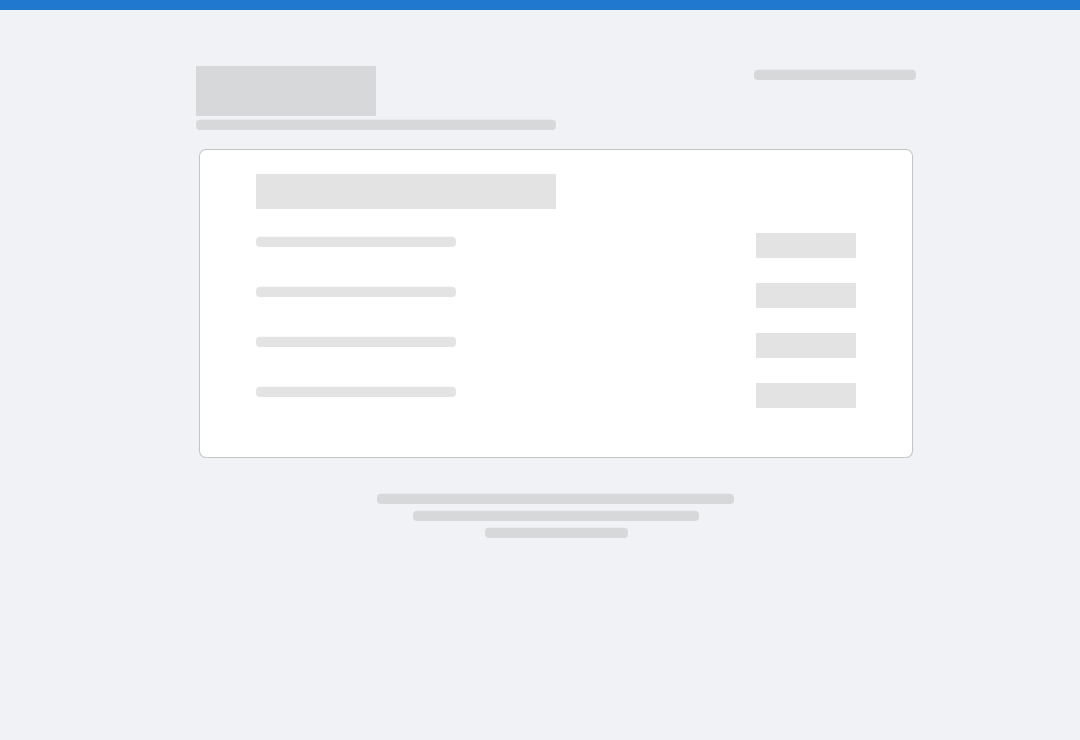 scroll, scrollTop: 0, scrollLeft: 0, axis: both 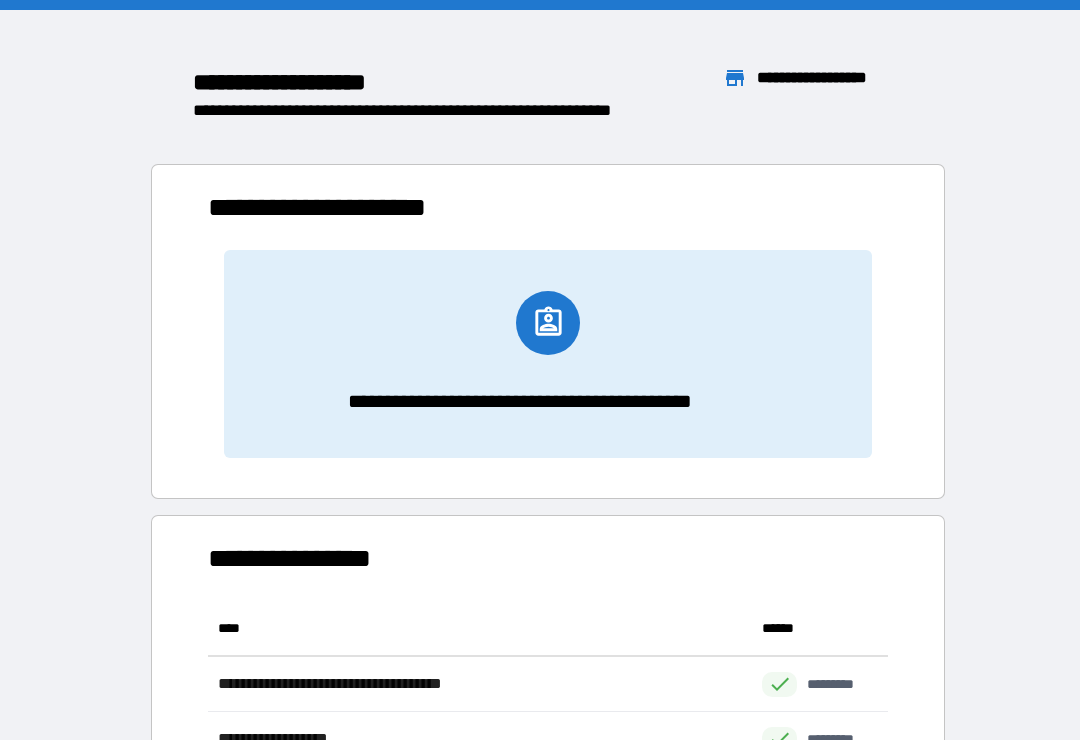 click on "**********" at bounding box center (540, 1084) 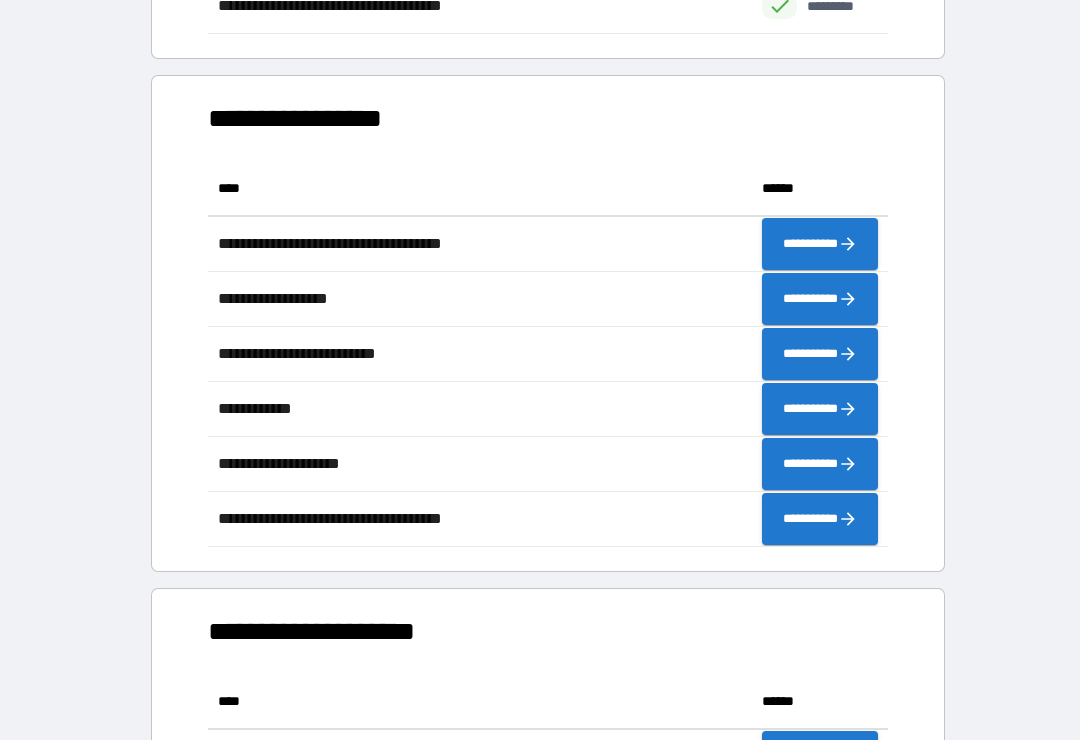 scroll, scrollTop: 954, scrollLeft: 0, axis: vertical 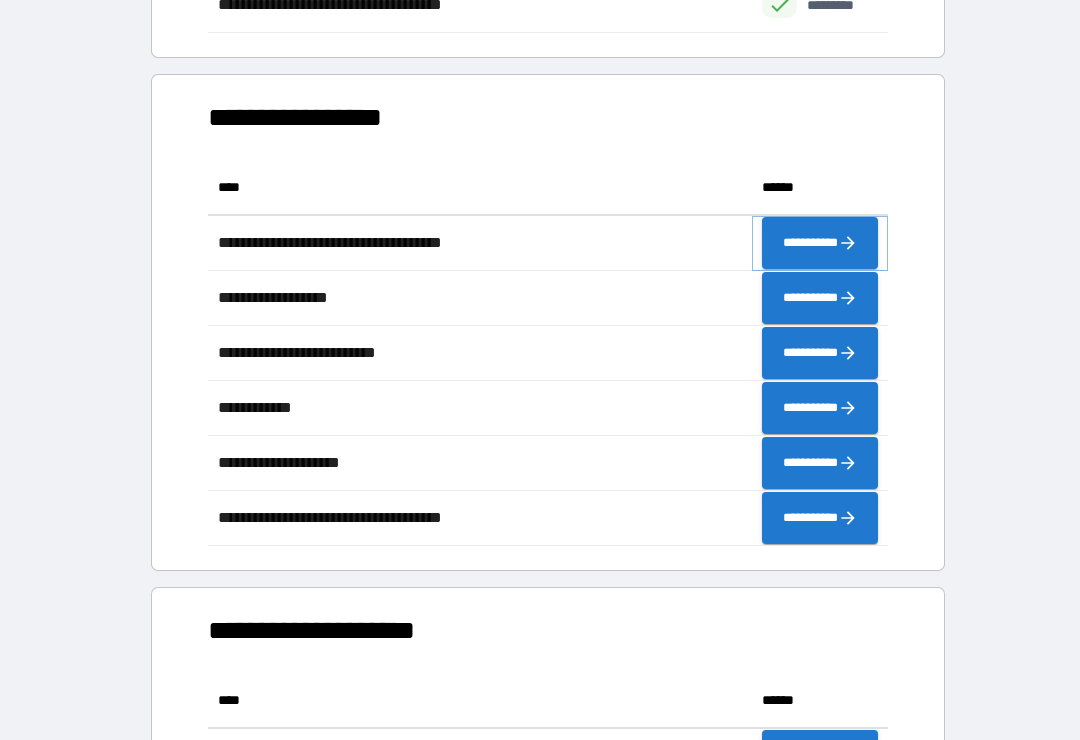 click on "**********" at bounding box center [820, 243] 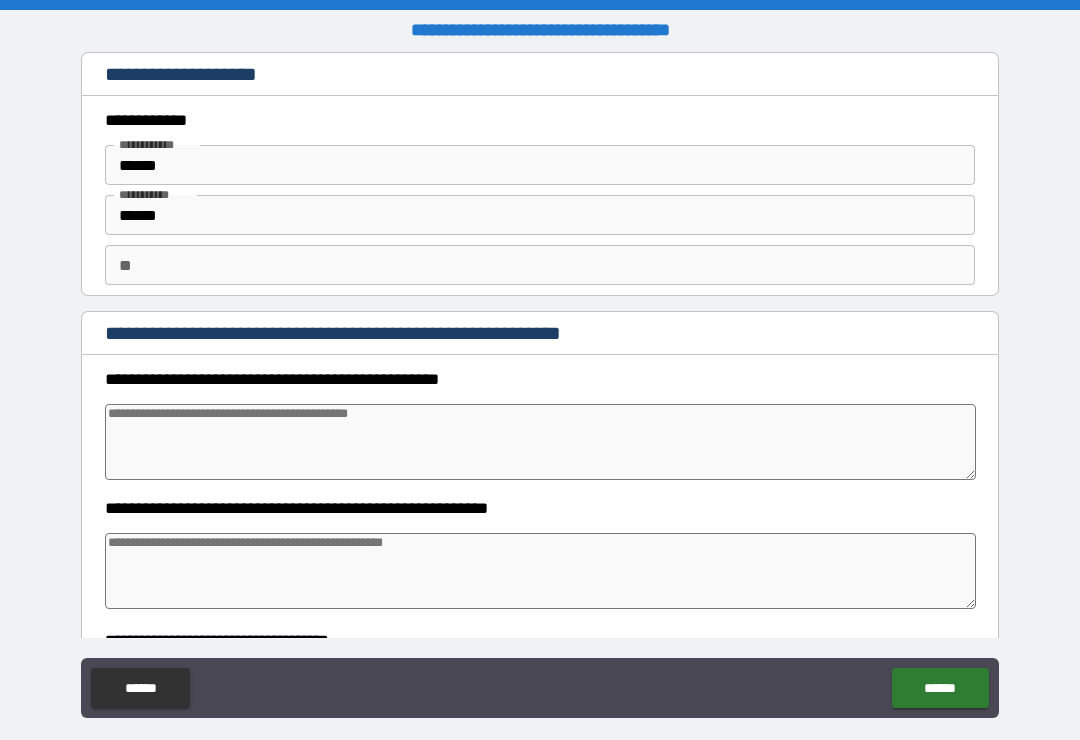 type on "*" 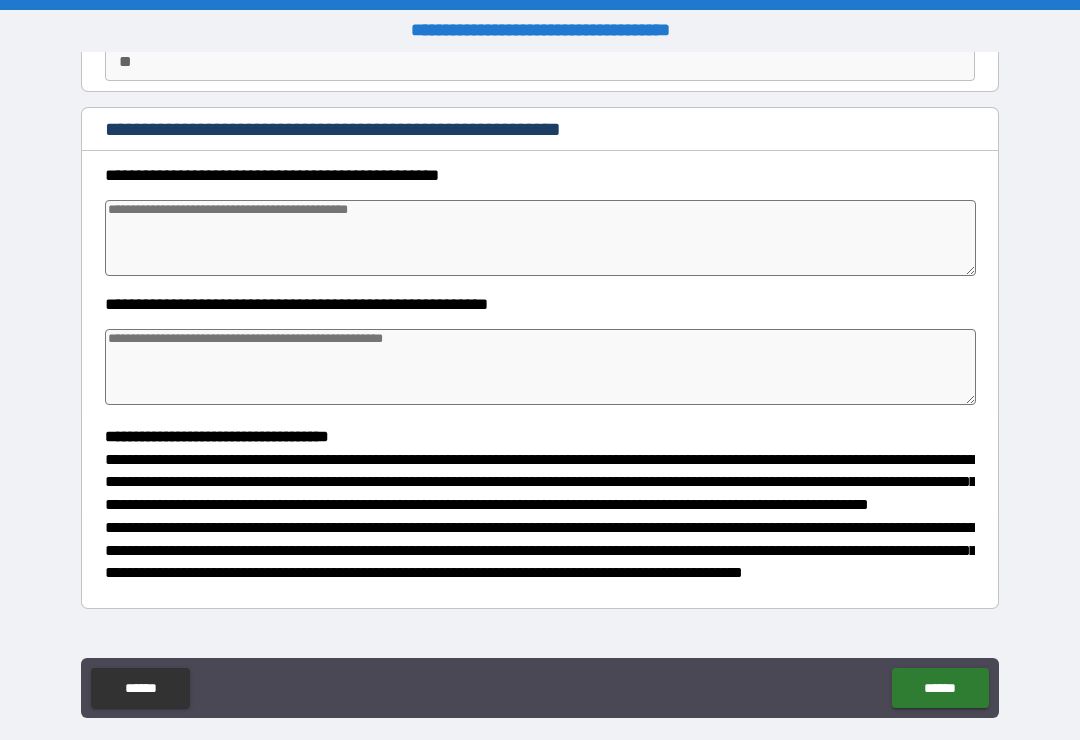 scroll, scrollTop: 206, scrollLeft: 0, axis: vertical 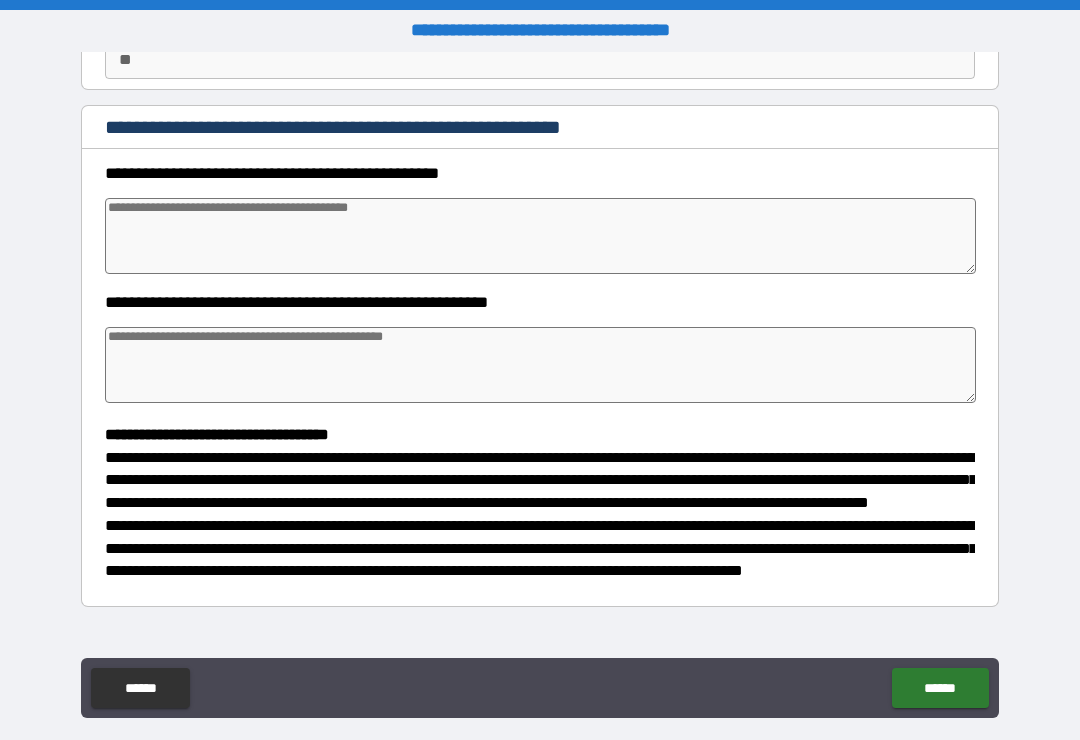 click at bounding box center (540, 236) 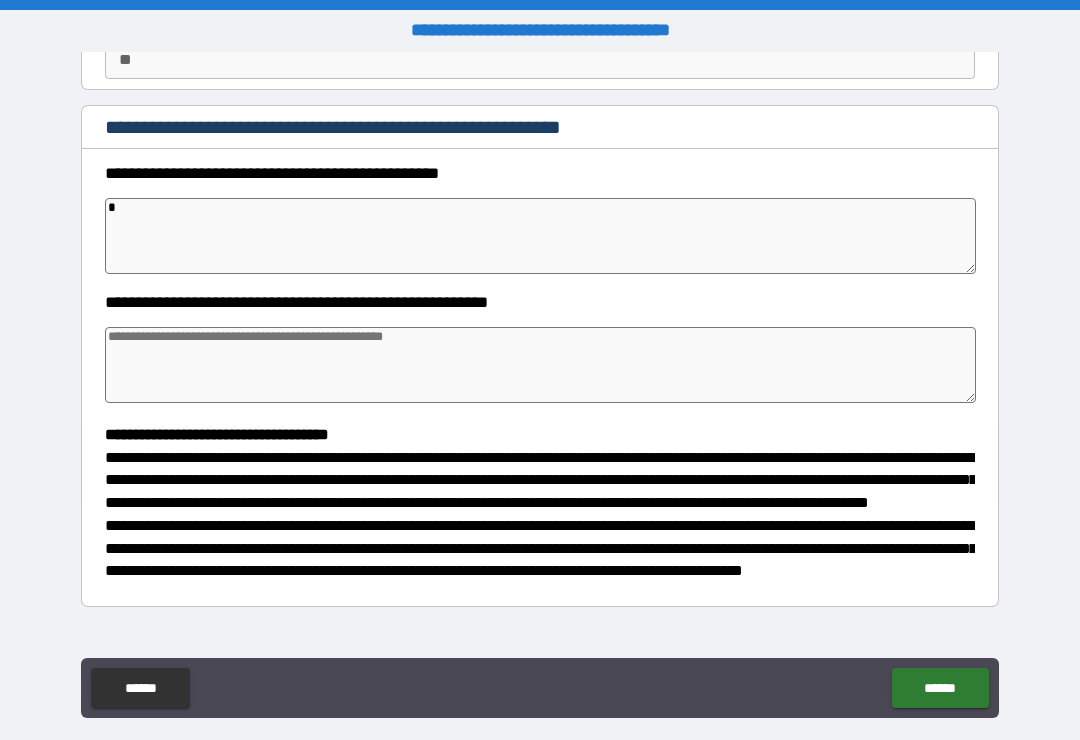 type on "*" 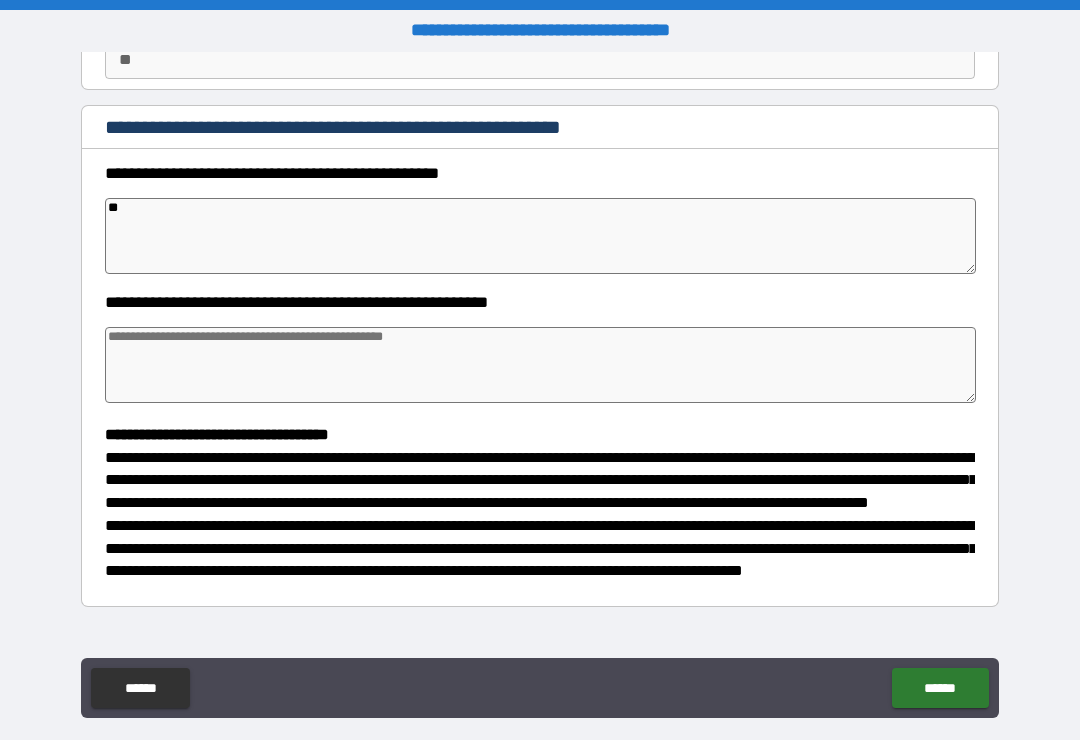 type on "*" 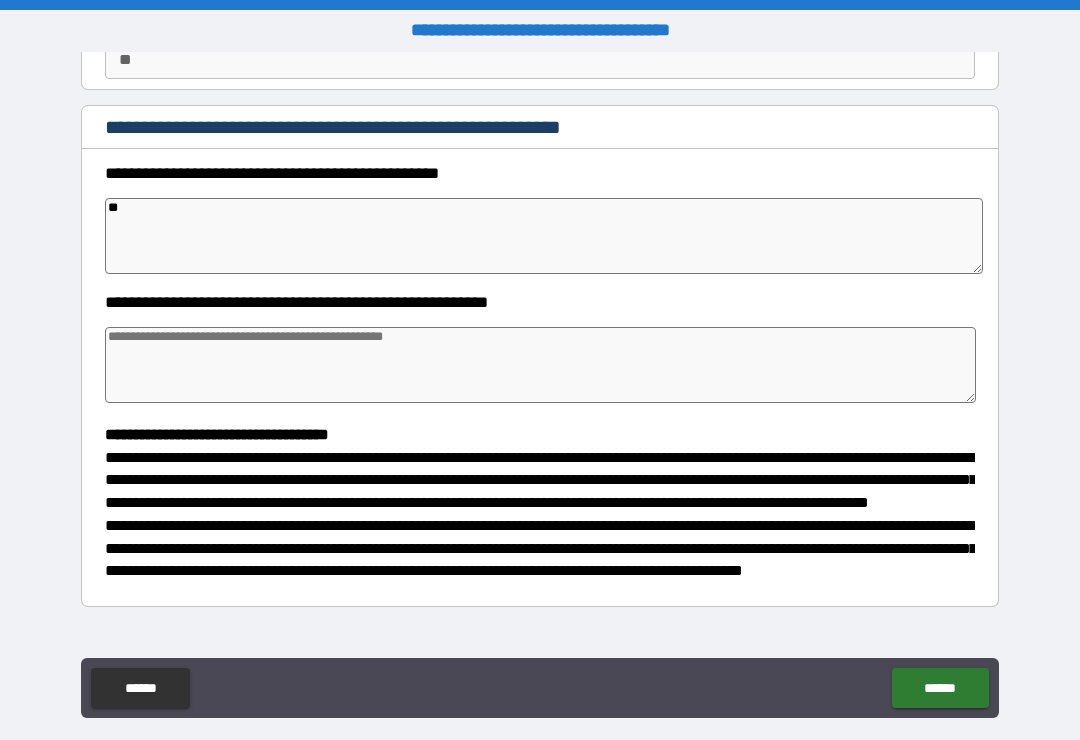 type on "*" 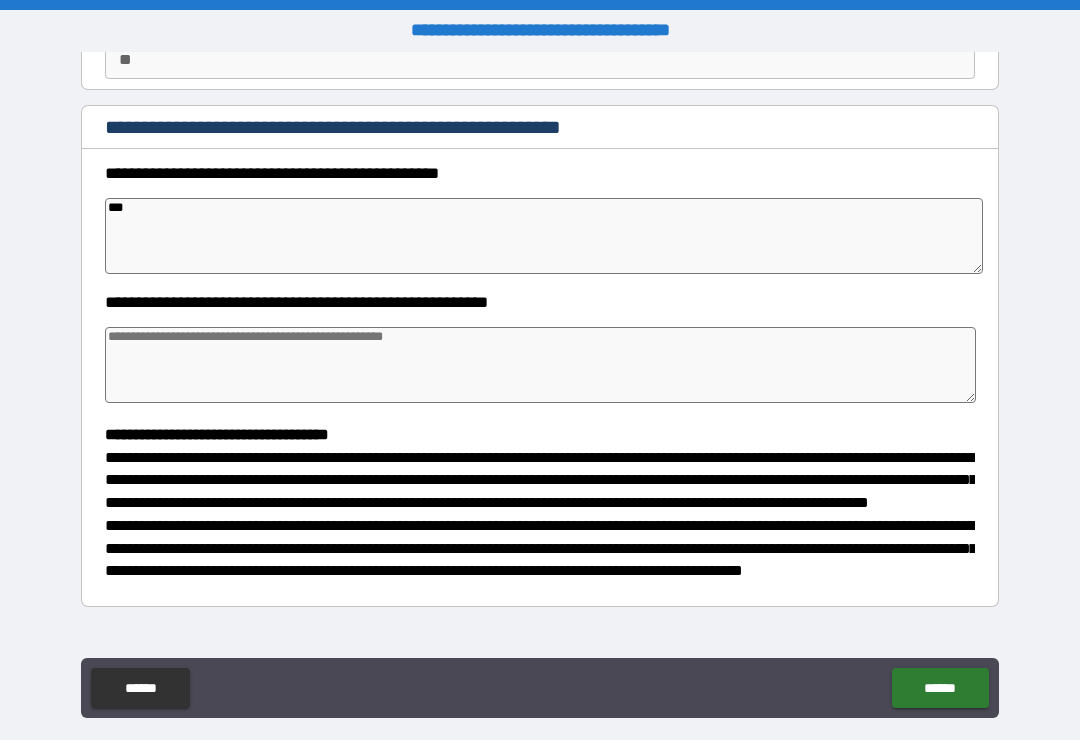 type on "*" 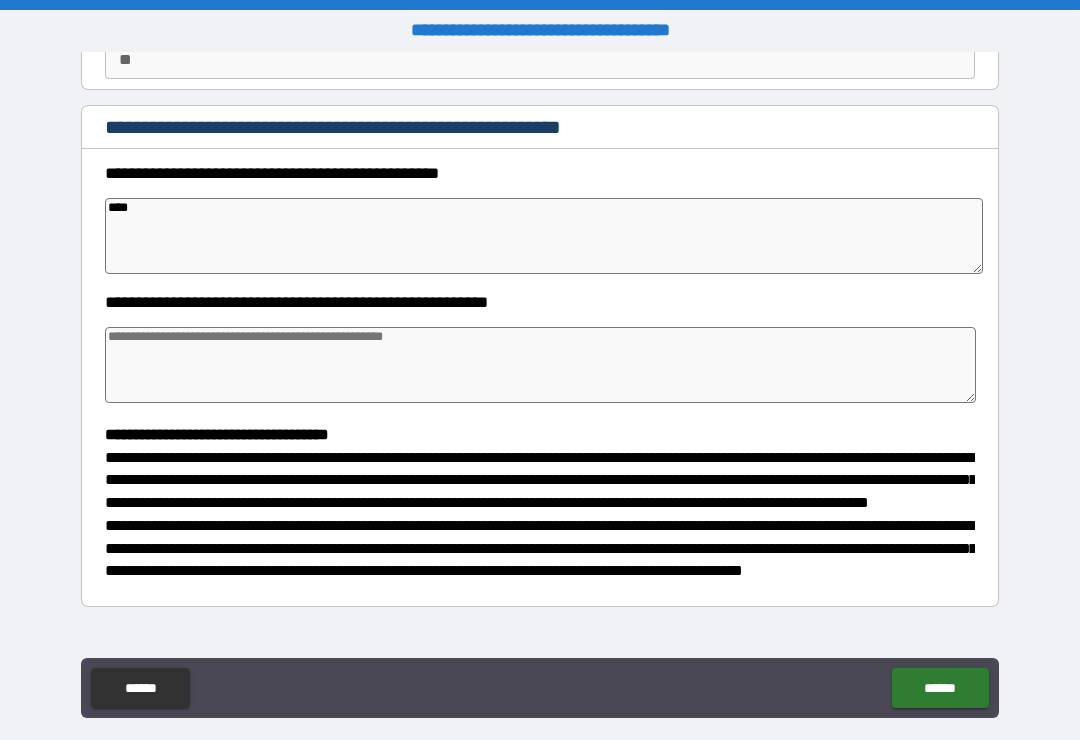 type on "*" 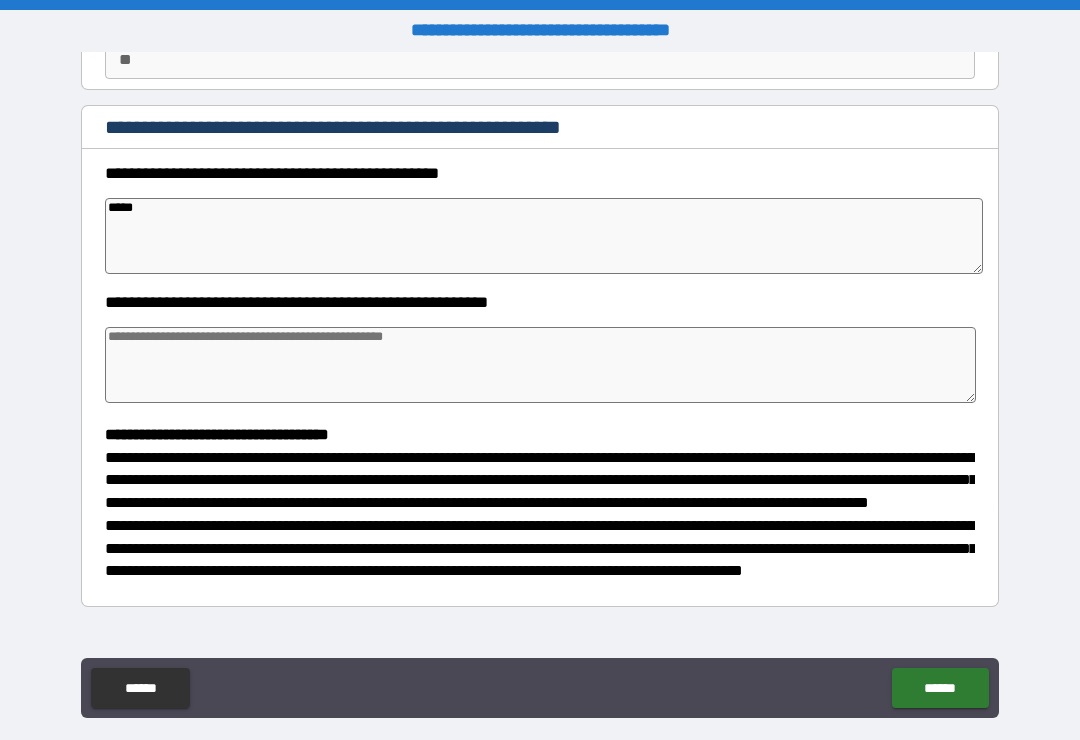 type on "*" 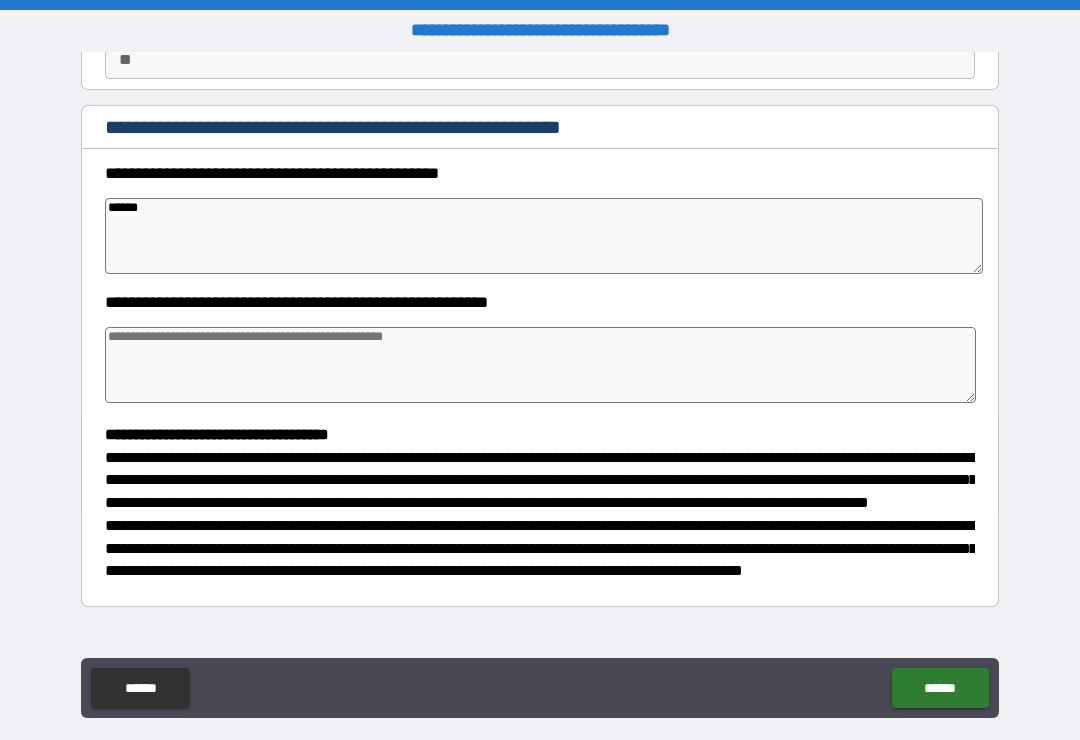 type on "*" 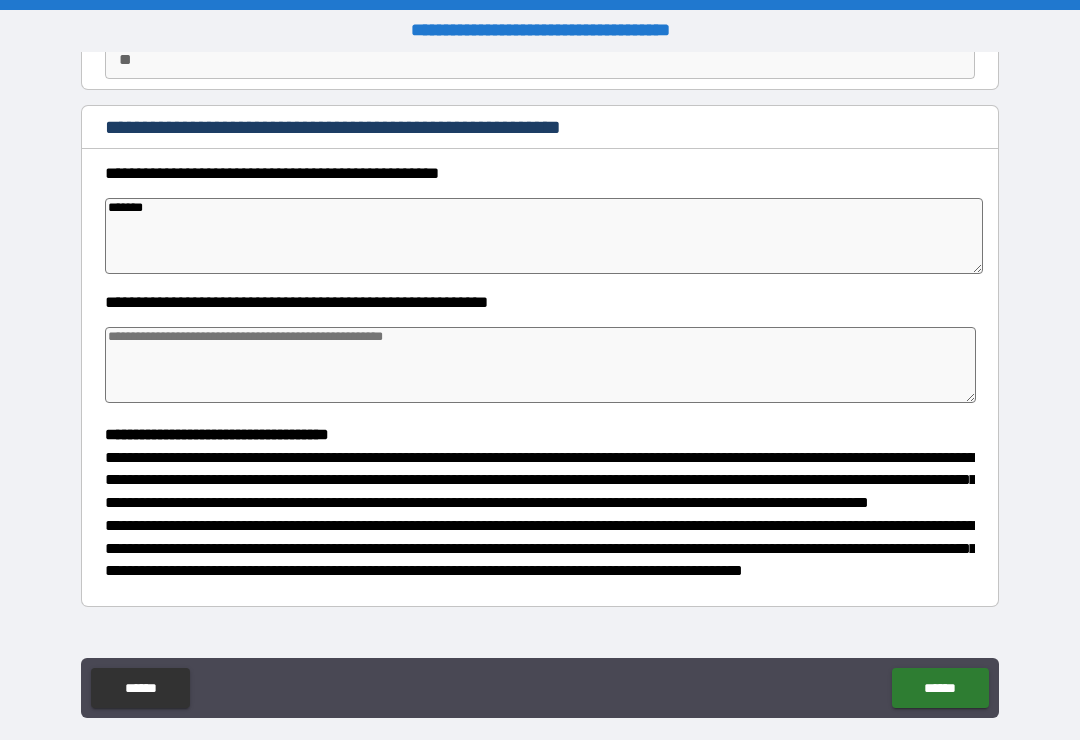 type on "*" 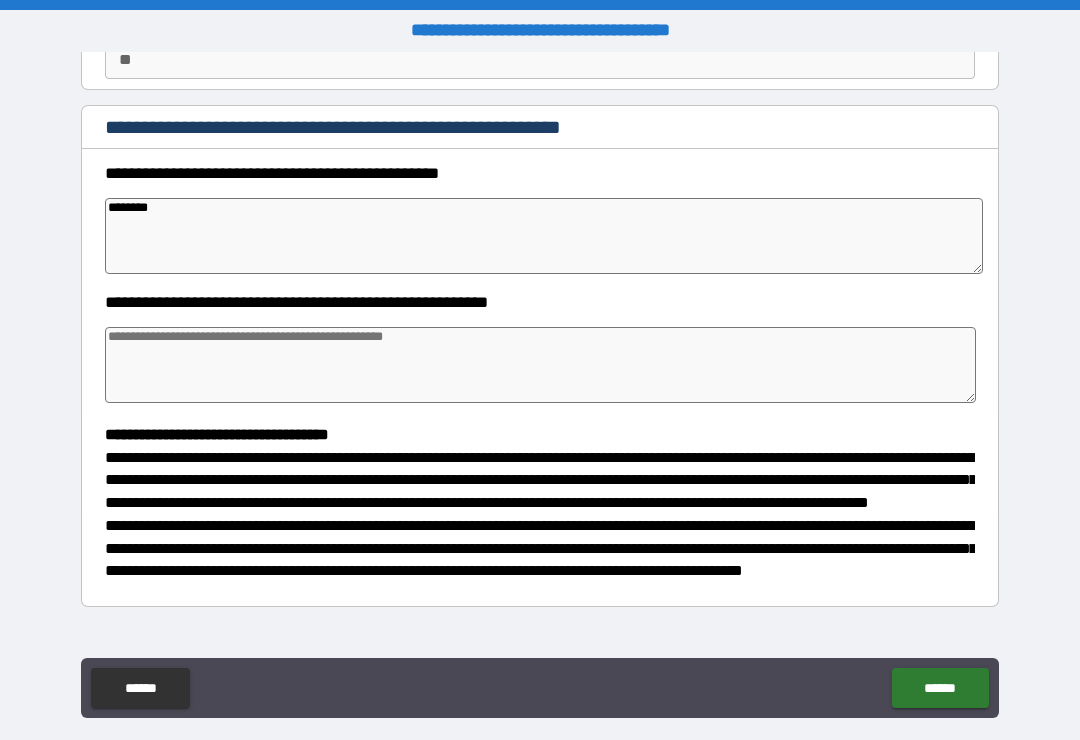 type on "*" 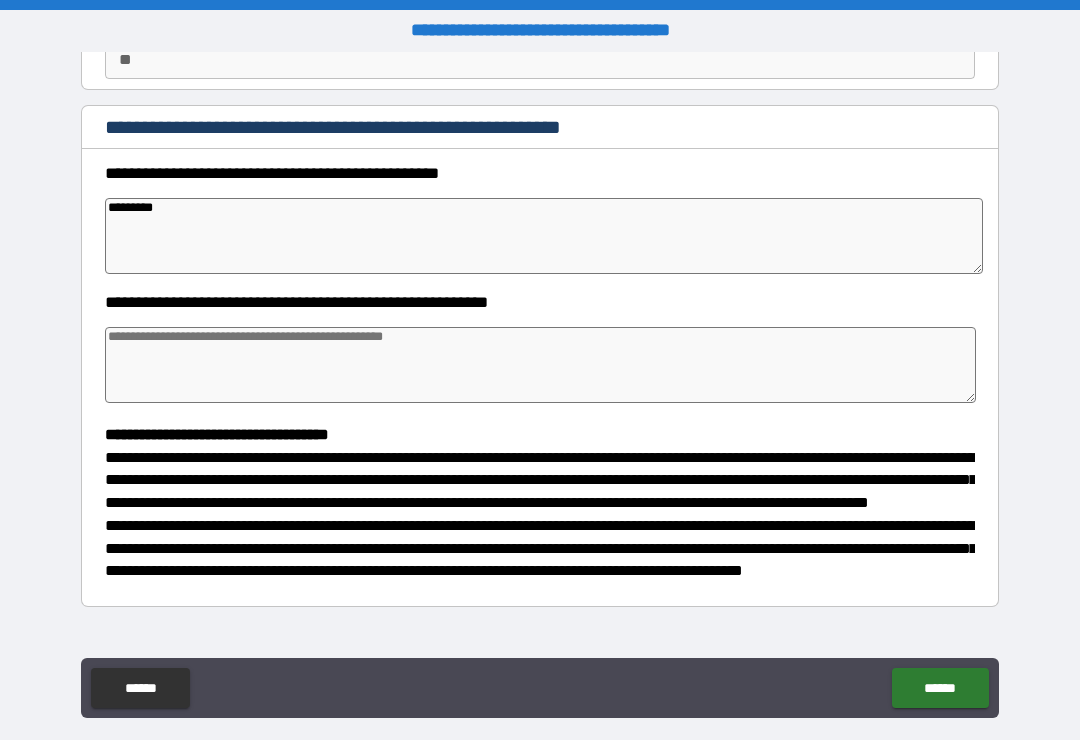 type on "*" 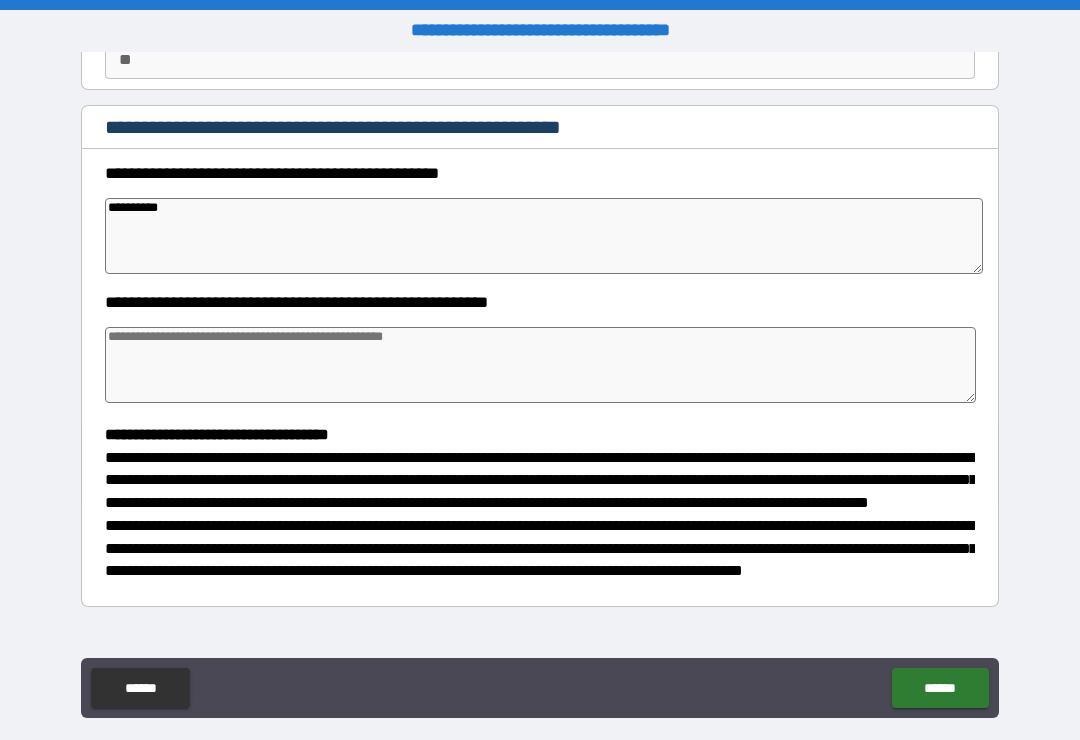 type on "*" 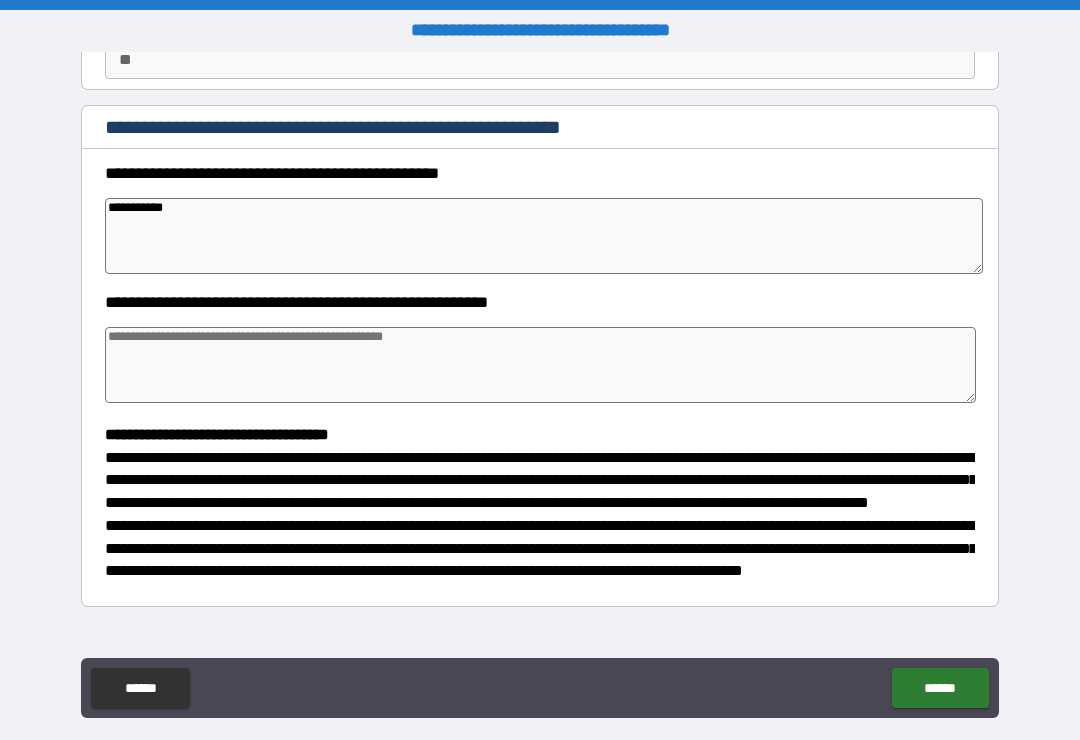 type on "*" 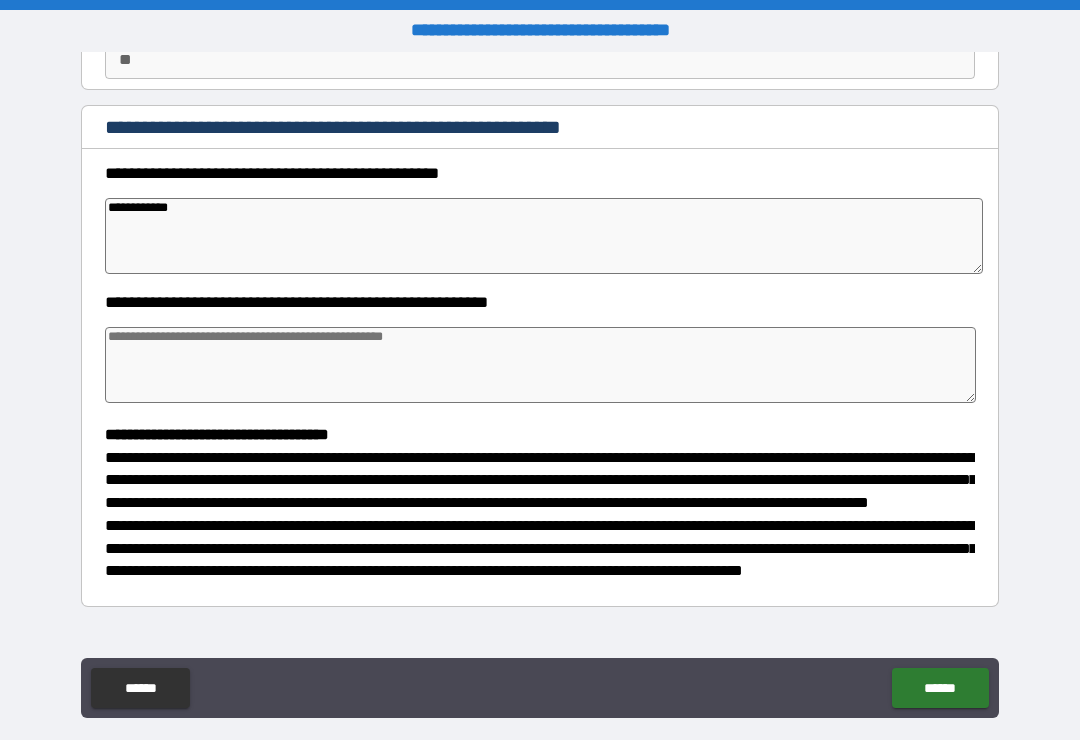 type on "*" 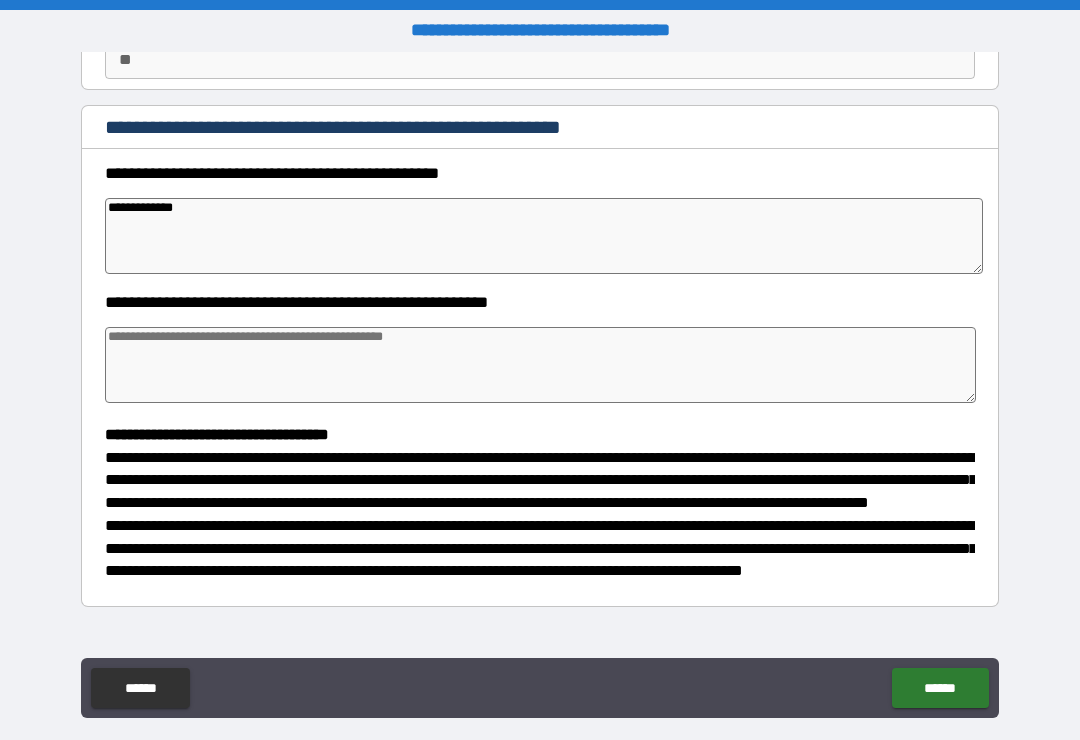 type on "**********" 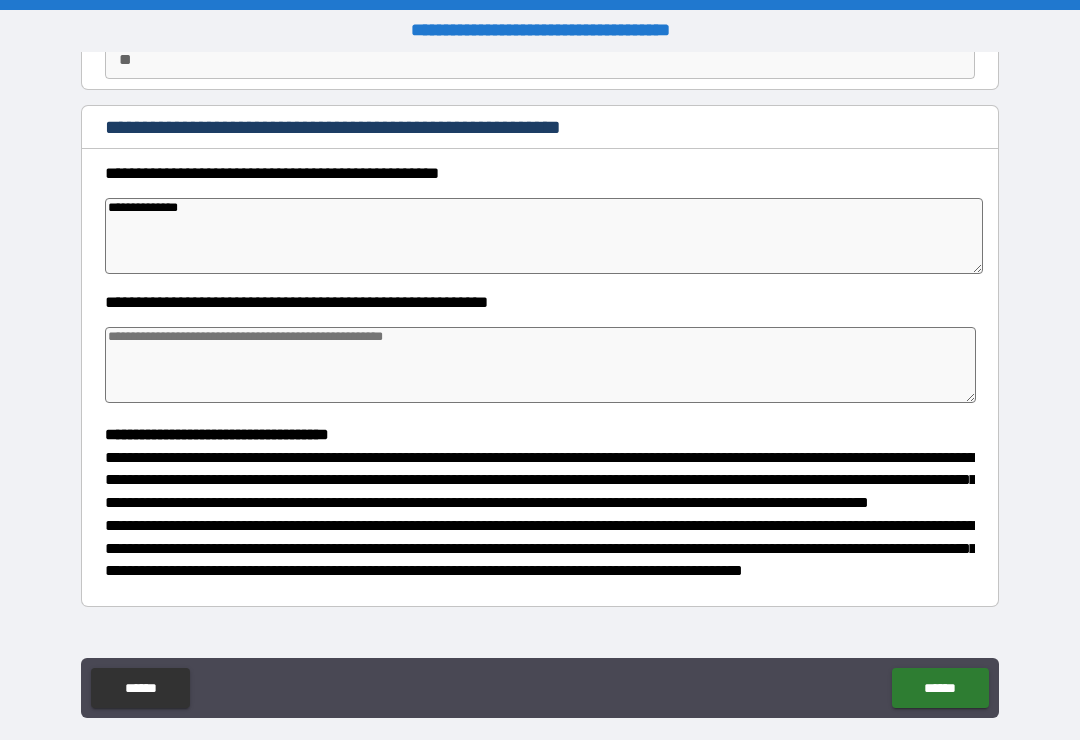 type on "*" 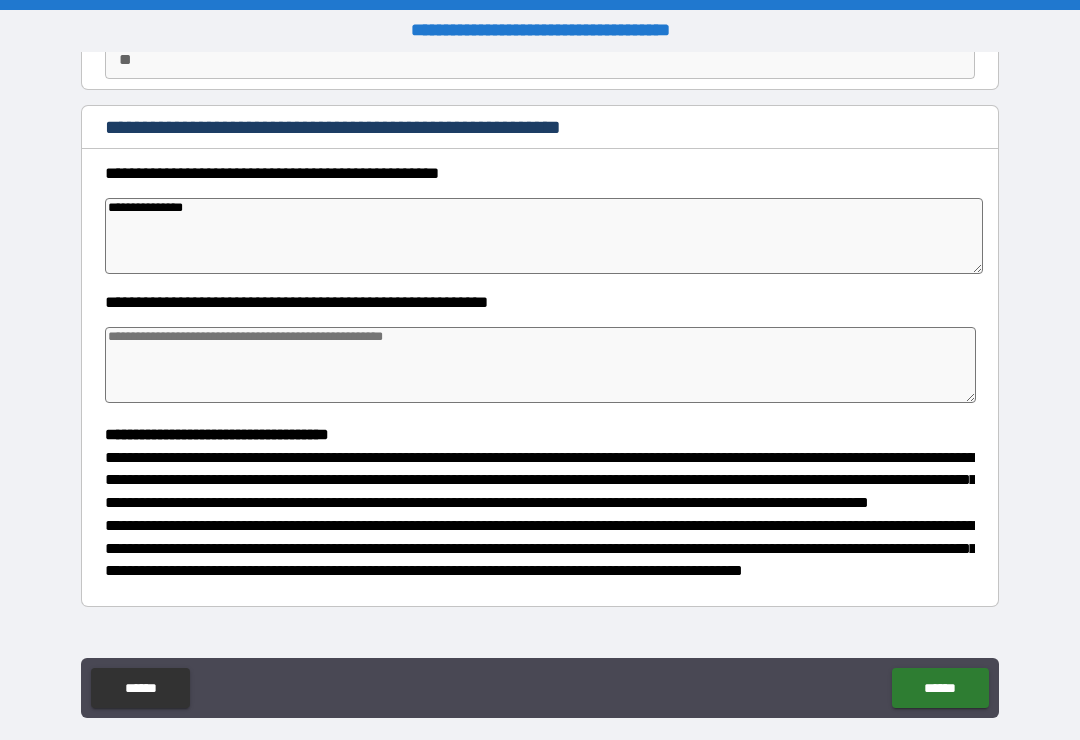 type on "*" 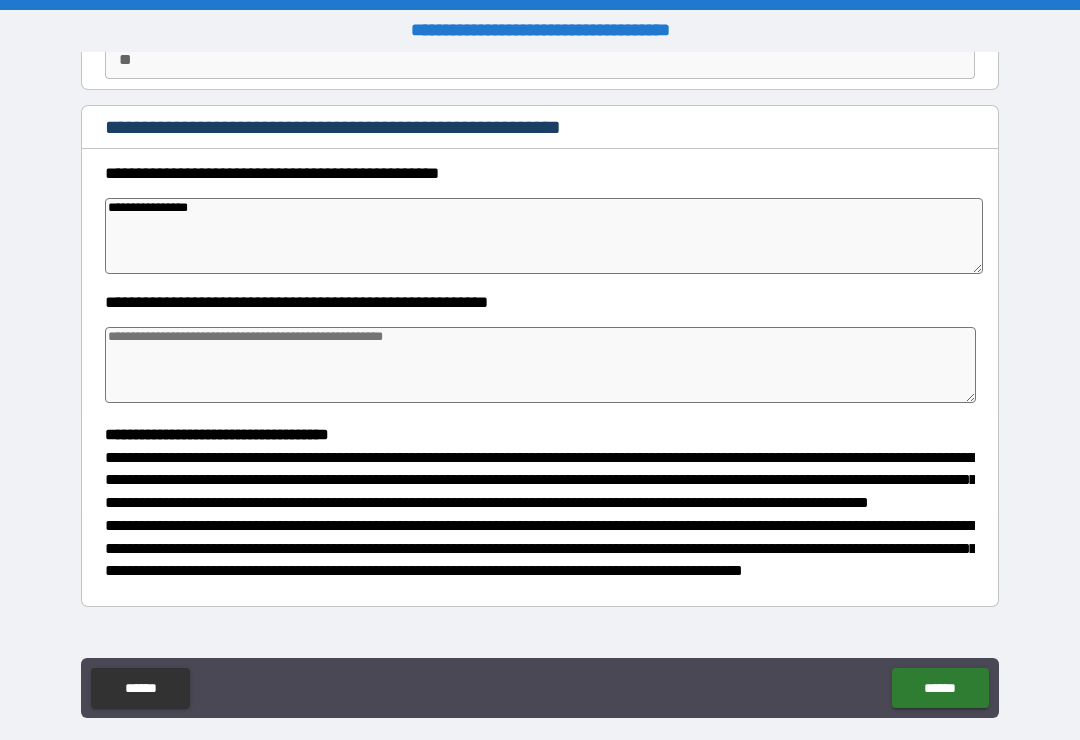type on "*" 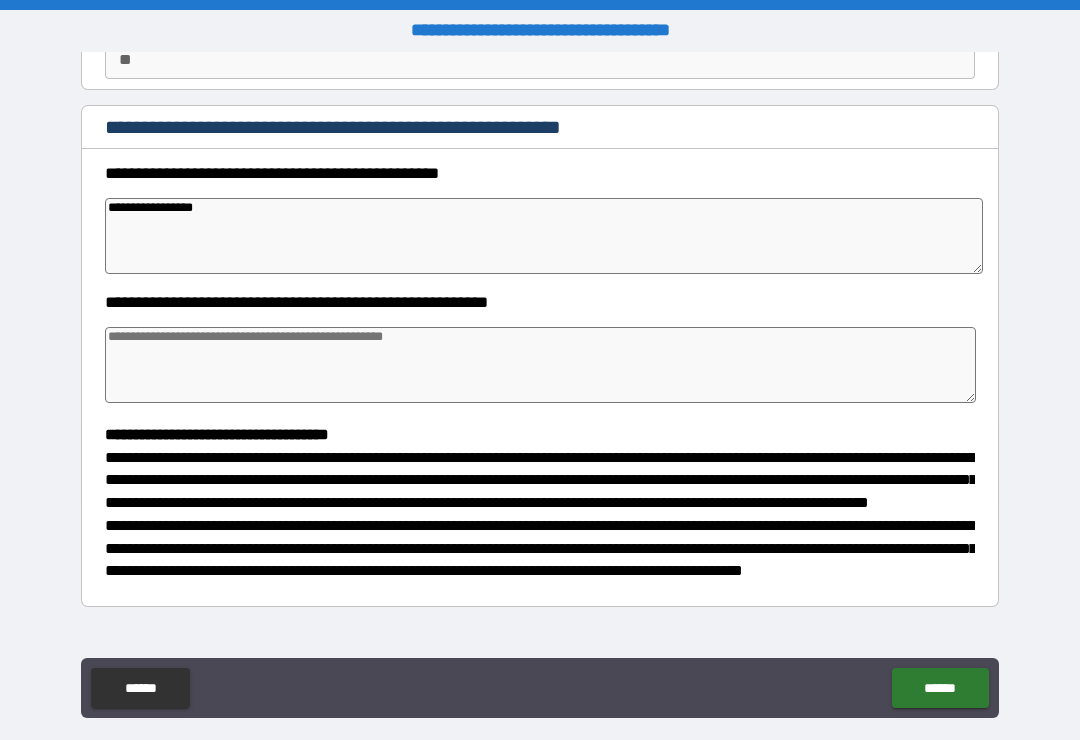 type on "*" 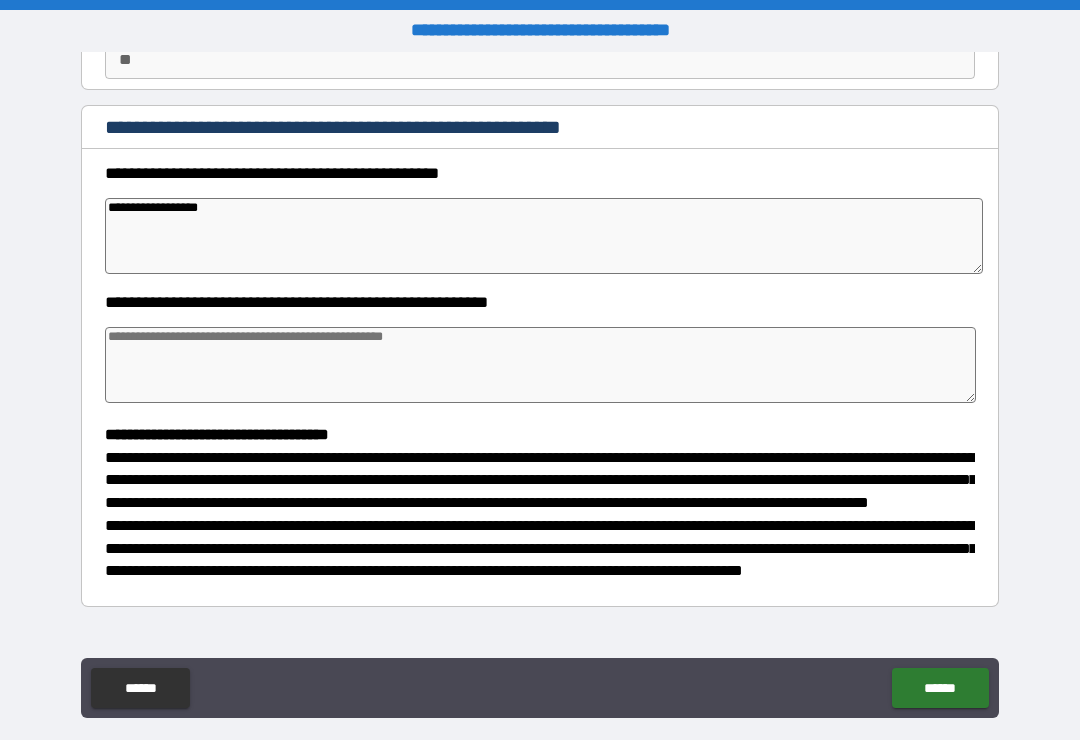 type on "*" 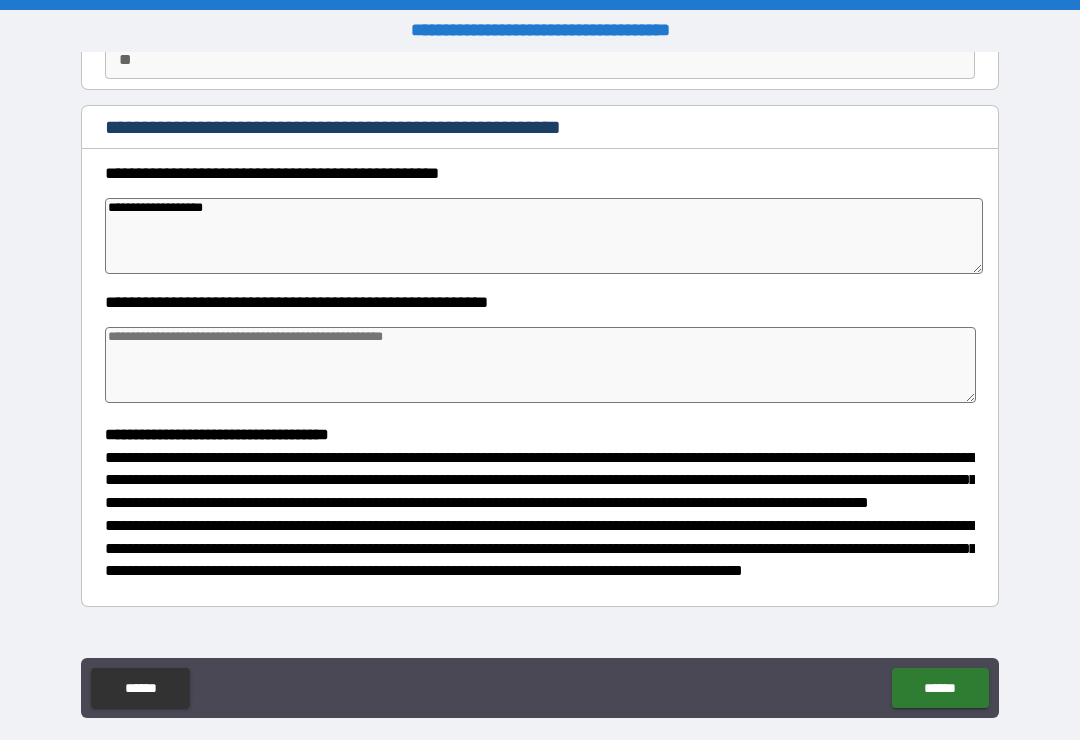 type on "*" 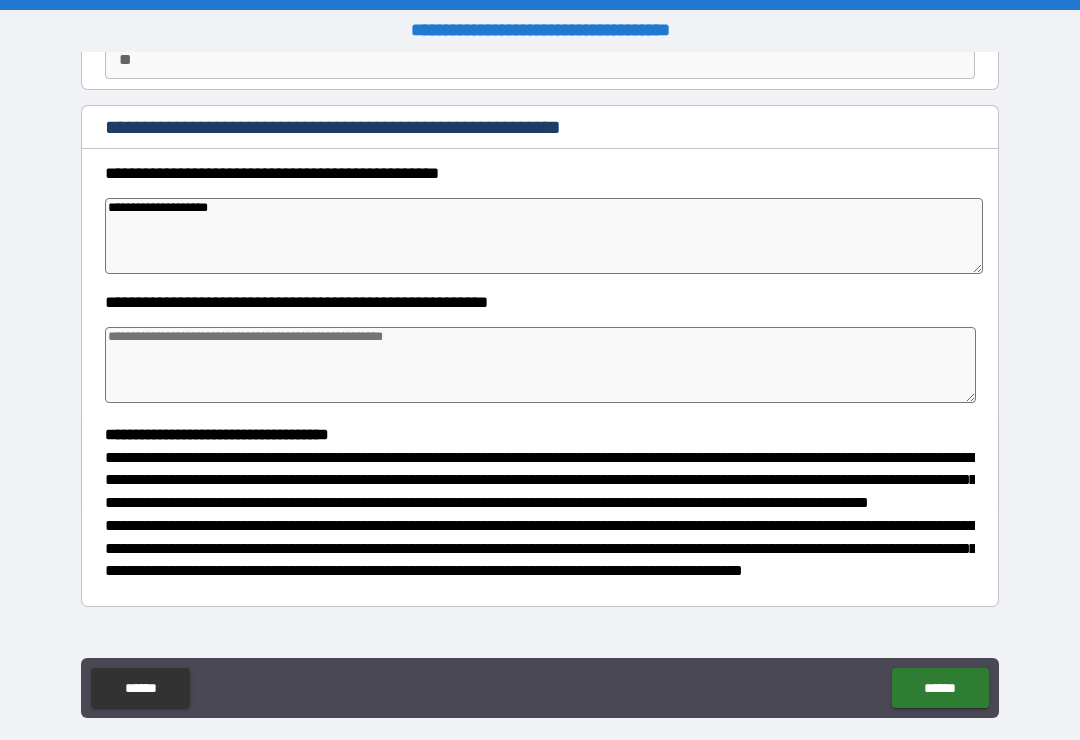 type on "*" 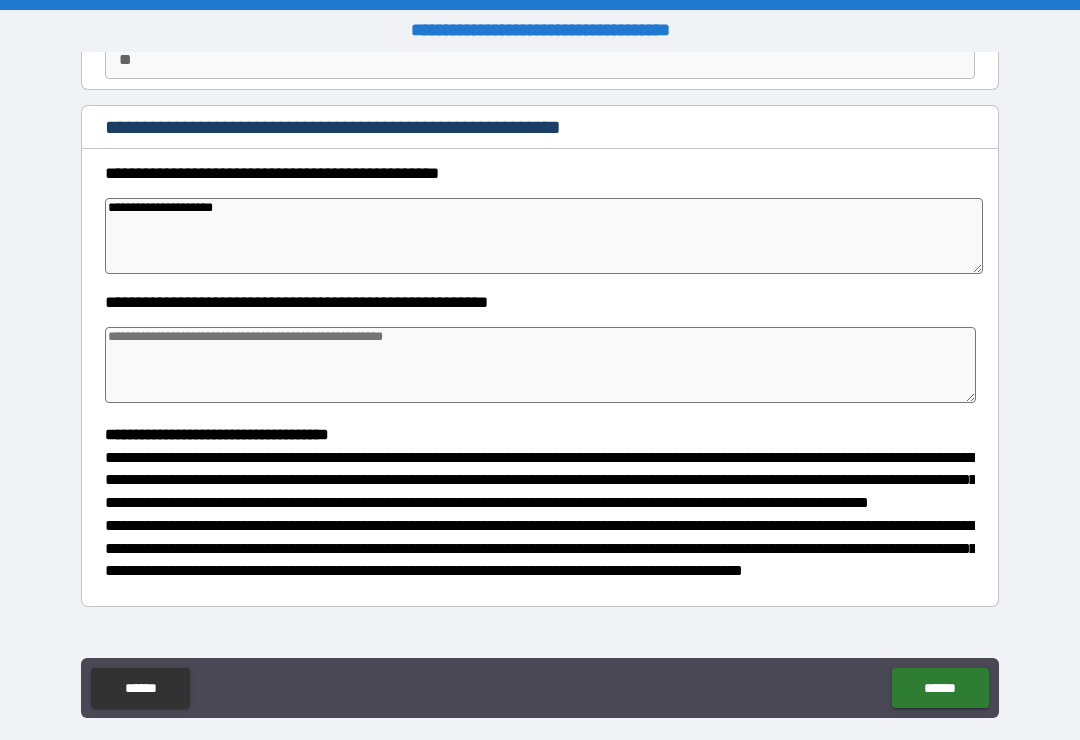 type on "*" 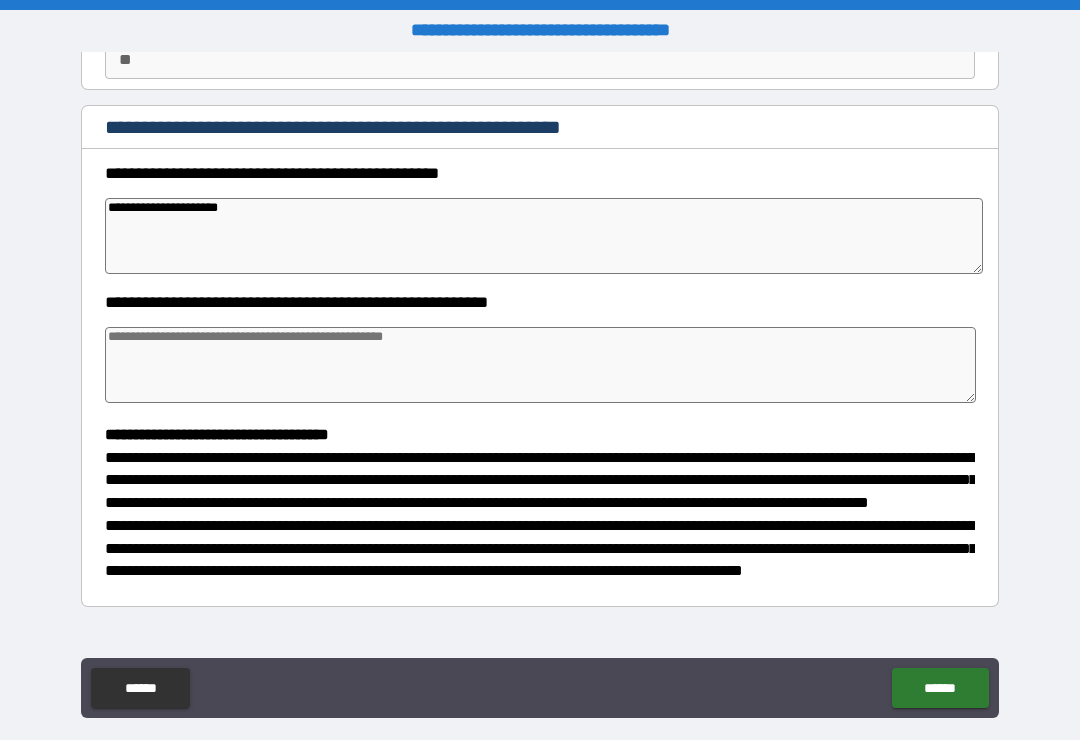 type on "*" 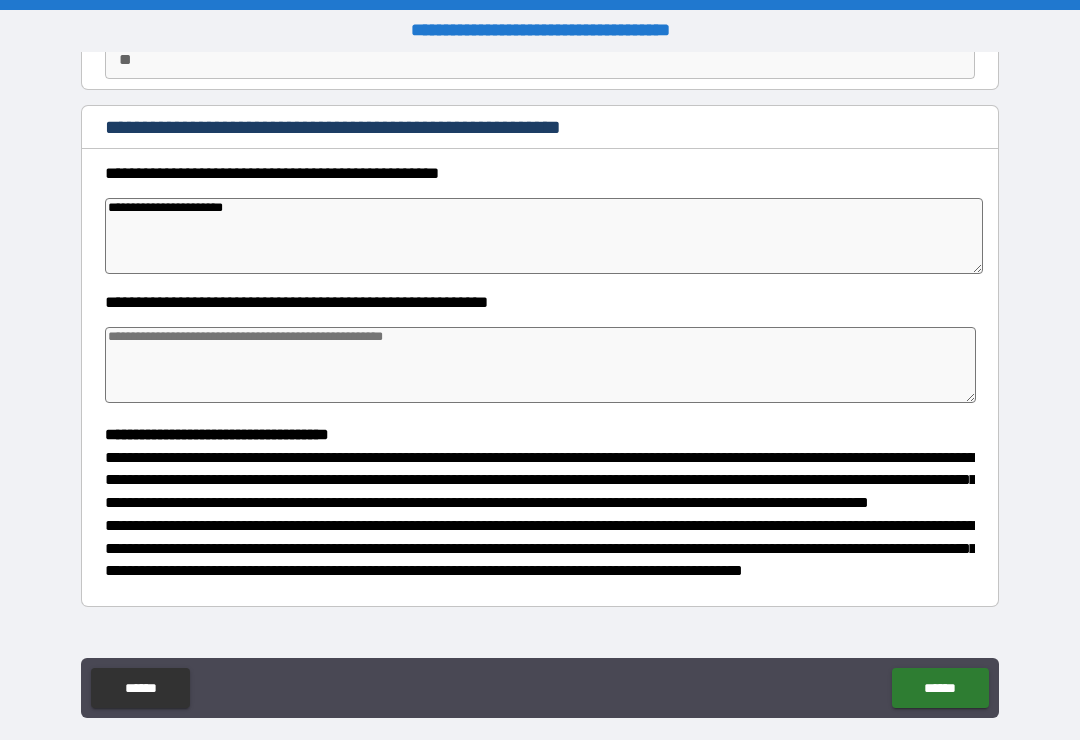 type on "*" 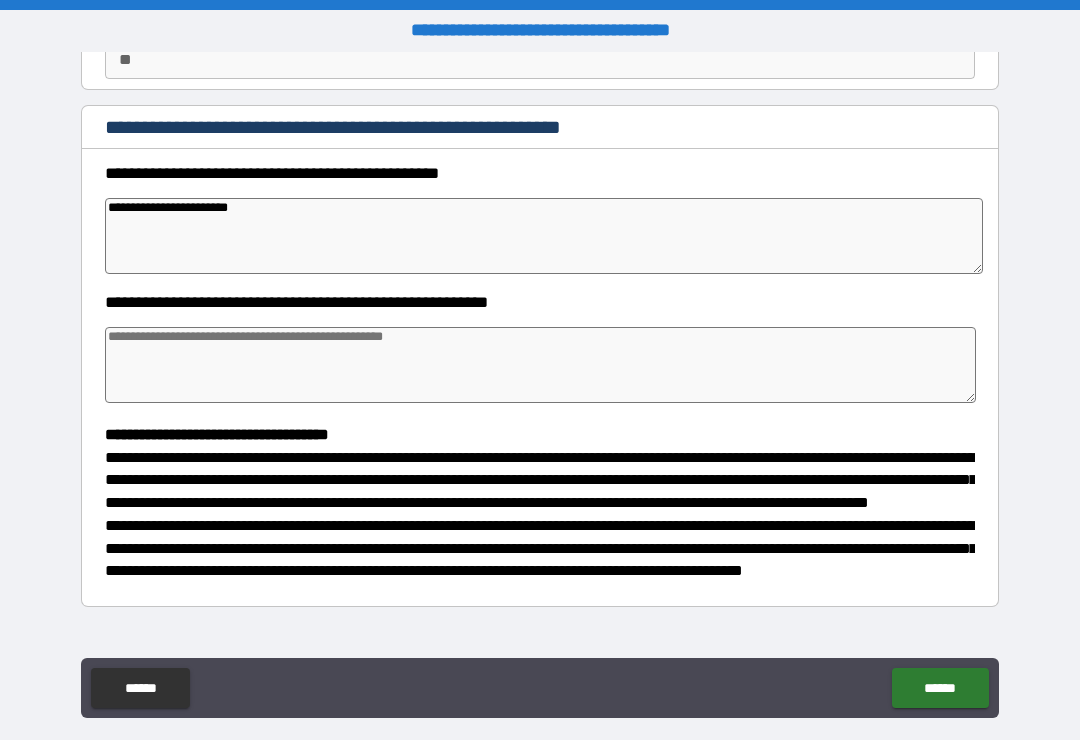 type on "*" 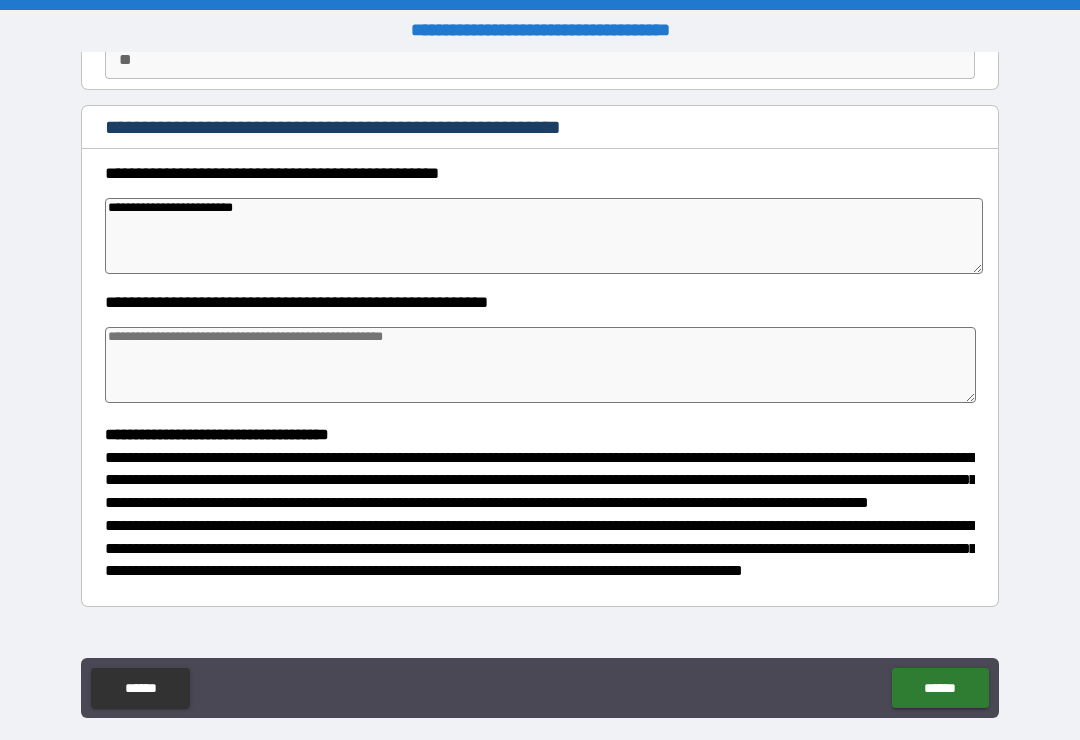 type on "*" 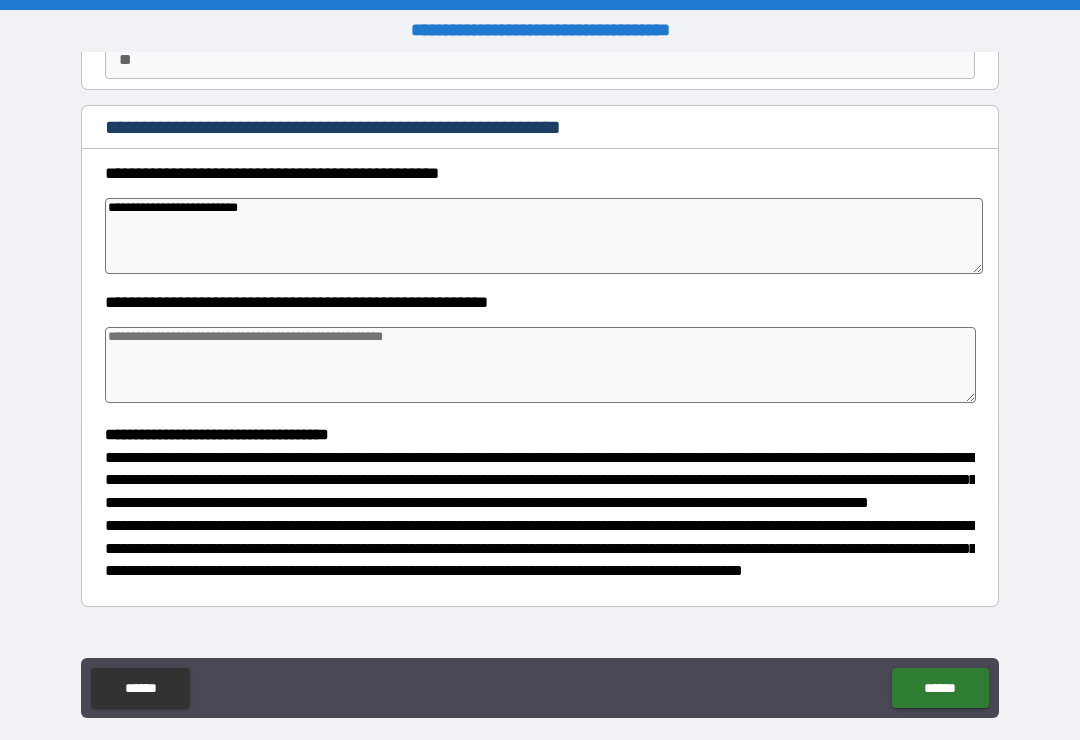 type on "*" 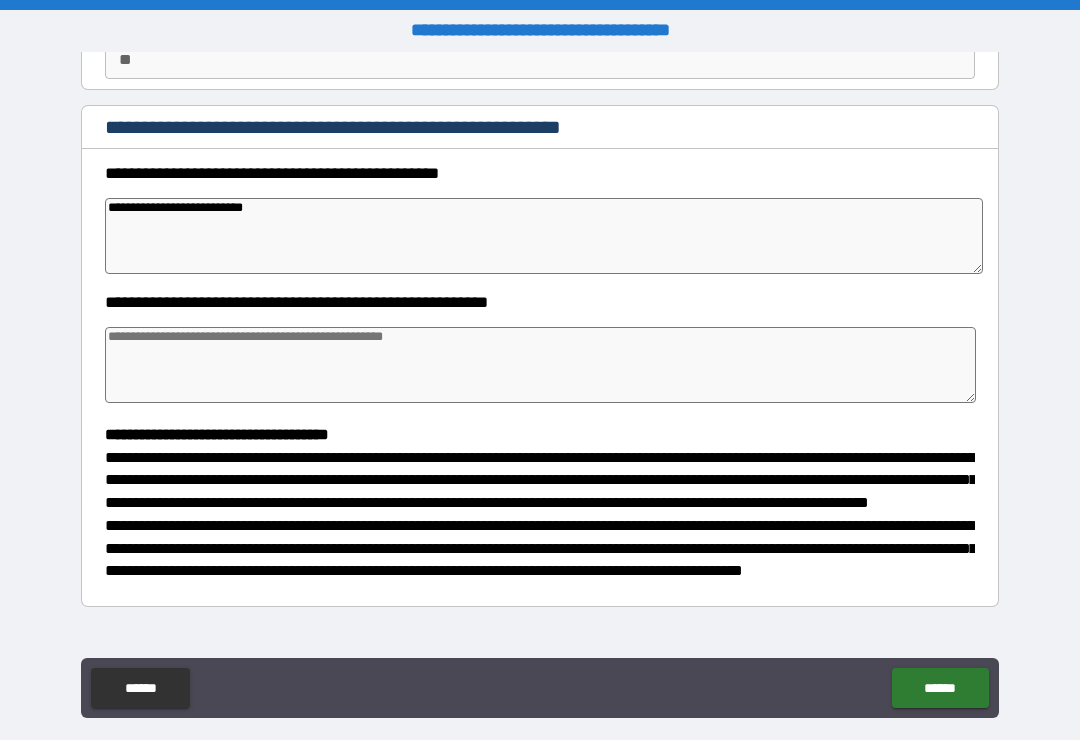 type on "*" 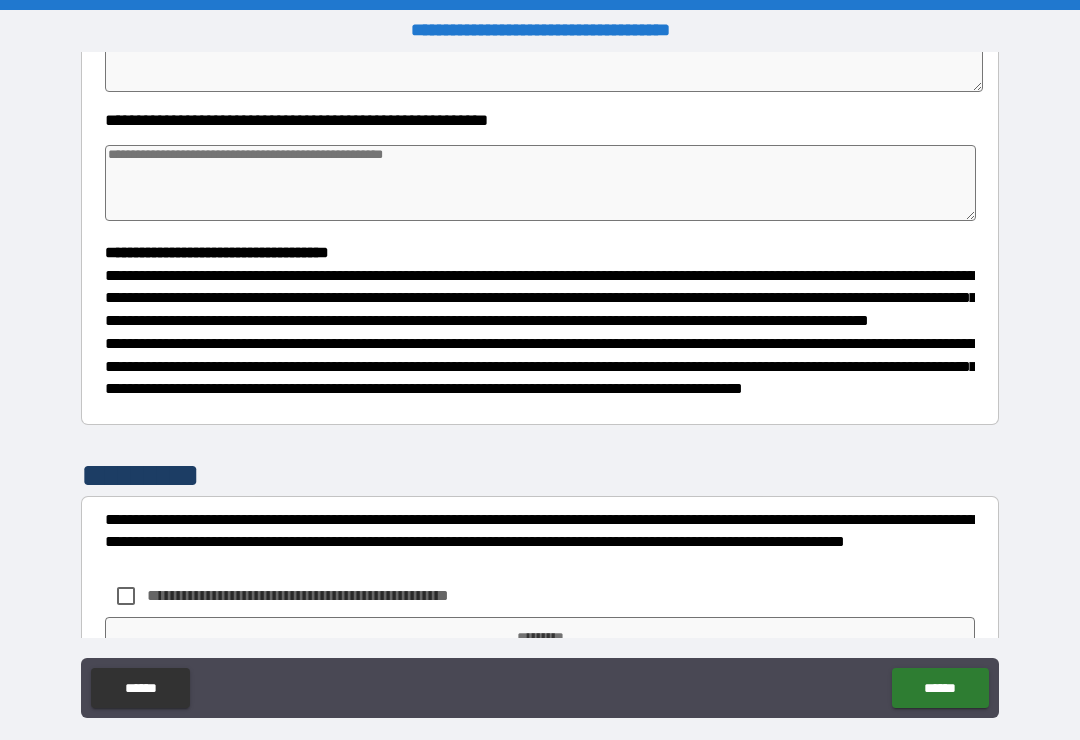 scroll, scrollTop: 394, scrollLeft: 0, axis: vertical 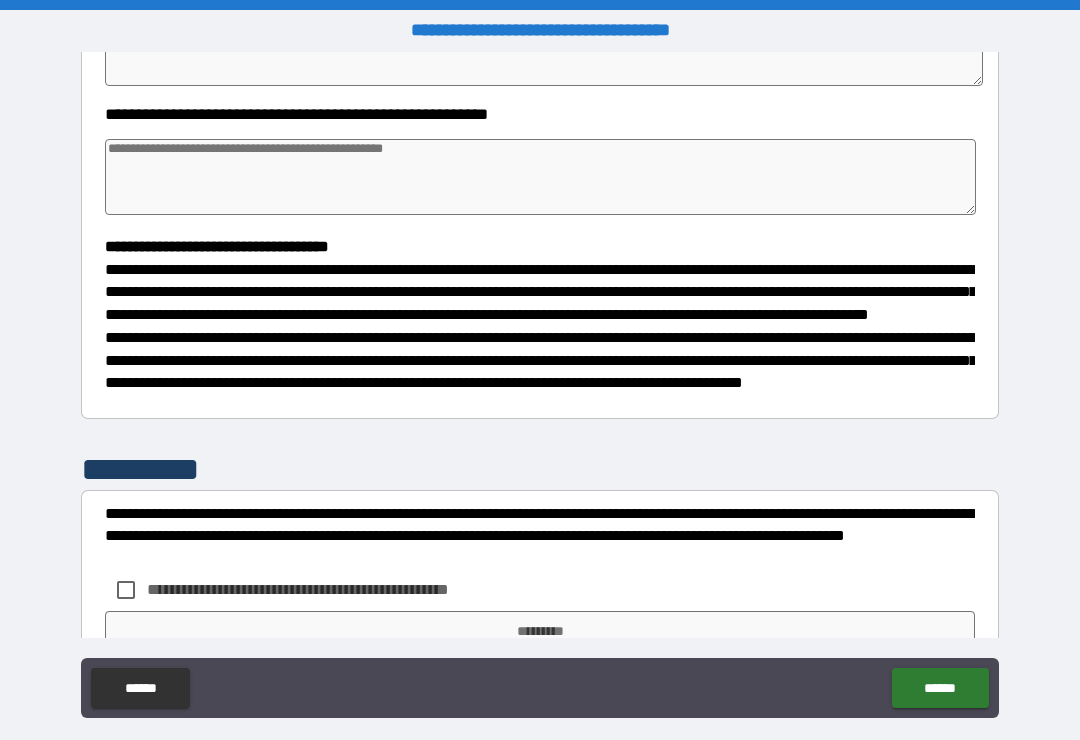 type on "**********" 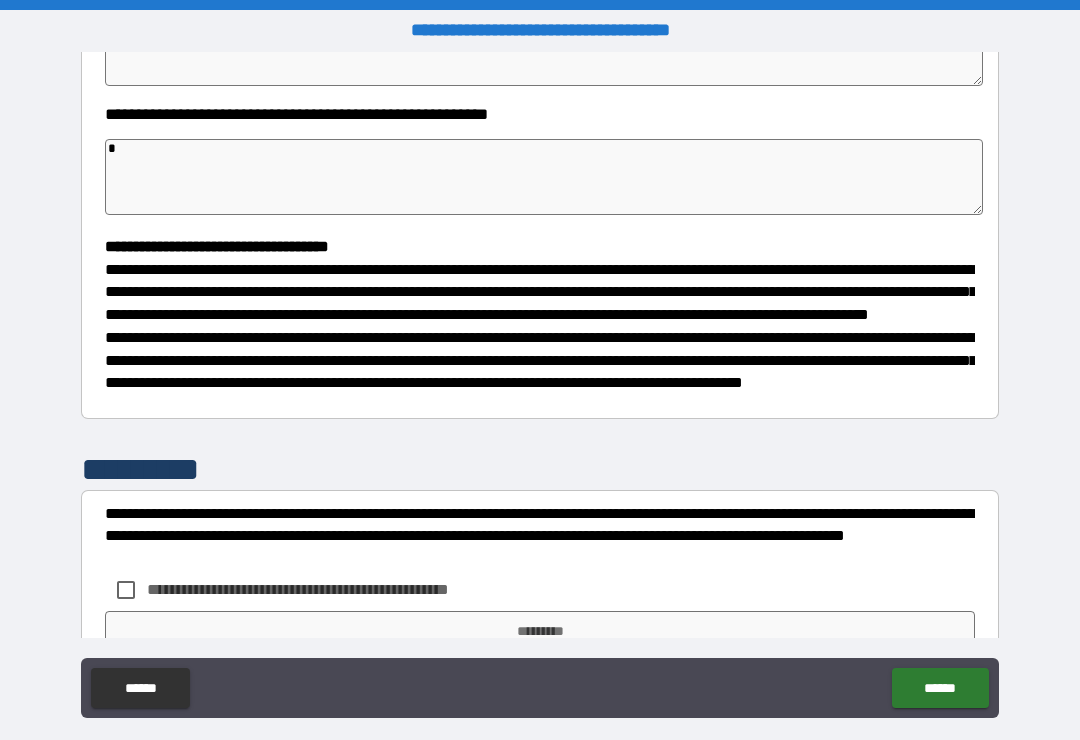 type on "**" 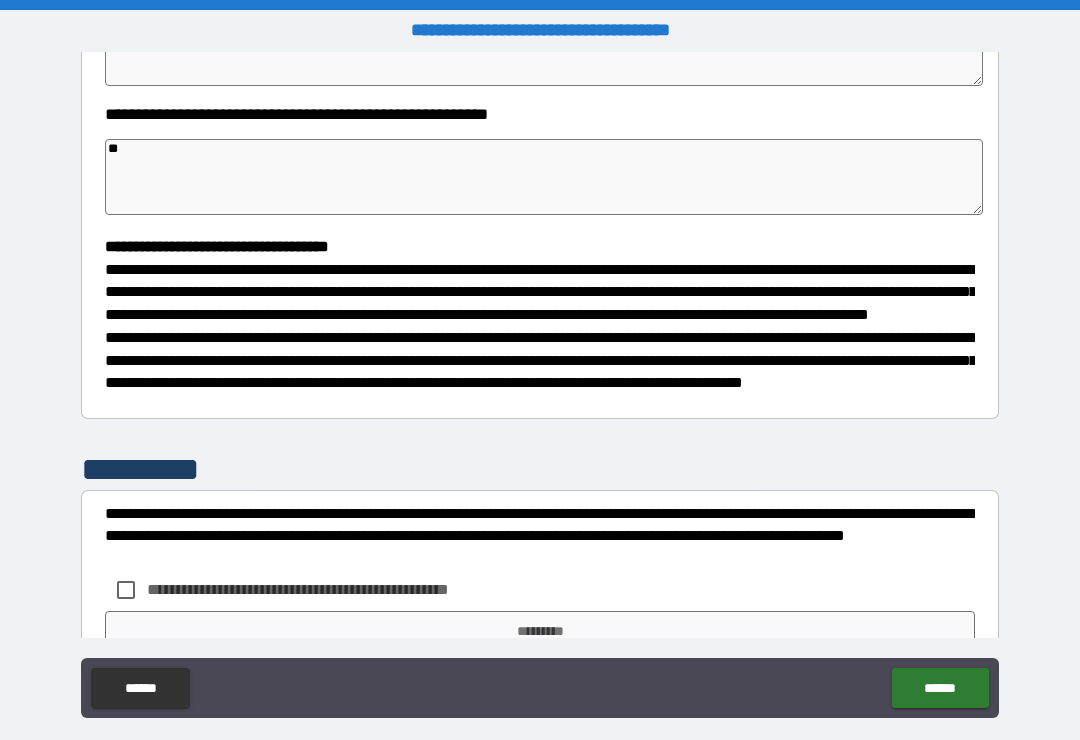 type on "*" 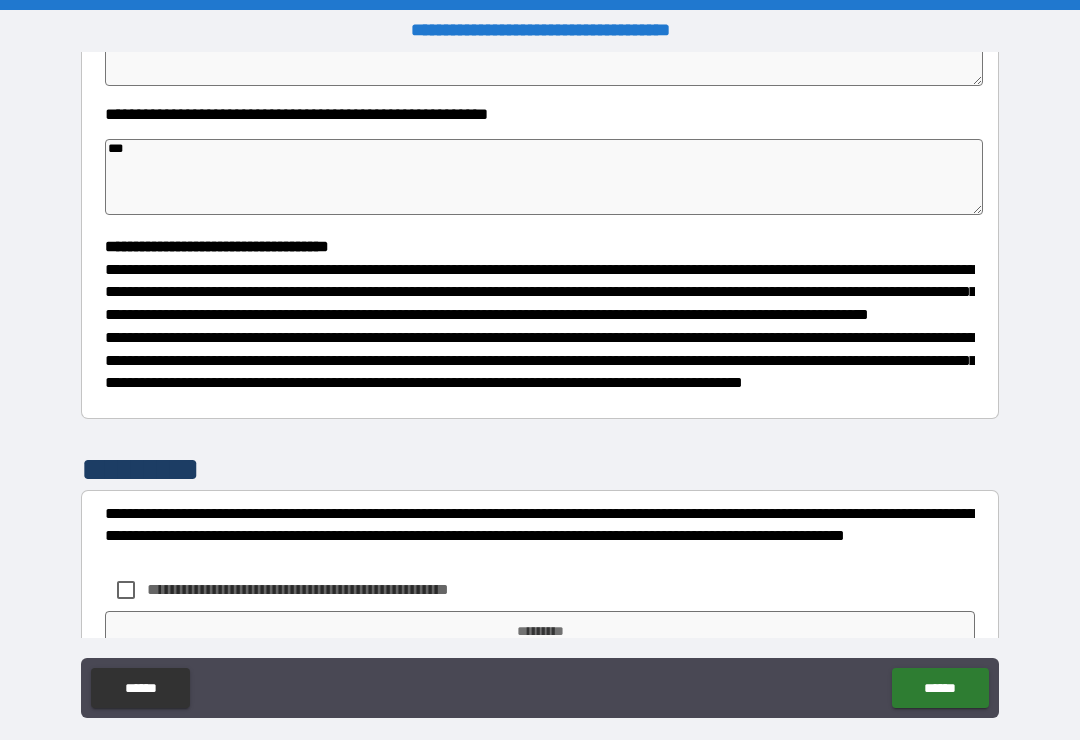 type on "****" 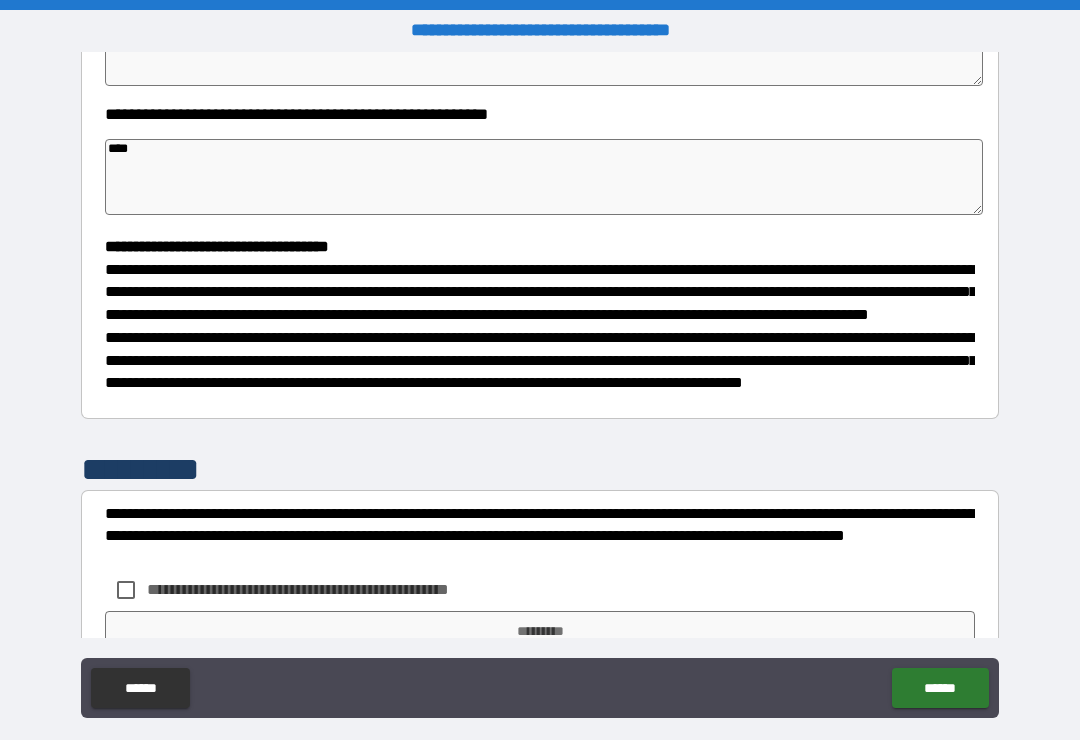 type on "*" 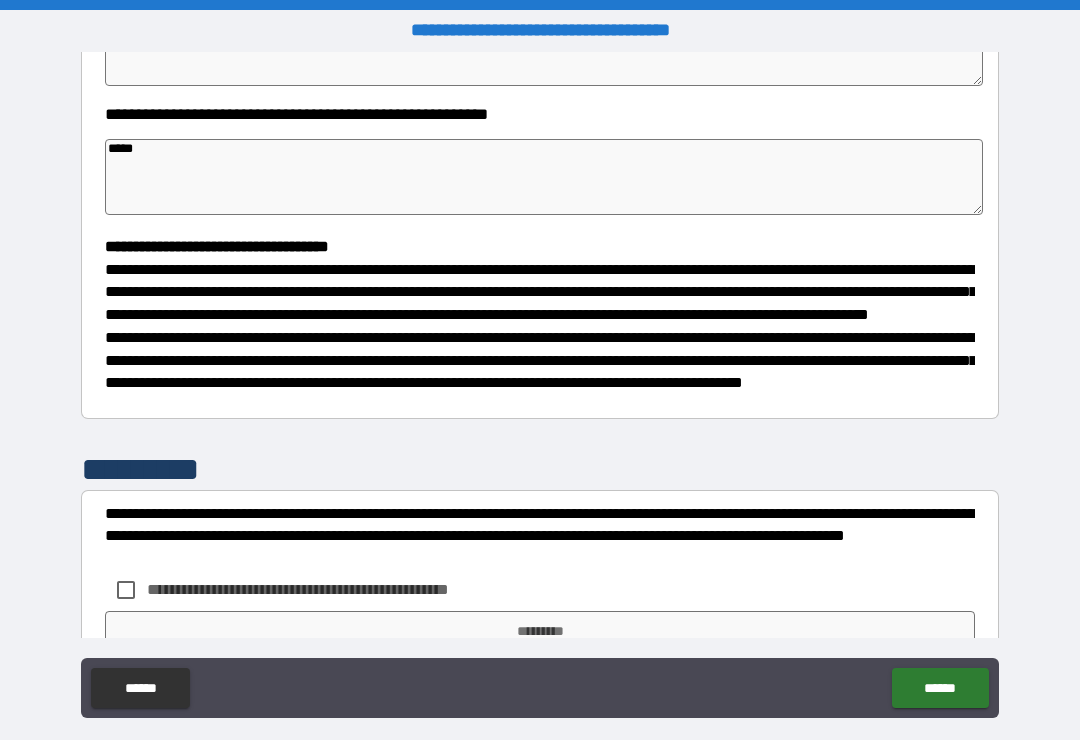 type on "*" 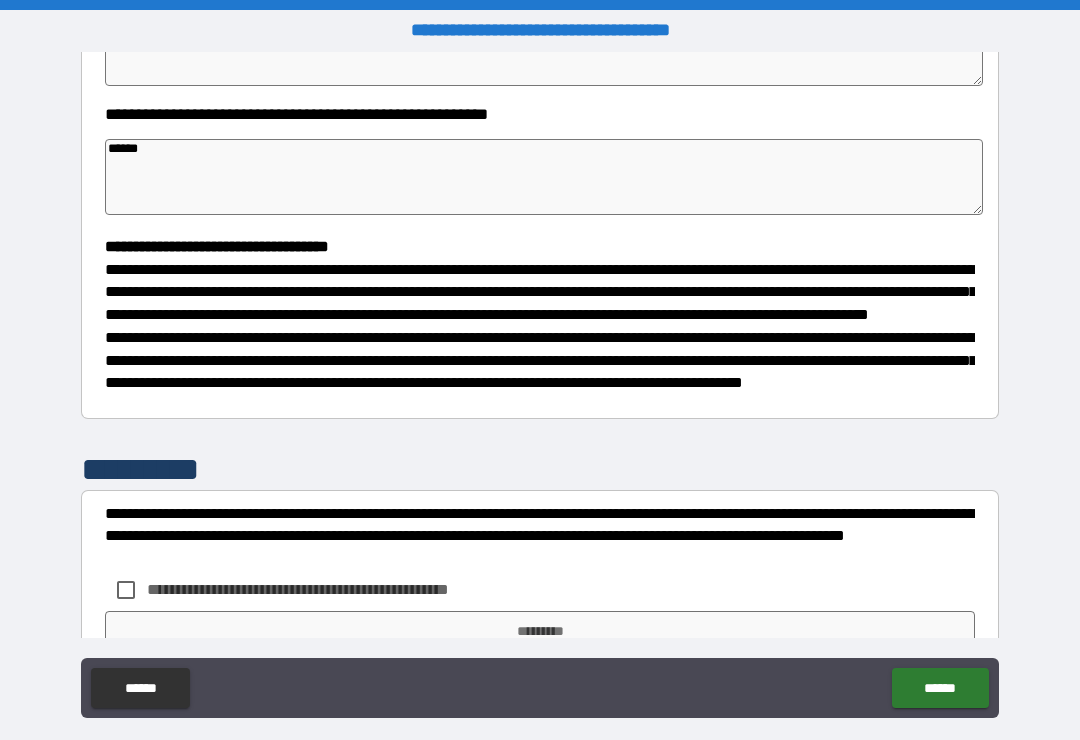 type on "*" 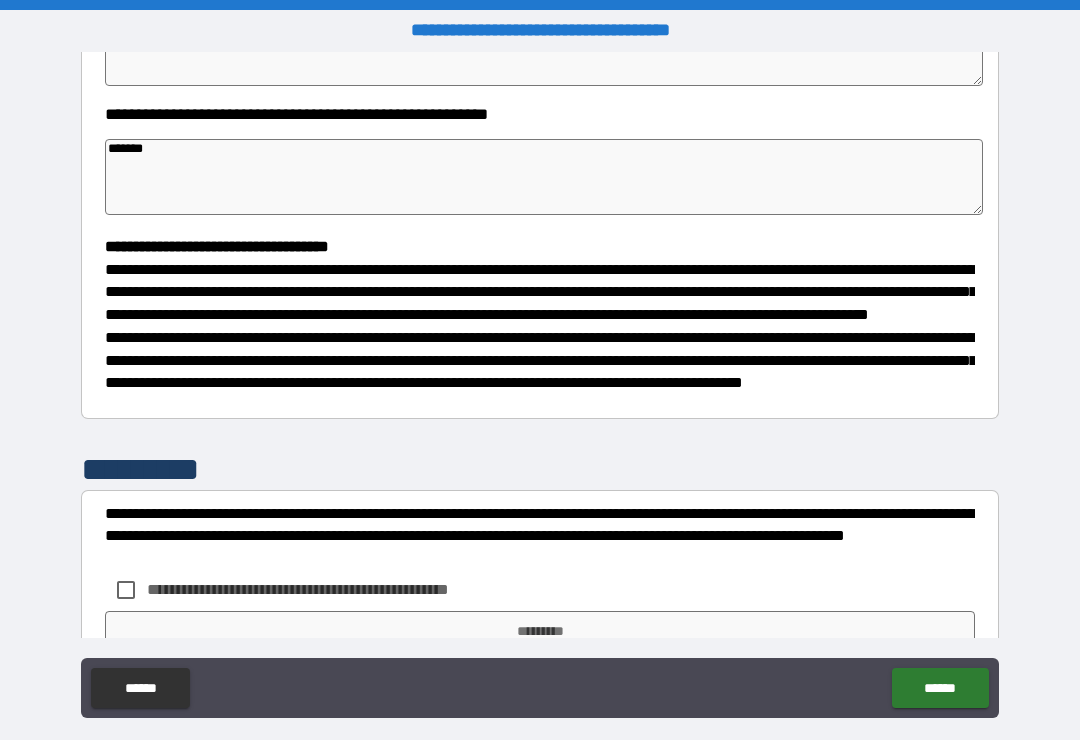 type on "*" 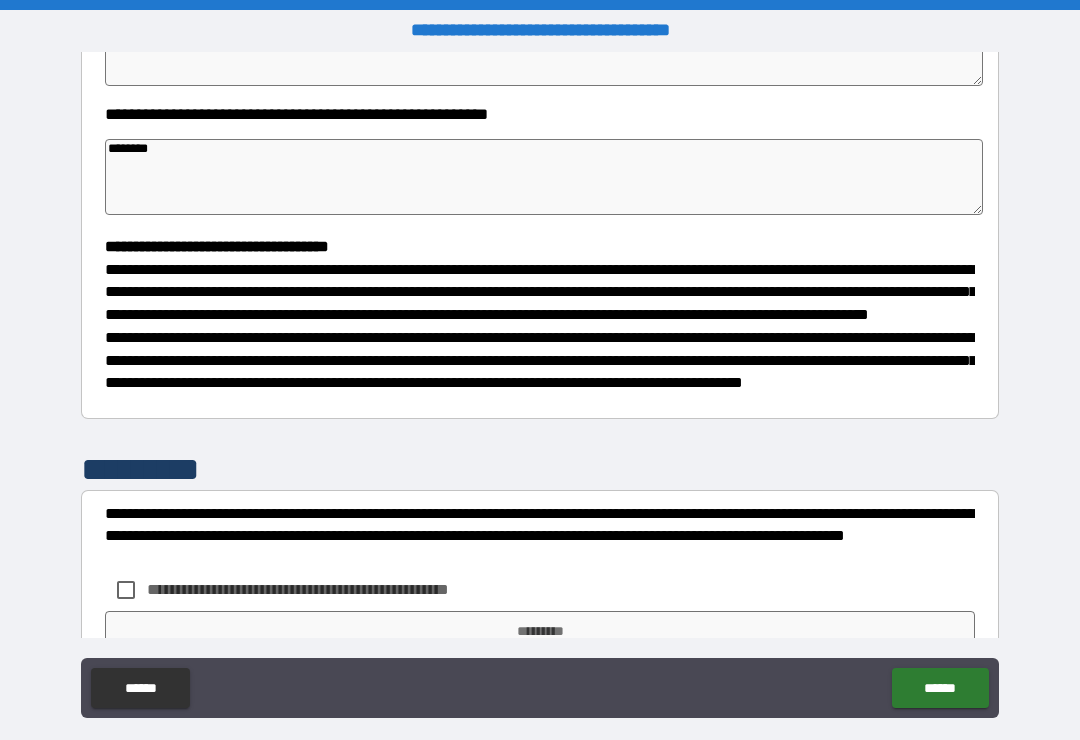 type on "*" 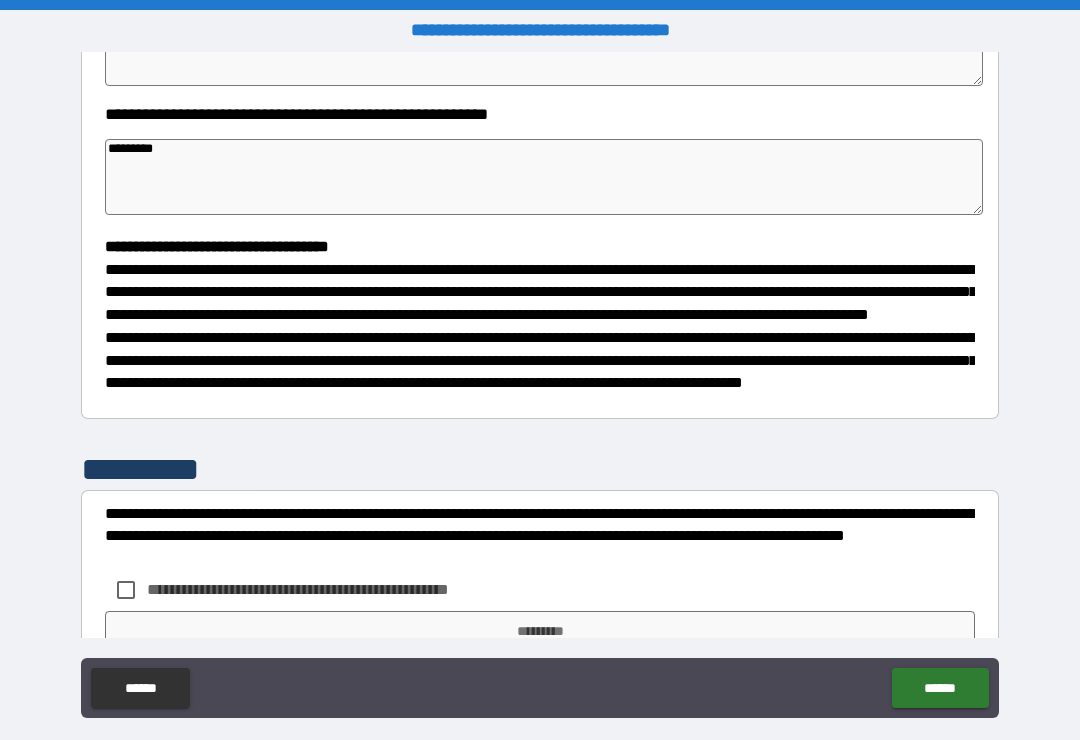 type on "*" 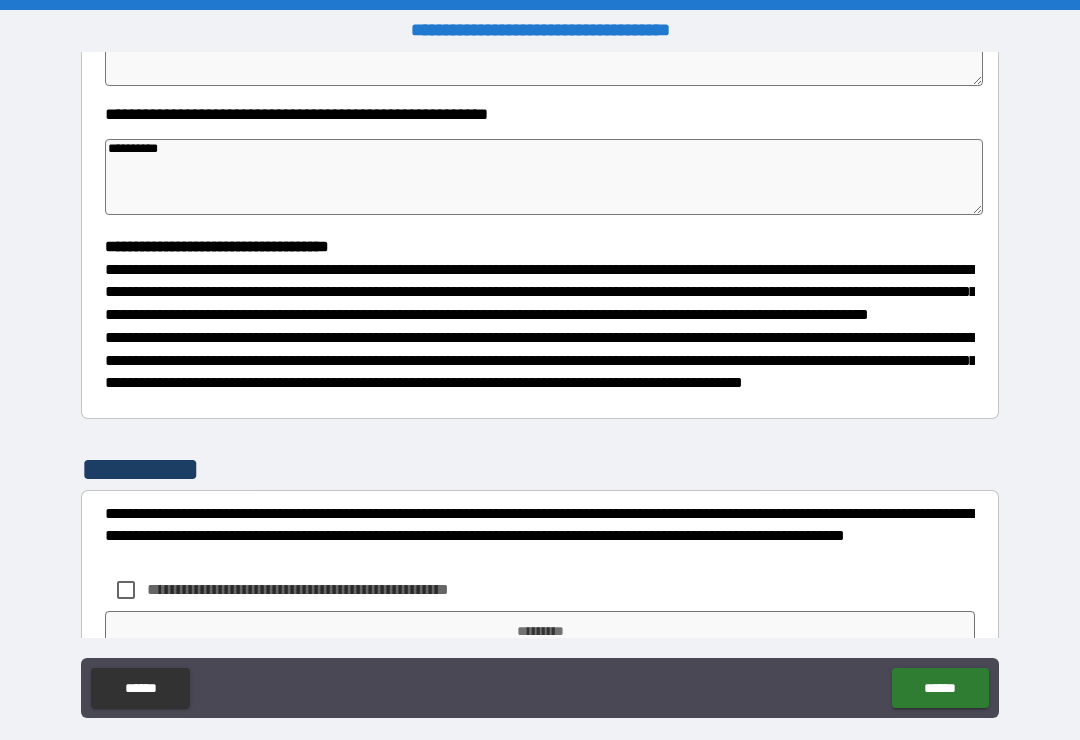 type on "*" 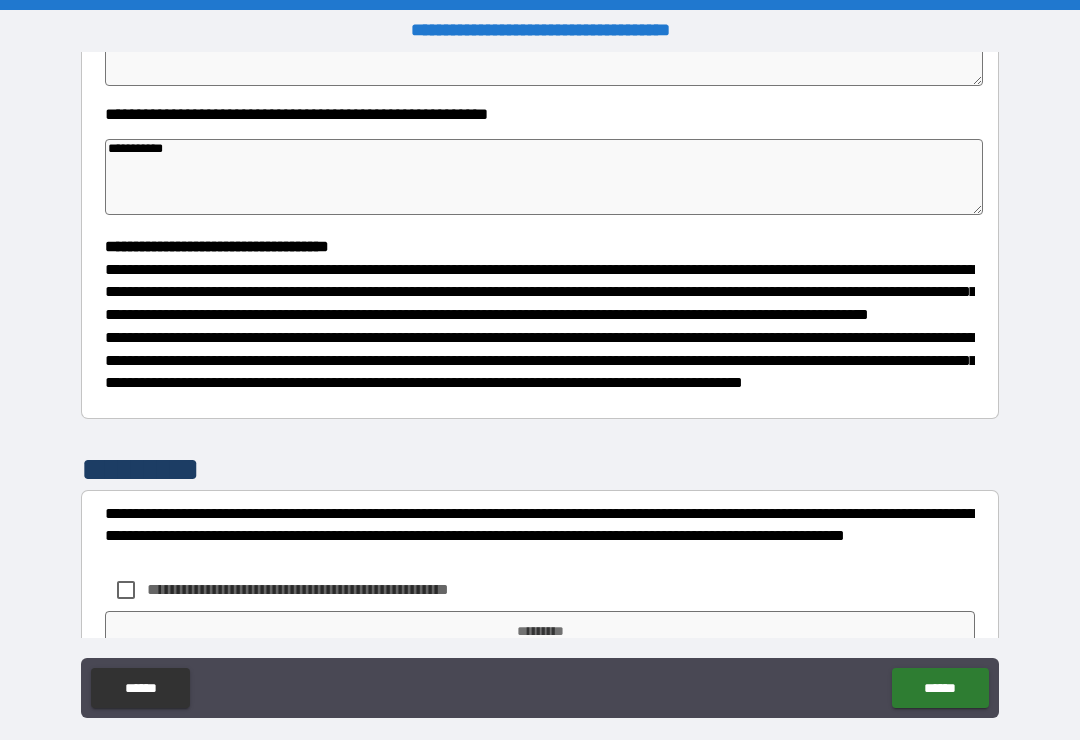 type on "**********" 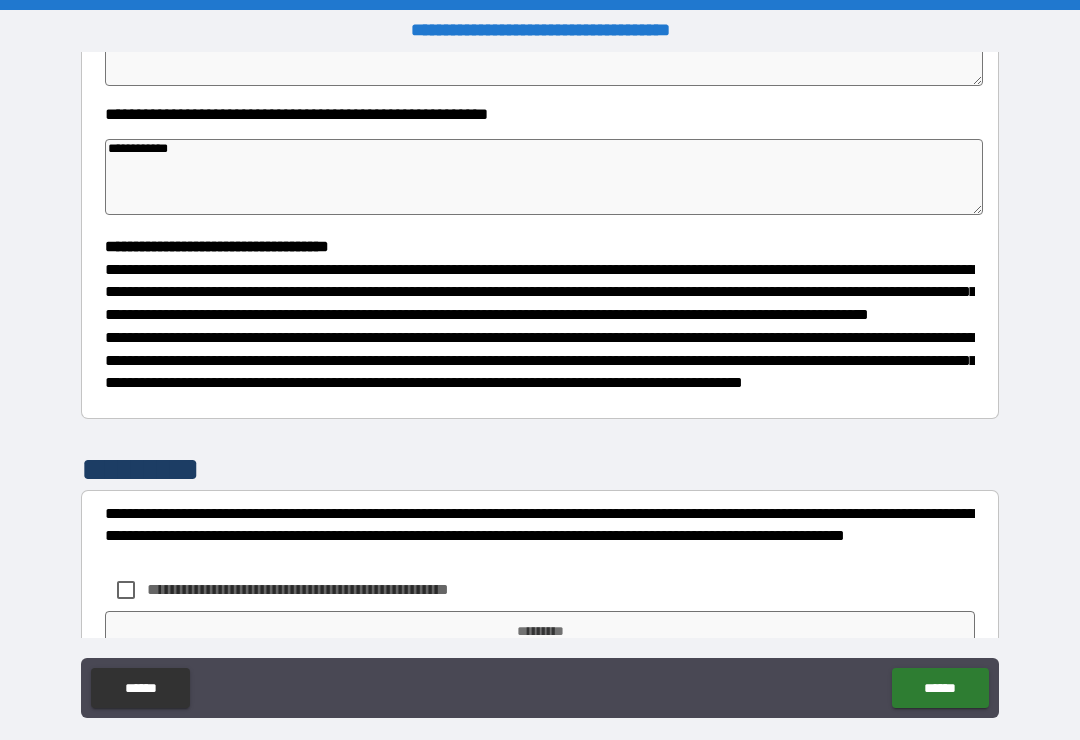 type on "*" 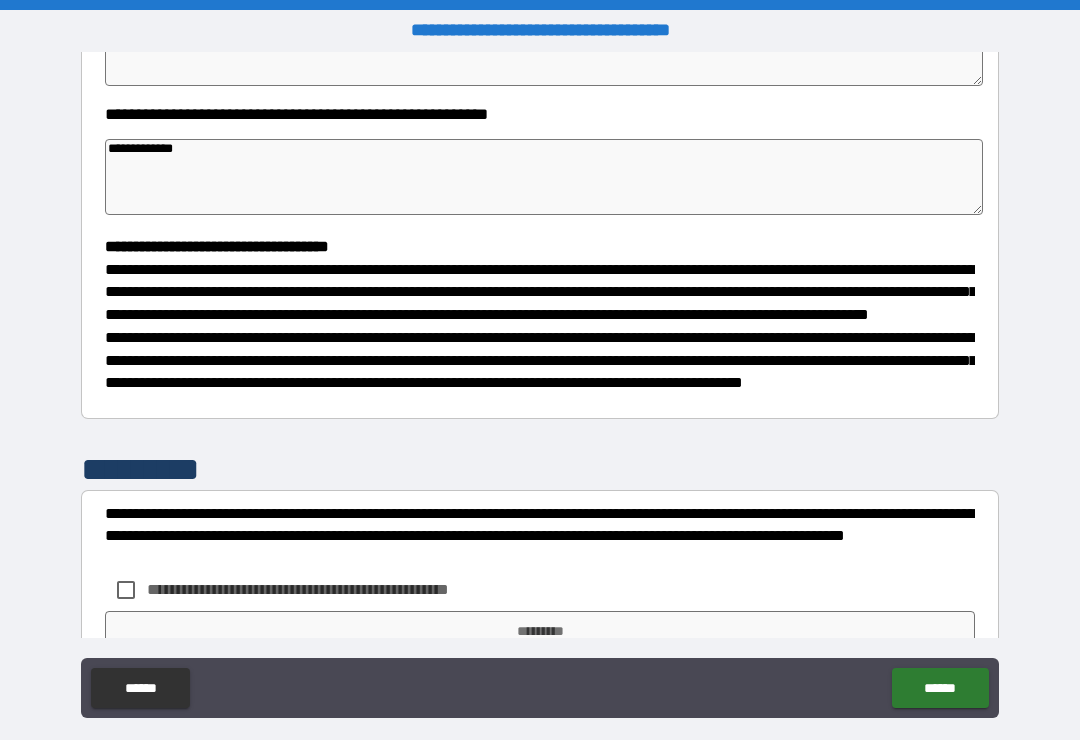 type on "*" 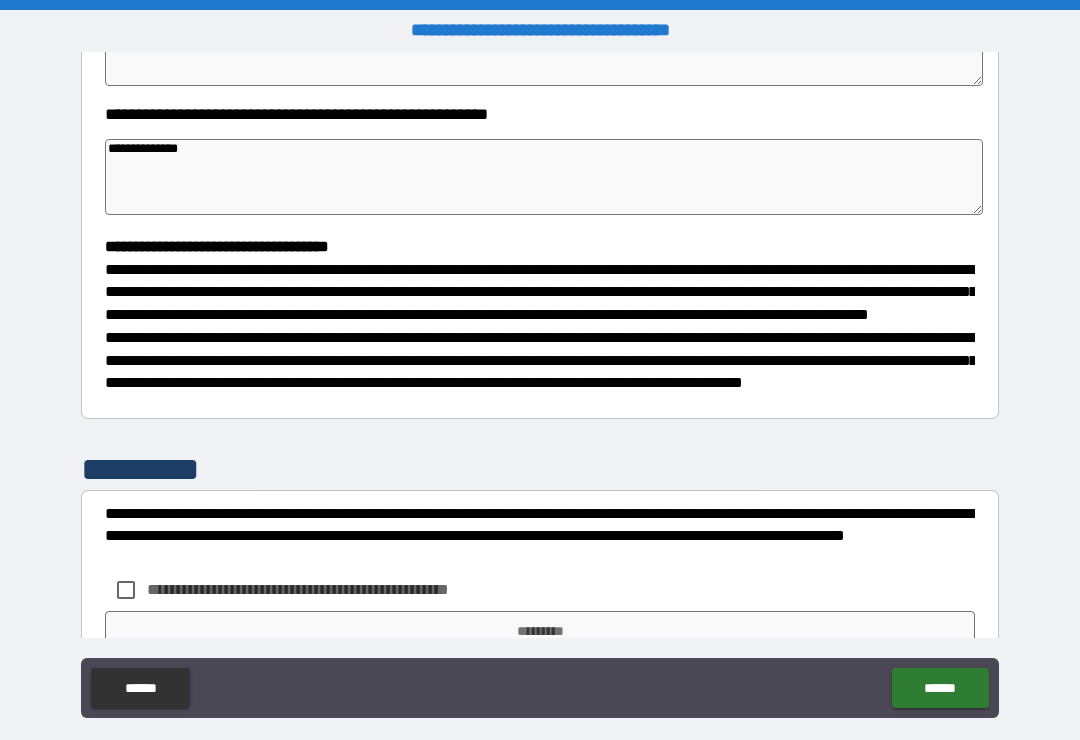 type on "*" 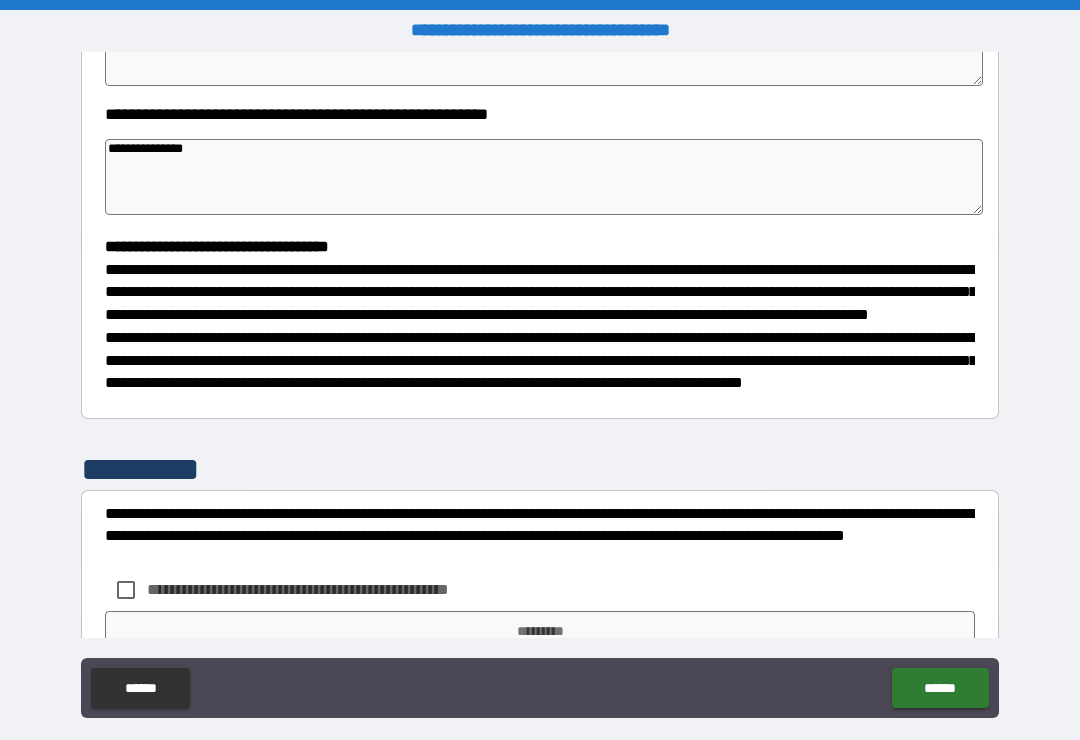 type on "*" 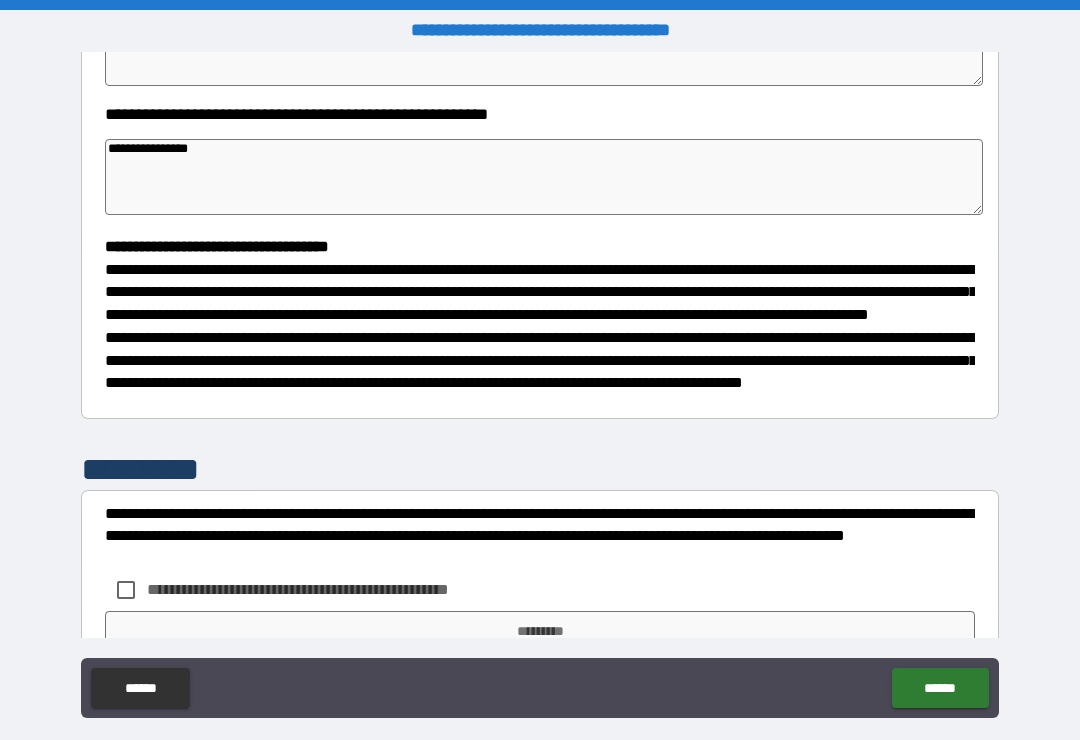 type on "*" 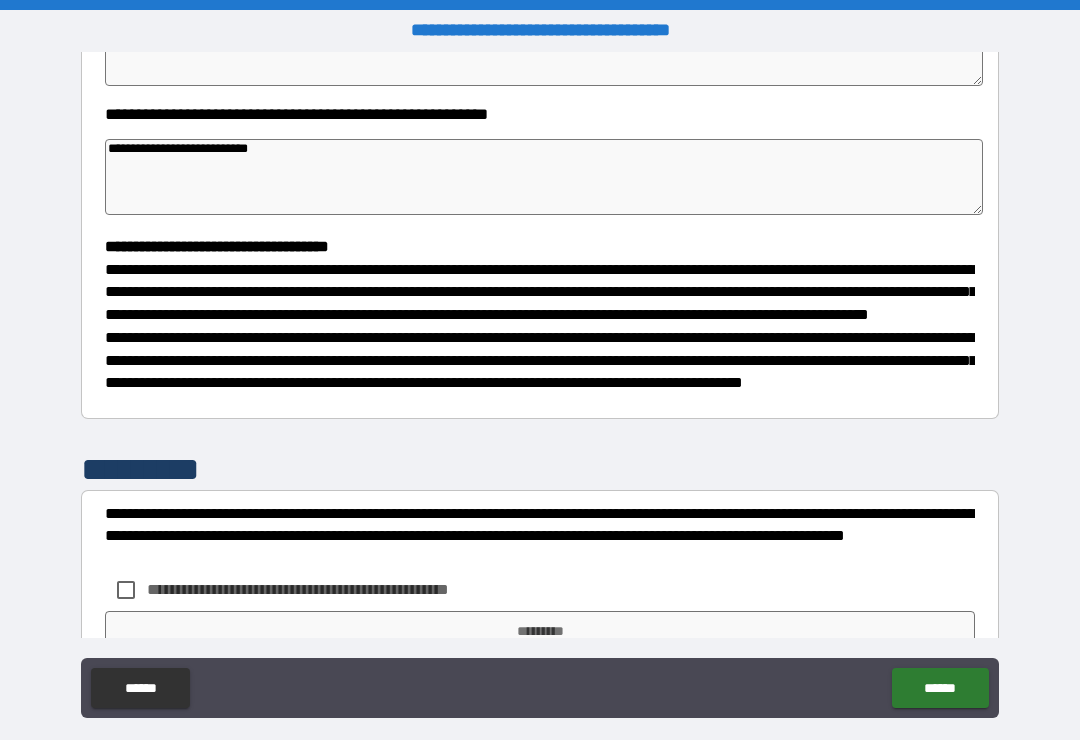 click on "**********" at bounding box center [544, 177] 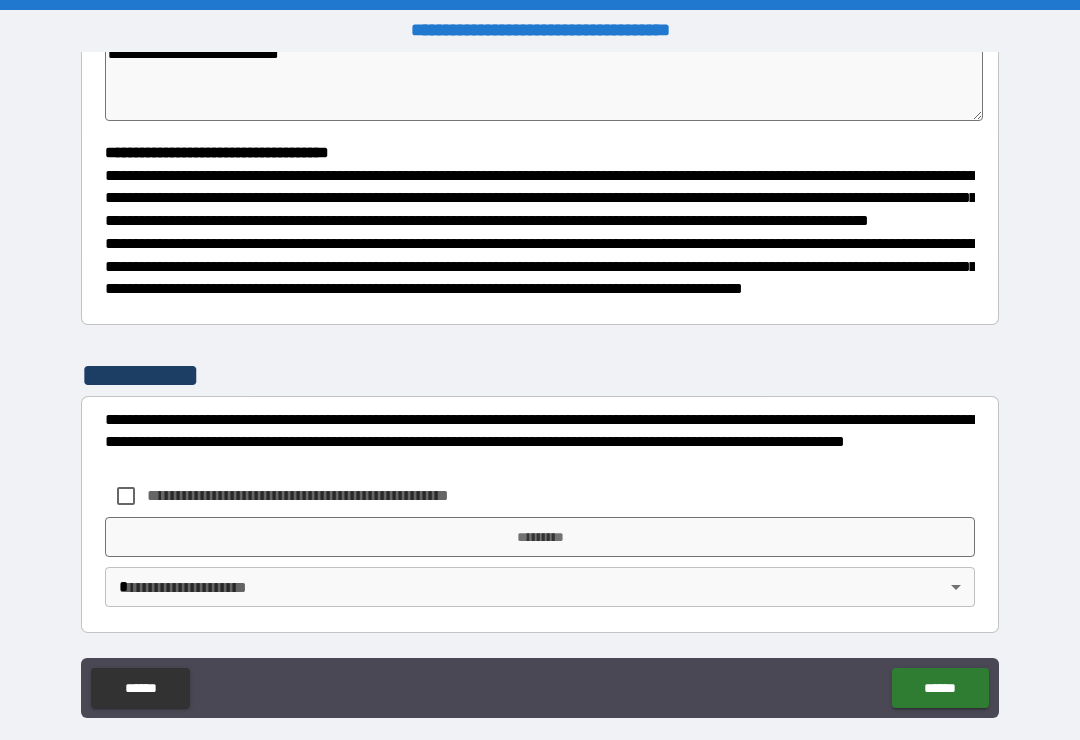 scroll, scrollTop: 526, scrollLeft: 0, axis: vertical 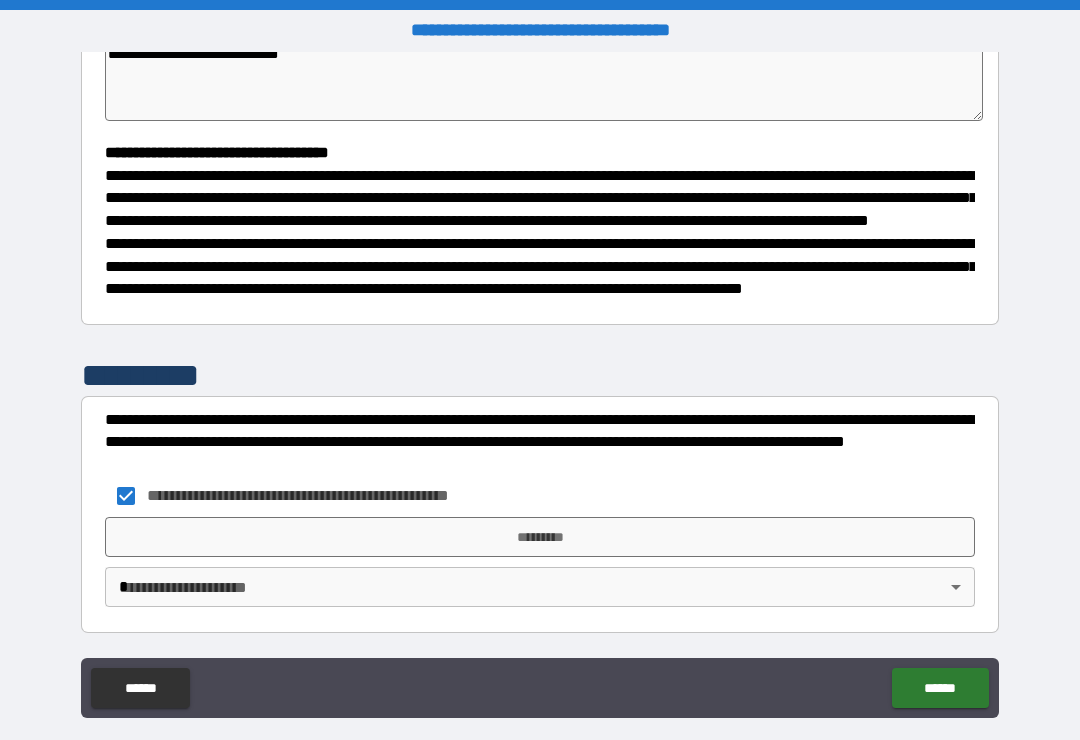 click on "**********" at bounding box center [540, 385] 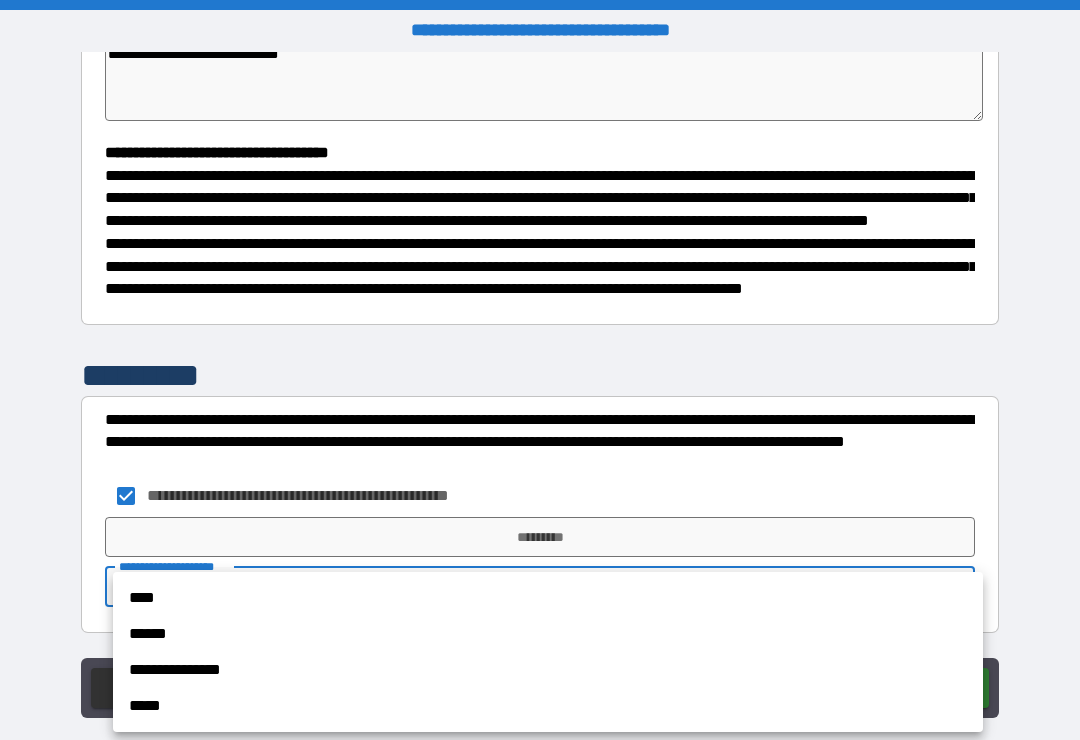 click on "**********" at bounding box center [548, 670] 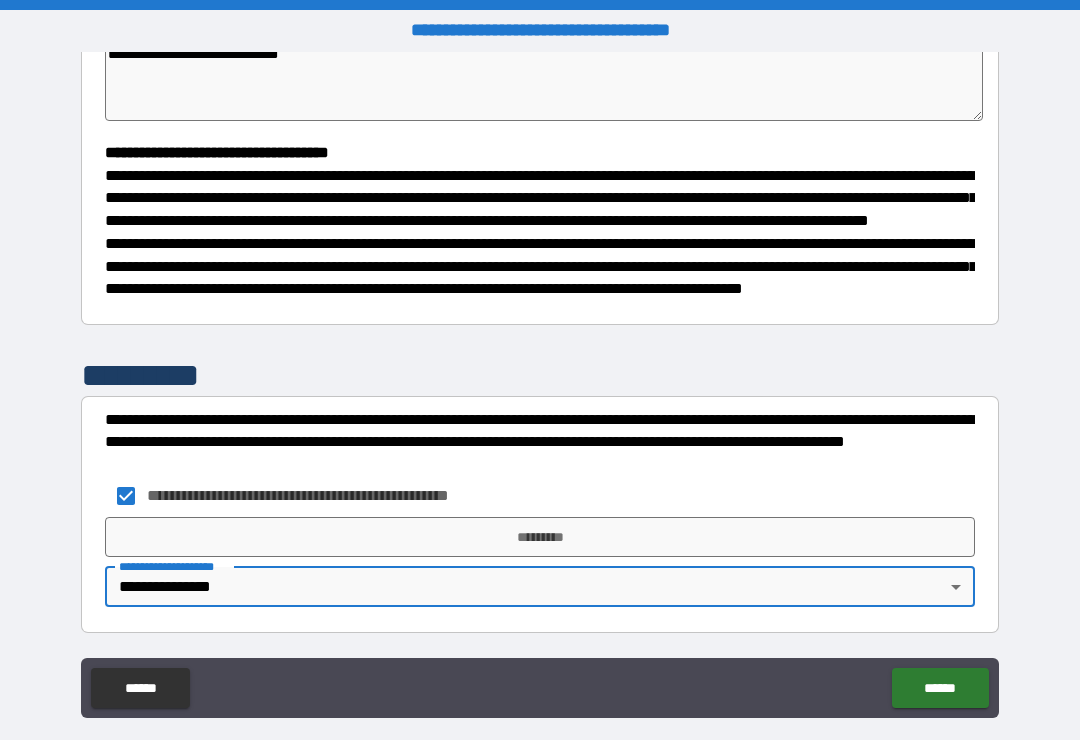 click on "*********" at bounding box center [540, 537] 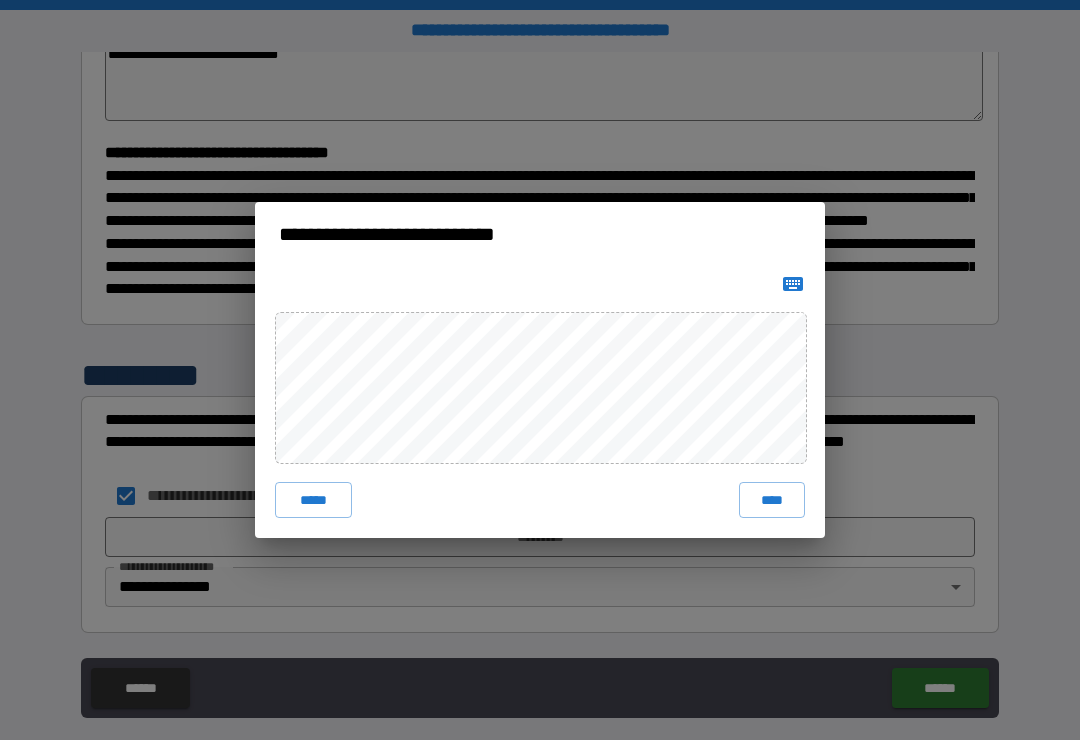 click on "*****" at bounding box center (313, 500) 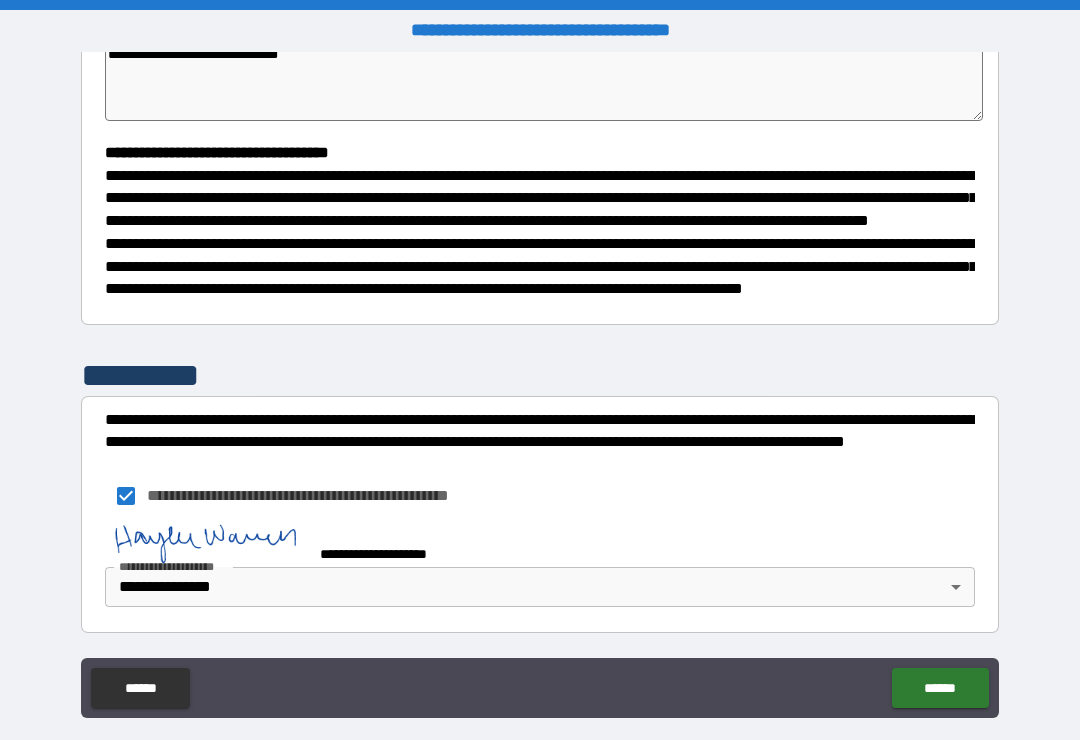 scroll, scrollTop: 516, scrollLeft: 0, axis: vertical 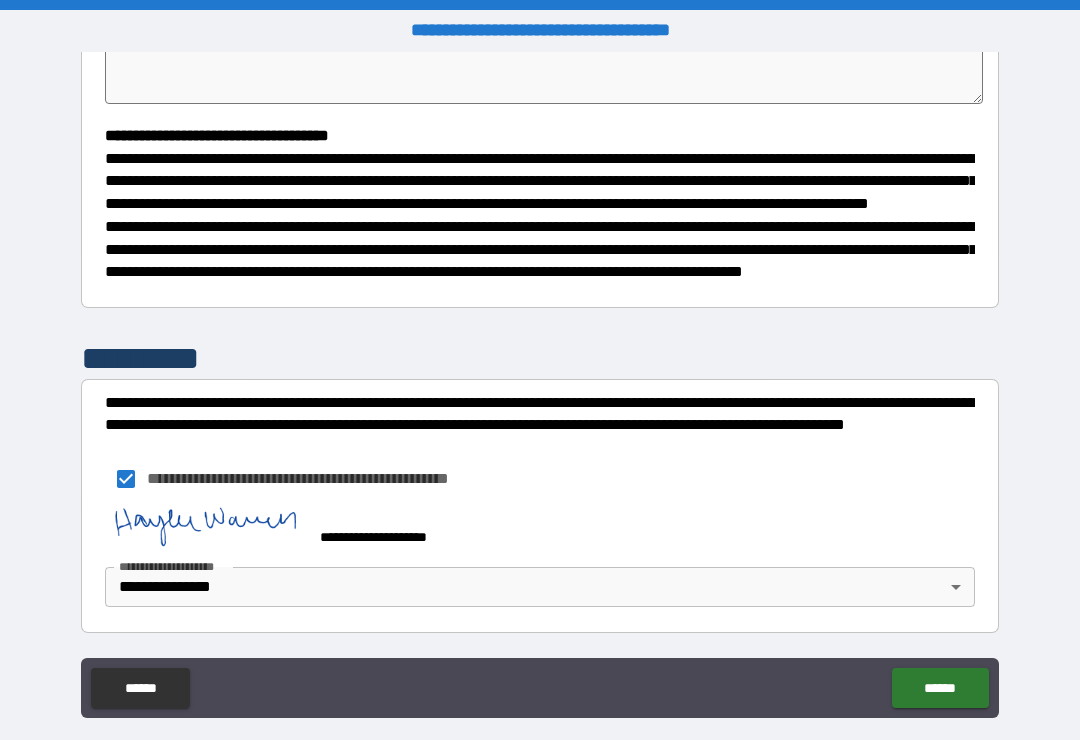 click on "******" at bounding box center (940, 688) 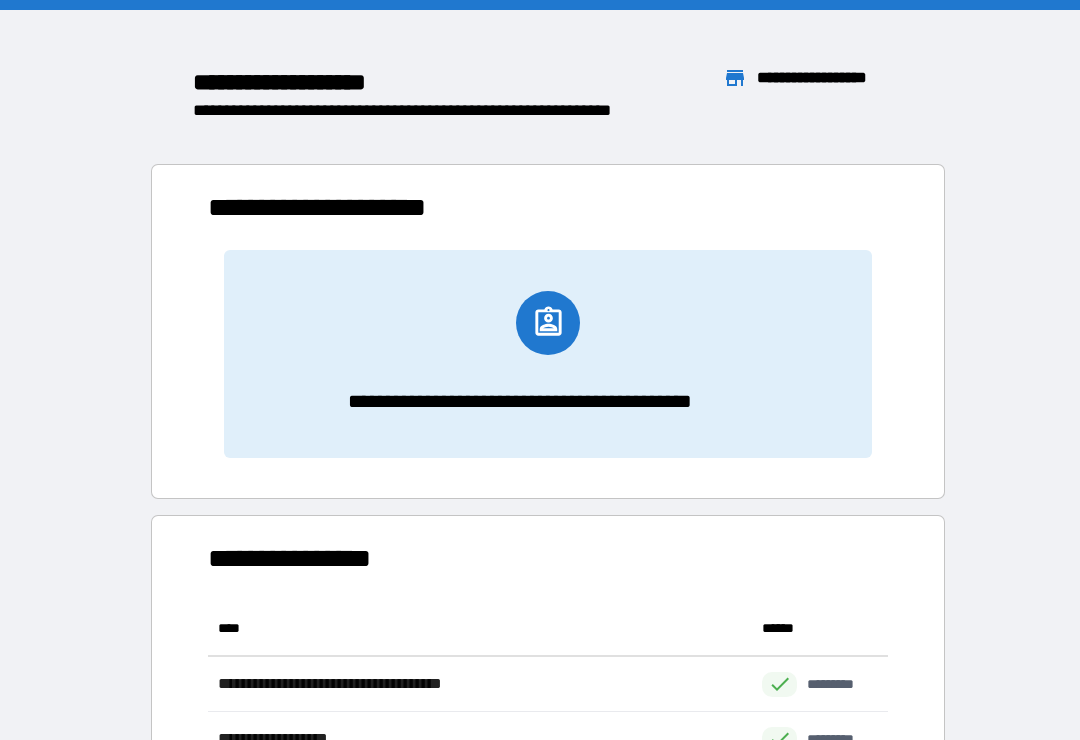 scroll, scrollTop: 386, scrollLeft: 680, axis: both 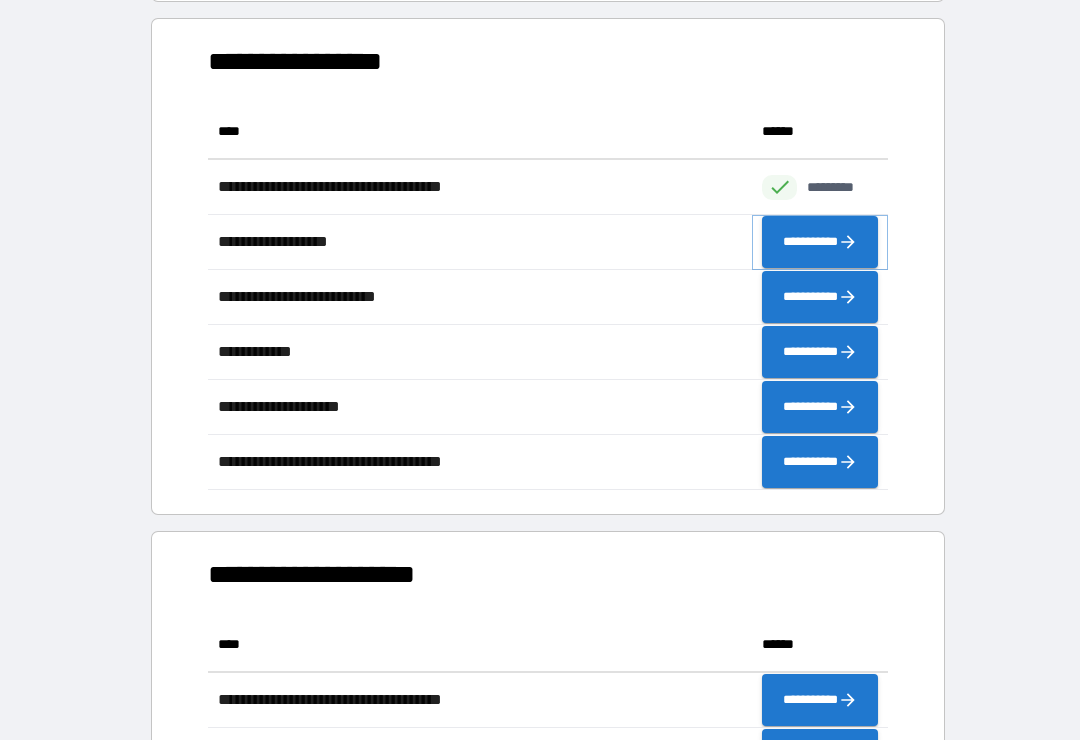 click on "**********" at bounding box center [820, 242] 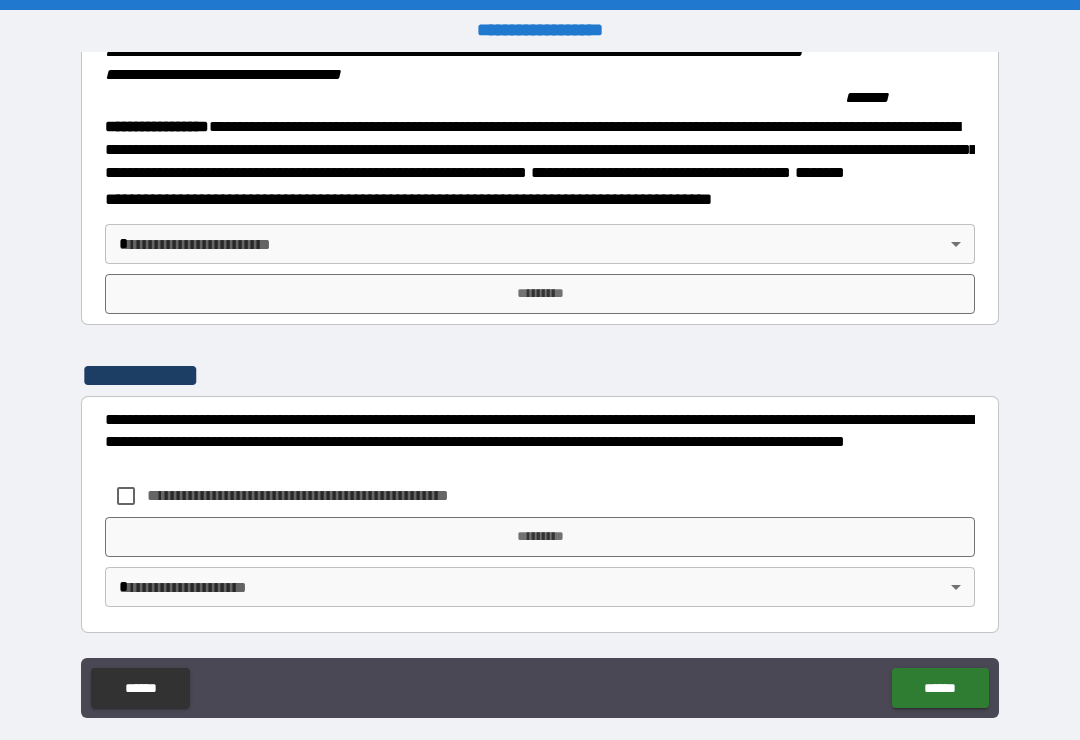 scroll, scrollTop: 2215, scrollLeft: 0, axis: vertical 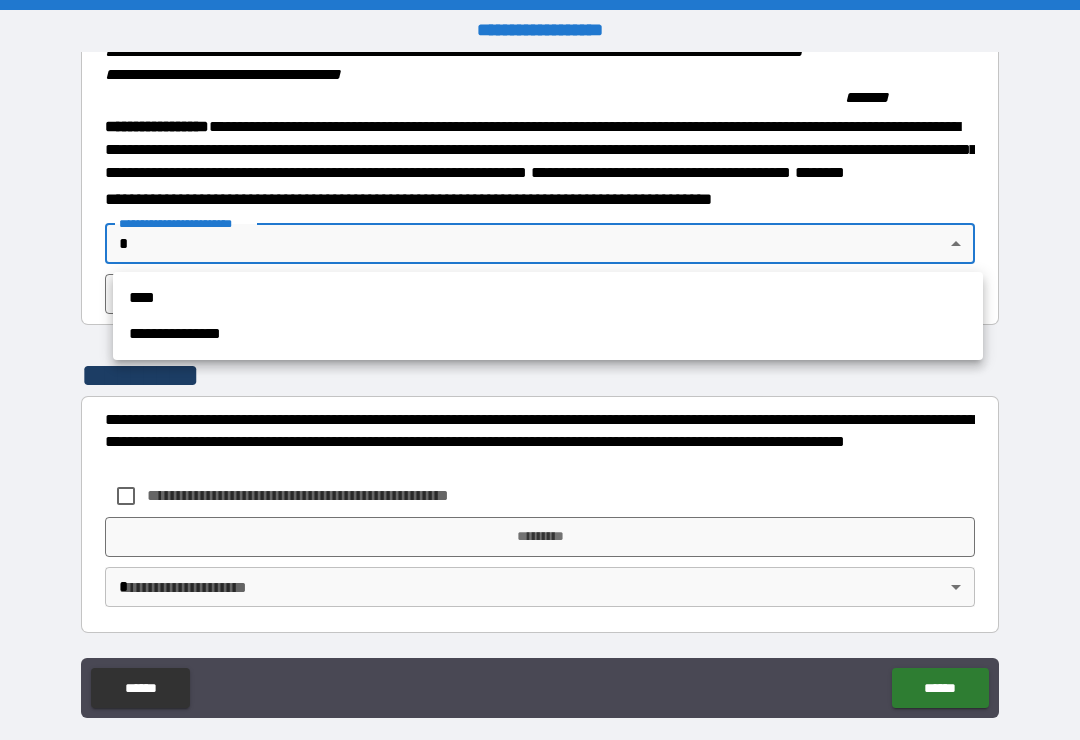 click on "**********" at bounding box center [548, 334] 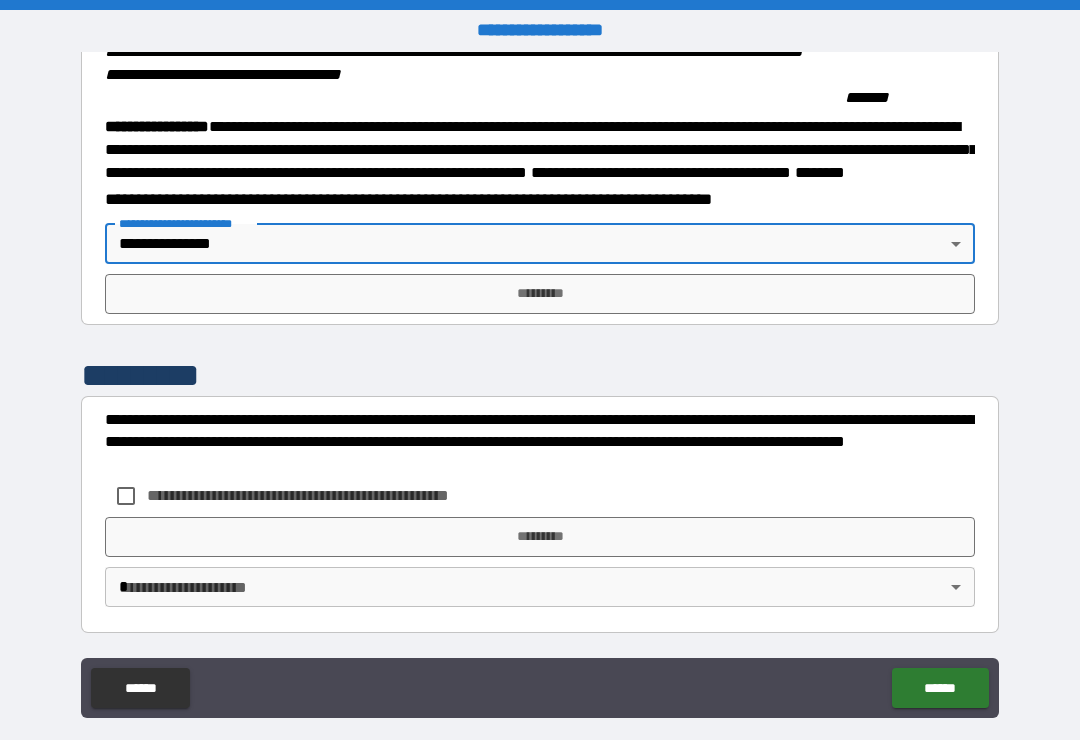 click on "*********" at bounding box center (540, 294) 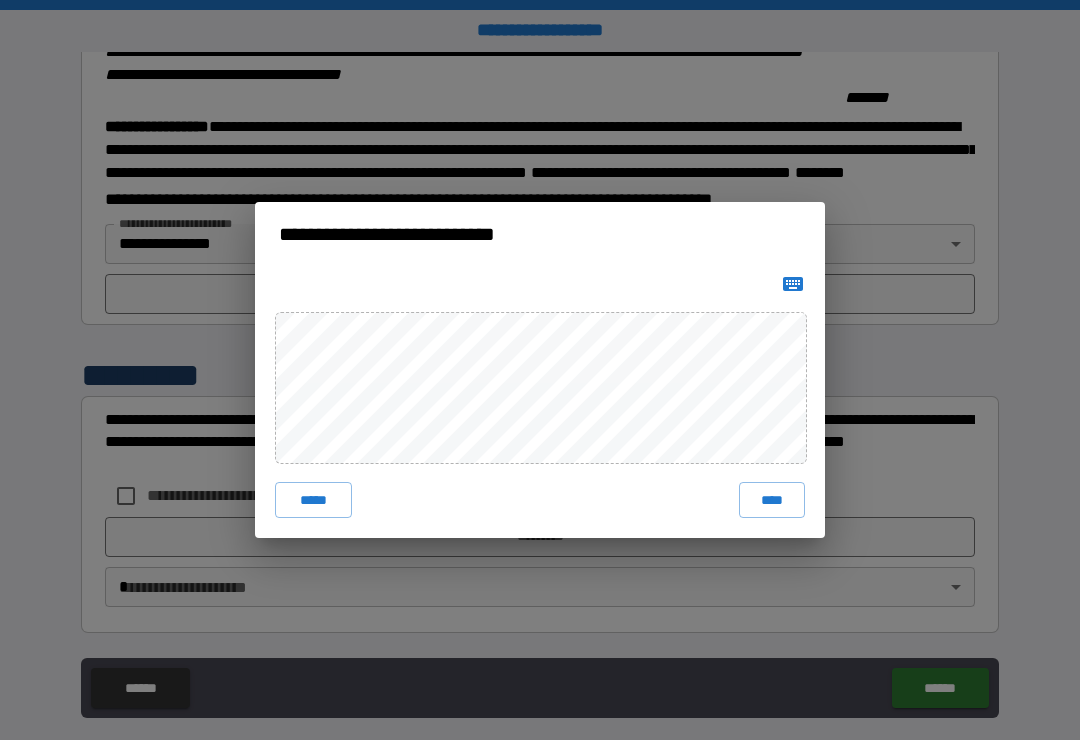 click on "****" at bounding box center [772, 500] 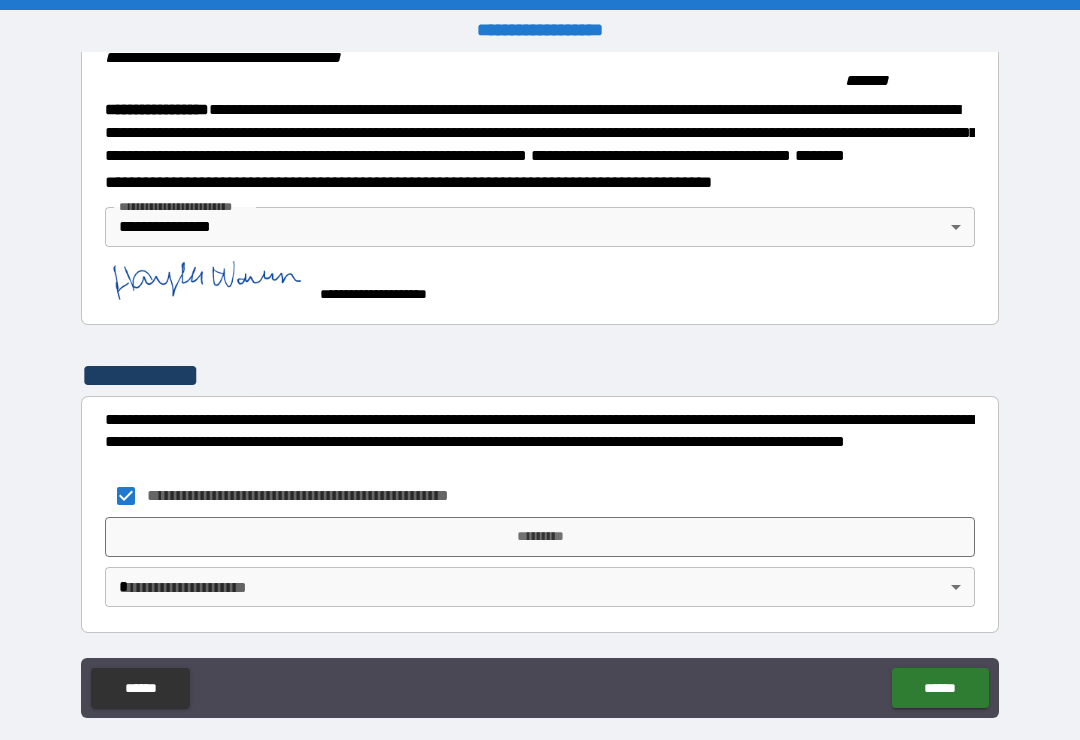 click on "**********" at bounding box center (540, 385) 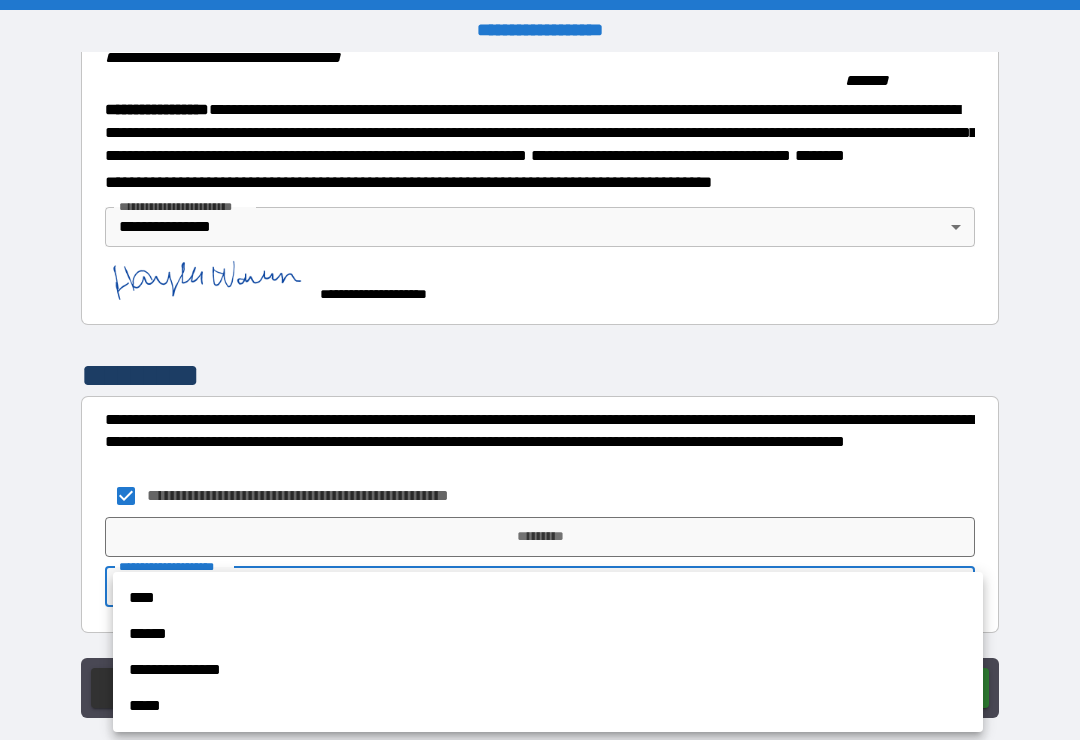 click on "**********" at bounding box center [548, 670] 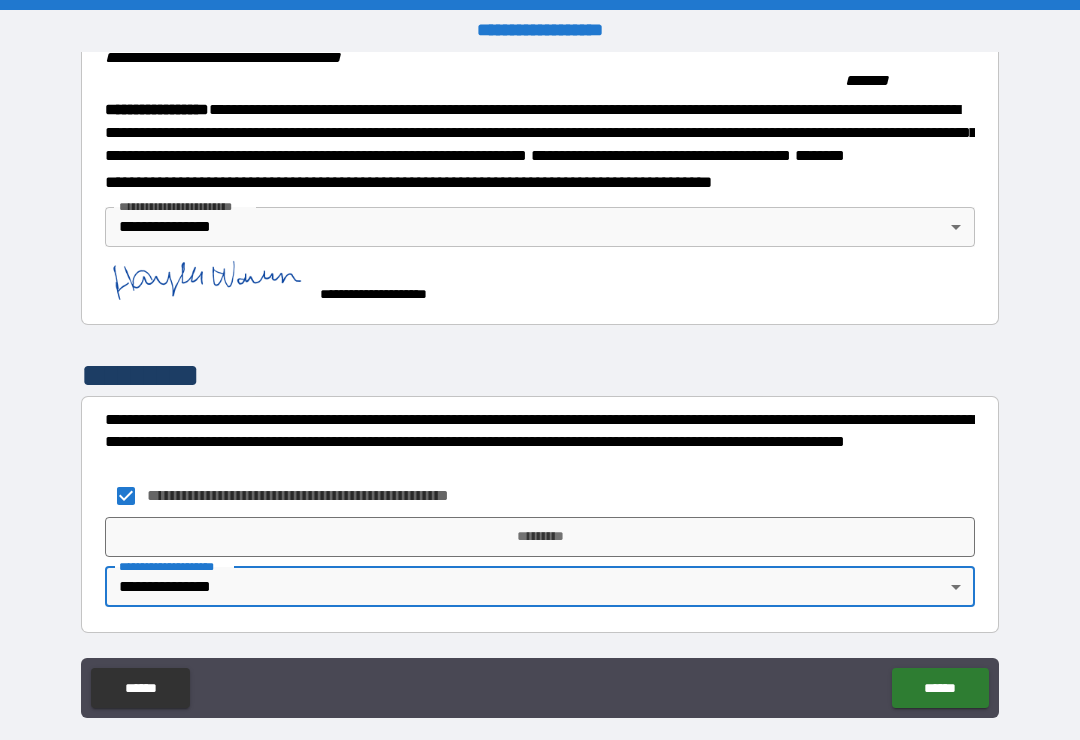 click on "*********" at bounding box center [540, 537] 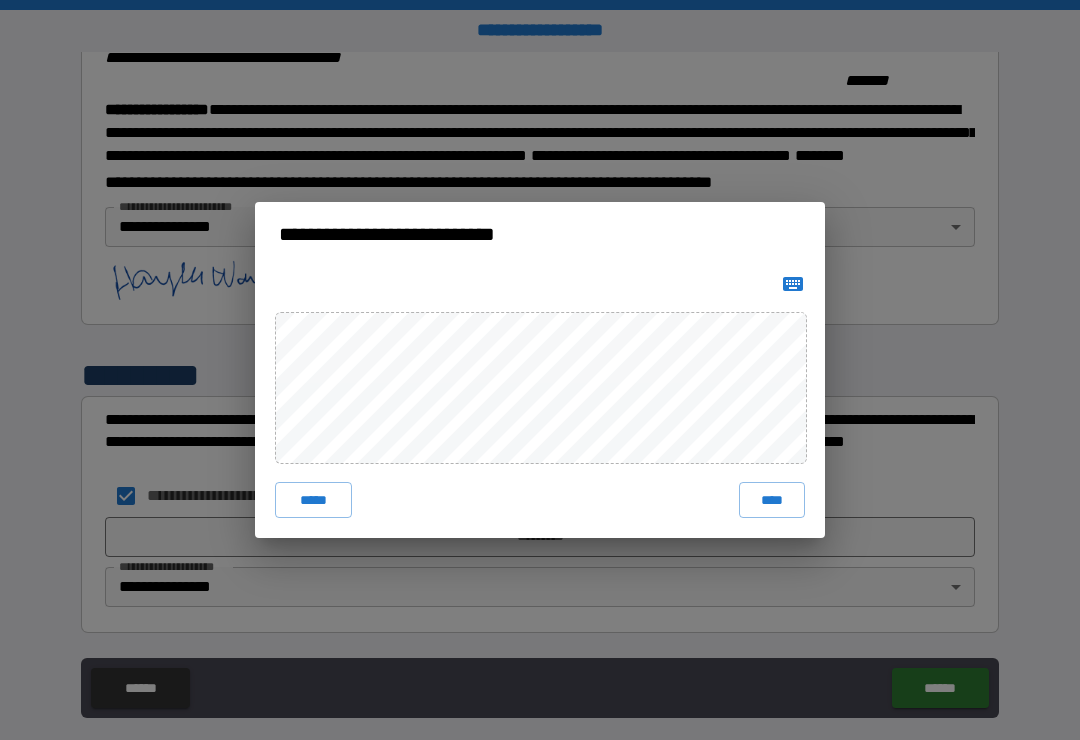 click on "****" at bounding box center [772, 500] 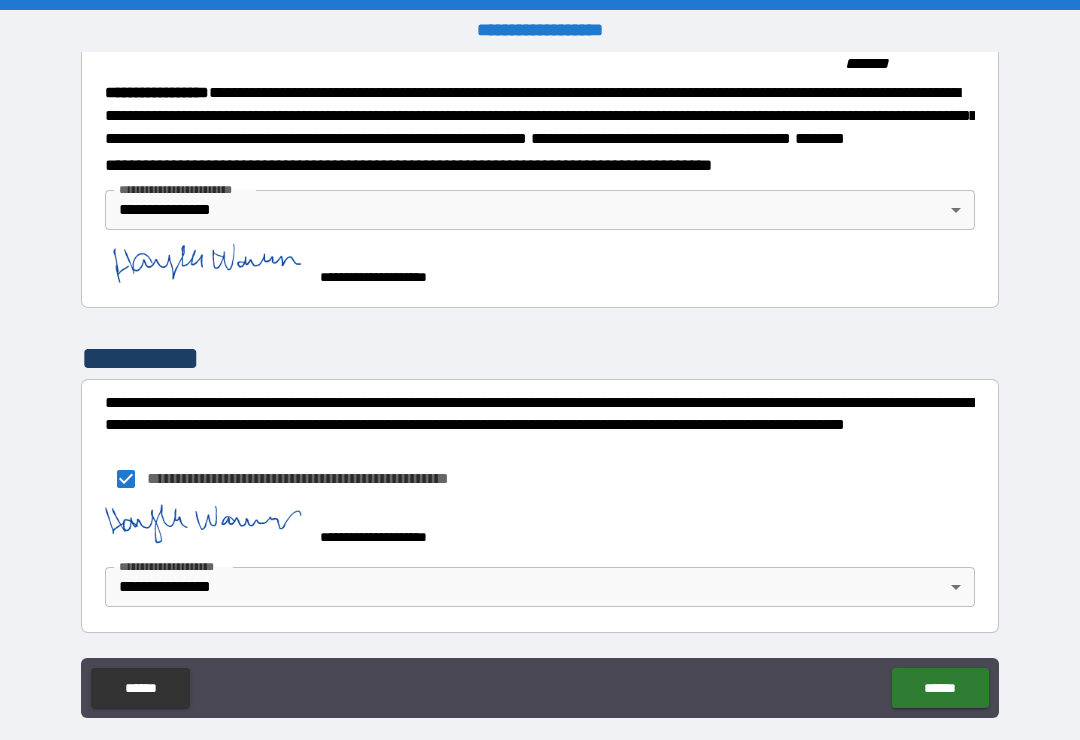 scroll, scrollTop: 2249, scrollLeft: 0, axis: vertical 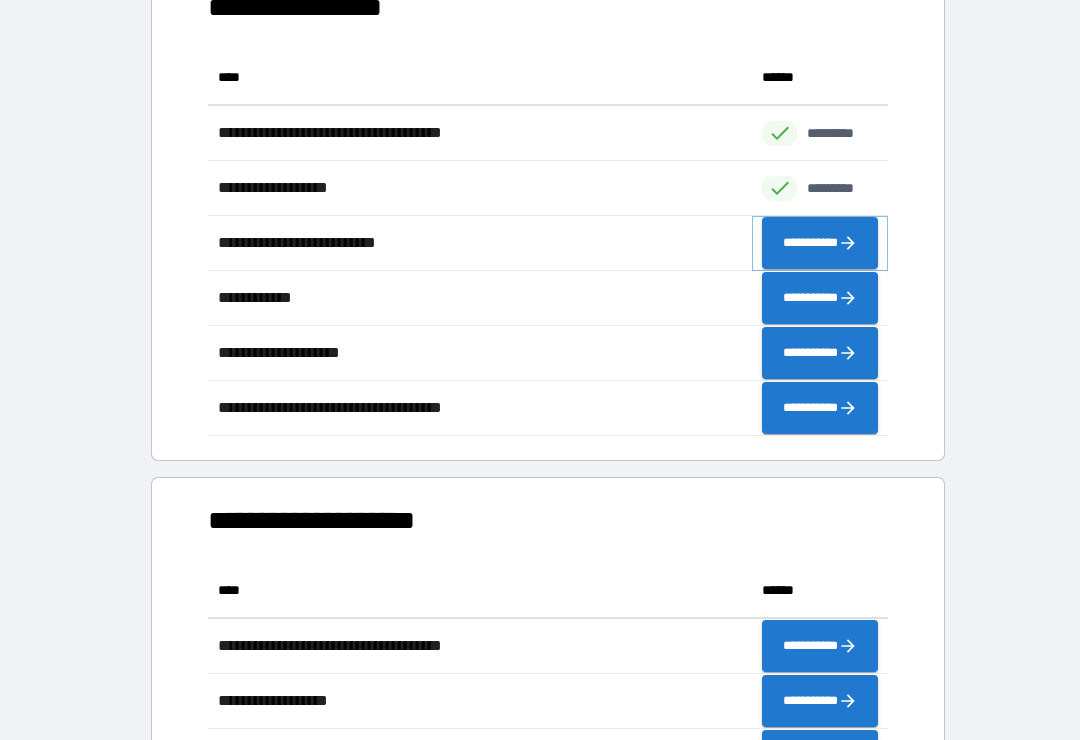 click on "**********" at bounding box center (820, 243) 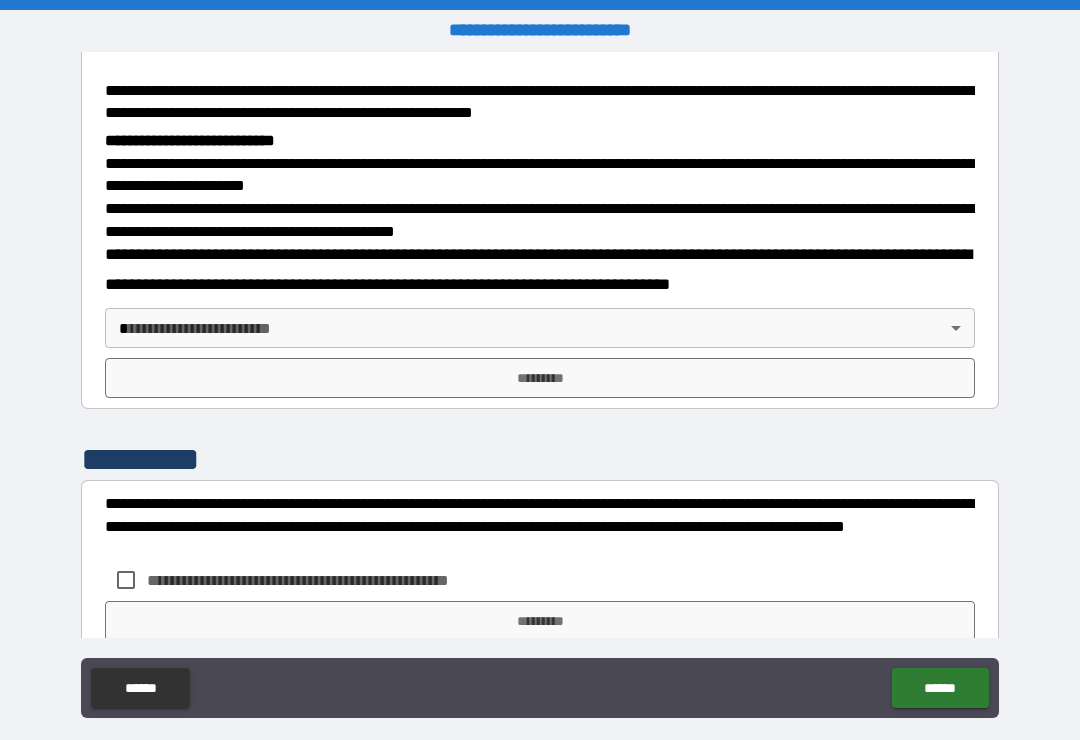 scroll, scrollTop: 641, scrollLeft: 0, axis: vertical 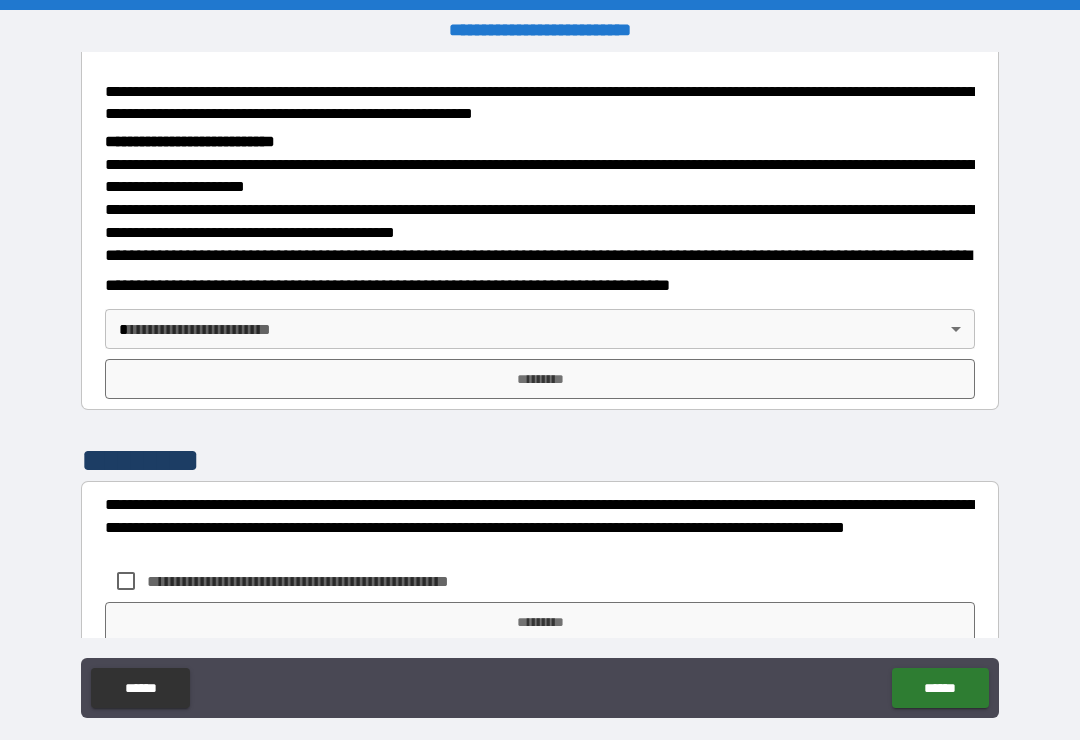 click on "**********" at bounding box center [540, 385] 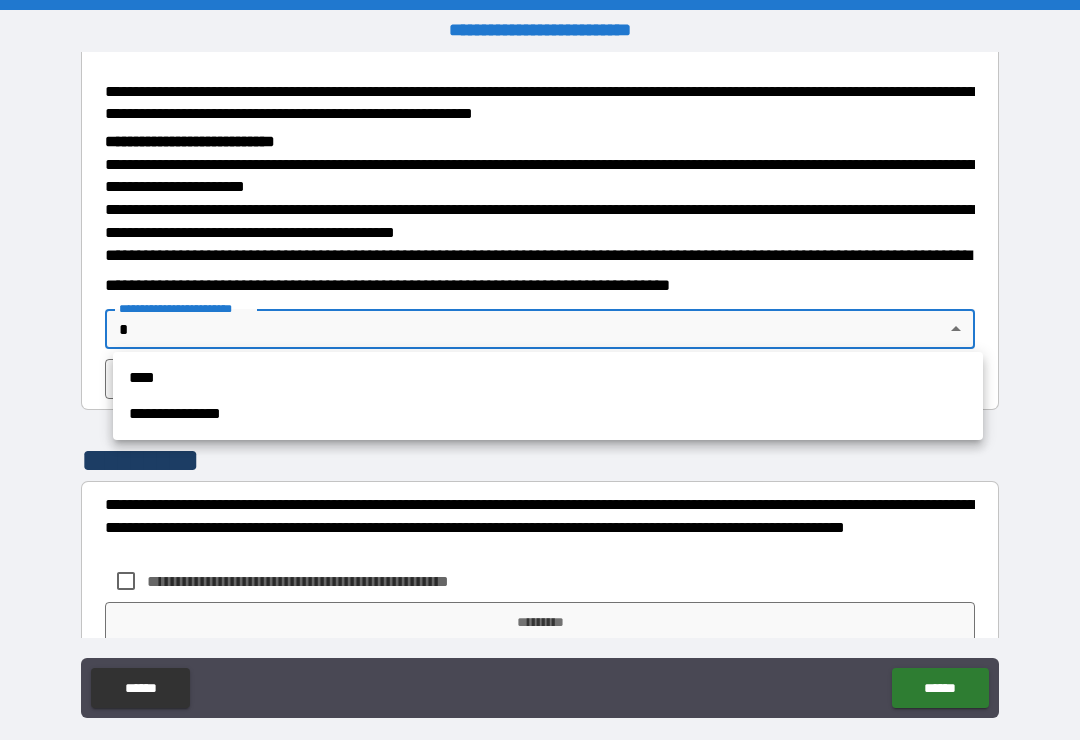click on "**********" at bounding box center (548, 414) 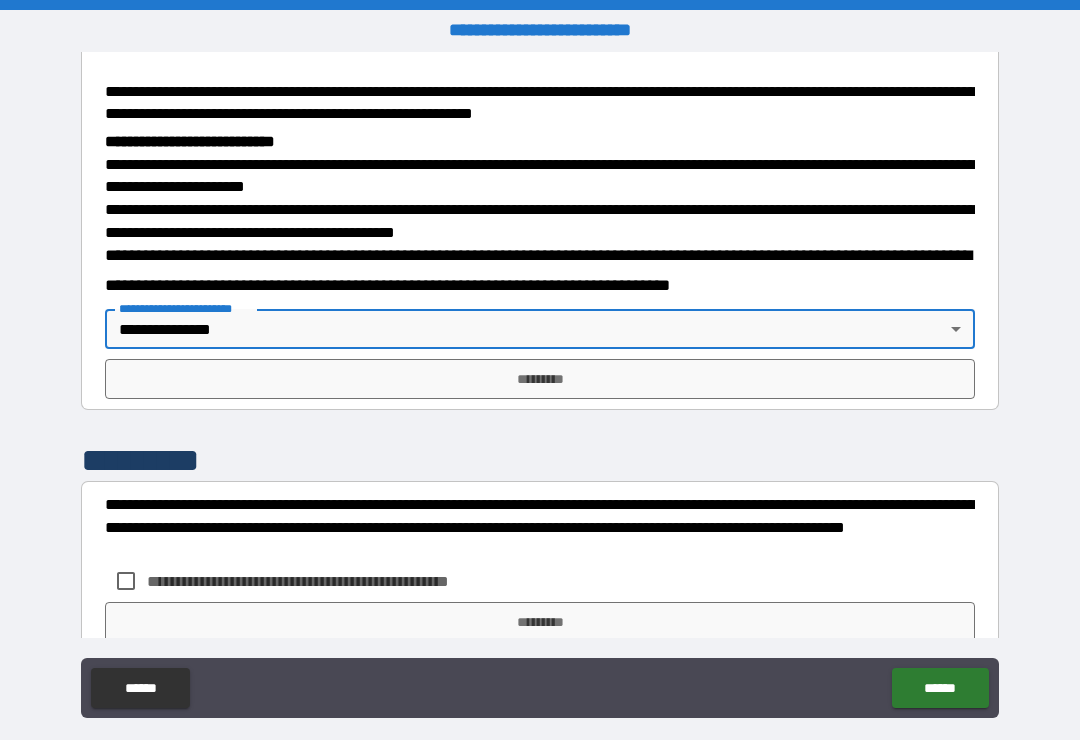 click on "*********" at bounding box center [540, 379] 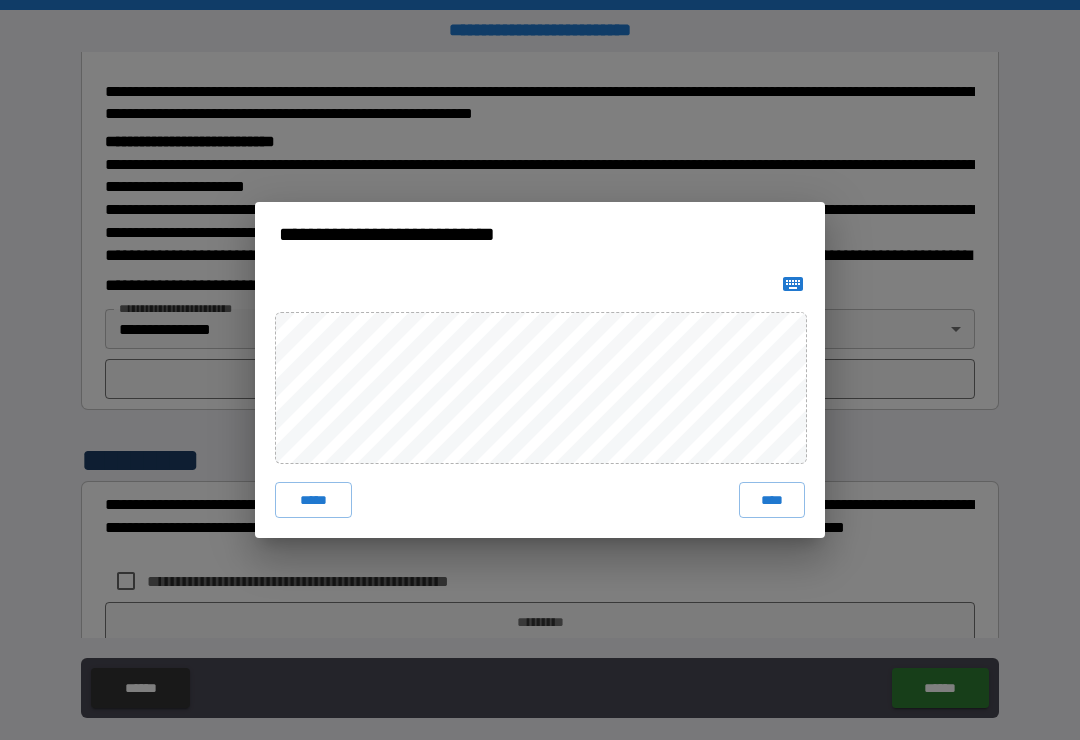 click on "****" at bounding box center [772, 500] 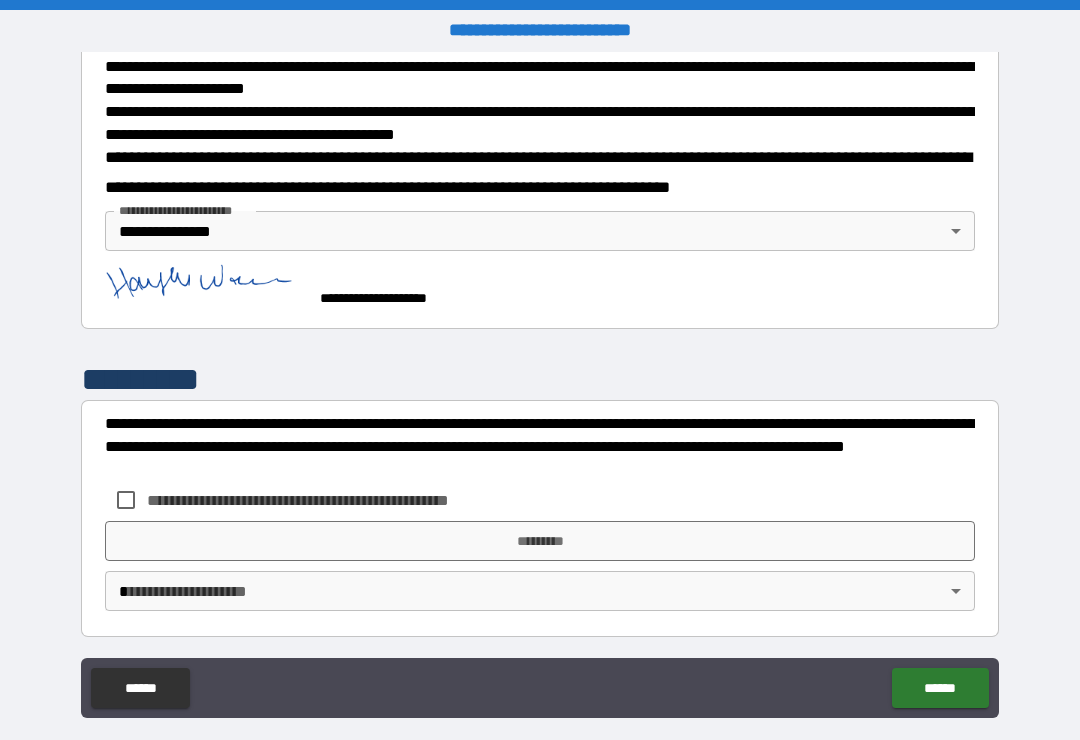 scroll, scrollTop: 738, scrollLeft: 0, axis: vertical 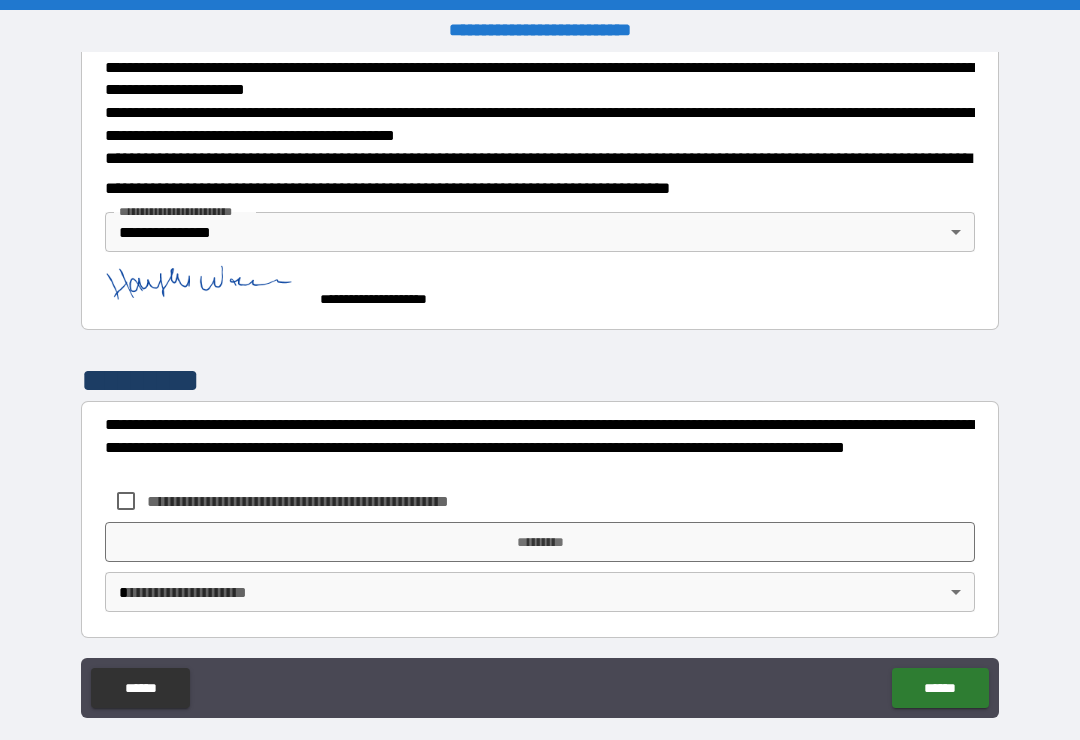 click on "*********" at bounding box center [540, 542] 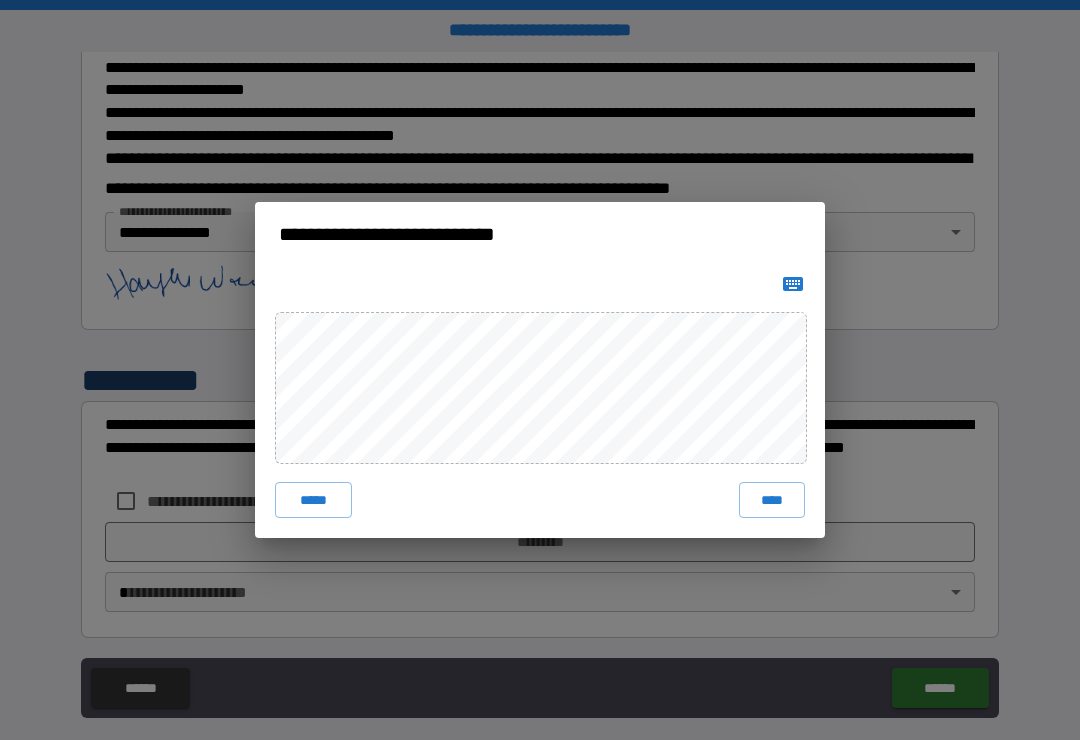 click on "****" at bounding box center (772, 500) 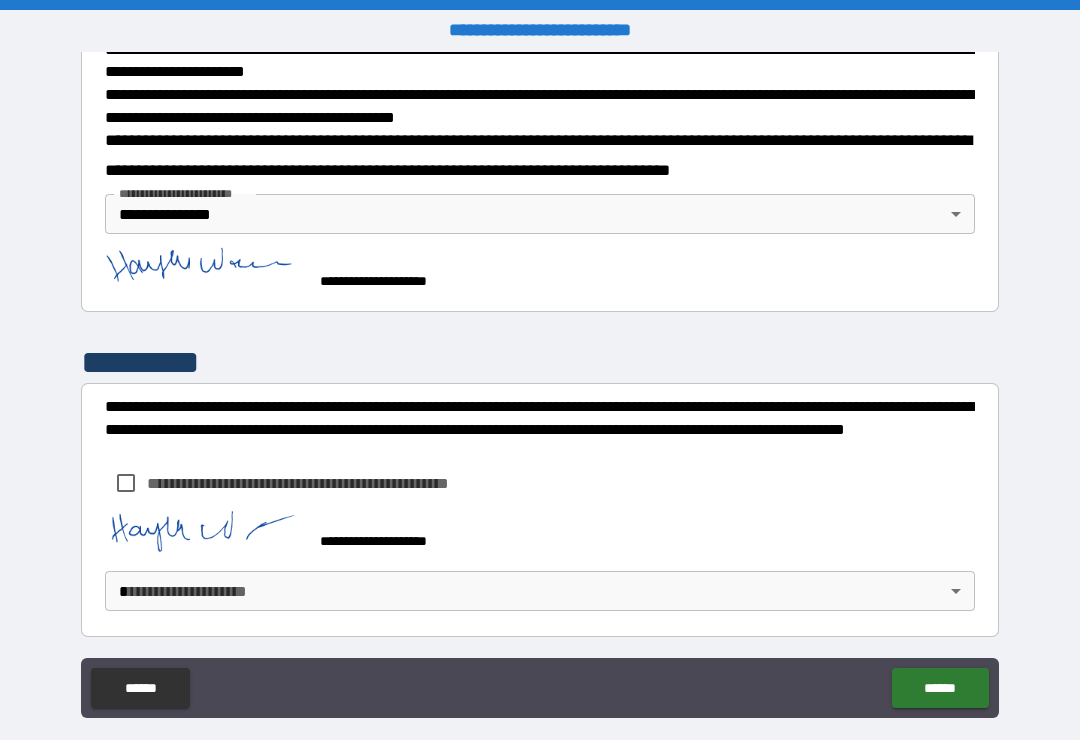 scroll, scrollTop: 755, scrollLeft: 0, axis: vertical 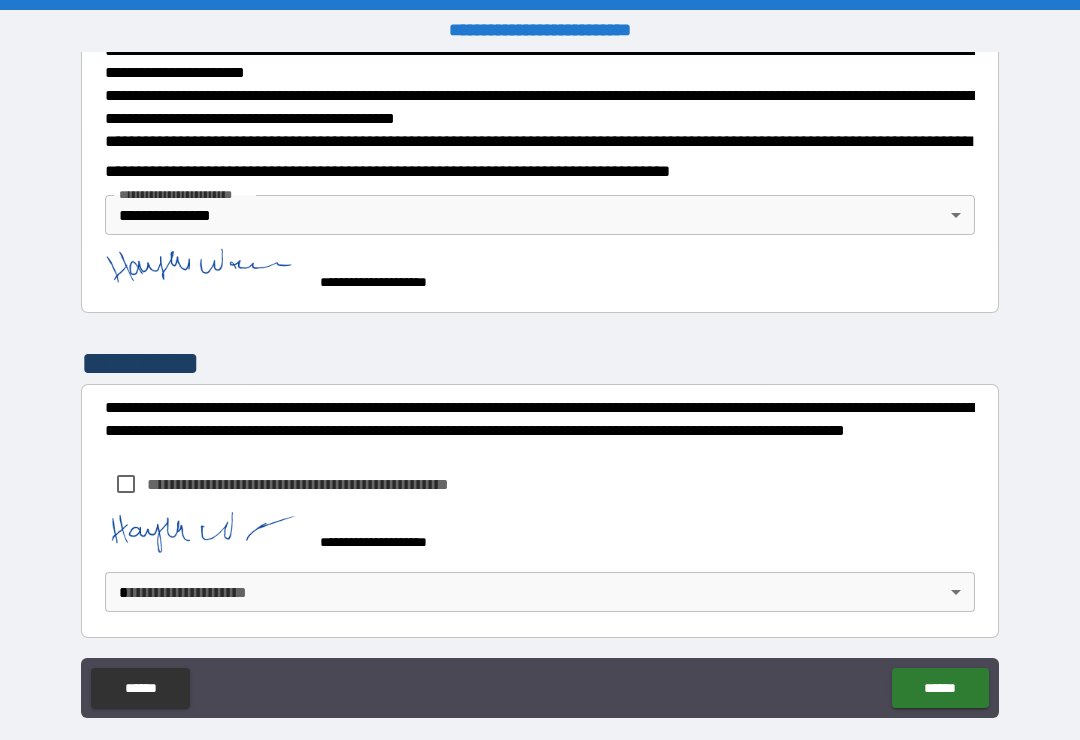 click on "**********" at bounding box center (540, 385) 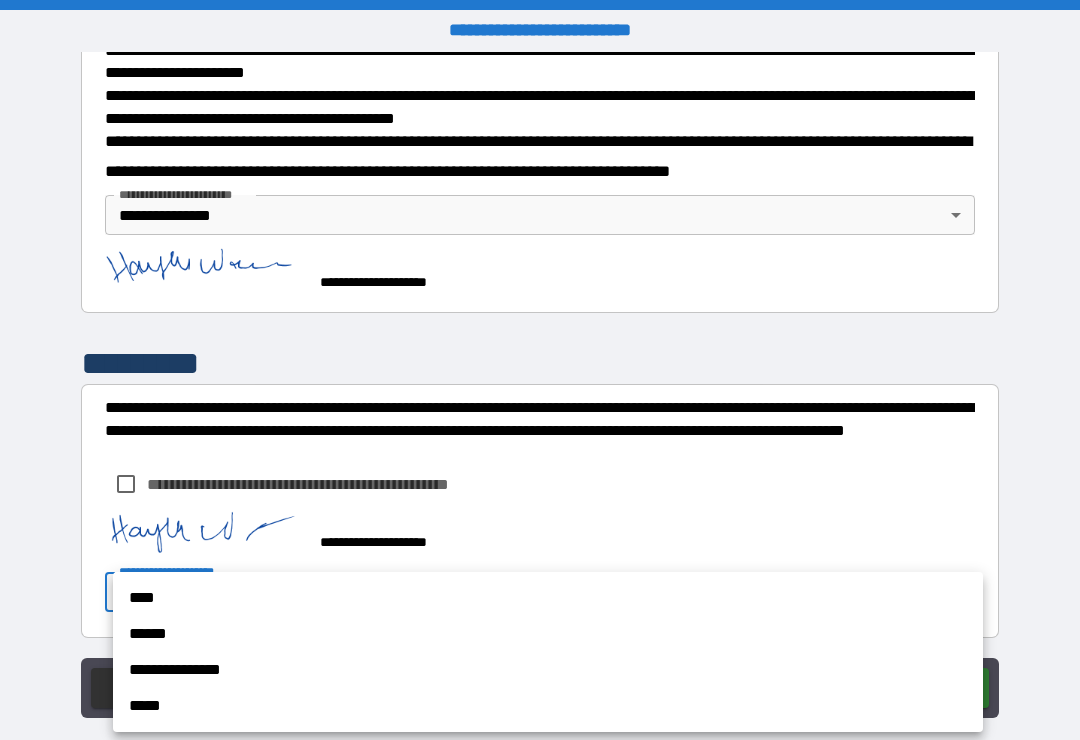 click on "**********" at bounding box center [548, 670] 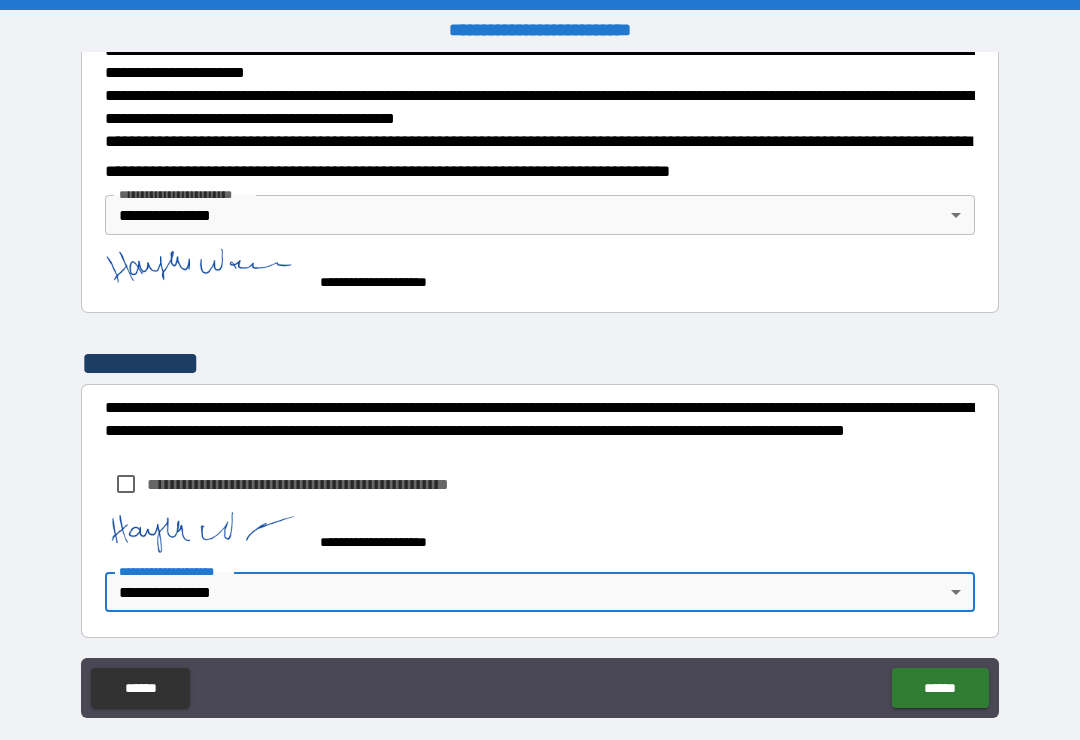click on "******" at bounding box center [940, 688] 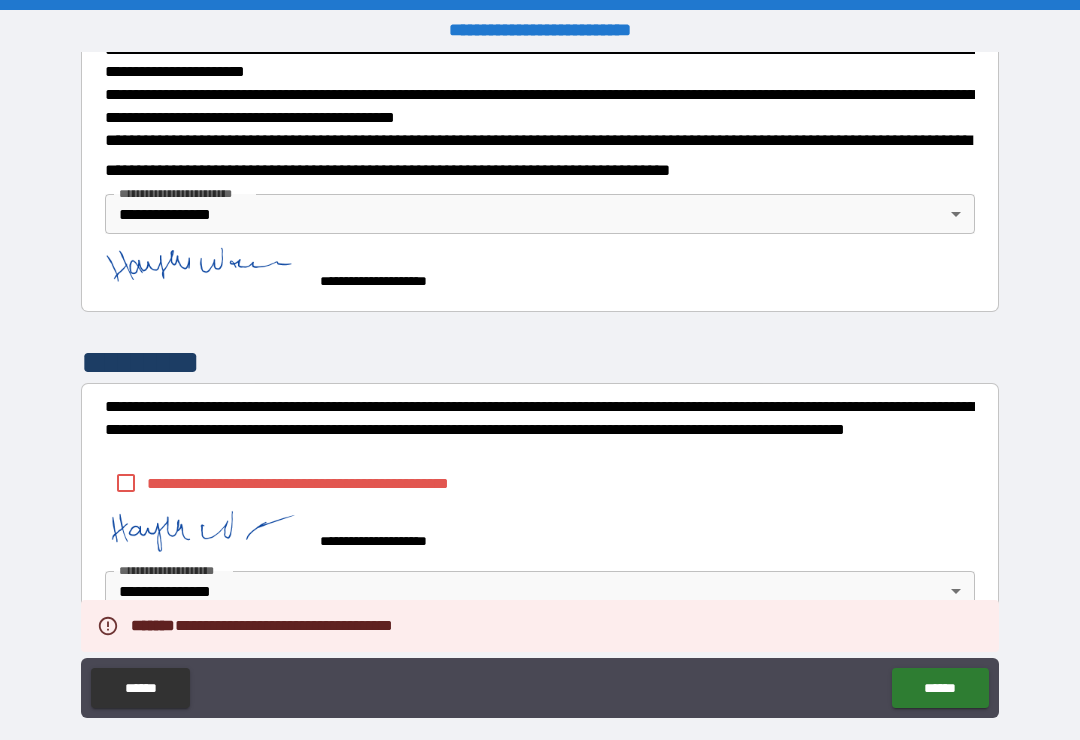 scroll, scrollTop: 755, scrollLeft: 0, axis: vertical 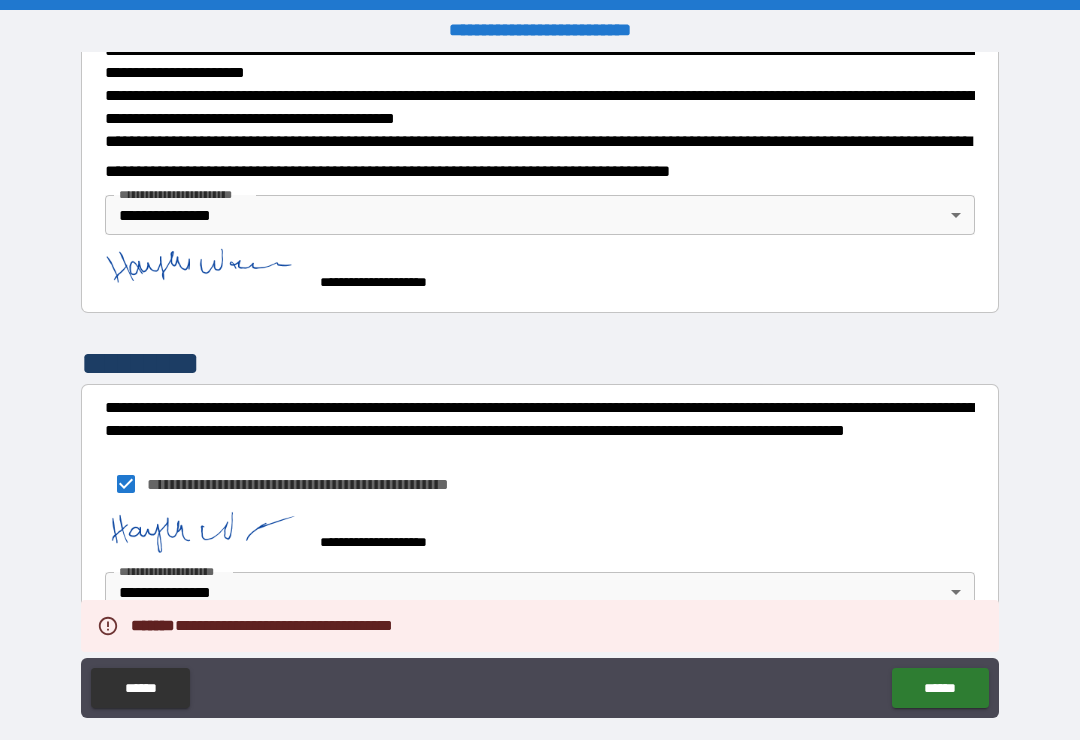 click on "******" at bounding box center (940, 688) 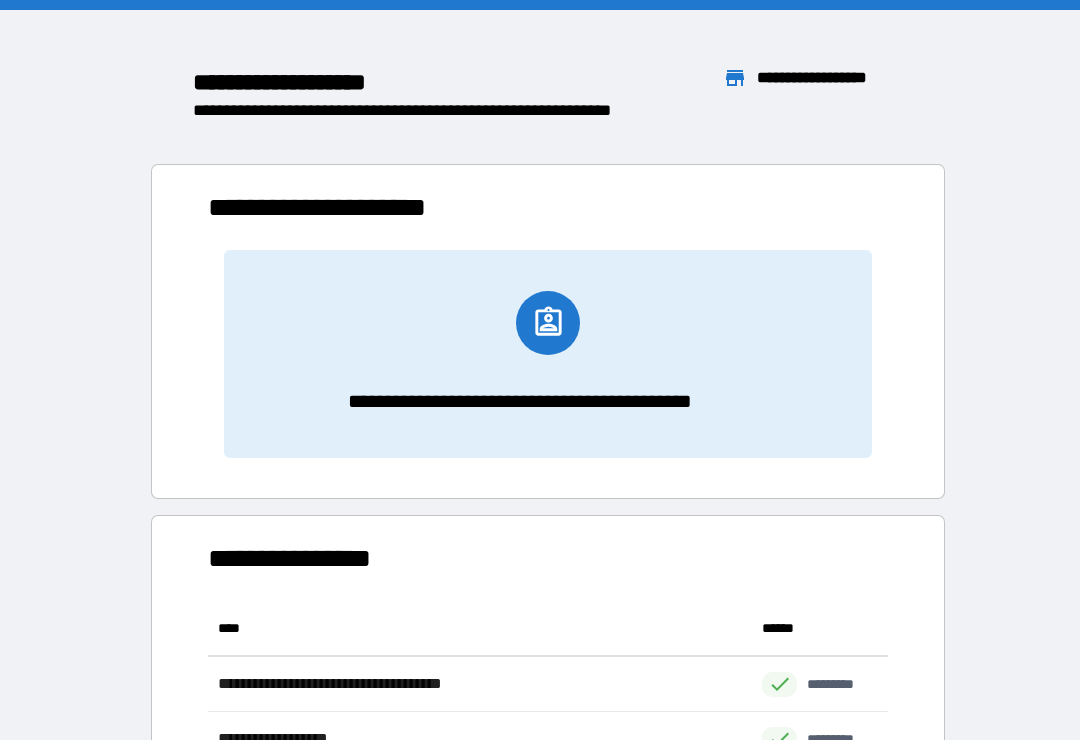 scroll, scrollTop: 1, scrollLeft: 1, axis: both 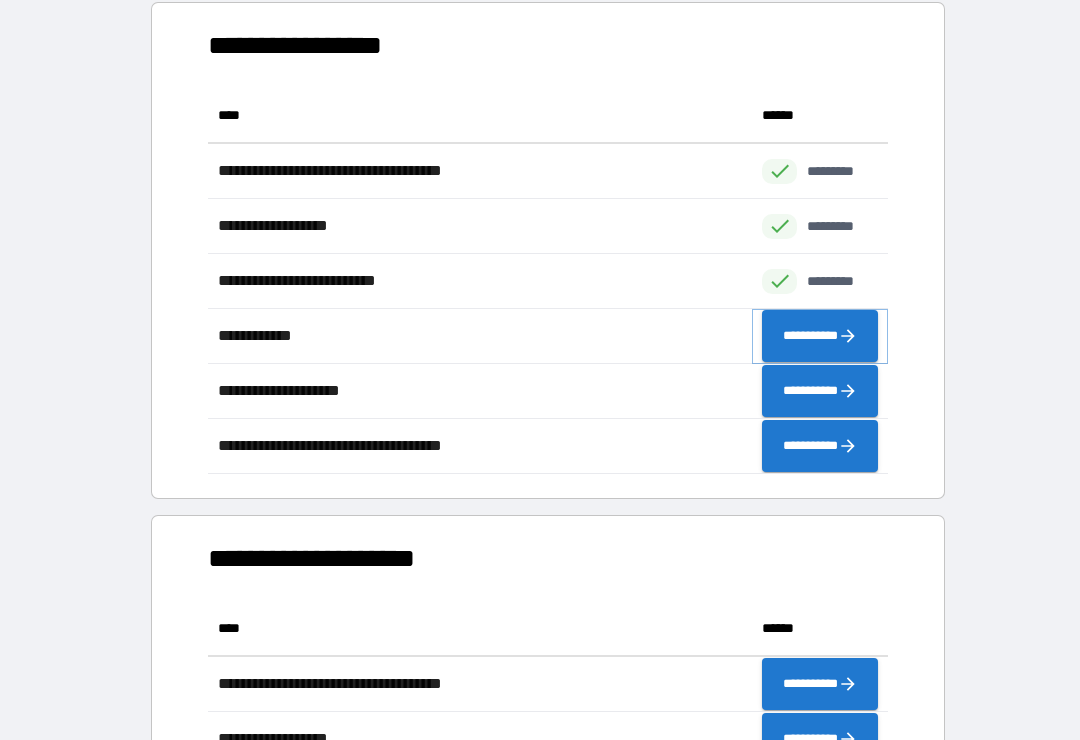 click on "**********" at bounding box center (820, 336) 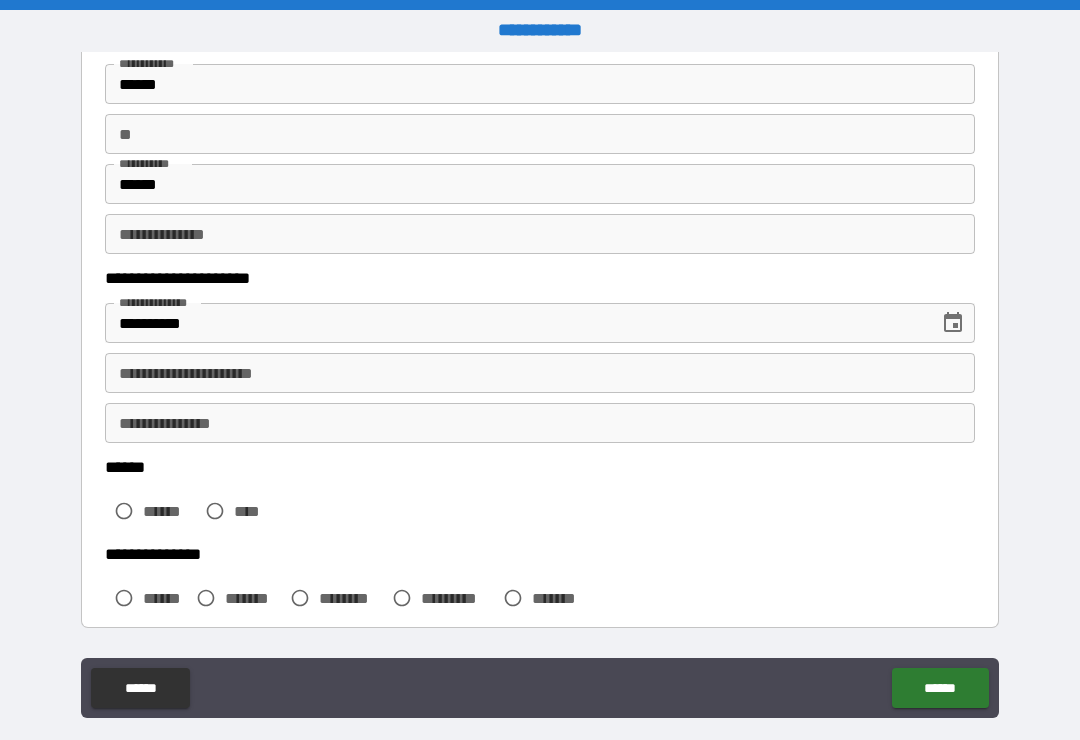 scroll, scrollTop: 138, scrollLeft: 0, axis: vertical 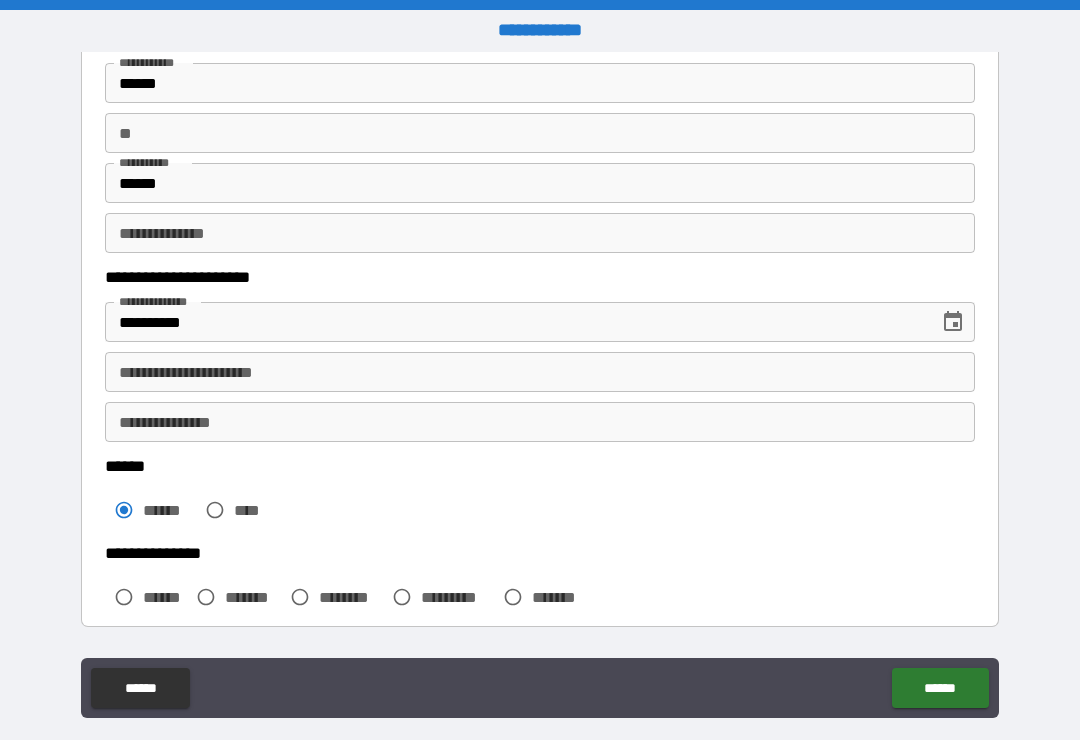 click on "**********" at bounding box center [540, 372] 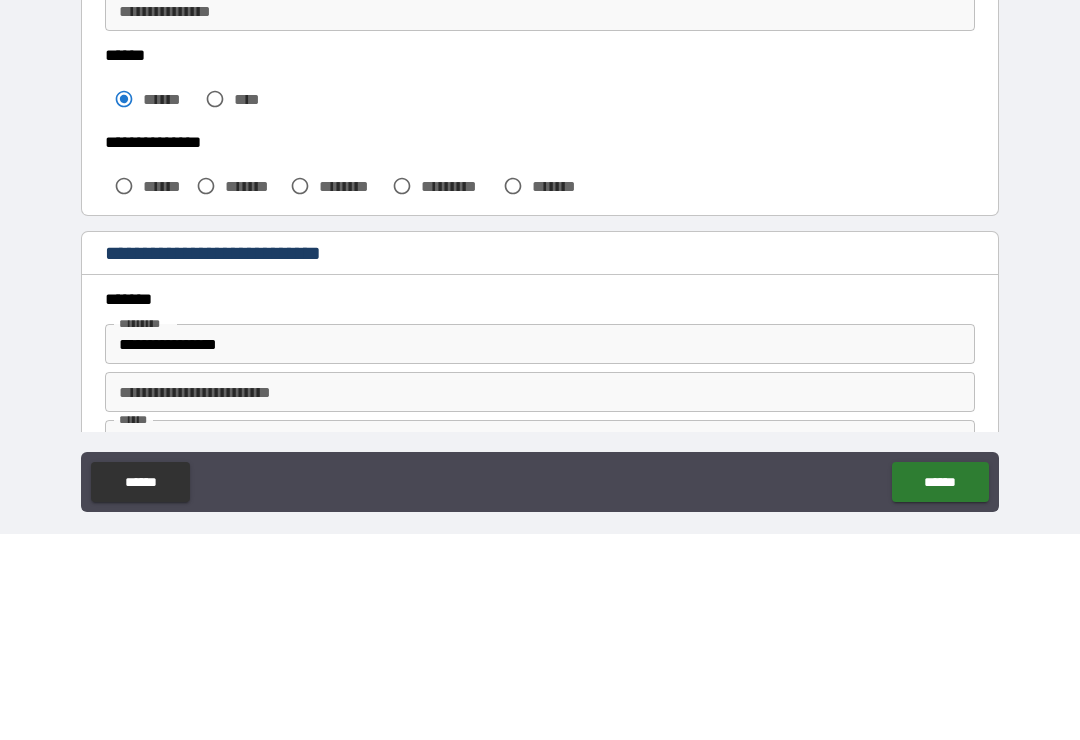 scroll, scrollTop: 381, scrollLeft: 0, axis: vertical 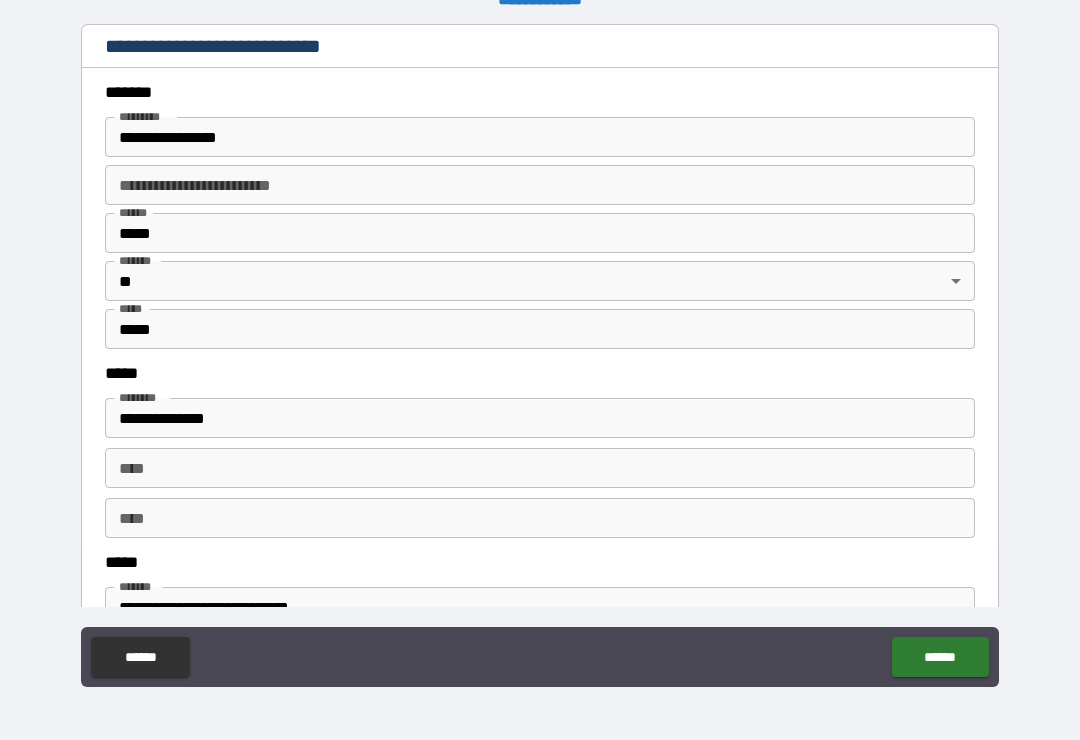 click on "*****" at bounding box center [540, 233] 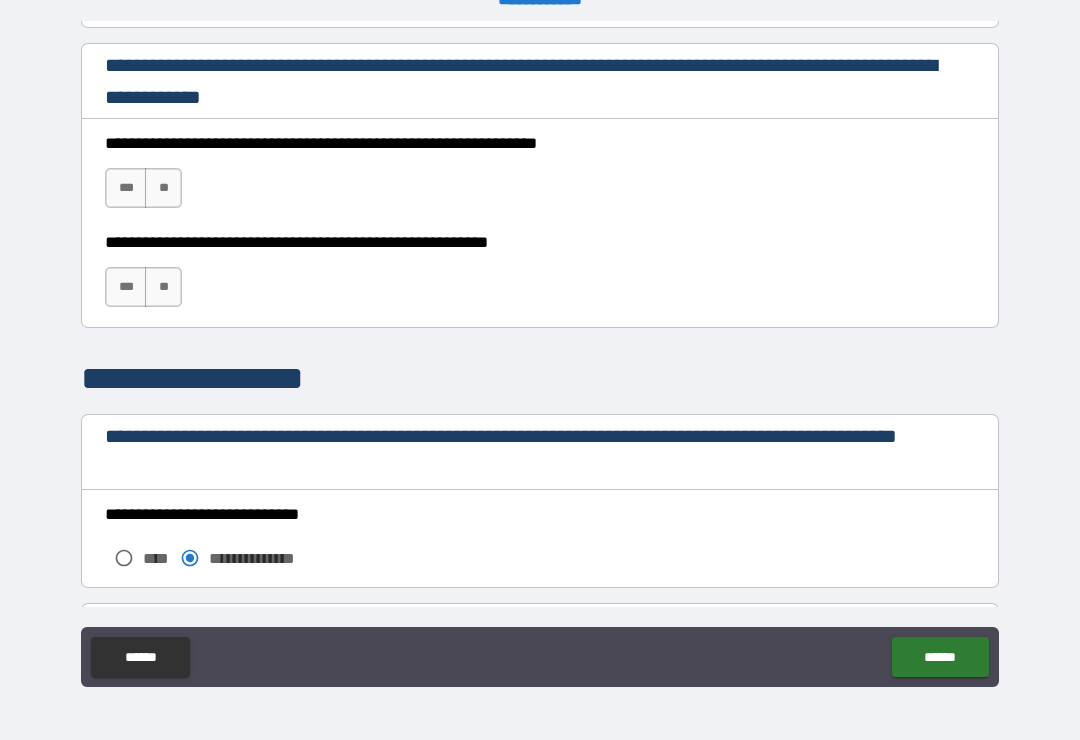 scroll, scrollTop: 1371, scrollLeft: 0, axis: vertical 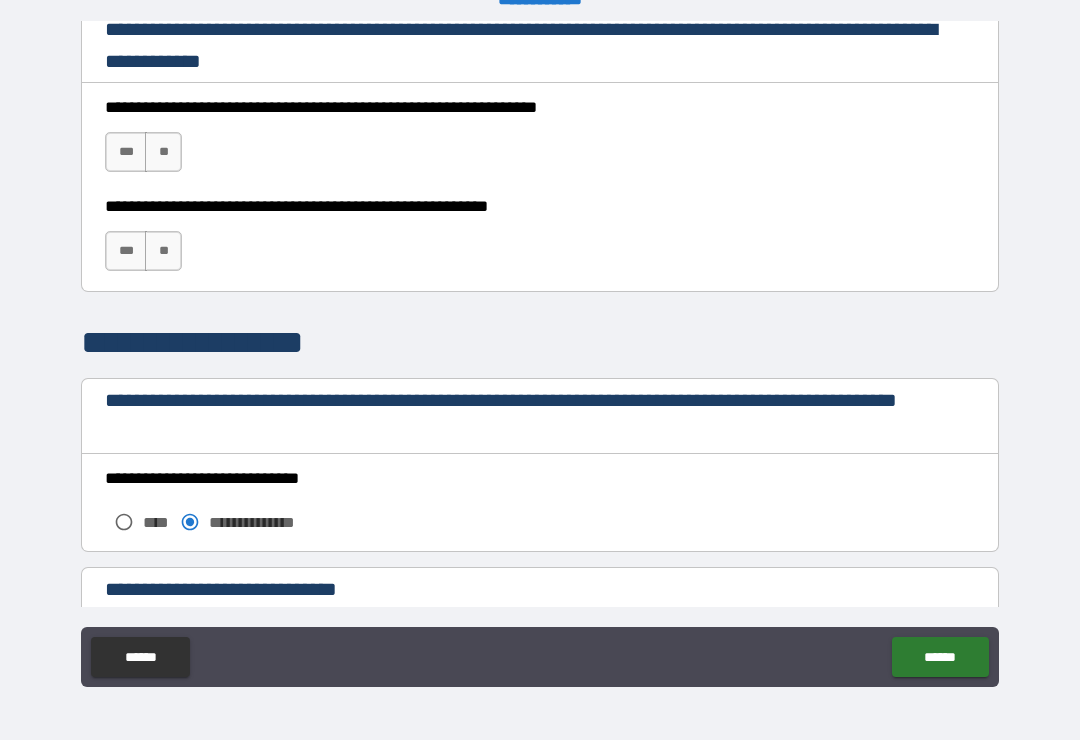 click on "***" at bounding box center [126, 152] 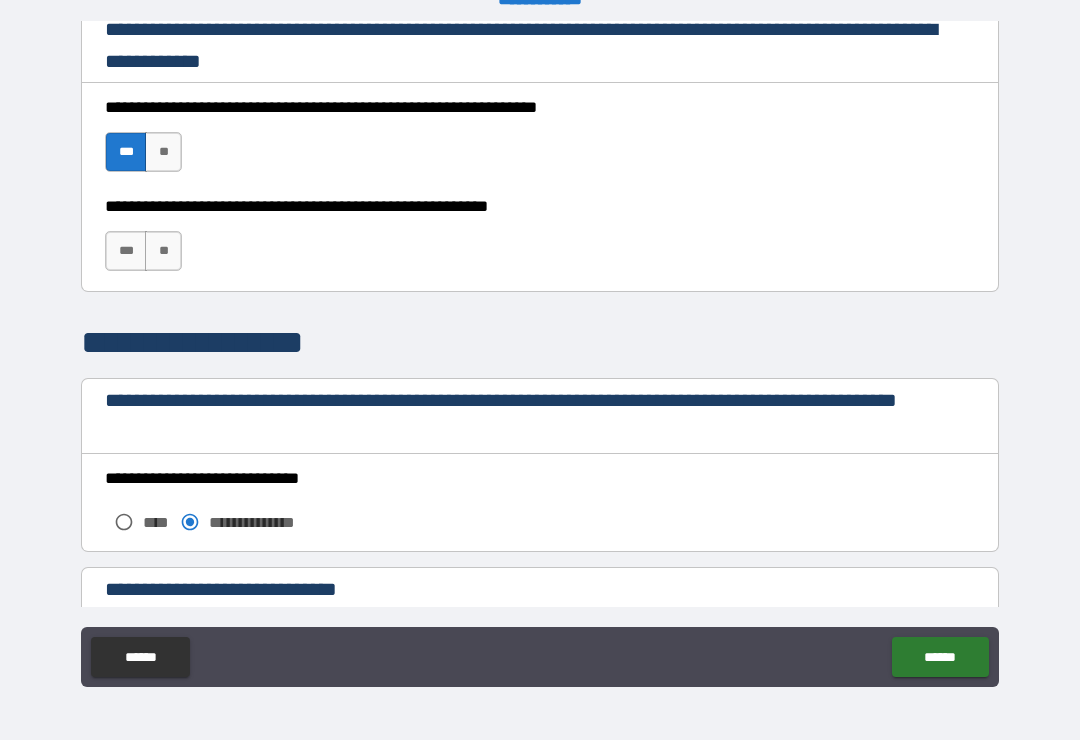 click on "***" at bounding box center (126, 251) 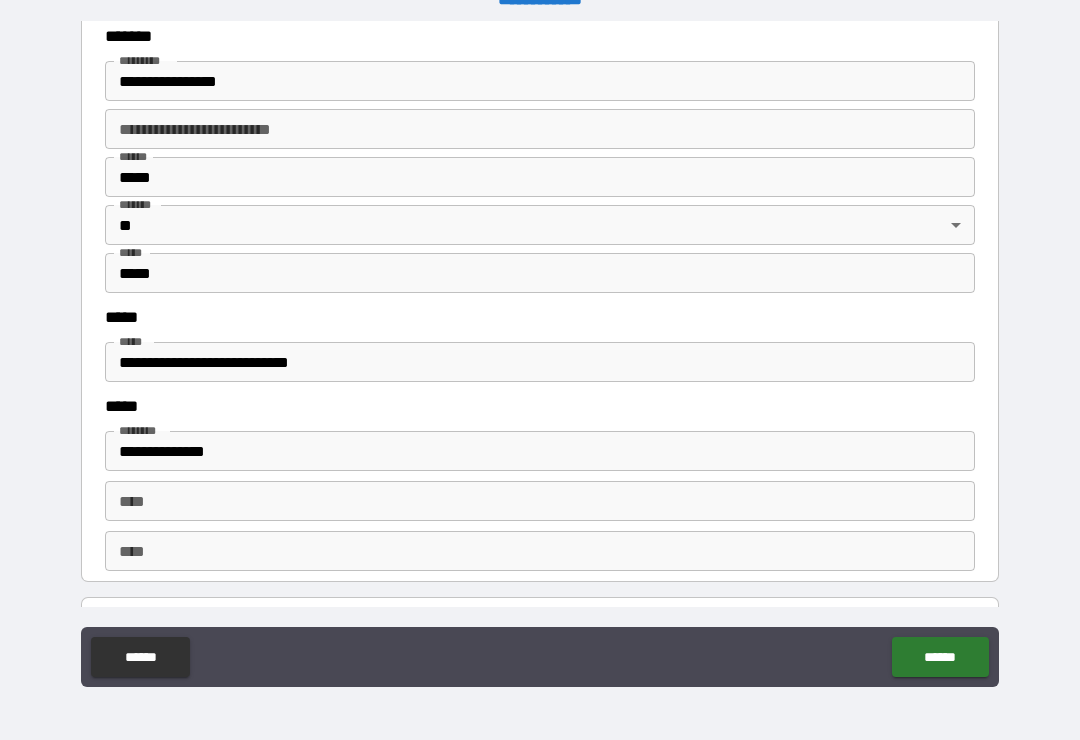 scroll, scrollTop: 2420, scrollLeft: 0, axis: vertical 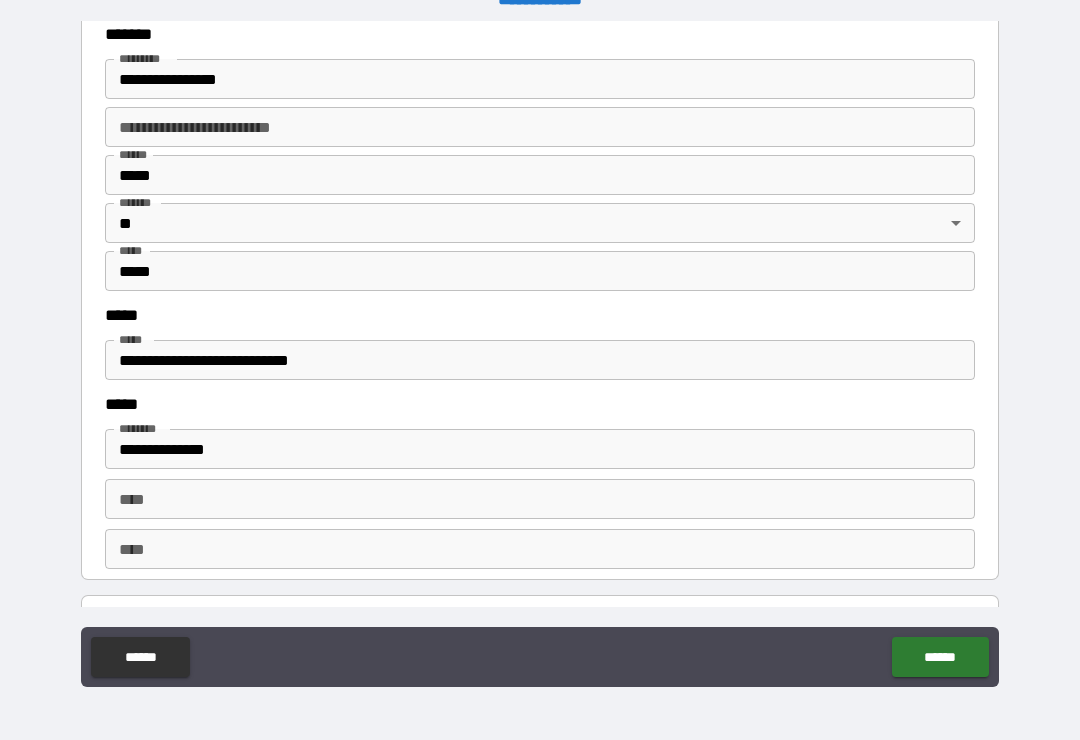 click on "*****" at bounding box center [540, 175] 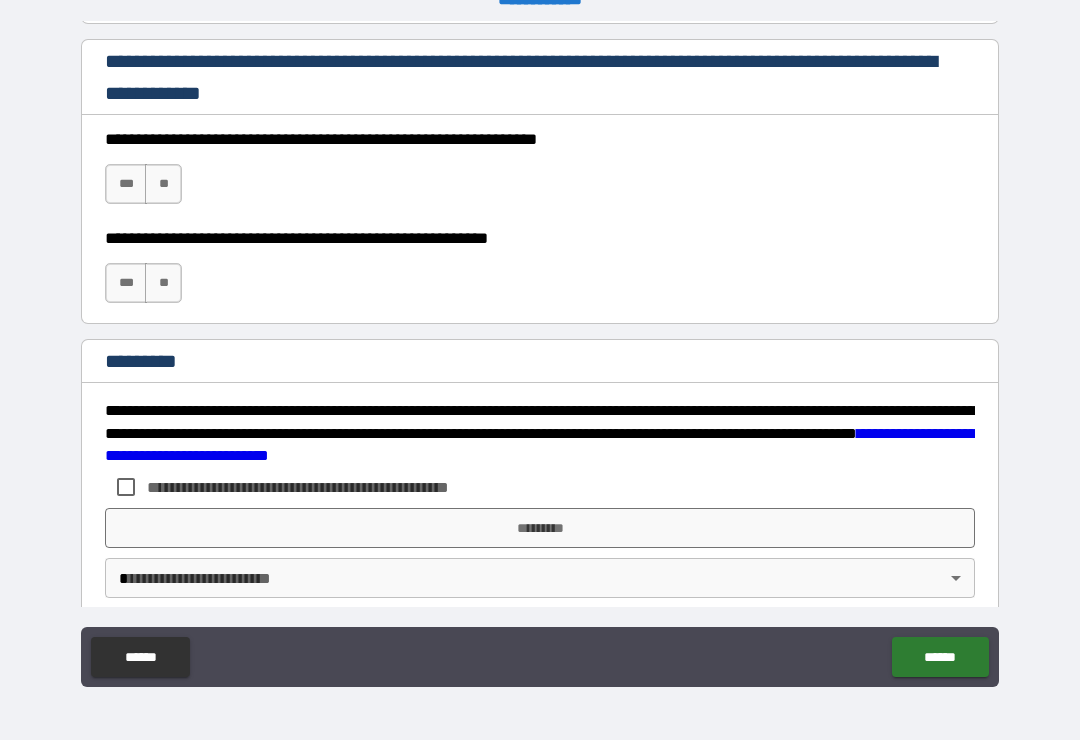scroll, scrollTop: 2993, scrollLeft: 0, axis: vertical 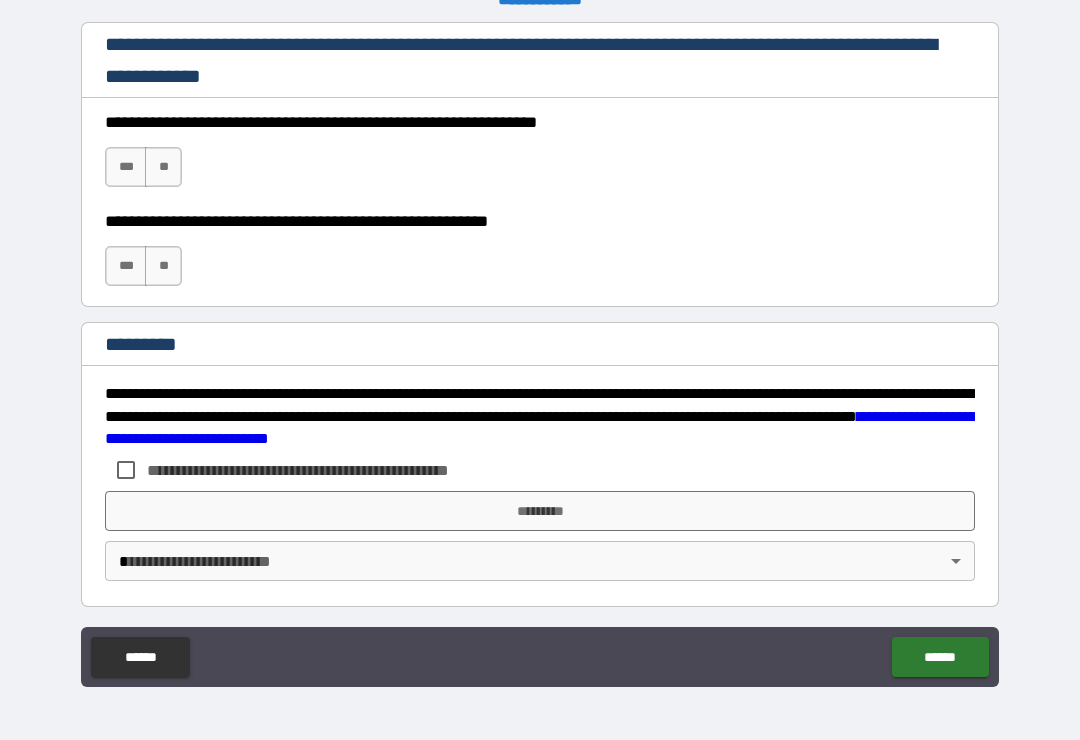 click on "***" at bounding box center [126, 167] 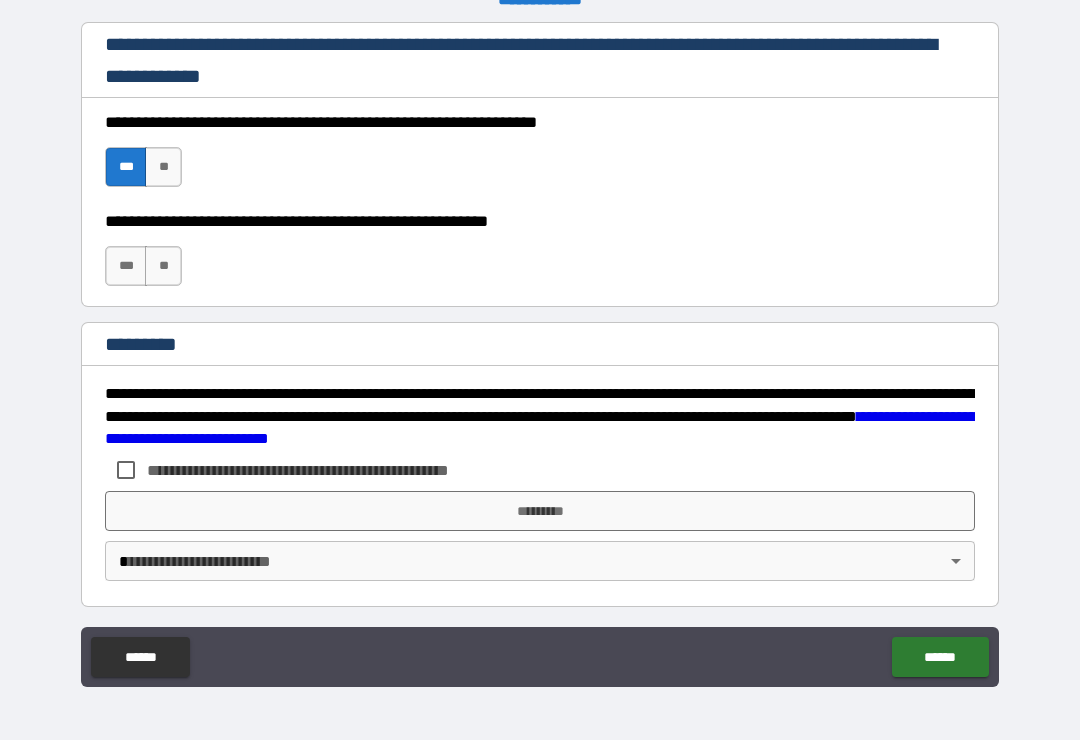 click on "***" at bounding box center [126, 266] 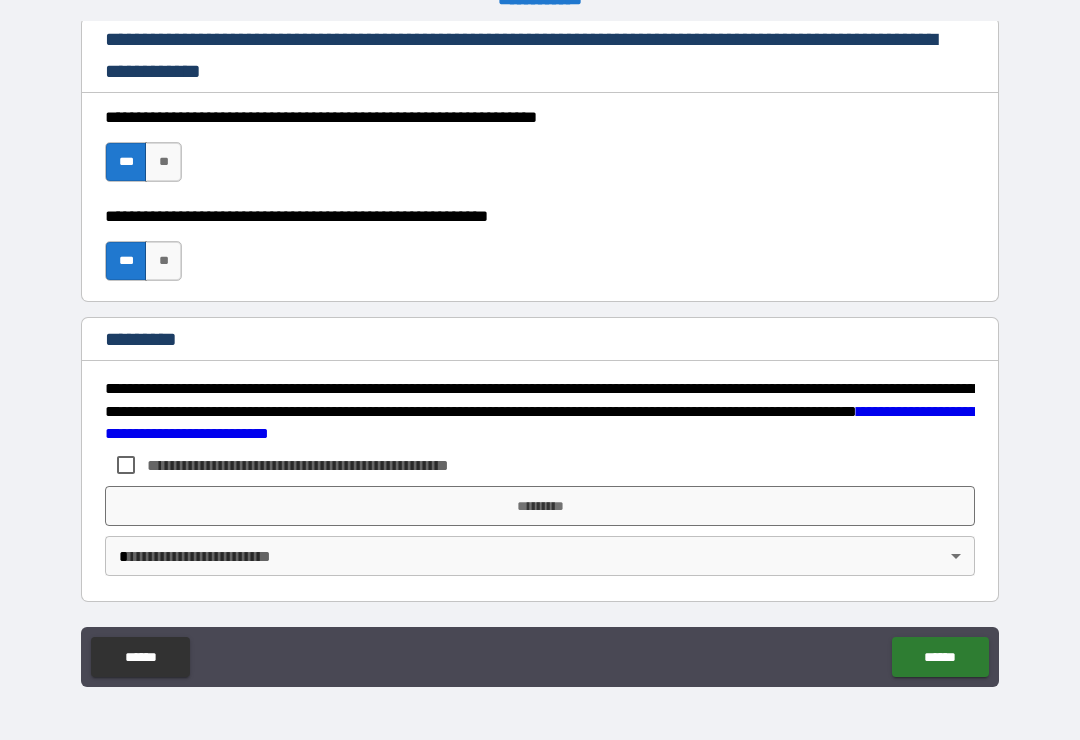 scroll, scrollTop: 2998, scrollLeft: 0, axis: vertical 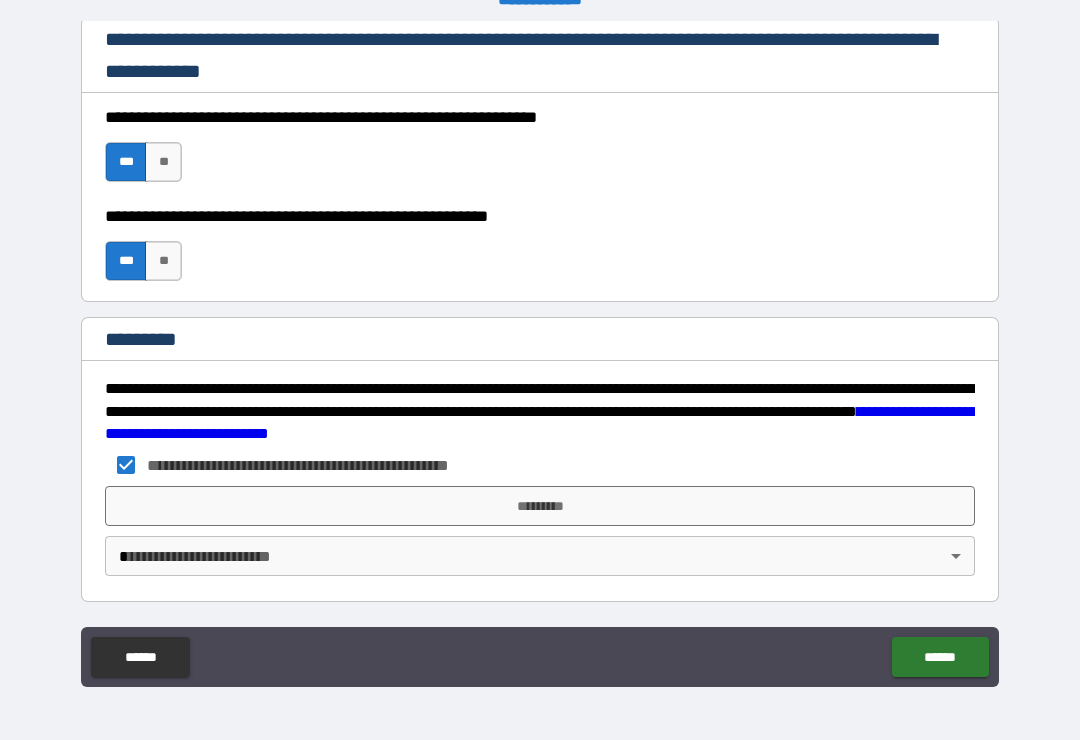 click on "*********" at bounding box center [540, 506] 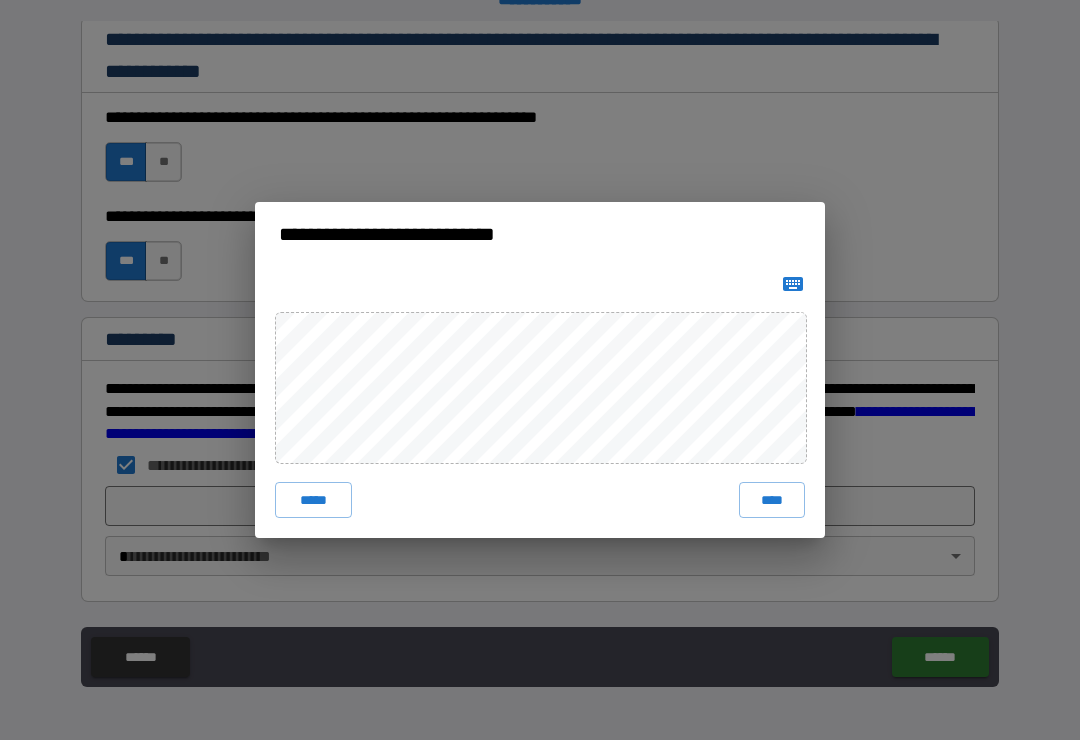click on "****" at bounding box center [772, 500] 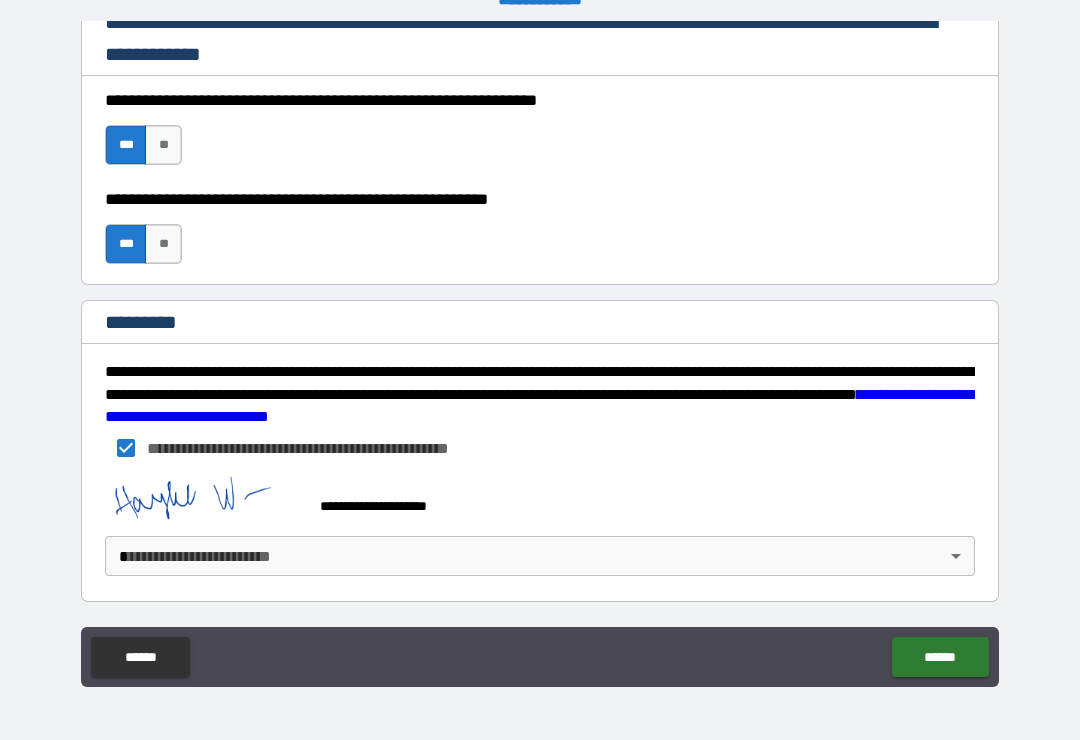 scroll, scrollTop: 3015, scrollLeft: 0, axis: vertical 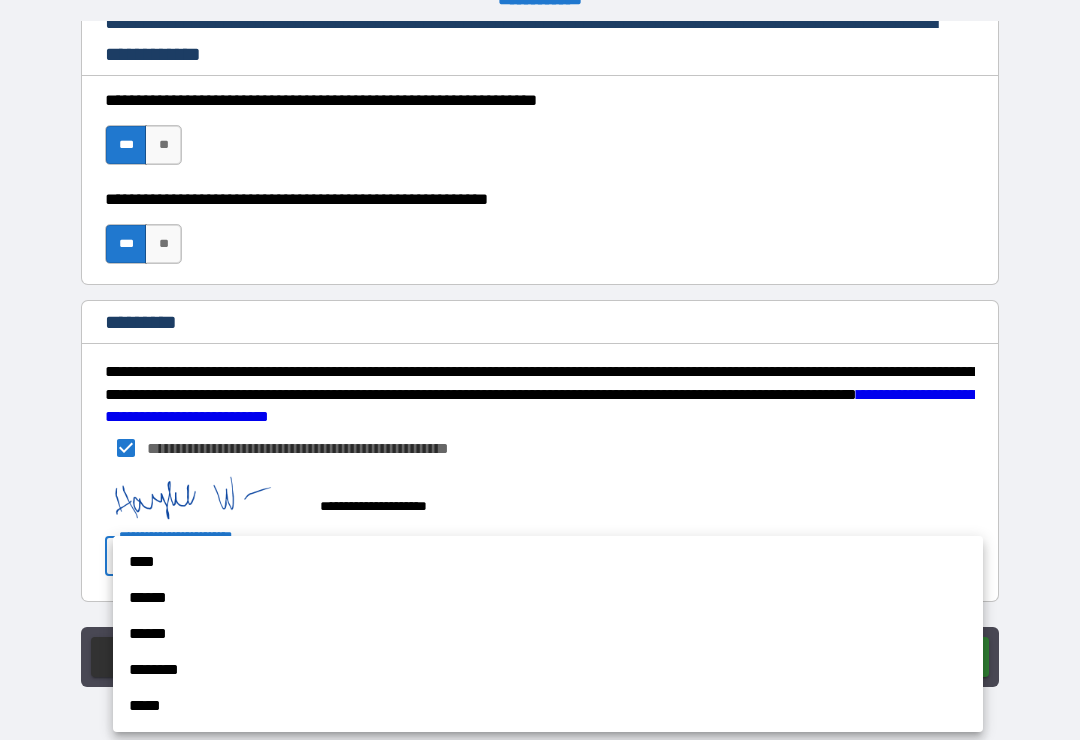 click on "******" at bounding box center [548, 598] 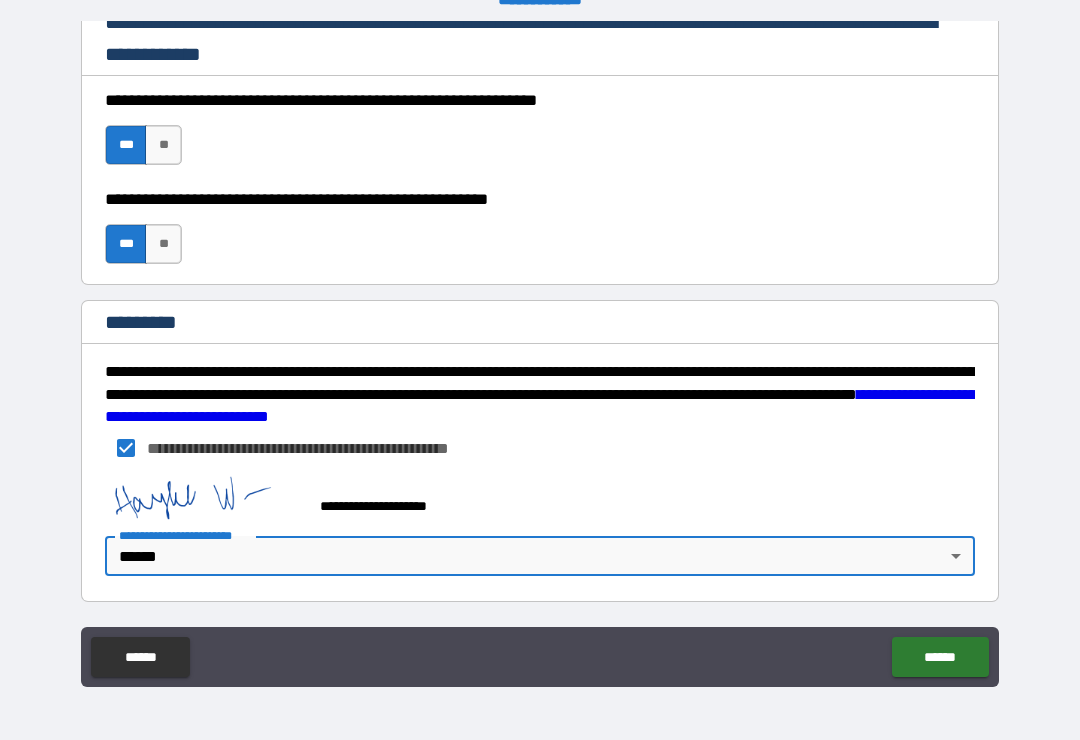 click on "******" at bounding box center (940, 657) 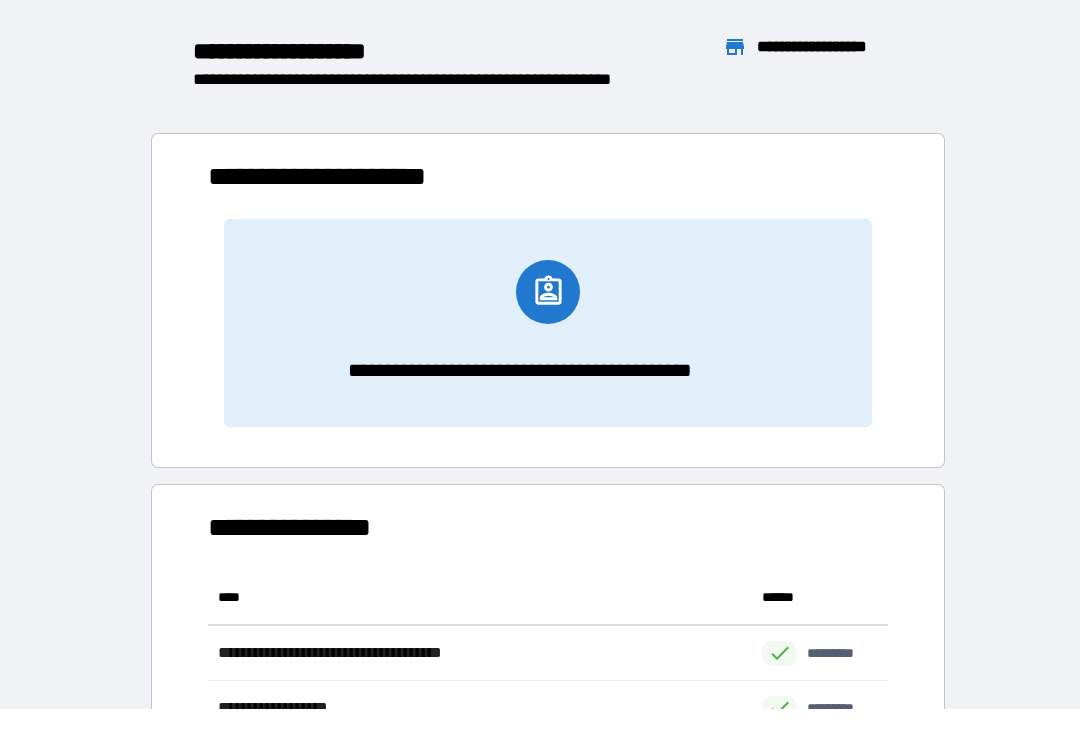 scroll, scrollTop: 1, scrollLeft: 1, axis: both 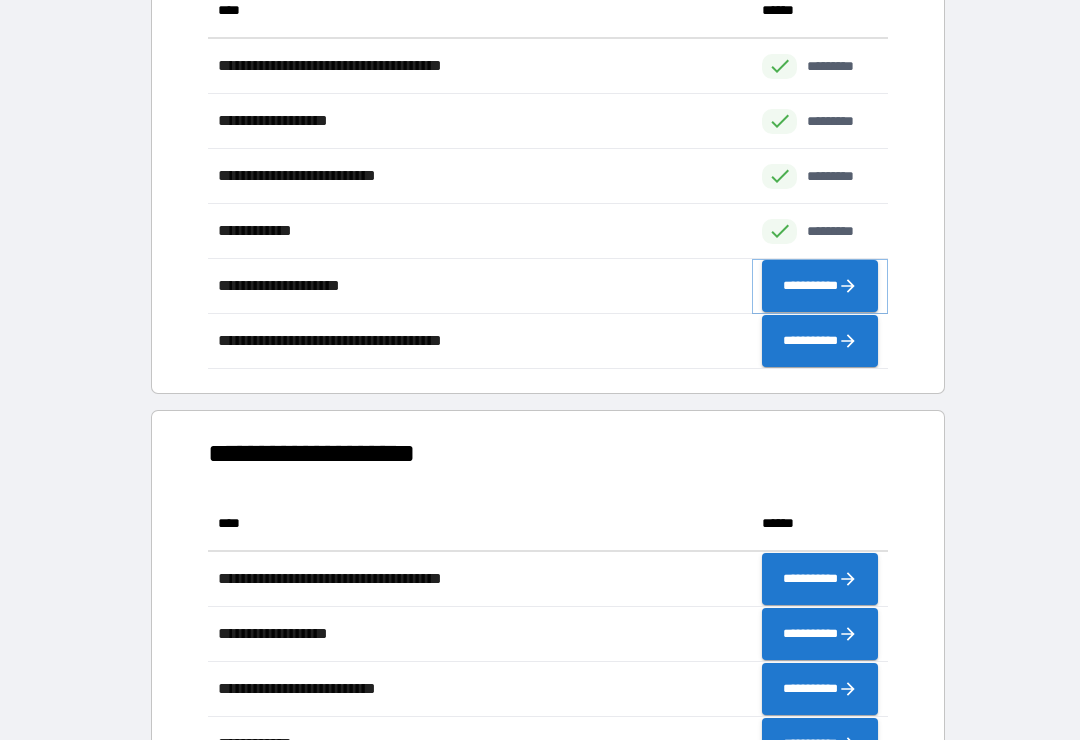 click on "**********" at bounding box center [820, 286] 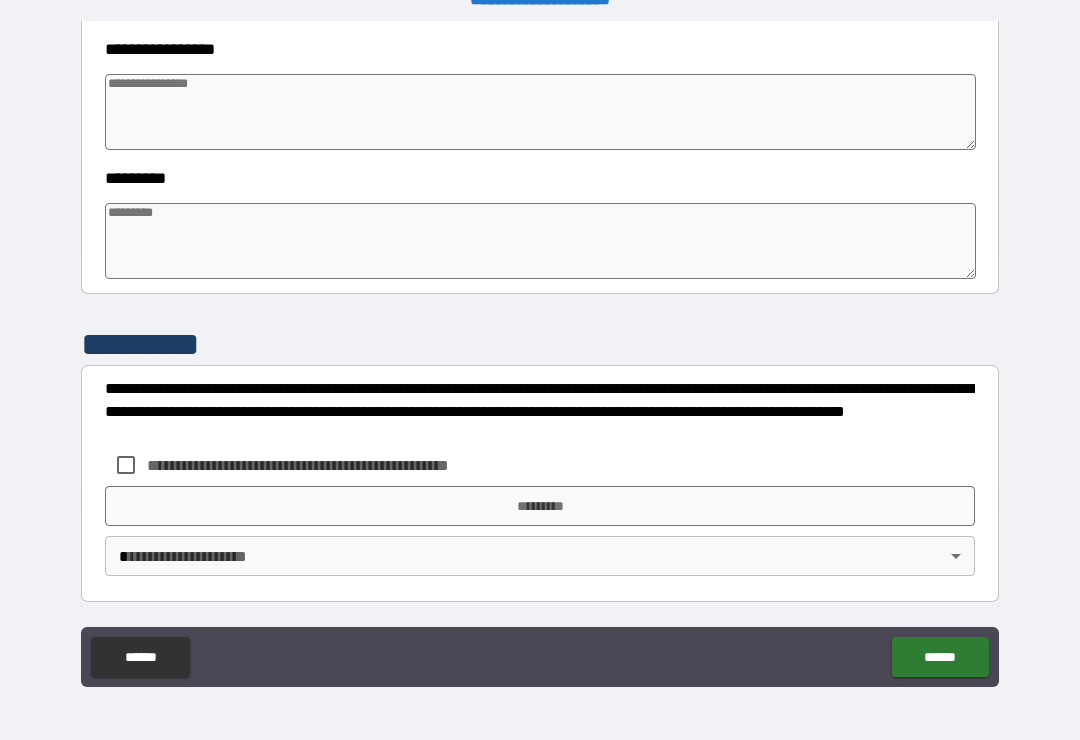 scroll, scrollTop: 570, scrollLeft: 0, axis: vertical 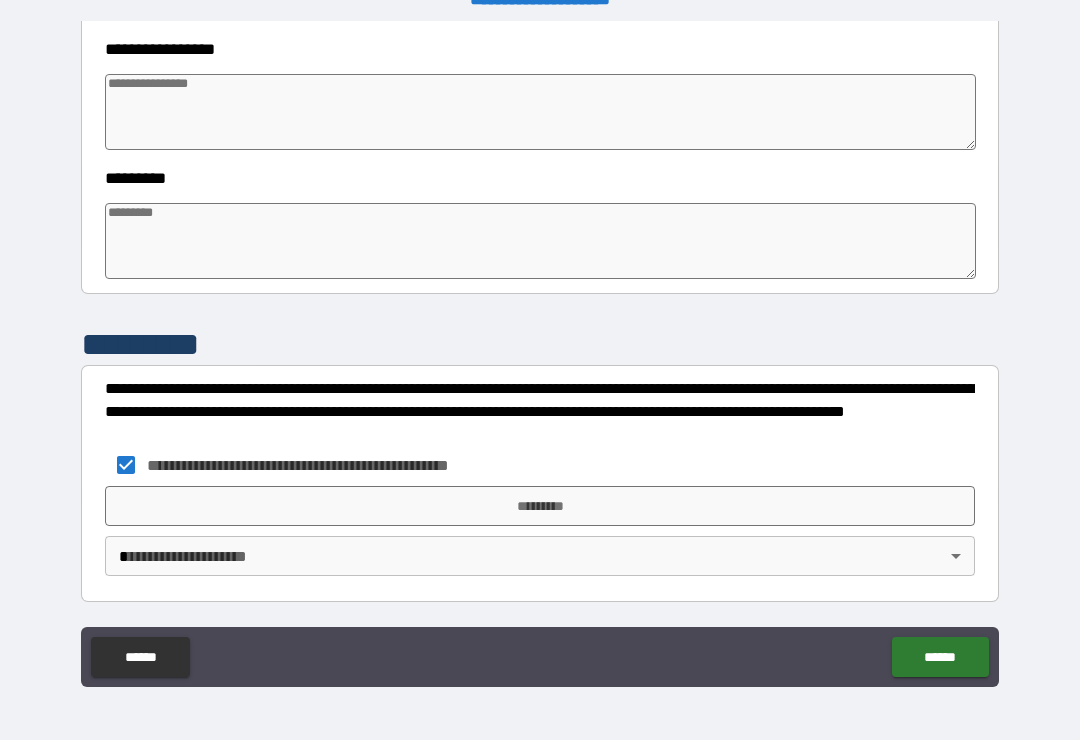 click on "*********" at bounding box center [540, 506] 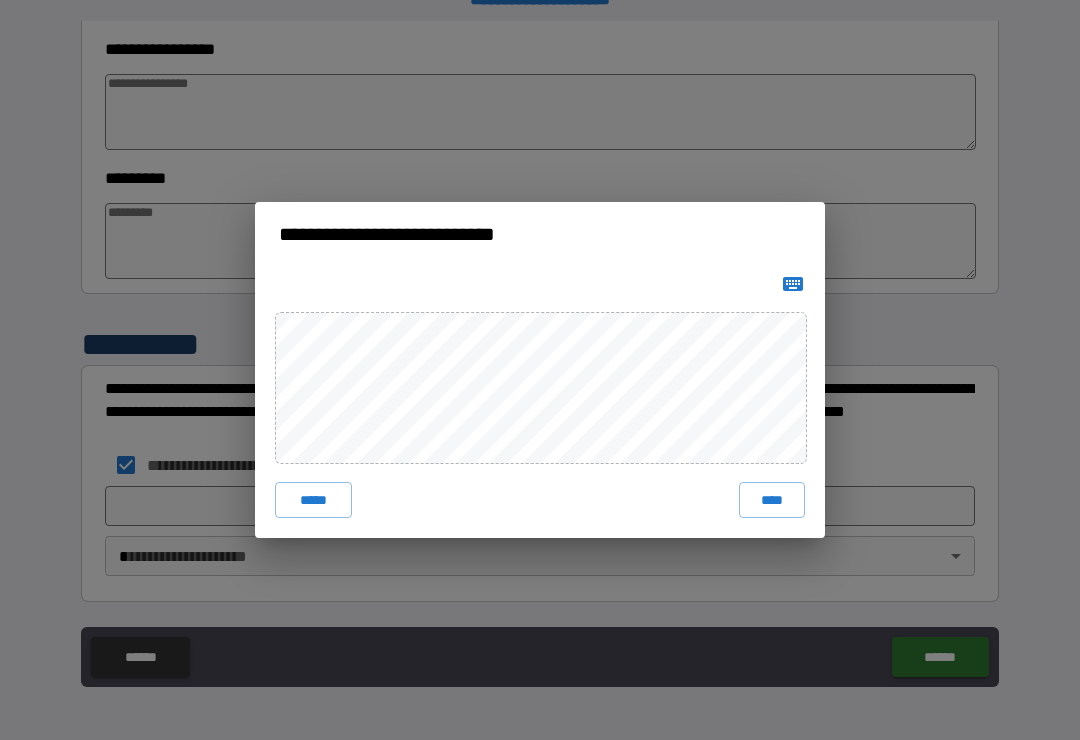 click on "****" at bounding box center [772, 500] 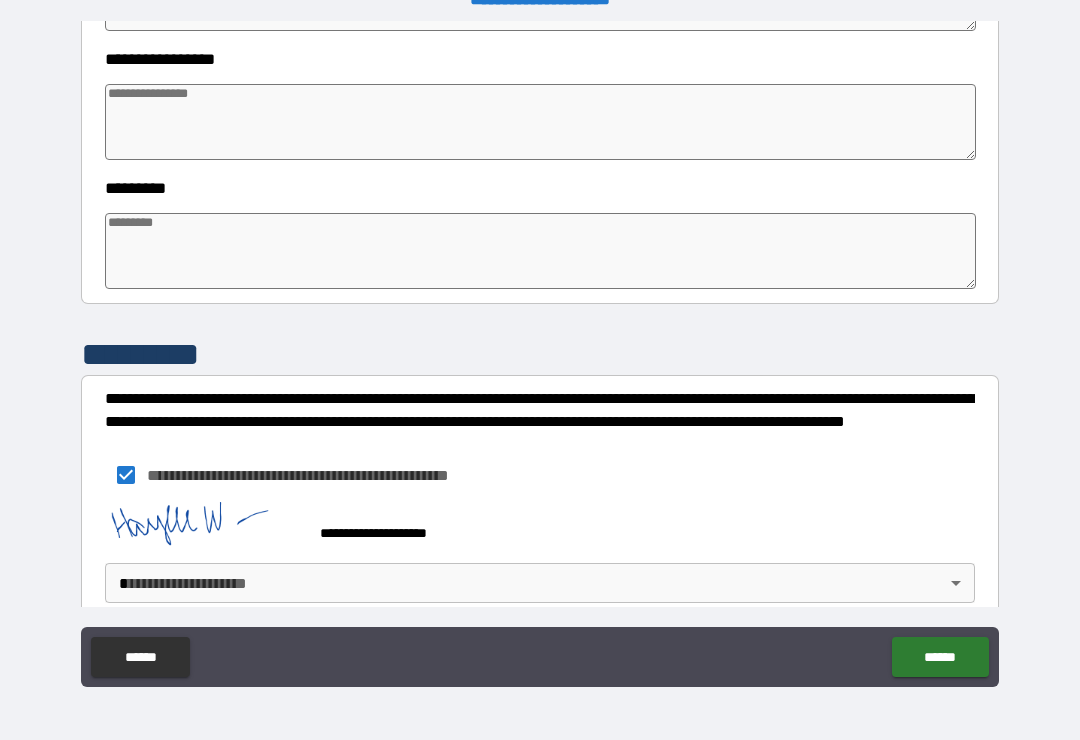 click on "**********" at bounding box center [540, 354] 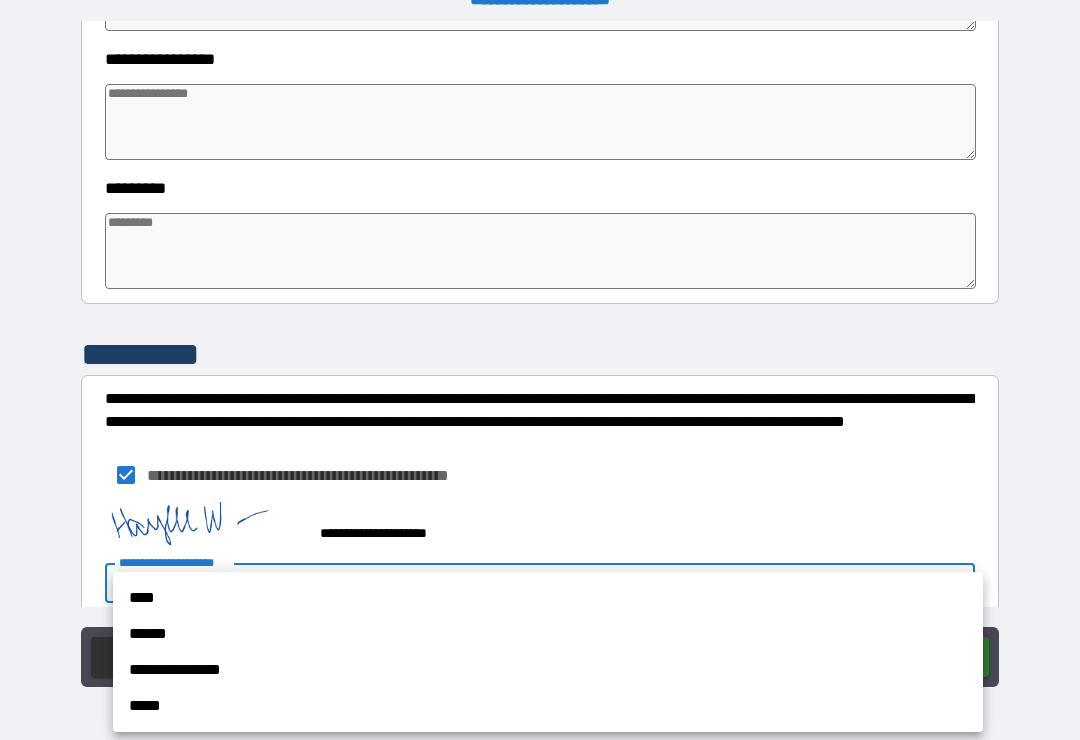 click on "**********" at bounding box center [548, 670] 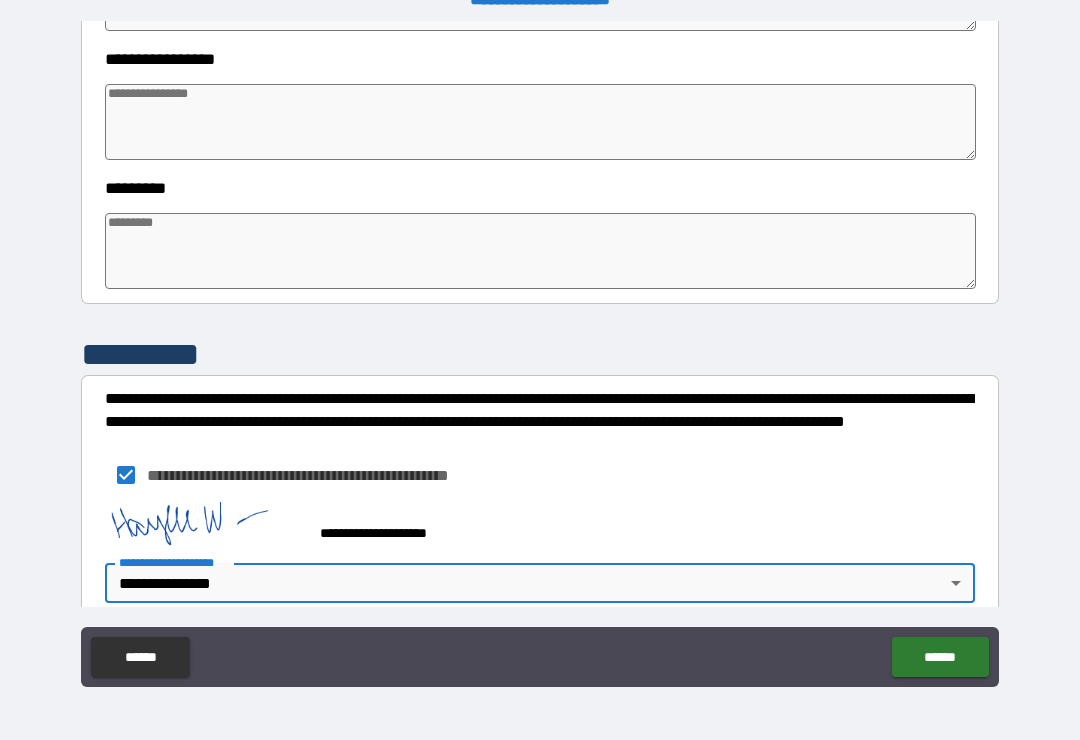 click on "******" at bounding box center (940, 657) 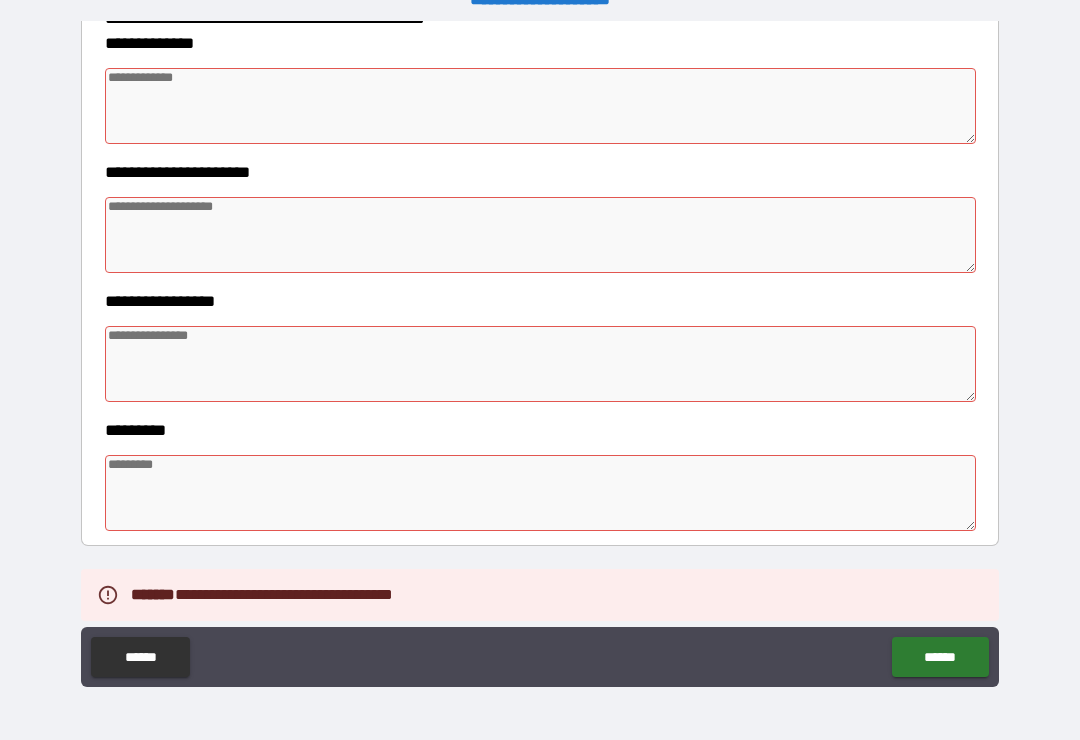 scroll, scrollTop: 325, scrollLeft: 0, axis: vertical 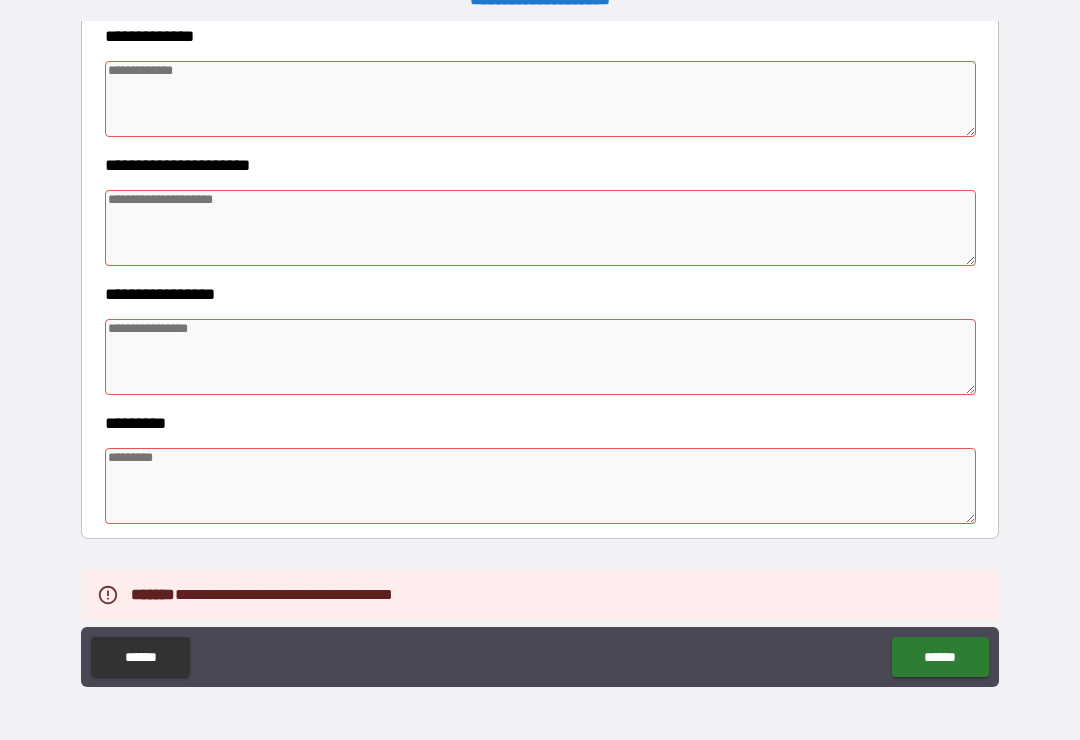 click at bounding box center (540, 486) 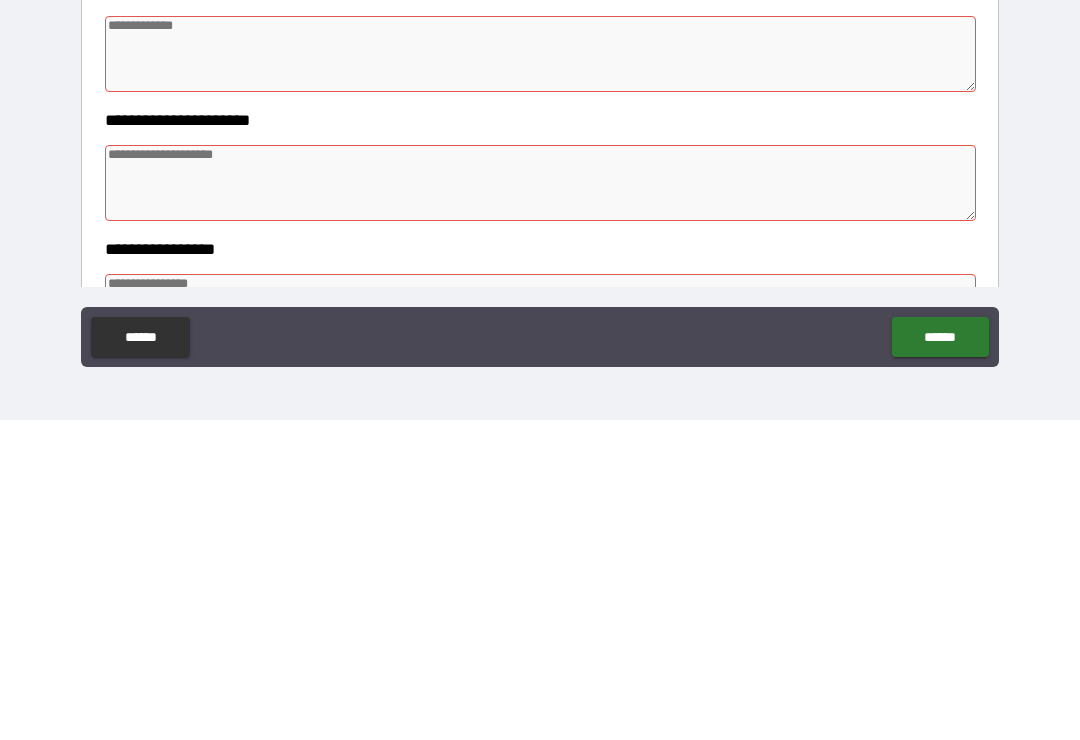 scroll, scrollTop: 51, scrollLeft: 0, axis: vertical 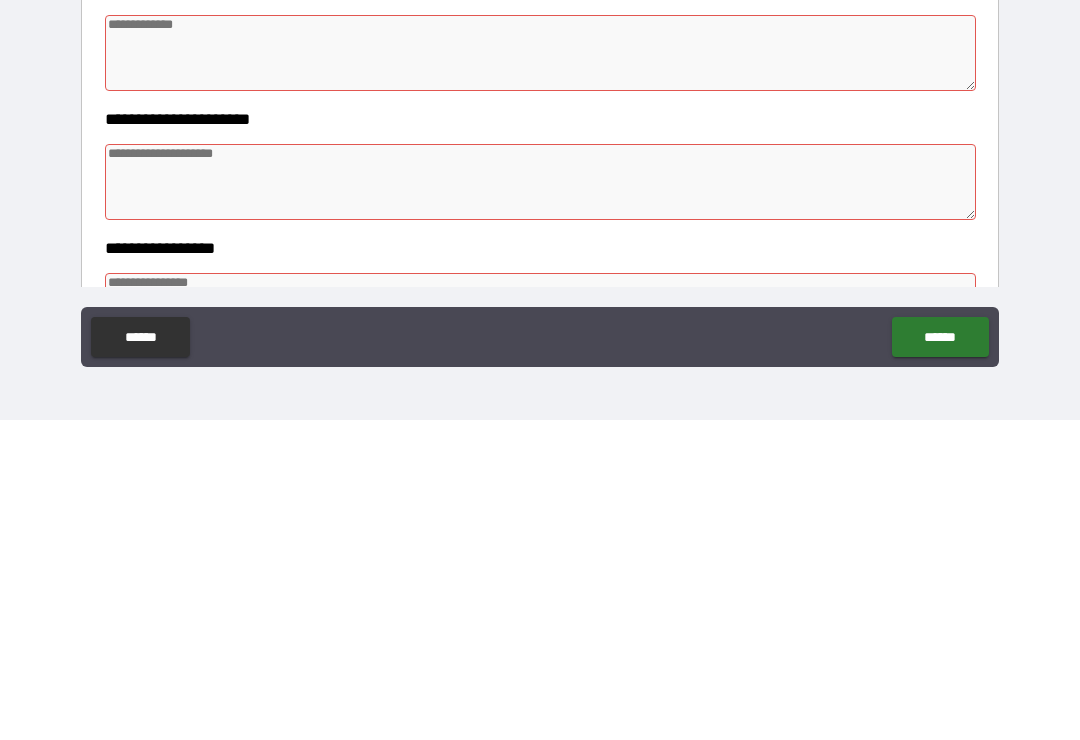 click at bounding box center [540, 373] 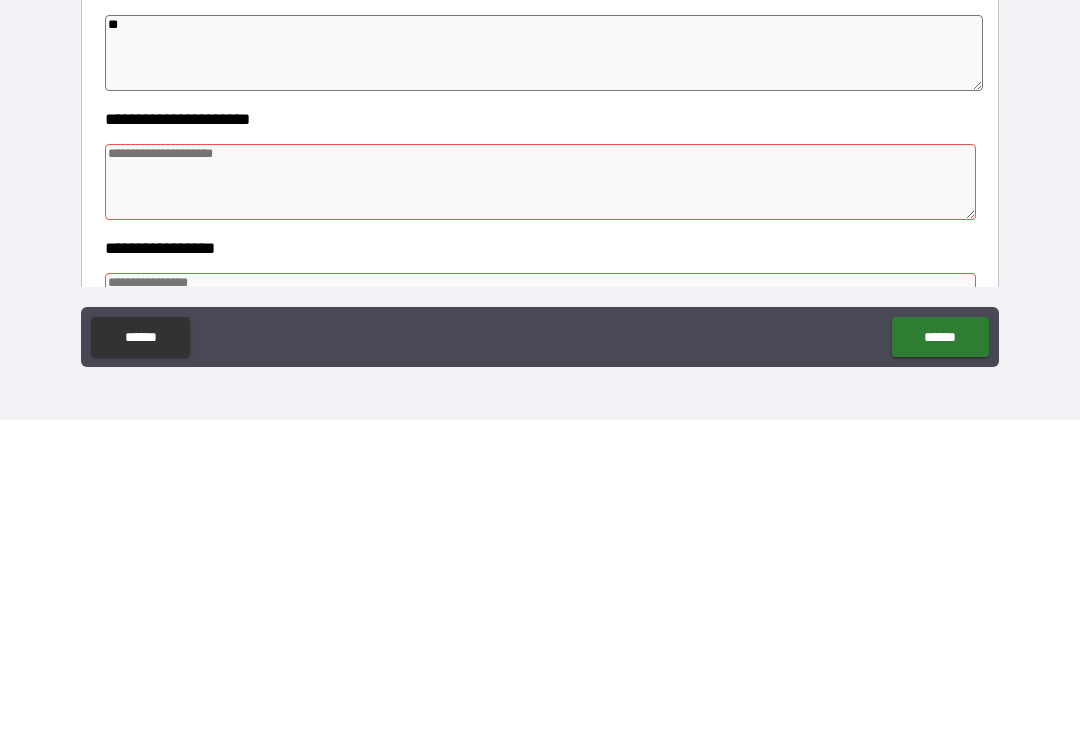 click at bounding box center (540, 502) 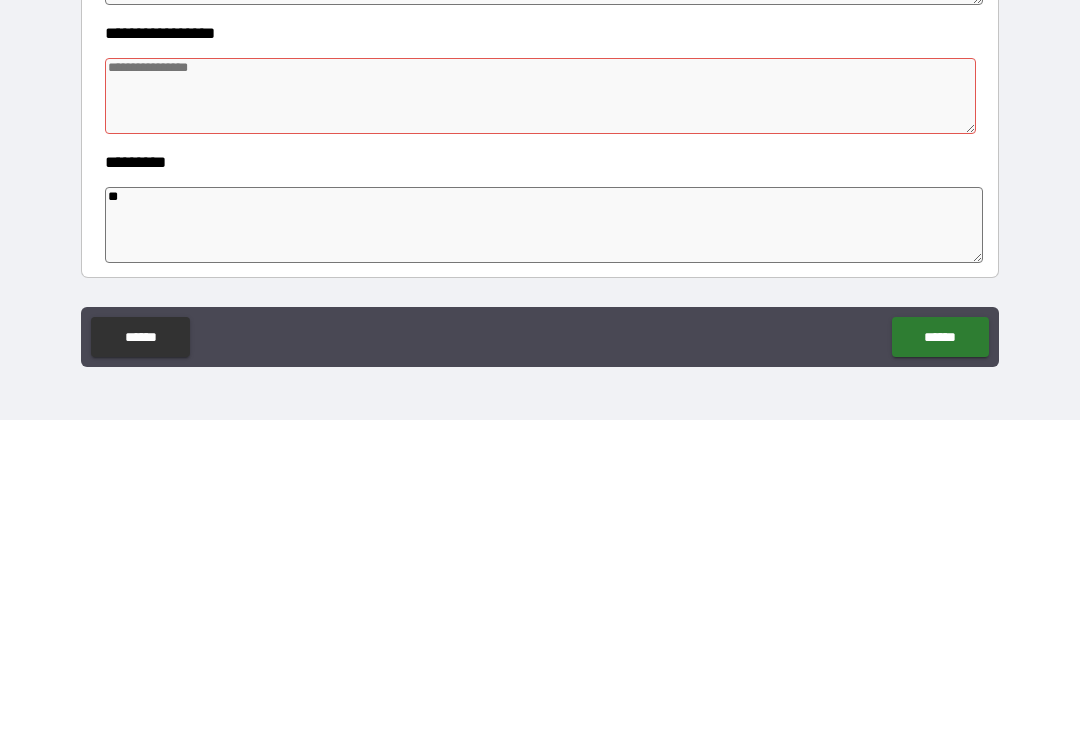 scroll, scrollTop: 265, scrollLeft: 0, axis: vertical 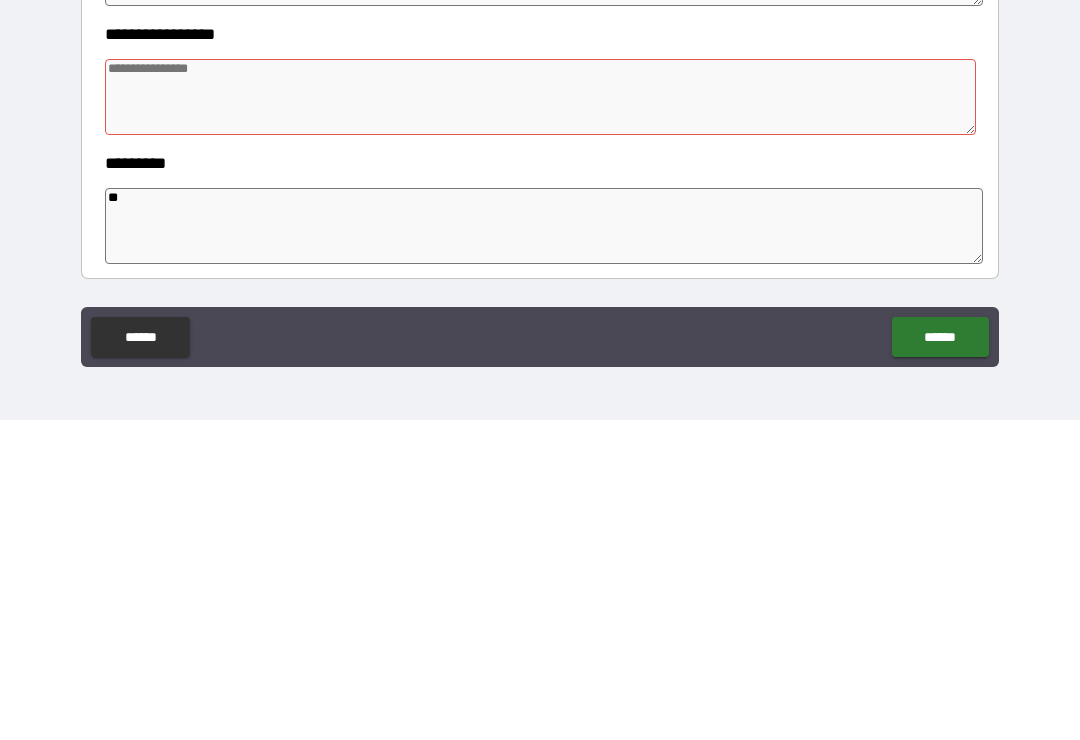 click at bounding box center [540, 417] 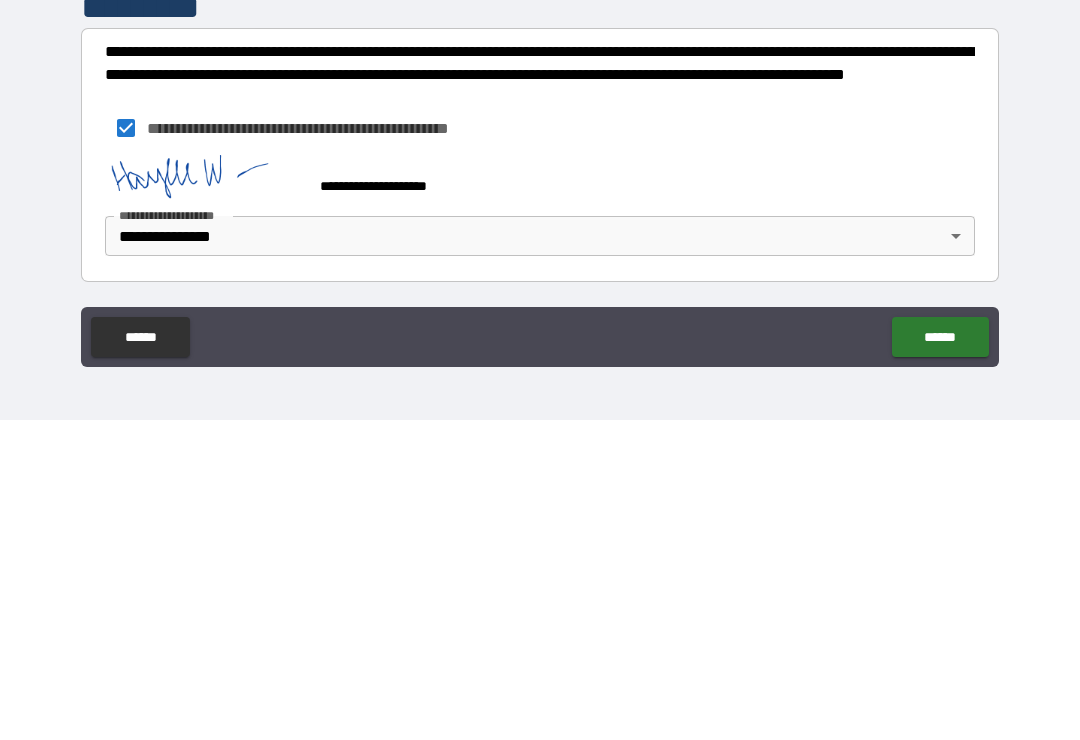 scroll, scrollTop: 587, scrollLeft: 0, axis: vertical 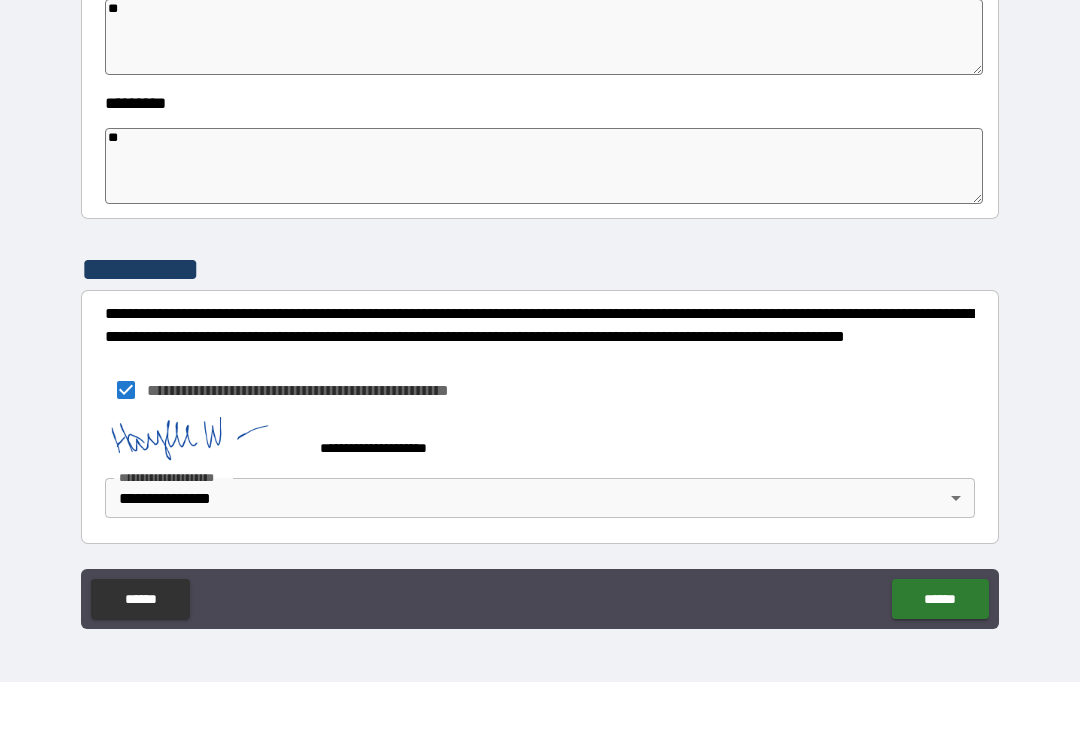 click on "**********" at bounding box center (540, 357) 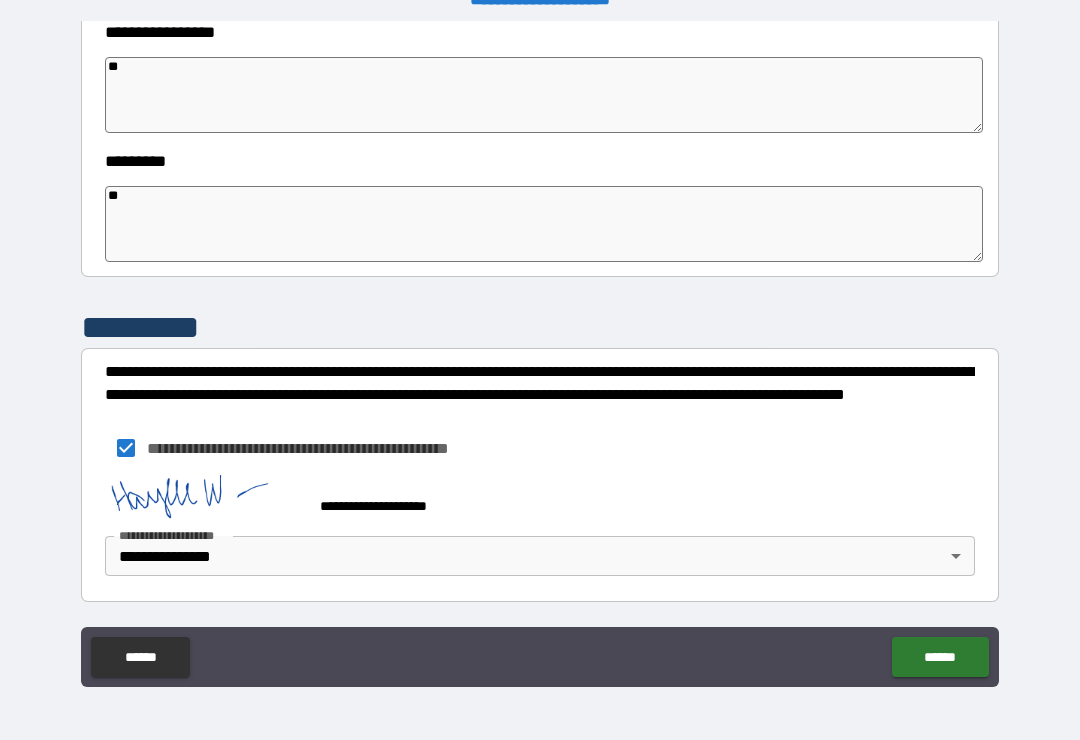 click on "******" at bounding box center (940, 657) 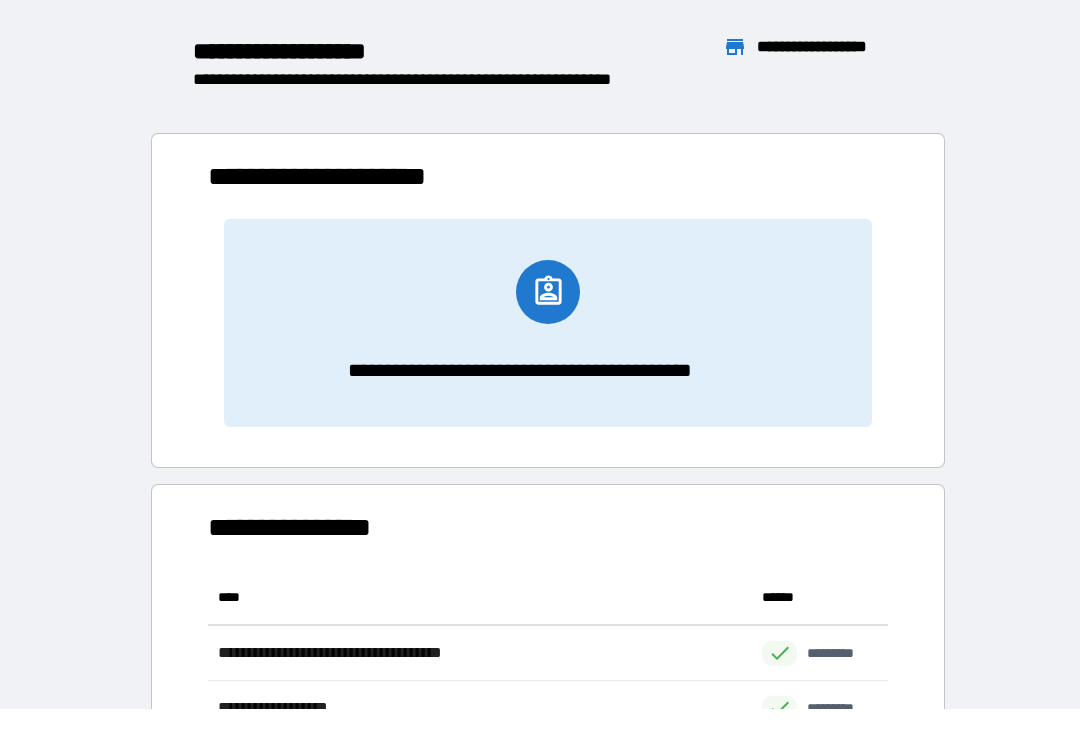 scroll, scrollTop: 386, scrollLeft: 680, axis: both 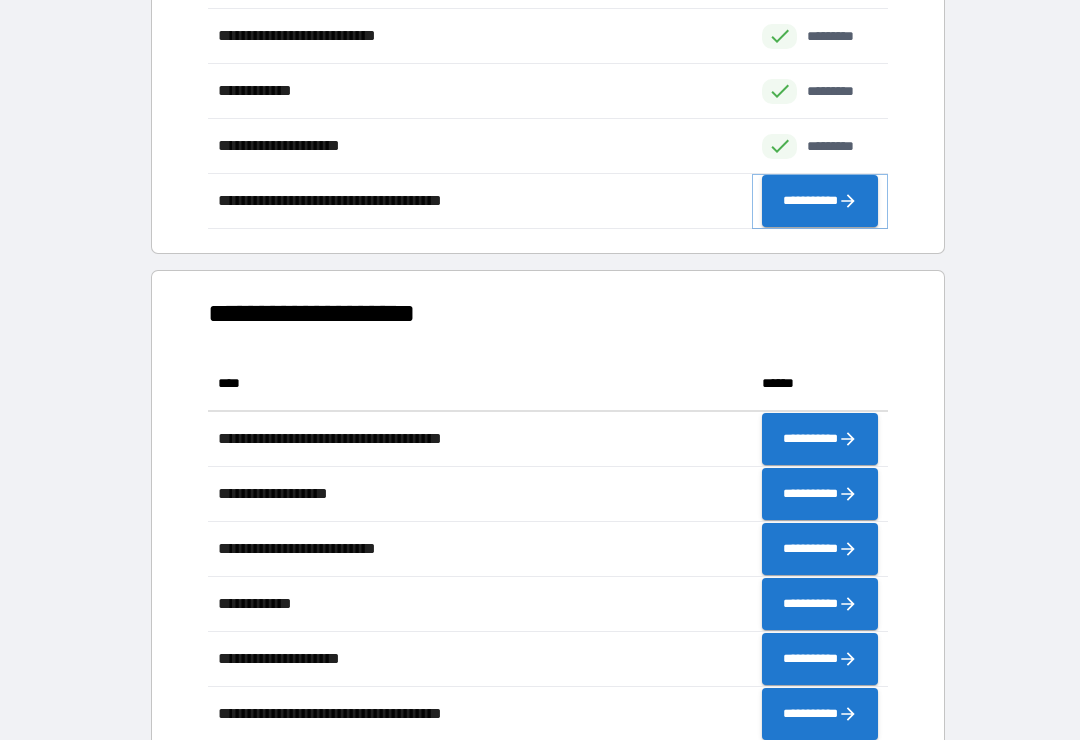 click on "**********" at bounding box center (820, 201) 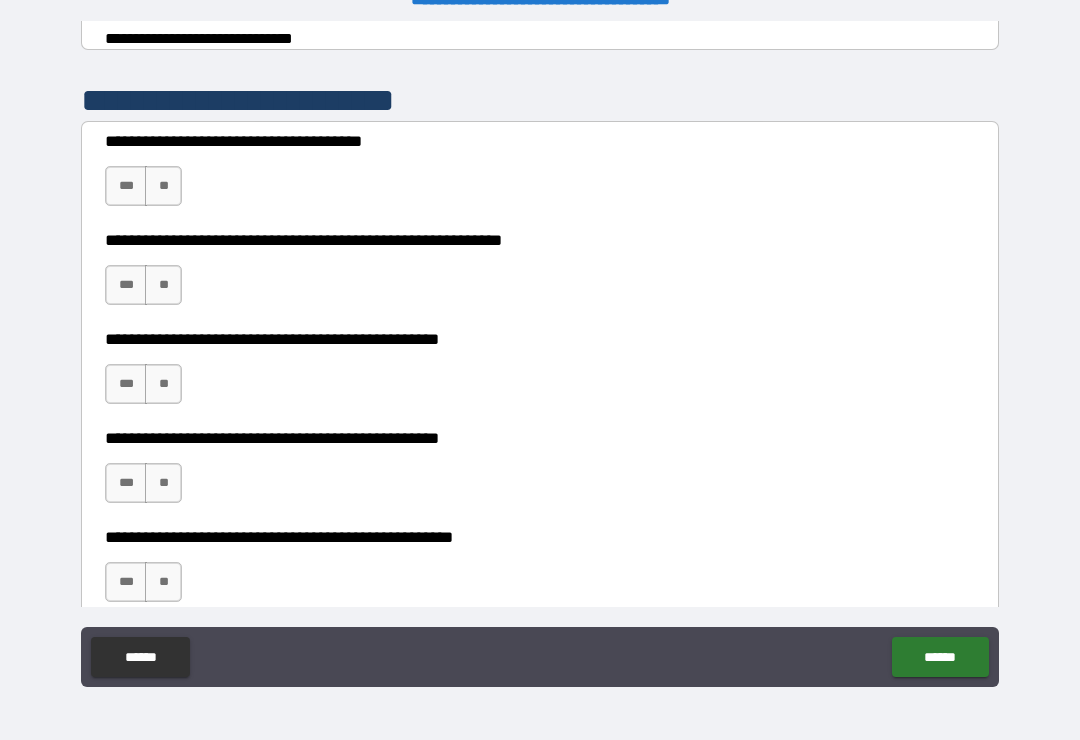 scroll, scrollTop: 386, scrollLeft: 0, axis: vertical 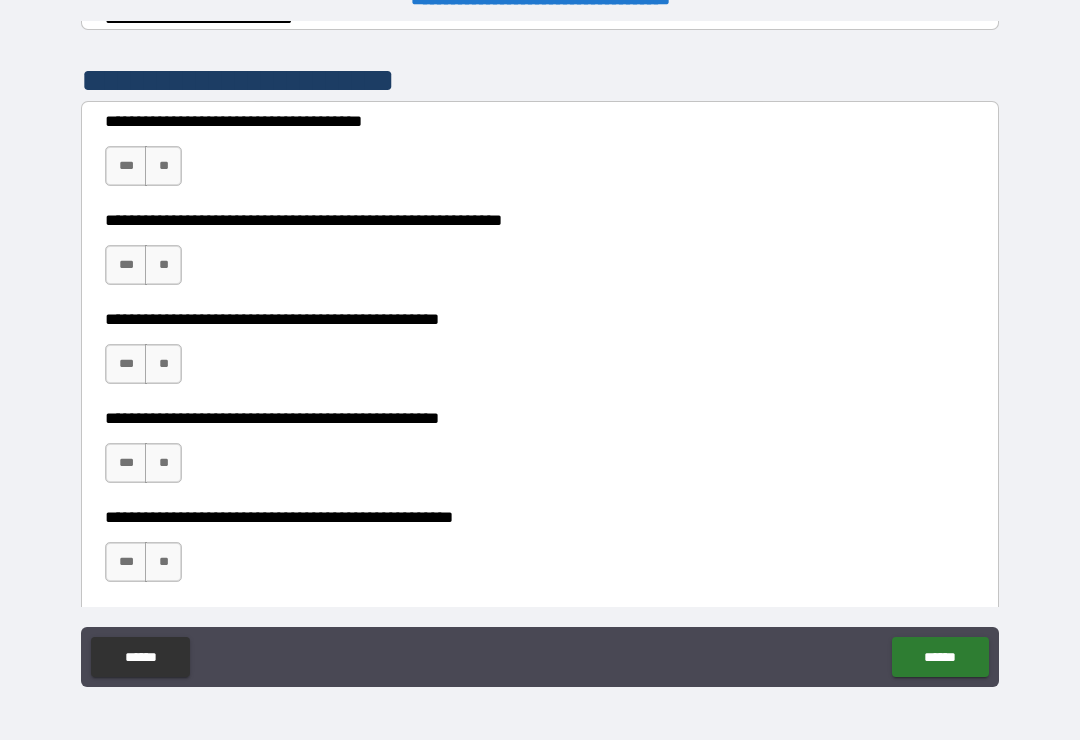 click on "***" at bounding box center (126, 166) 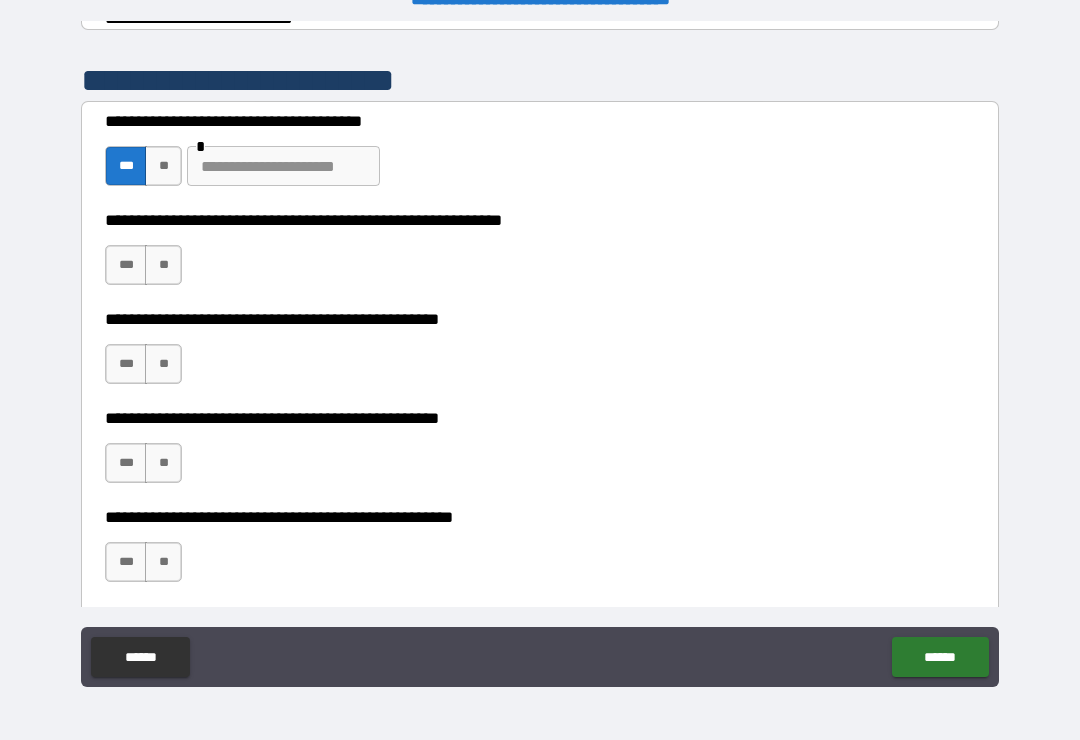 click on "**" at bounding box center [163, 166] 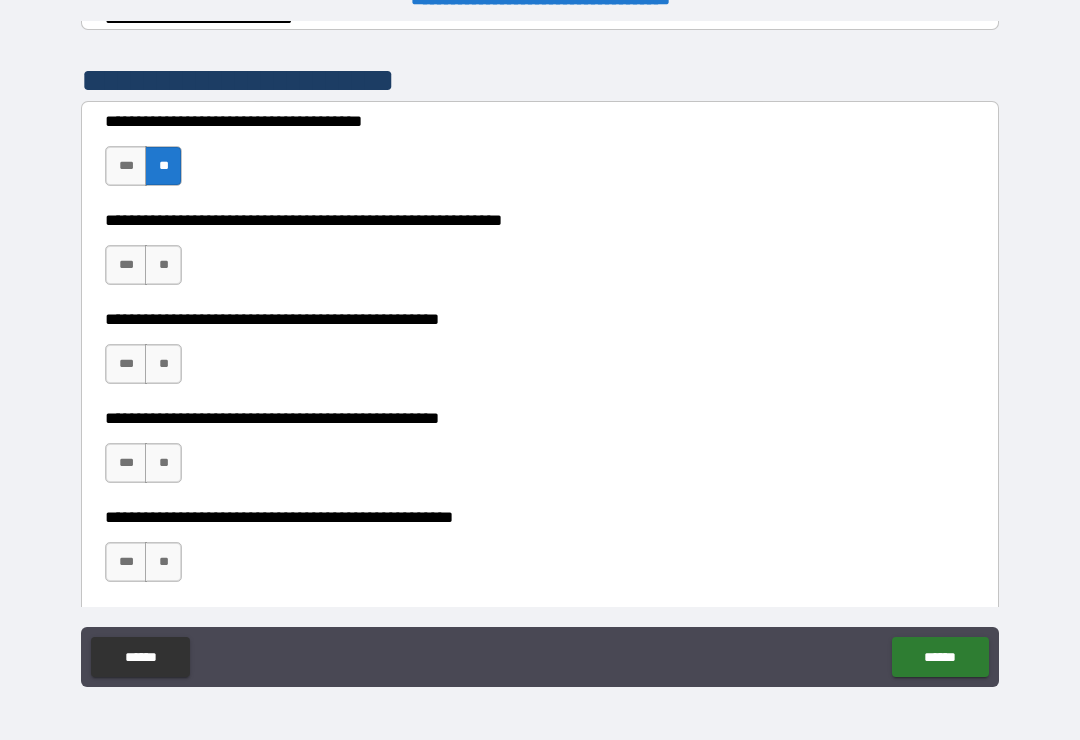 click on "**" at bounding box center [163, 265] 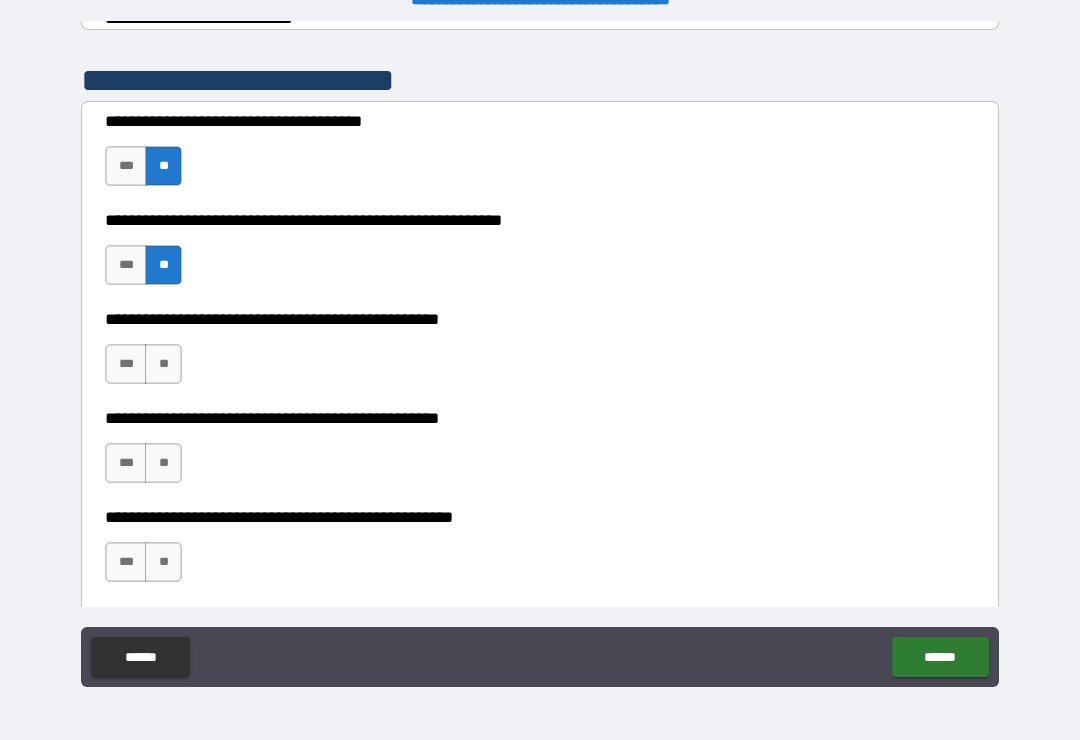 click on "**" at bounding box center (163, 364) 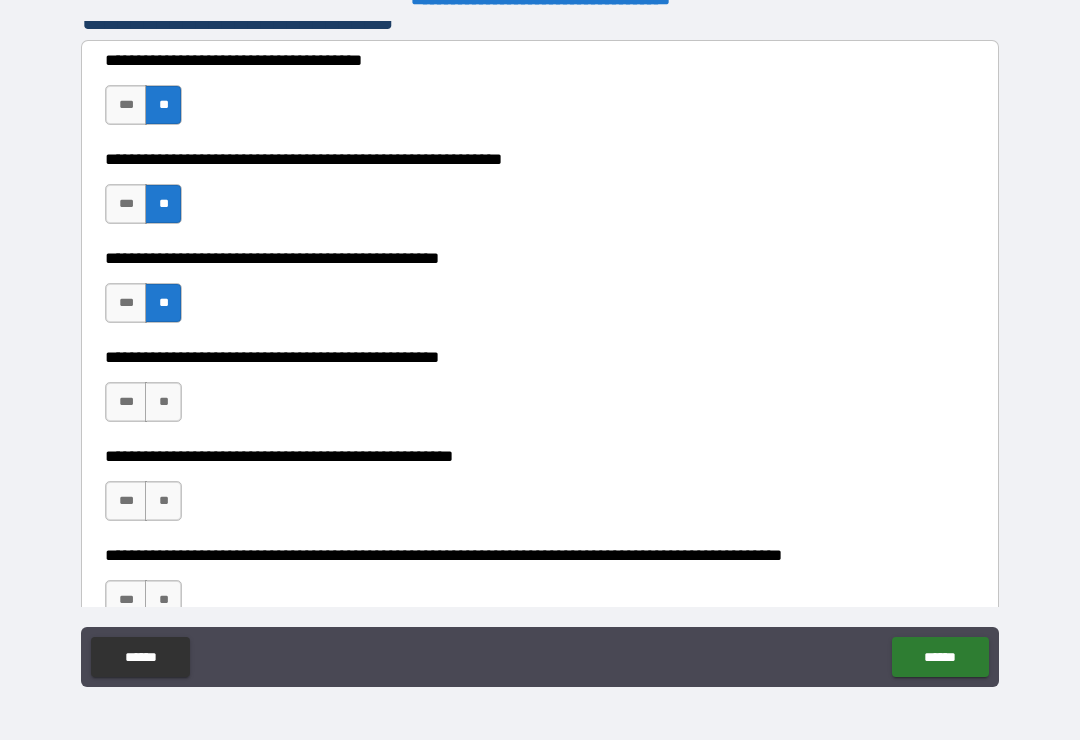 scroll, scrollTop: 460, scrollLeft: 0, axis: vertical 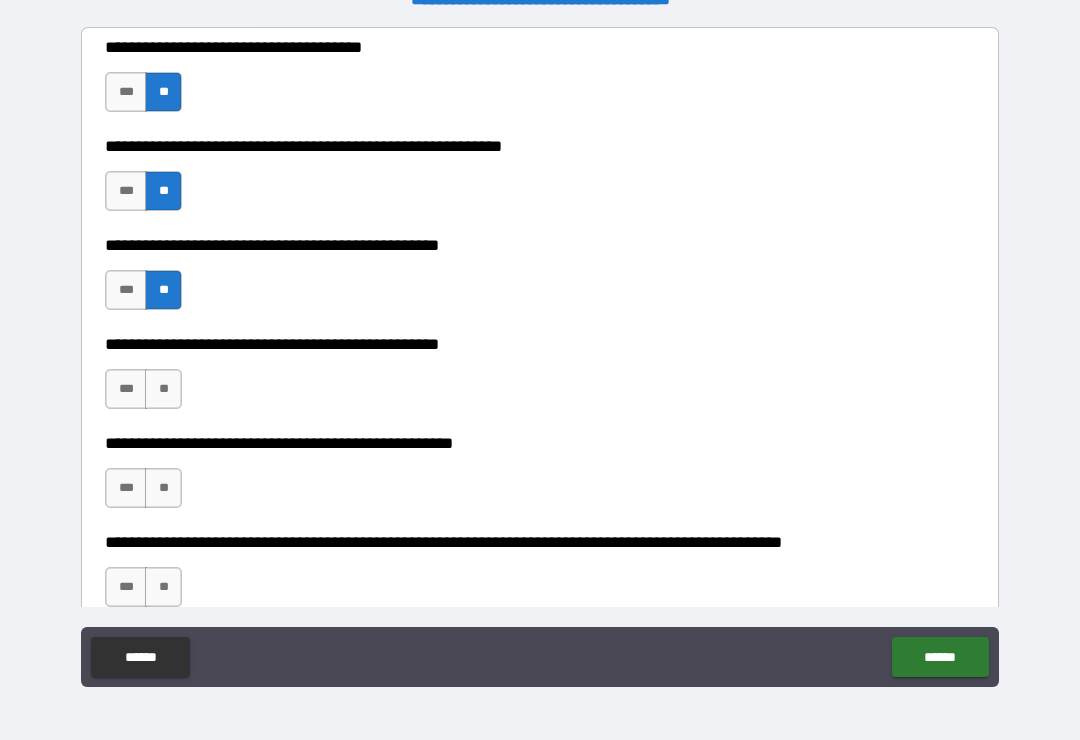 click on "***" at bounding box center [126, 389] 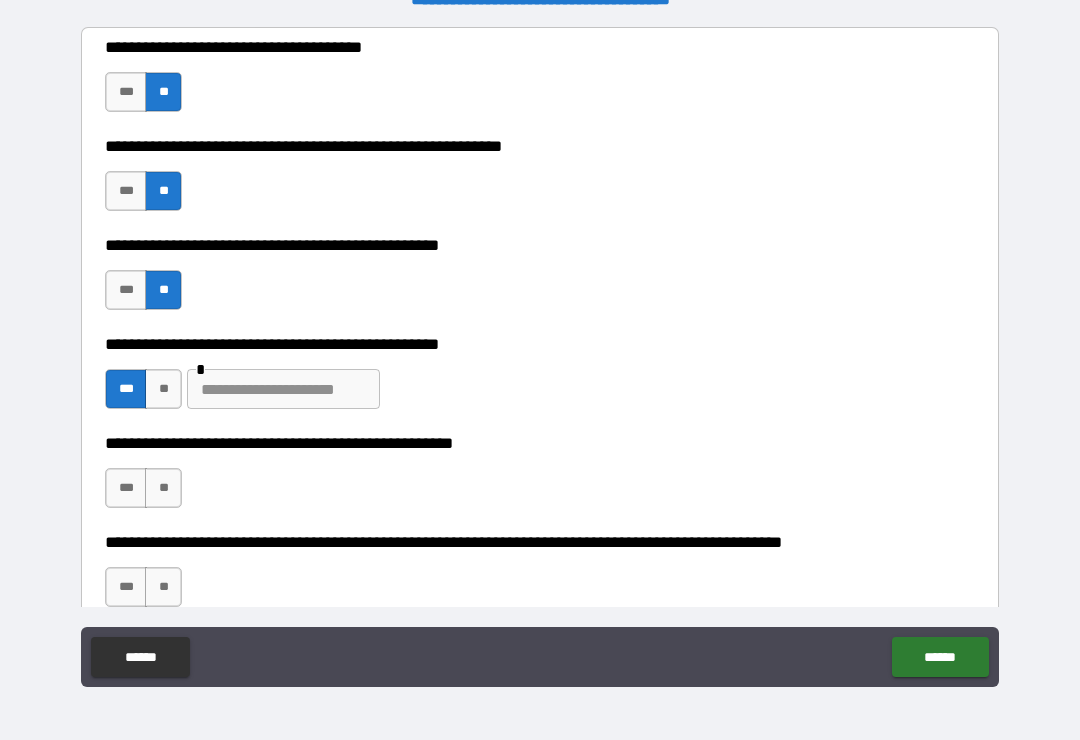 click at bounding box center [283, 389] 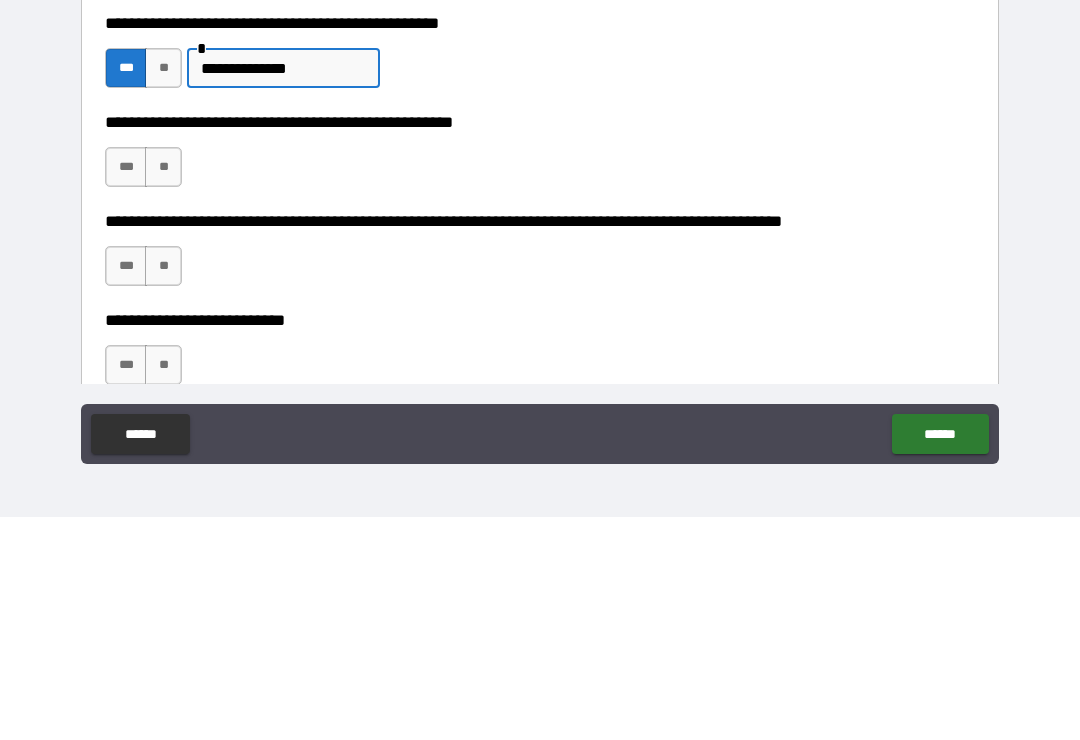 scroll, scrollTop: 555, scrollLeft: 0, axis: vertical 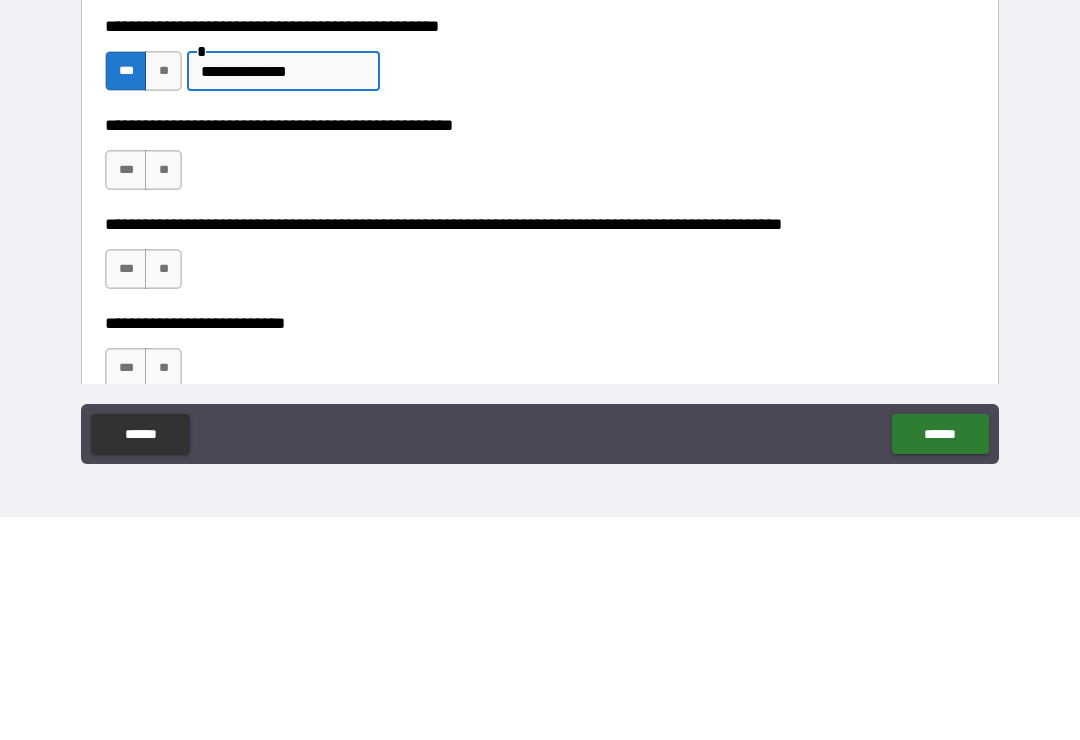 click on "**" at bounding box center (163, 393) 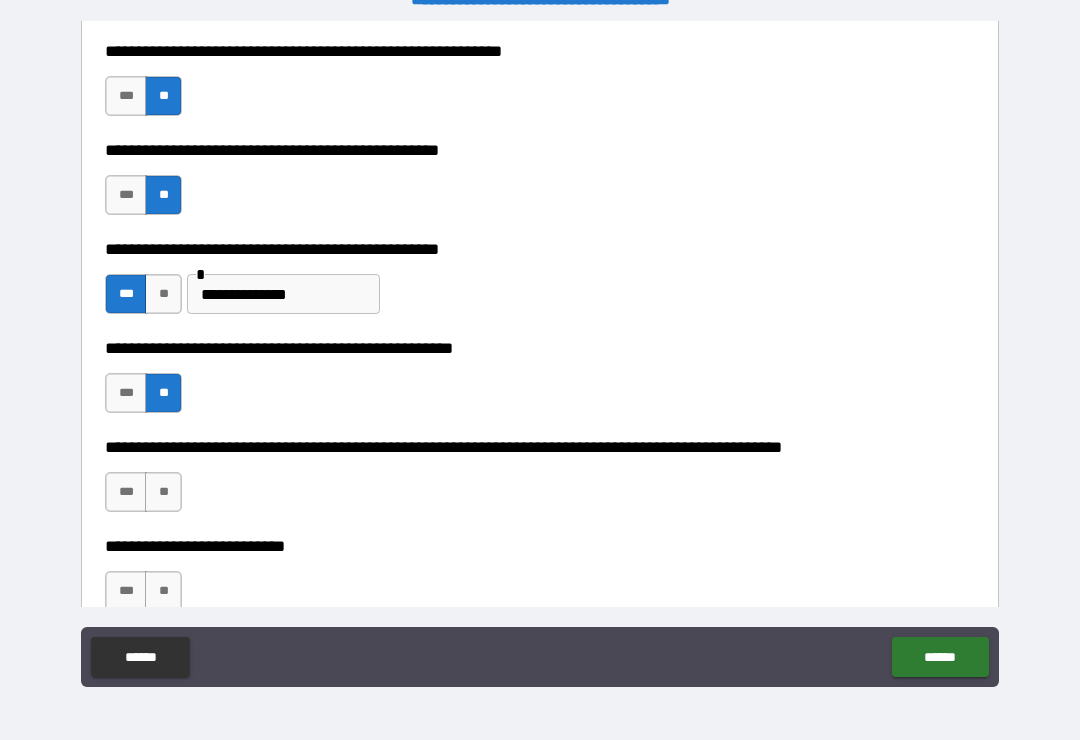 click on "**" at bounding box center (163, 492) 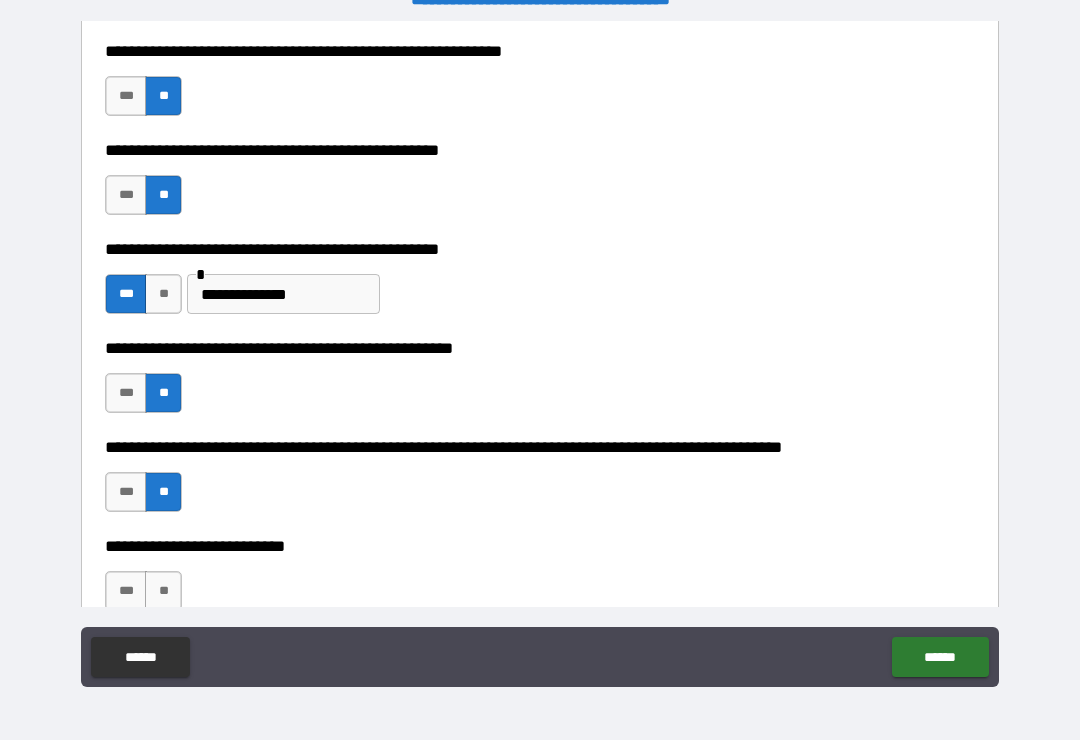scroll, scrollTop: 602, scrollLeft: 0, axis: vertical 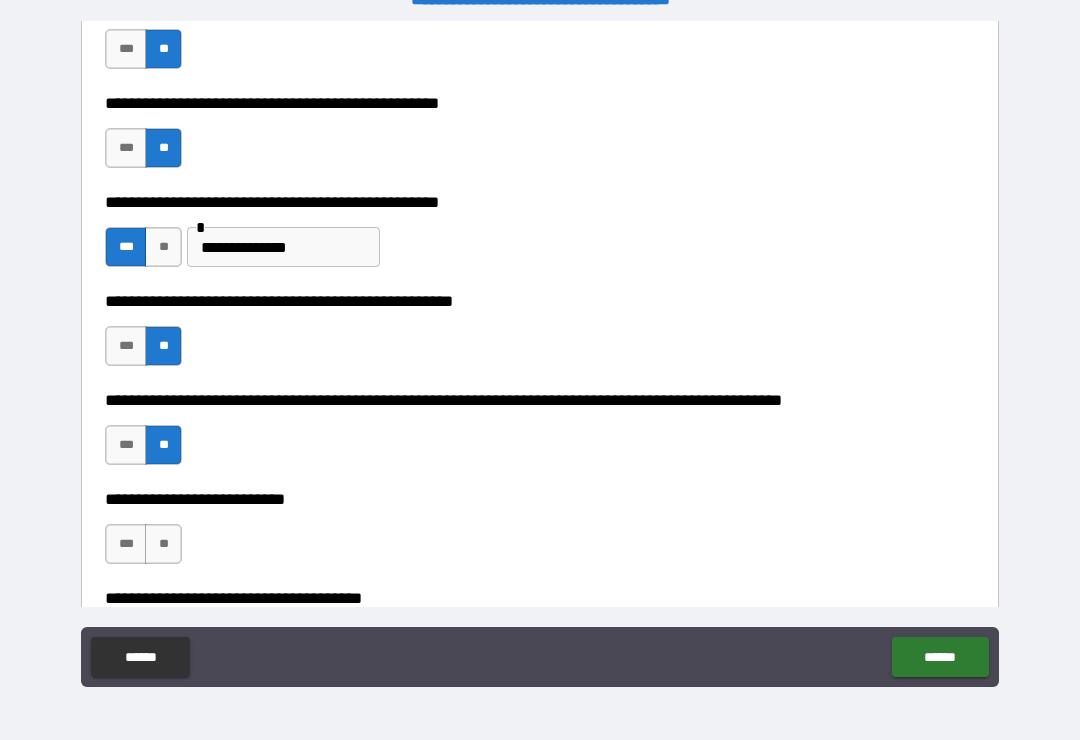 click on "**" at bounding box center (163, 544) 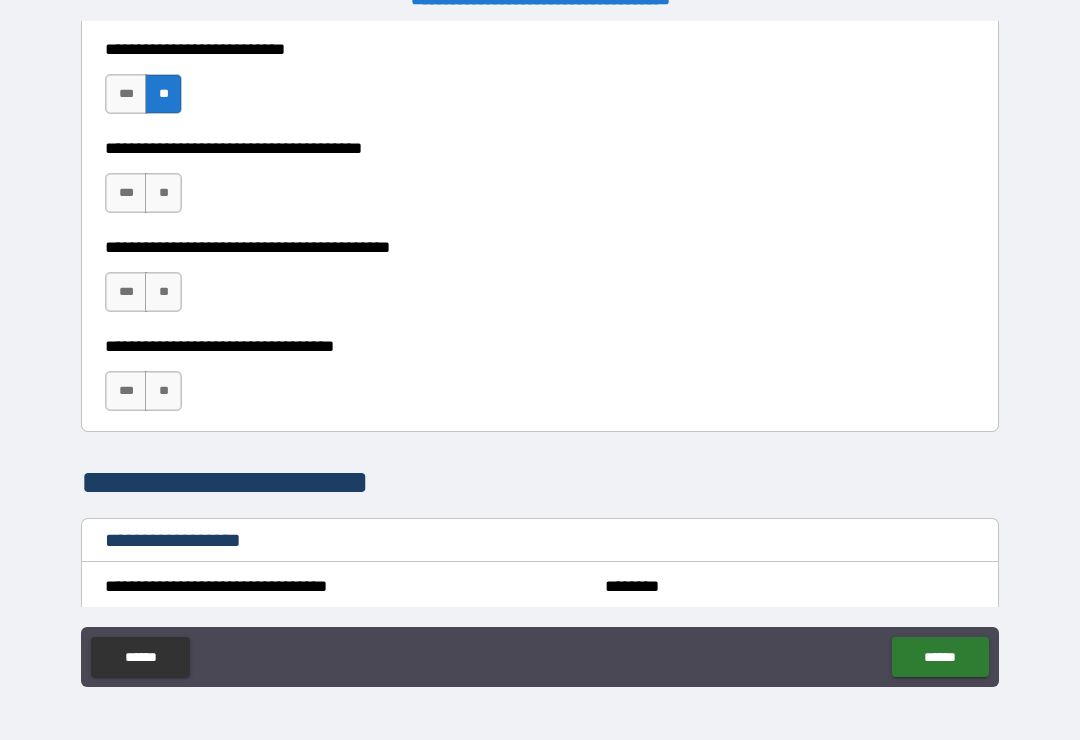 scroll, scrollTop: 1059, scrollLeft: 0, axis: vertical 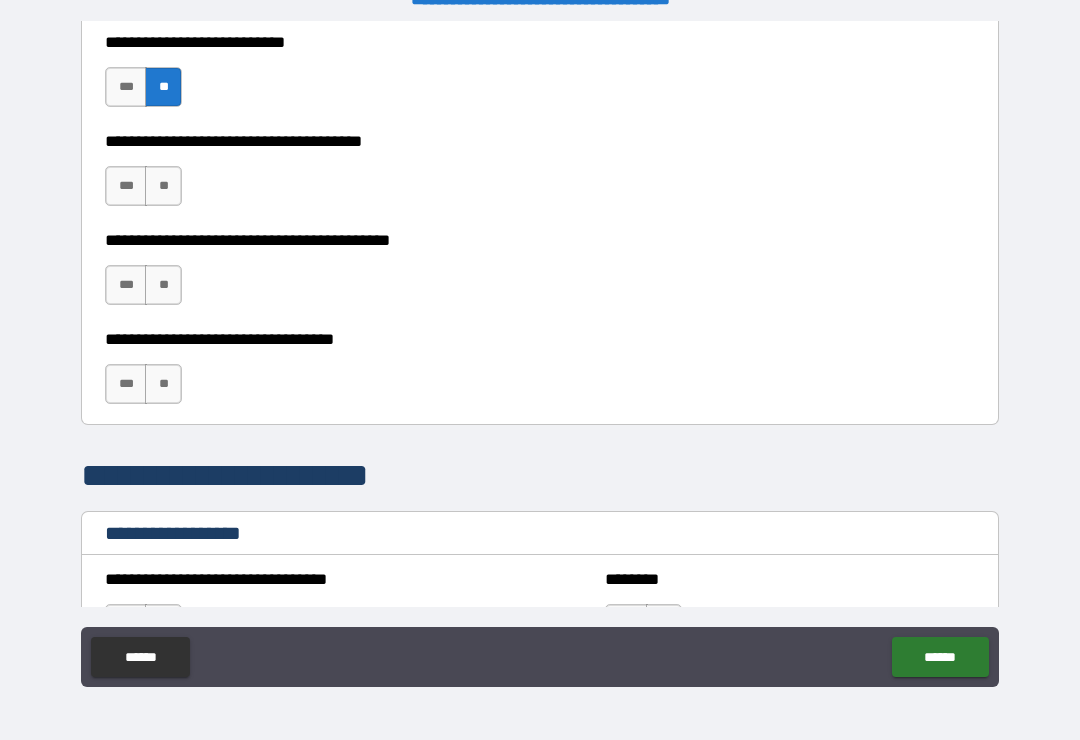 click on "**" at bounding box center [163, 186] 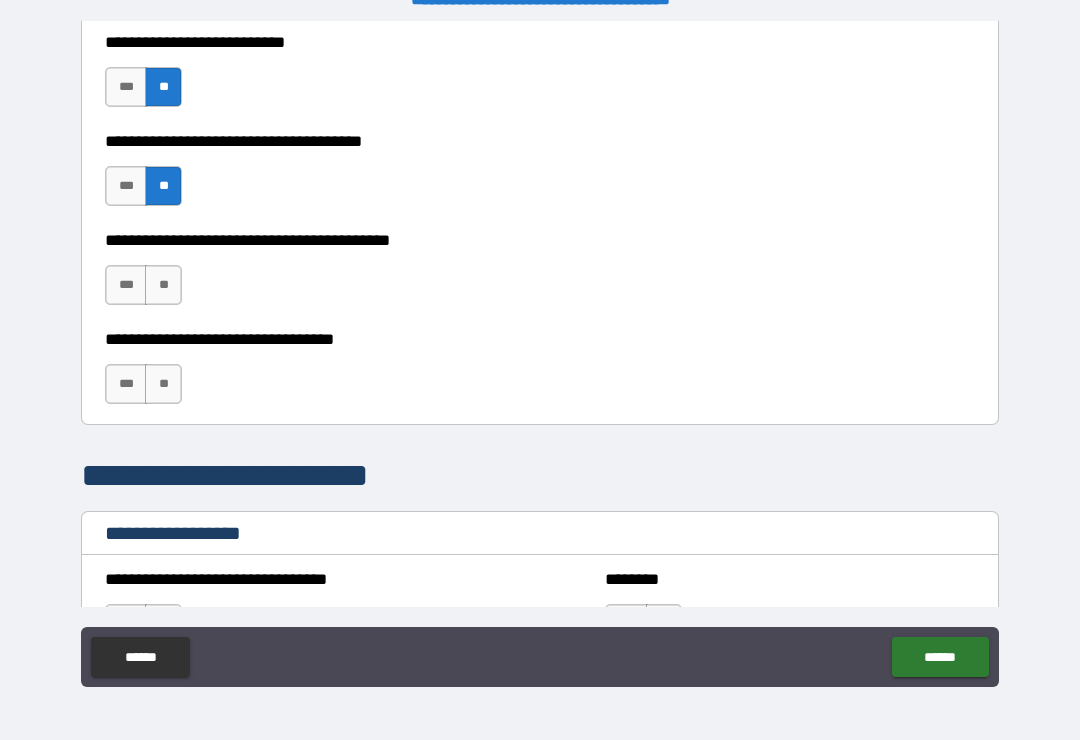 click on "**" at bounding box center [163, 285] 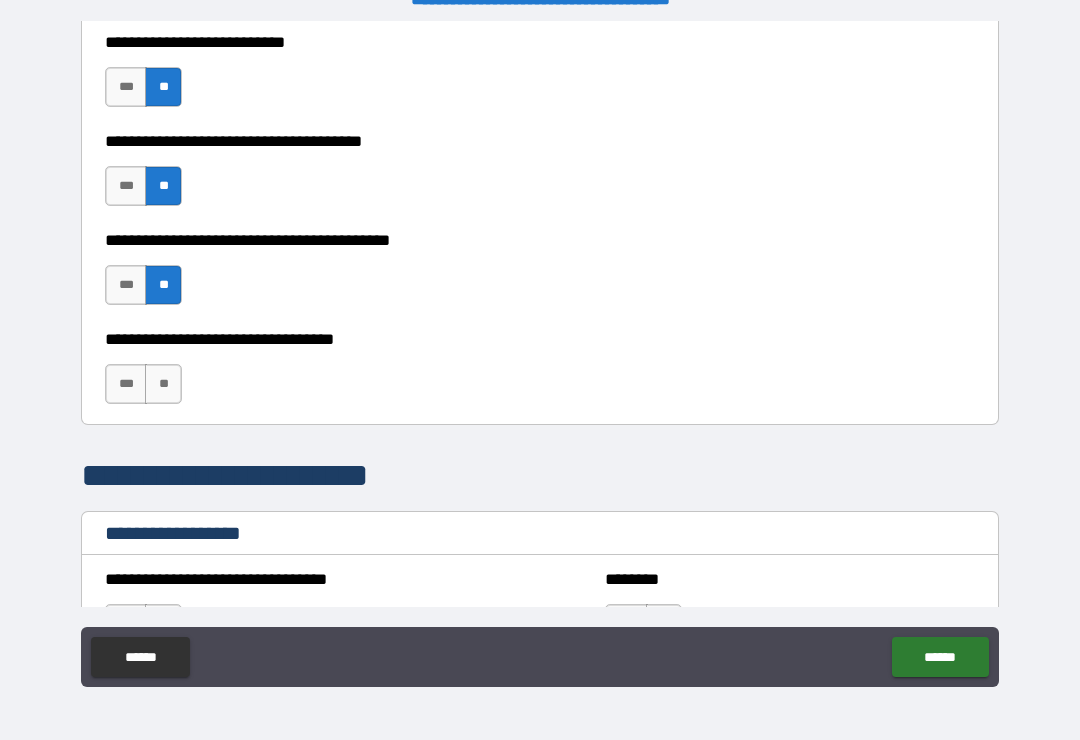 click on "**" at bounding box center [163, 384] 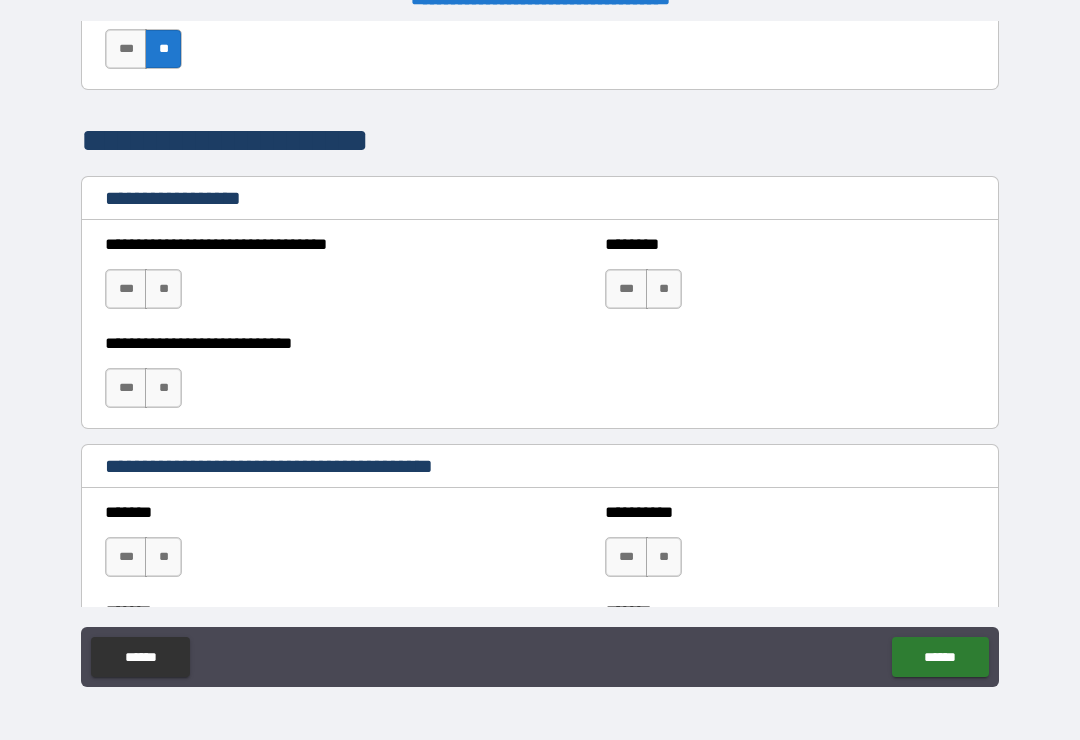 scroll, scrollTop: 1393, scrollLeft: 0, axis: vertical 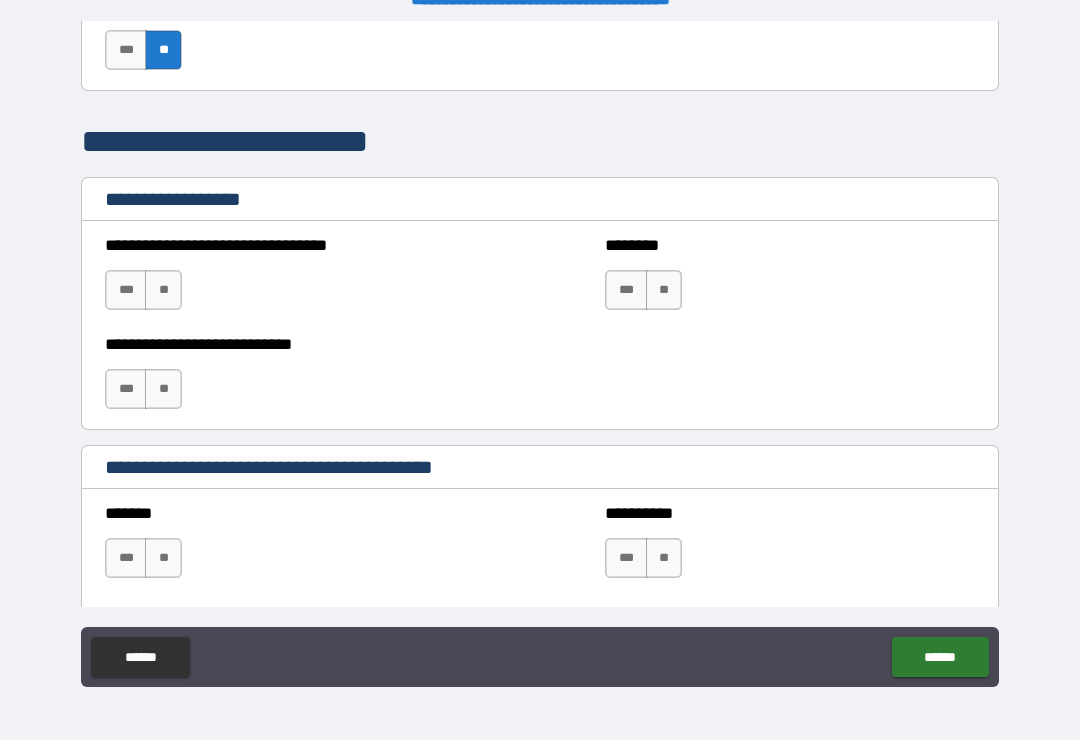 click on "**" at bounding box center (163, 290) 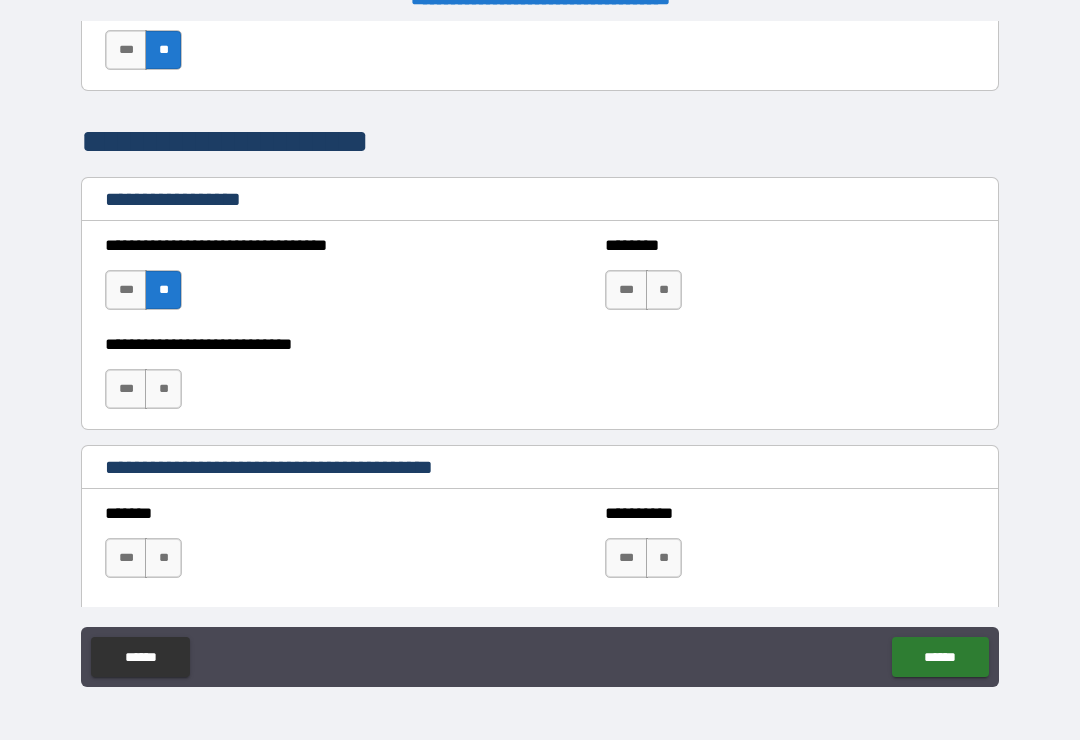 click on "**" at bounding box center [163, 389] 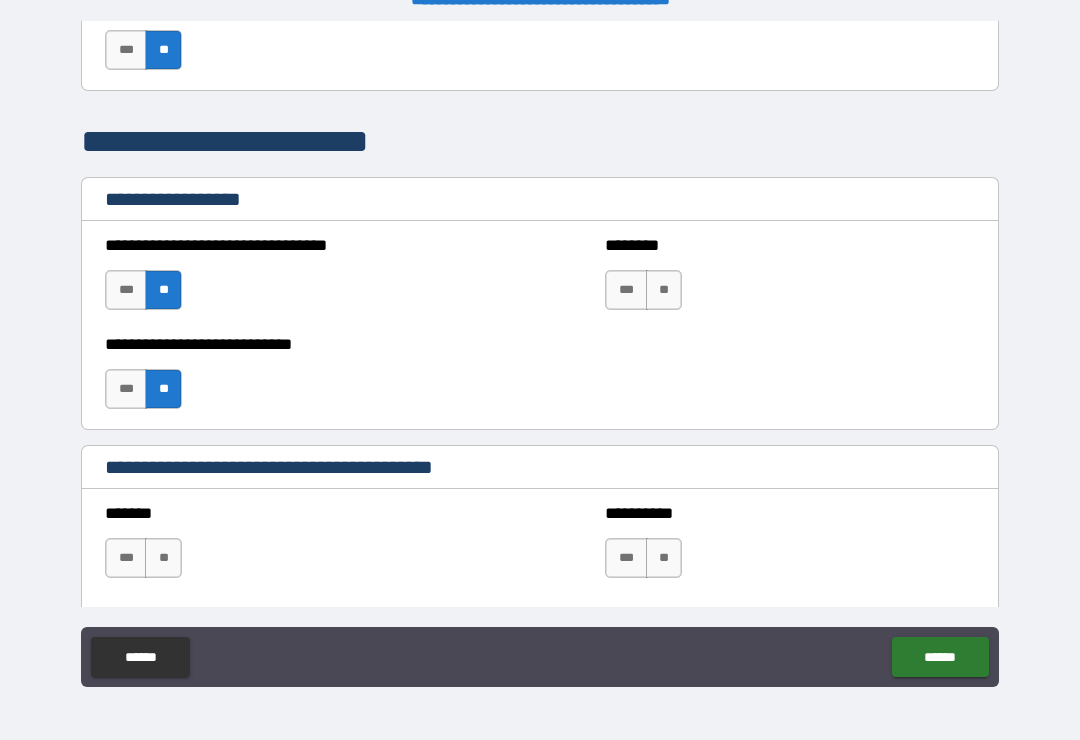 click on "**" at bounding box center [664, 290] 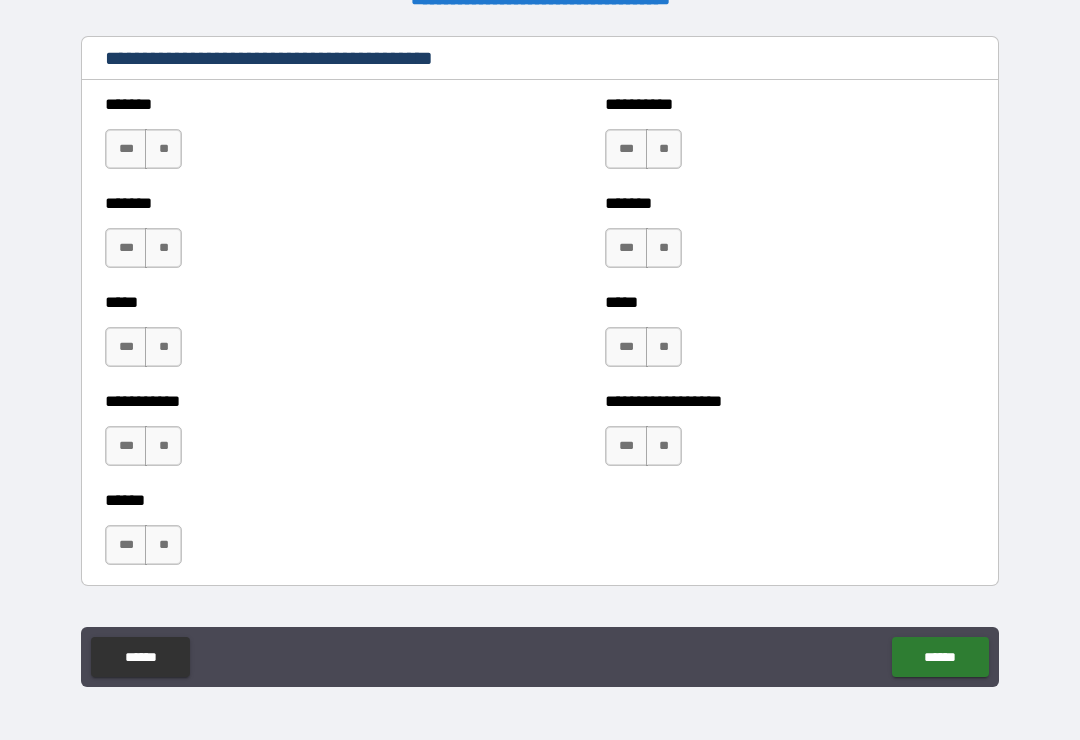 scroll, scrollTop: 1803, scrollLeft: 0, axis: vertical 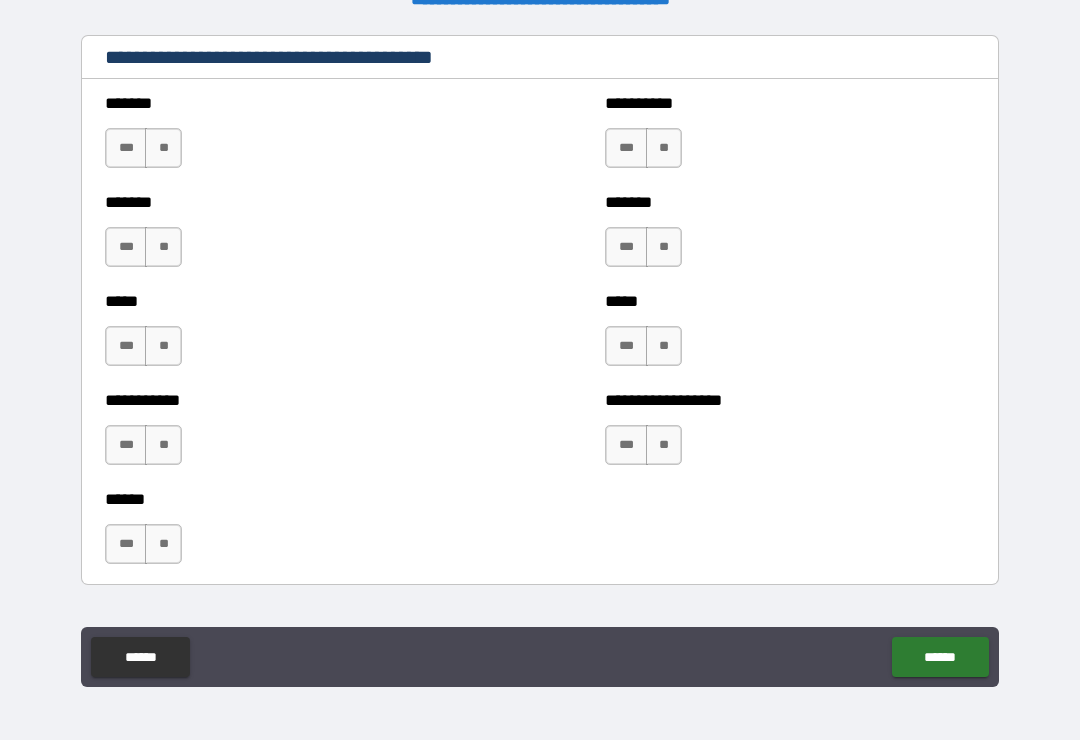 click on "**" at bounding box center (163, 544) 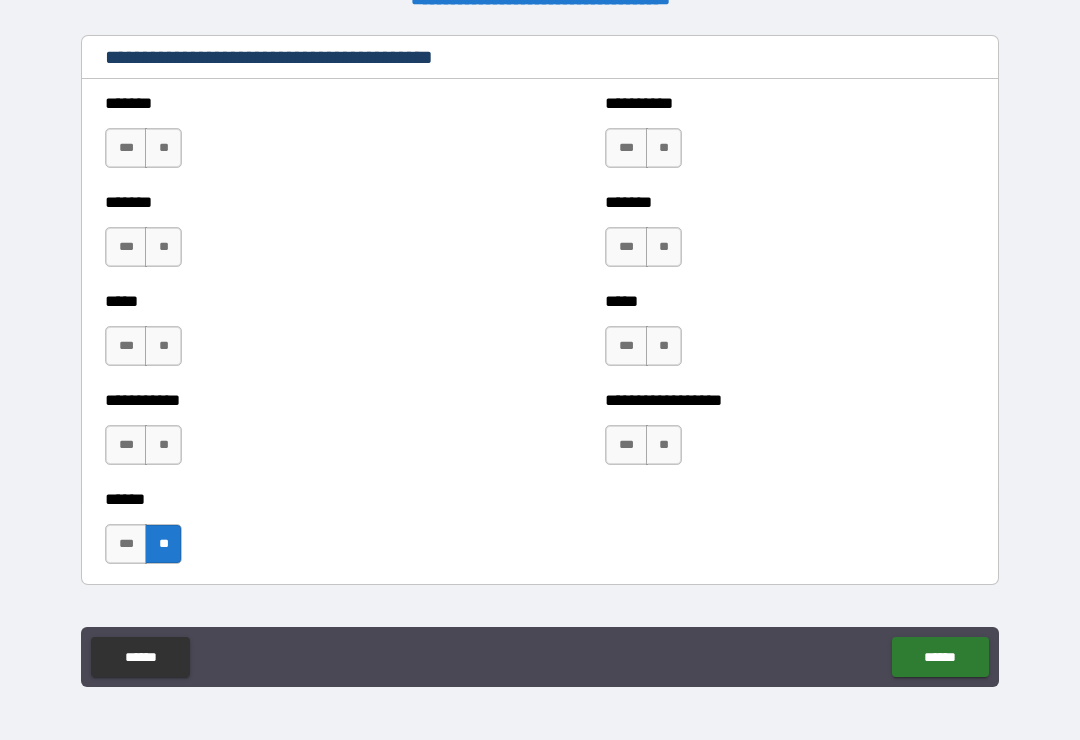 click on "**" at bounding box center (163, 445) 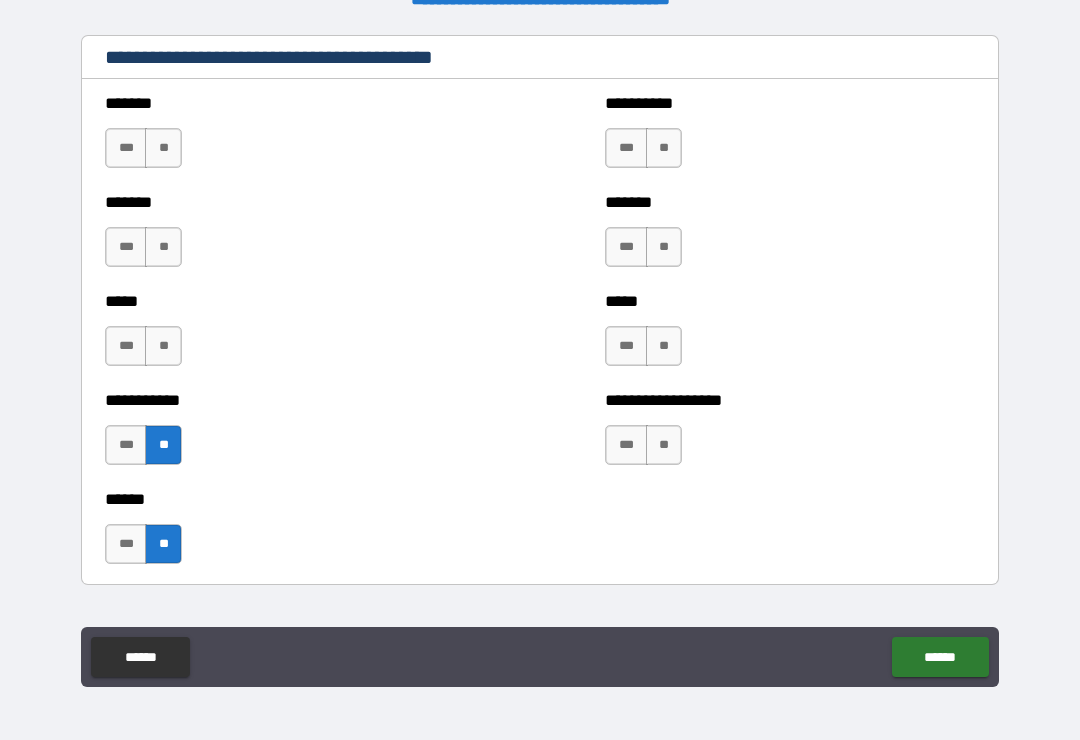 click on "**" at bounding box center (163, 346) 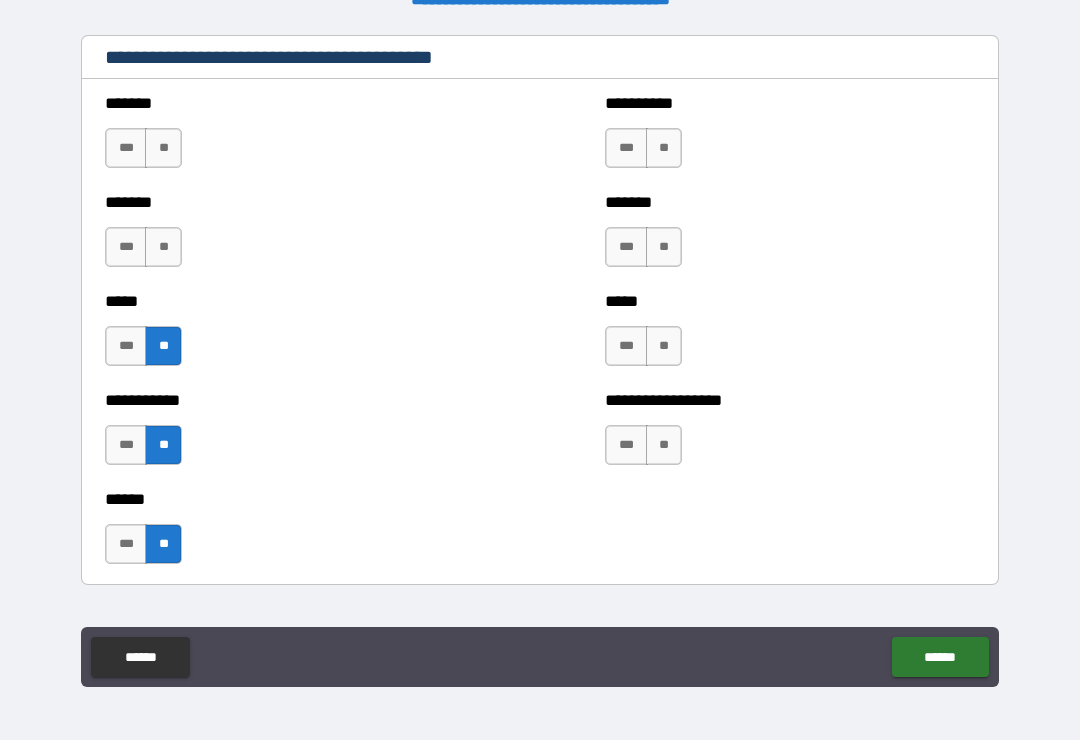 click on "**" at bounding box center (163, 247) 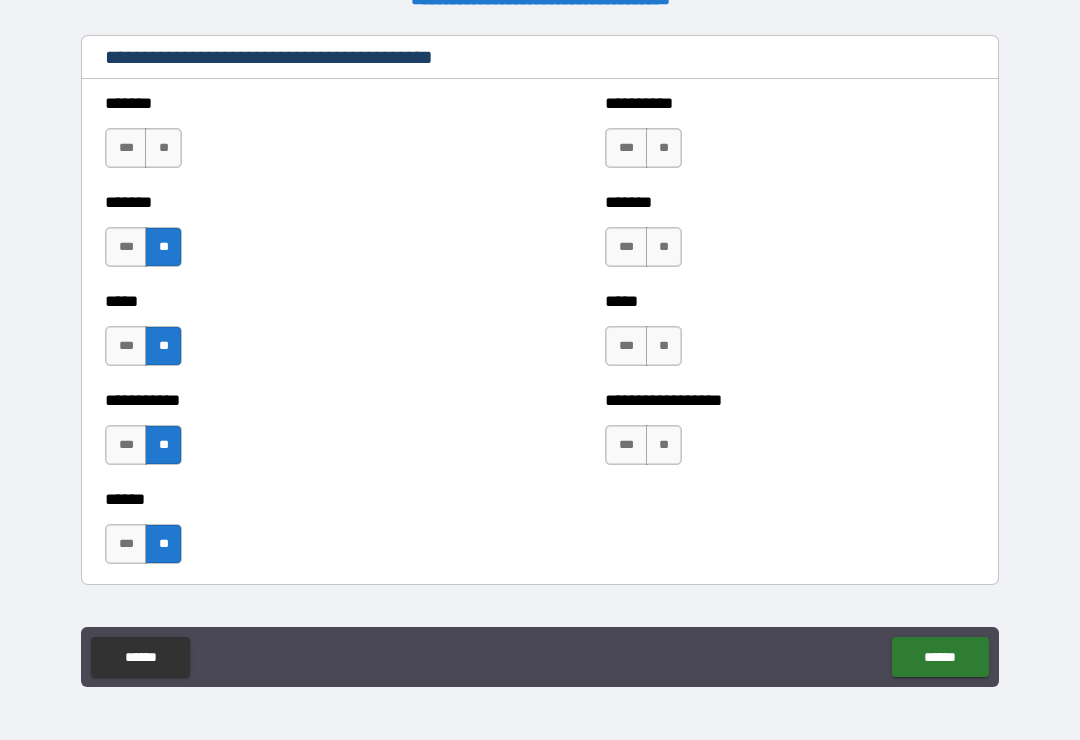 click on "**" at bounding box center (163, 148) 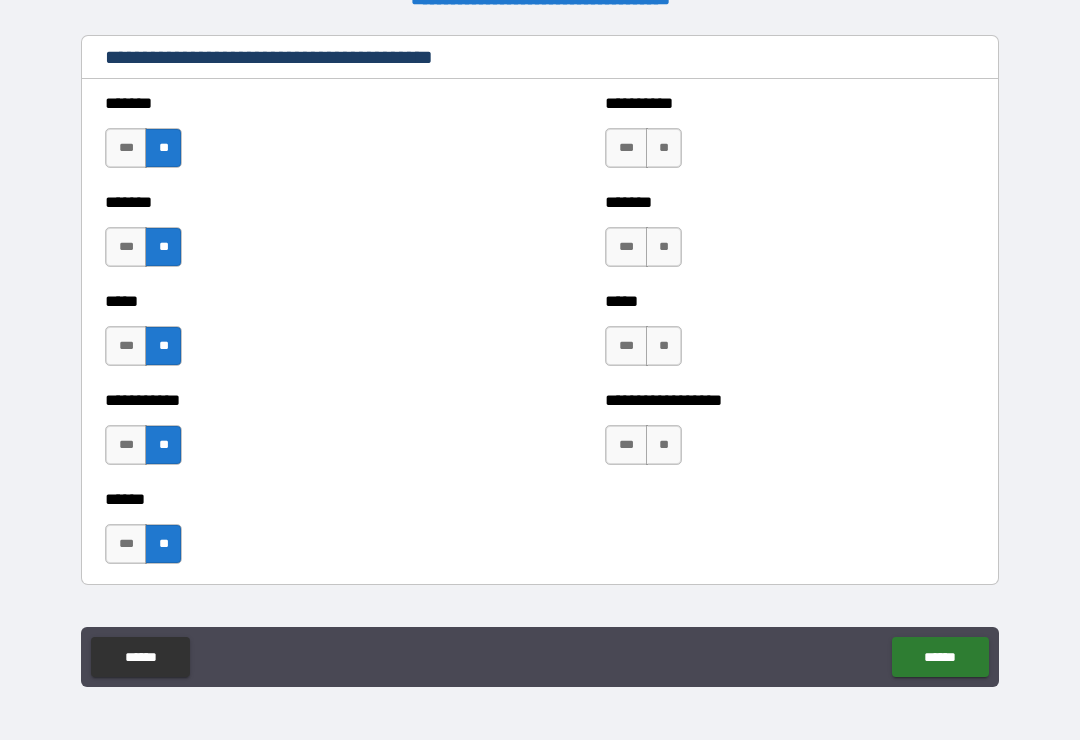 click on "**" at bounding box center [664, 148] 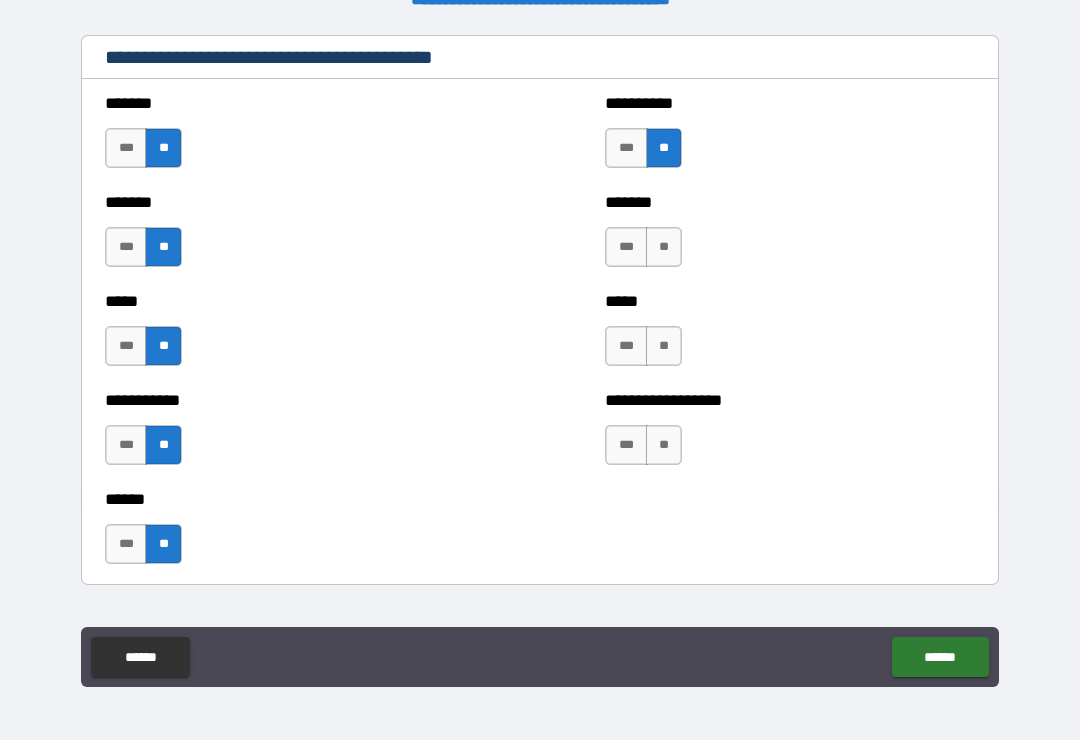 click on "**" at bounding box center [664, 247] 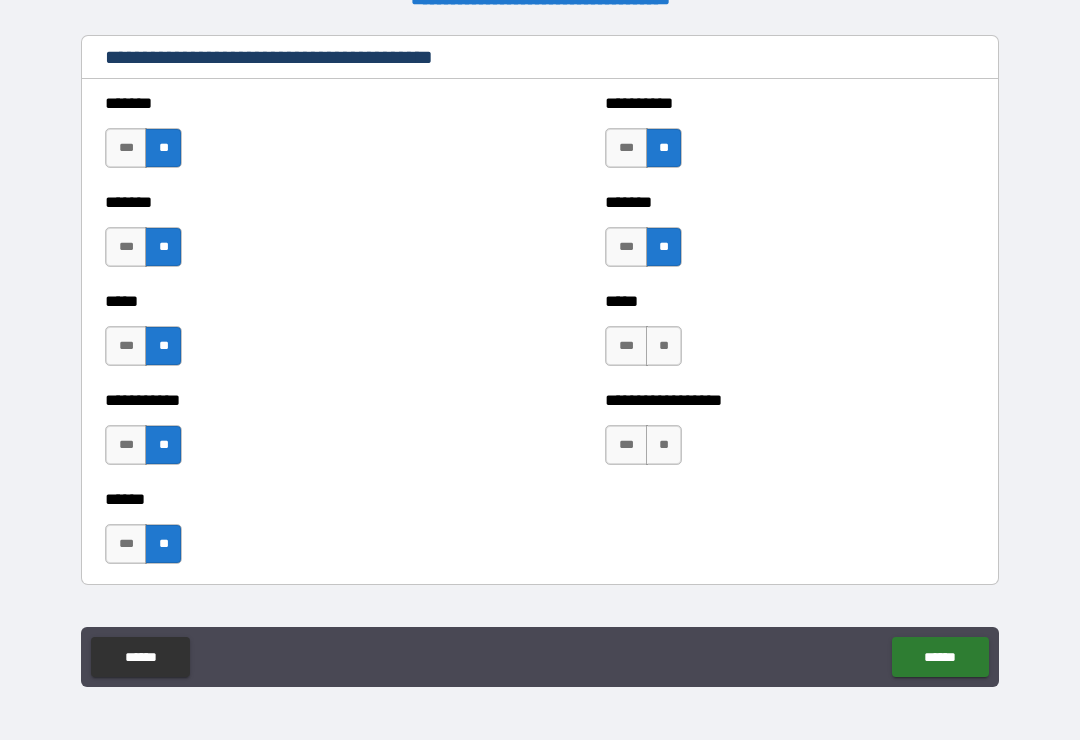 click on "**" at bounding box center [664, 346] 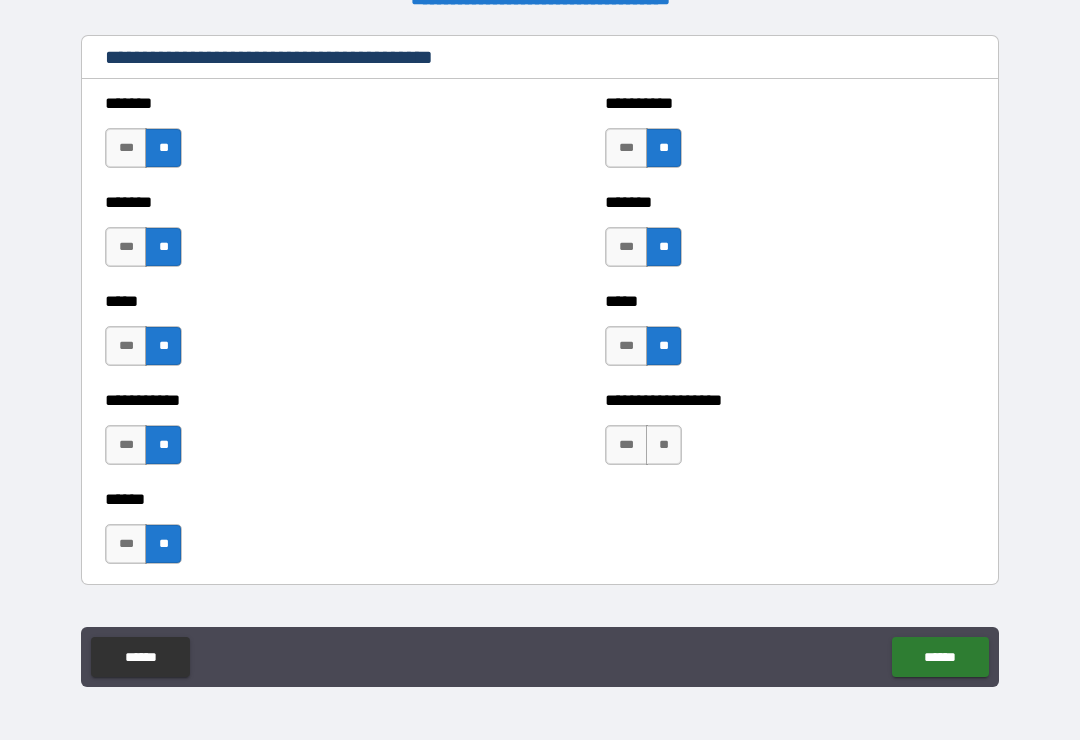 click on "**" at bounding box center [664, 445] 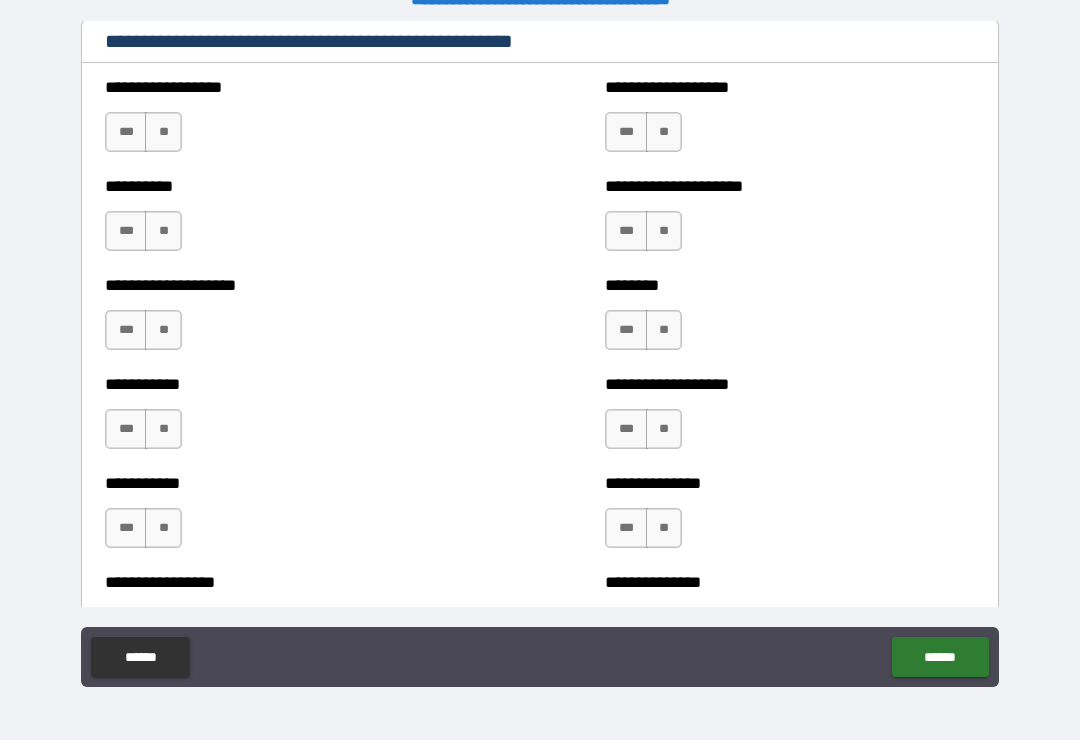 scroll, scrollTop: 2454, scrollLeft: 0, axis: vertical 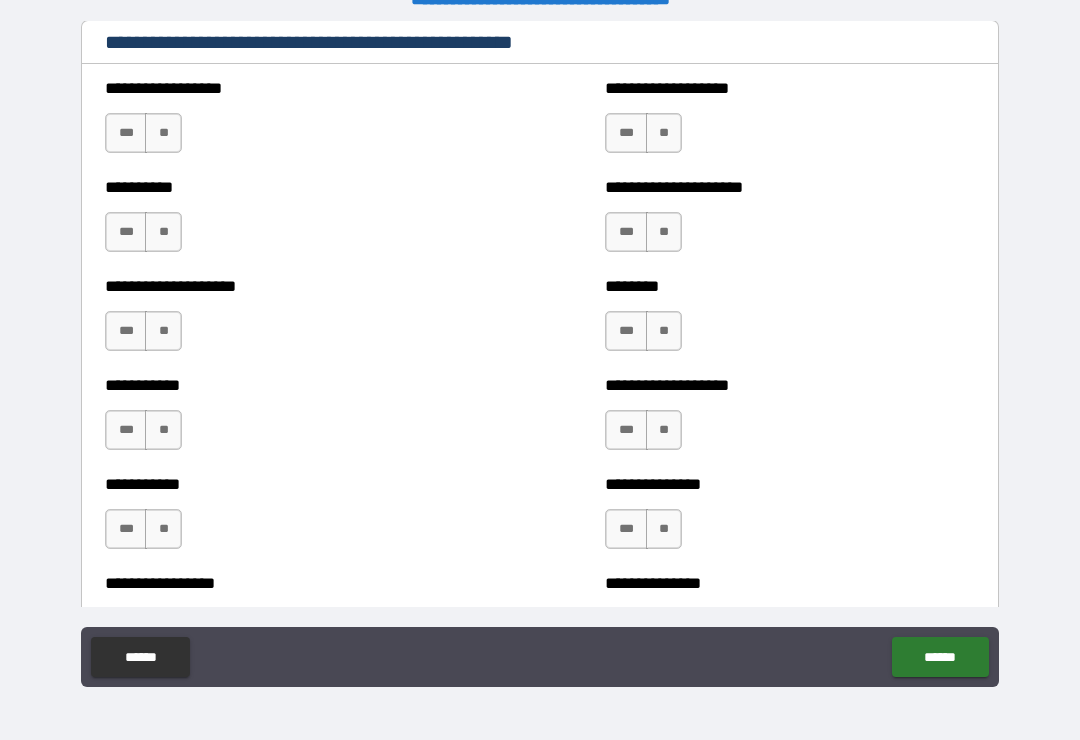 click on "**" at bounding box center [163, 133] 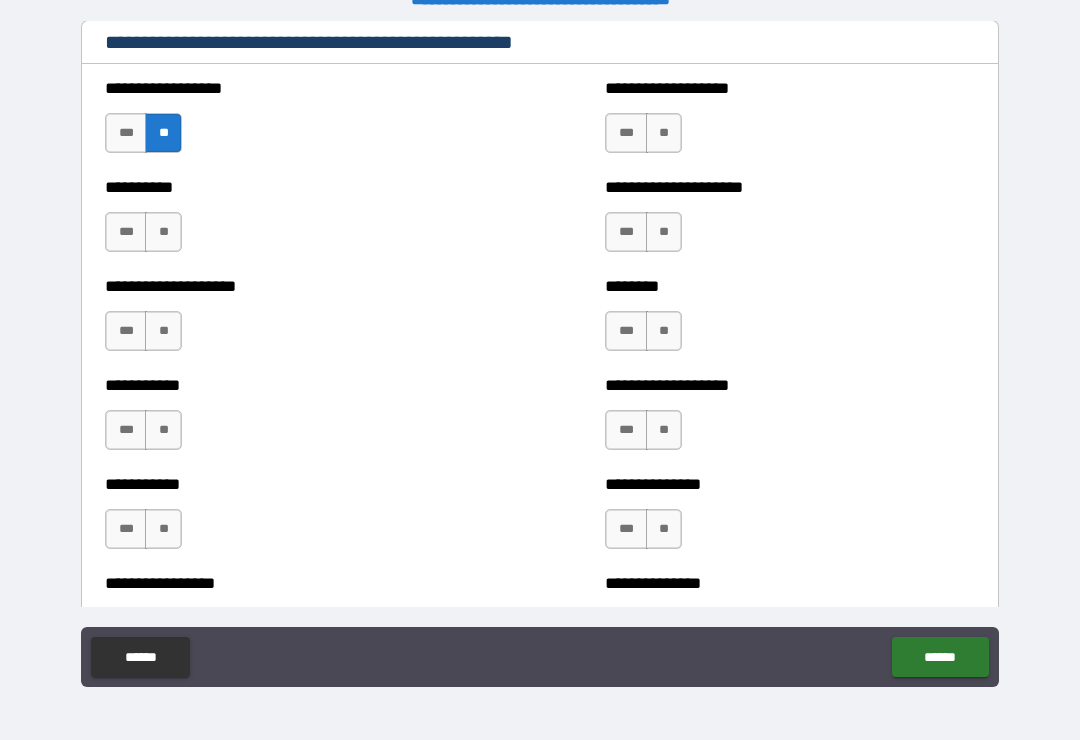 click on "**" at bounding box center [163, 232] 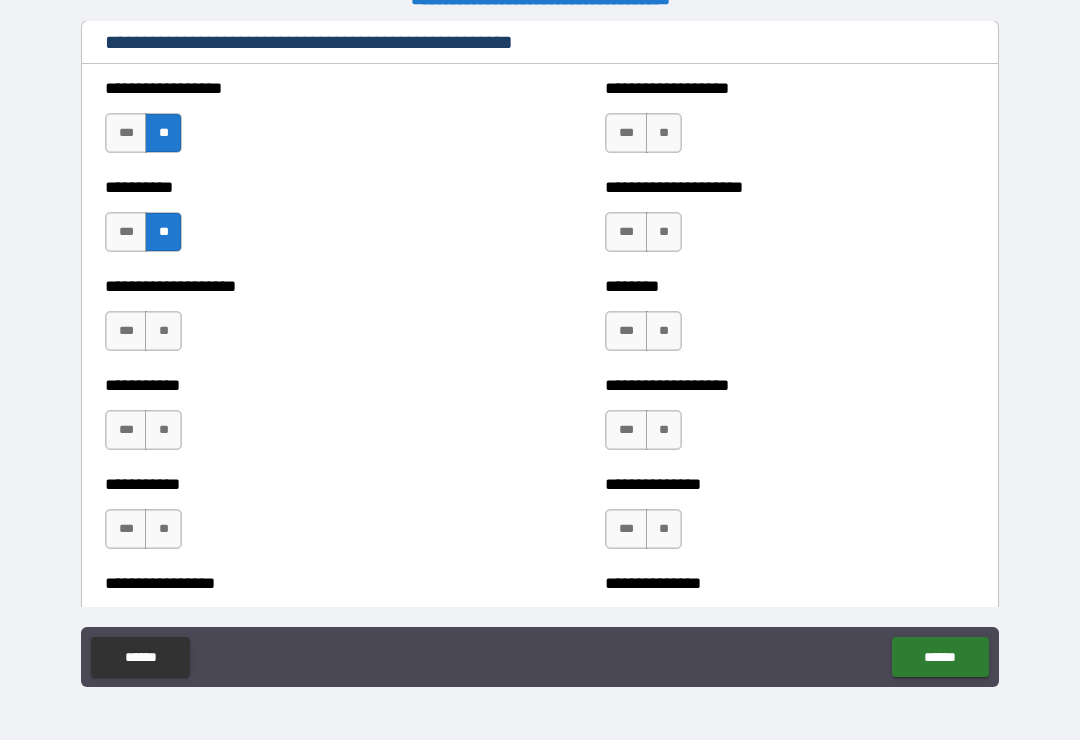 click on "**" at bounding box center [163, 331] 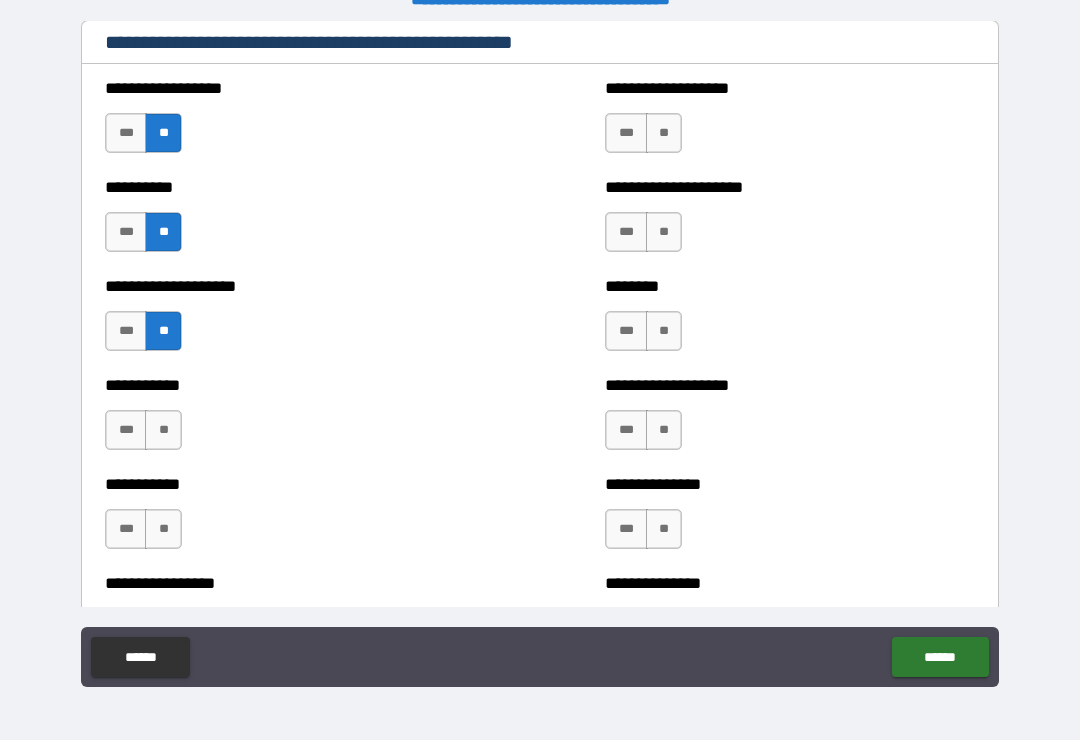 click on "**" at bounding box center [163, 430] 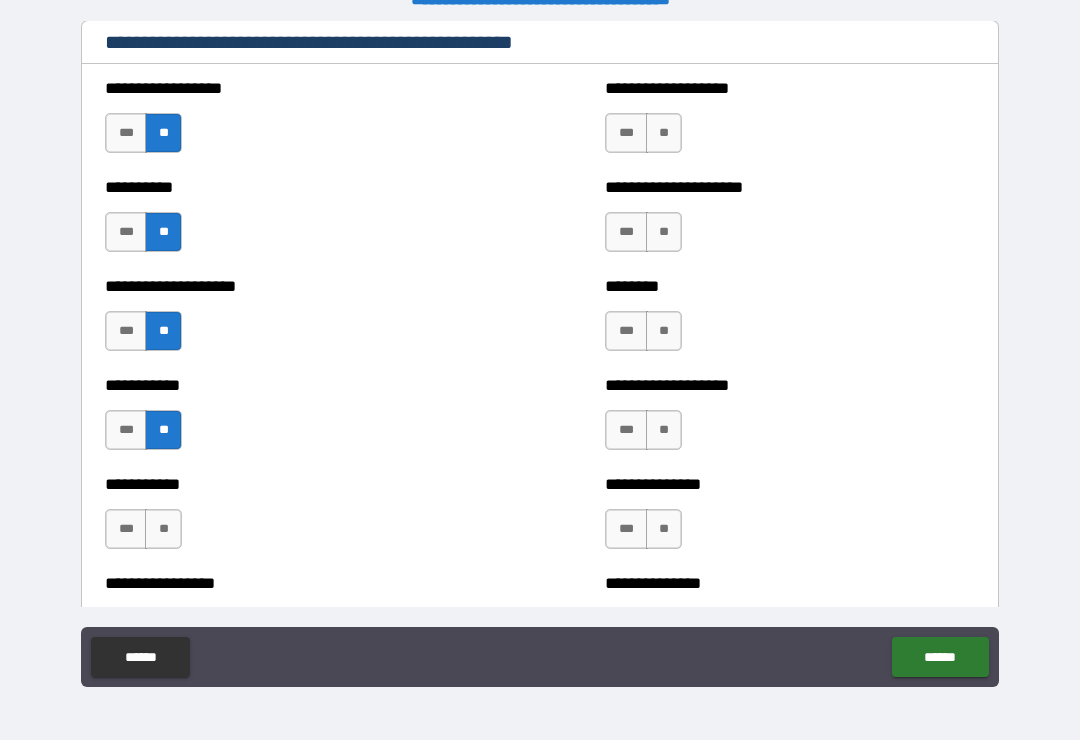 click on "**" at bounding box center [163, 529] 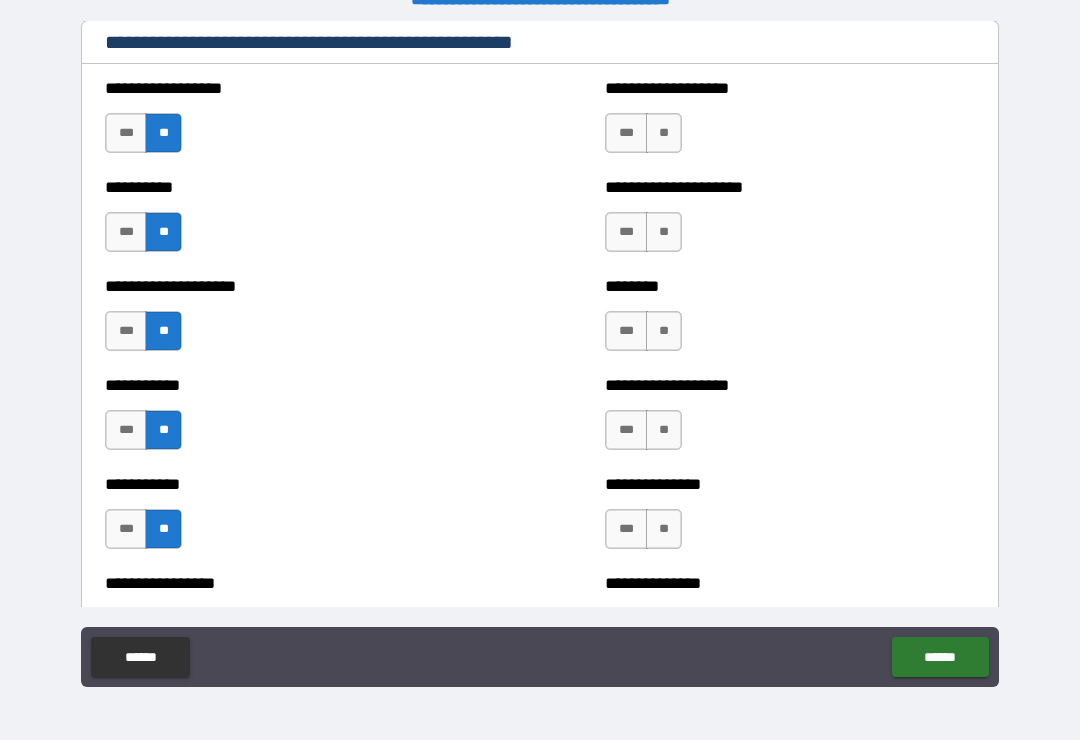 click on "**" at bounding box center (664, 133) 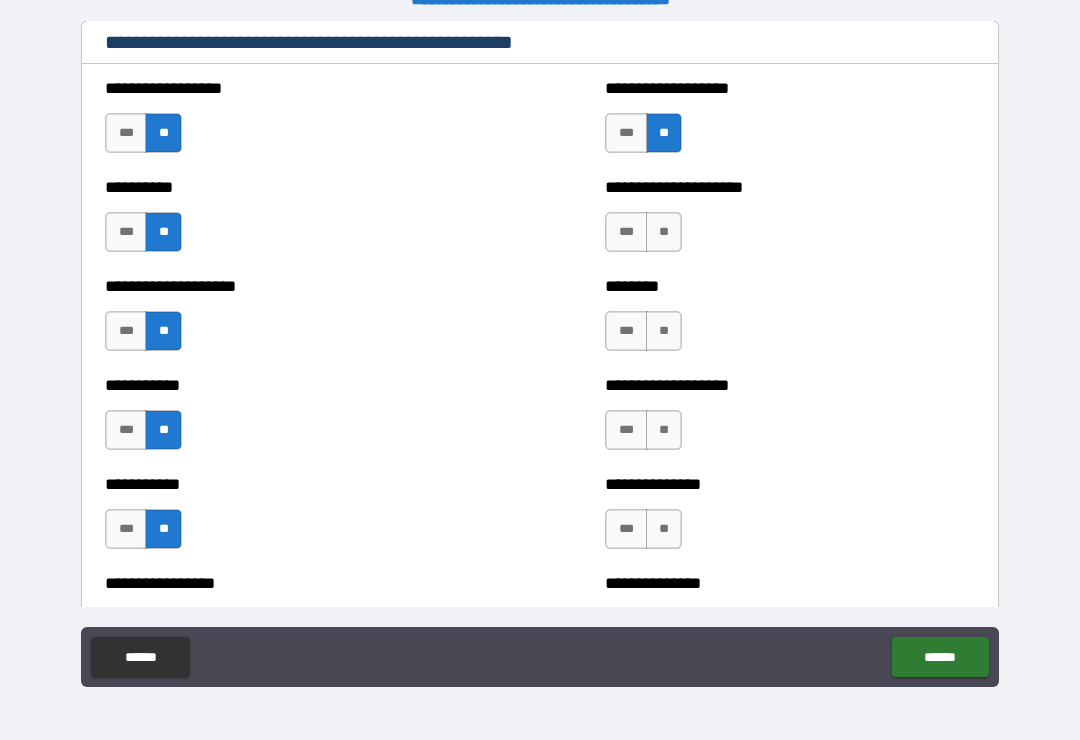 click on "**" at bounding box center (664, 232) 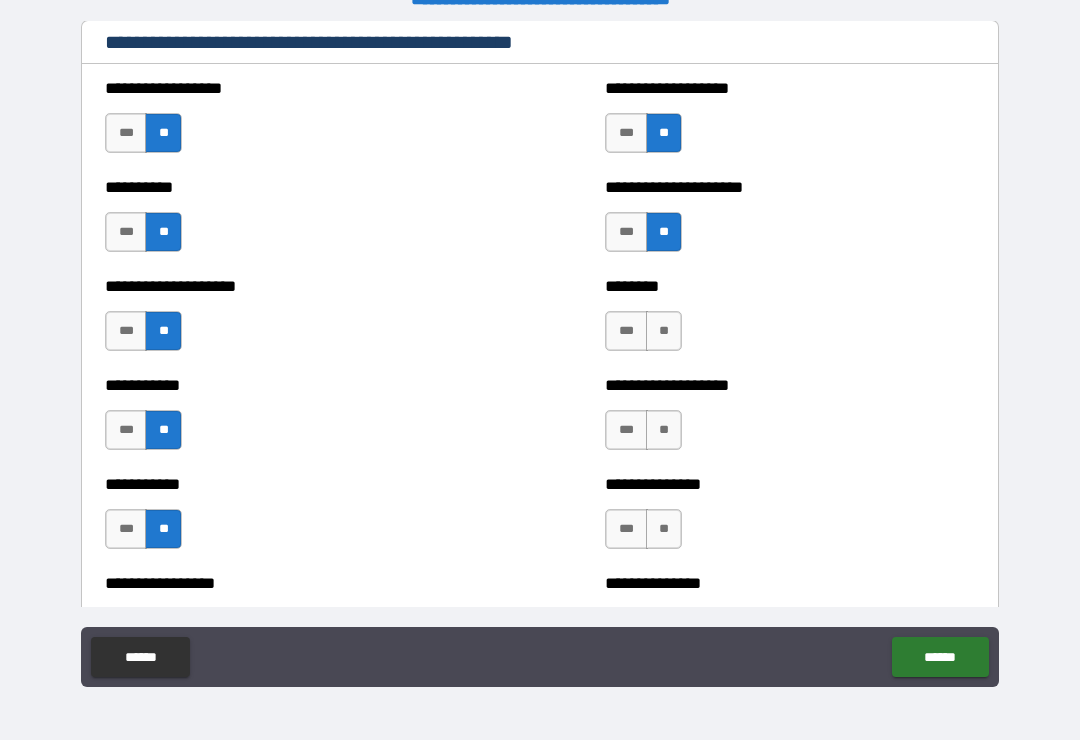 click on "**" at bounding box center (664, 331) 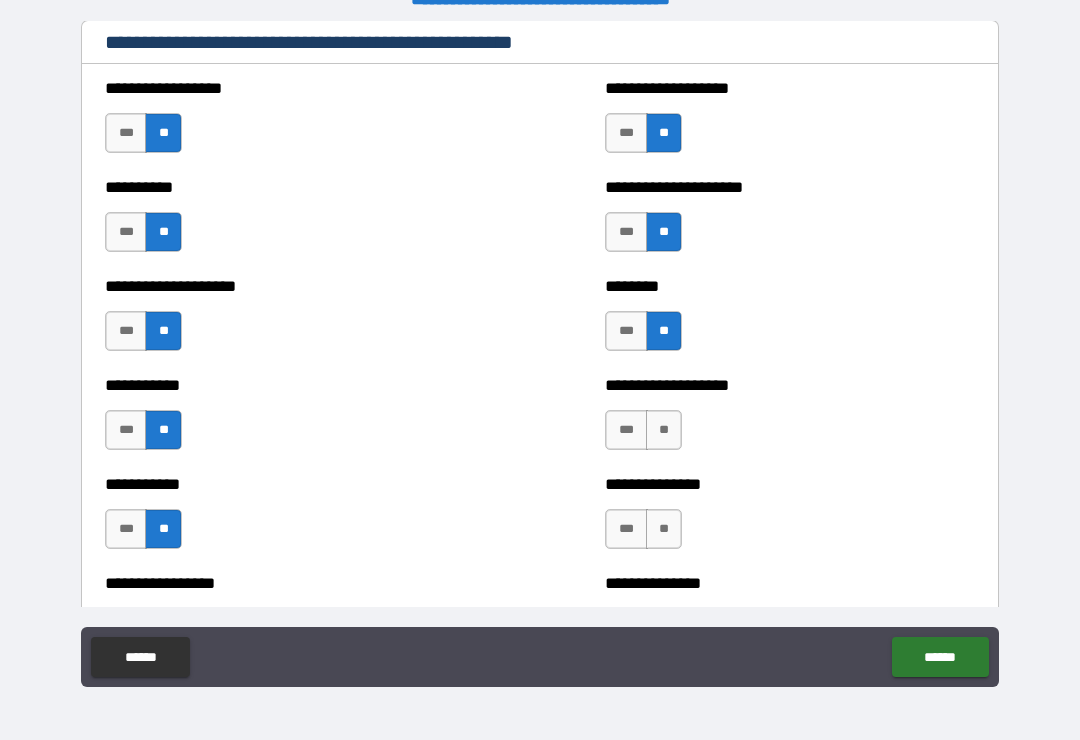 click on "**" at bounding box center (664, 430) 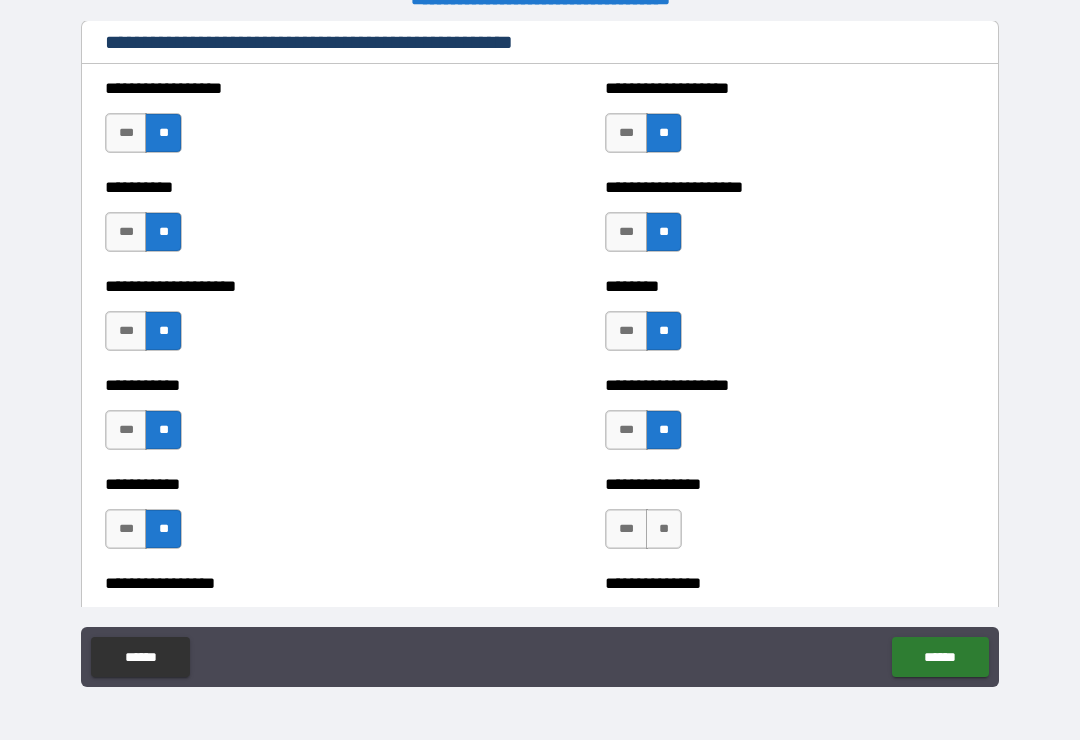 click on "**" at bounding box center [664, 529] 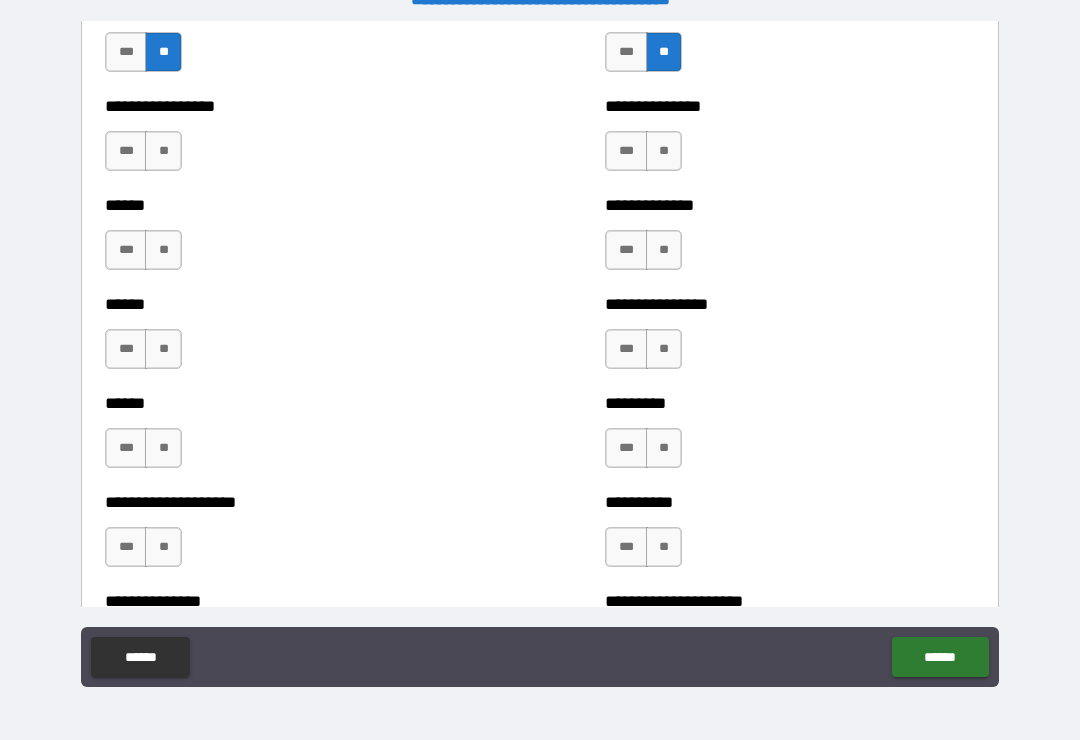 scroll, scrollTop: 2962, scrollLeft: 0, axis: vertical 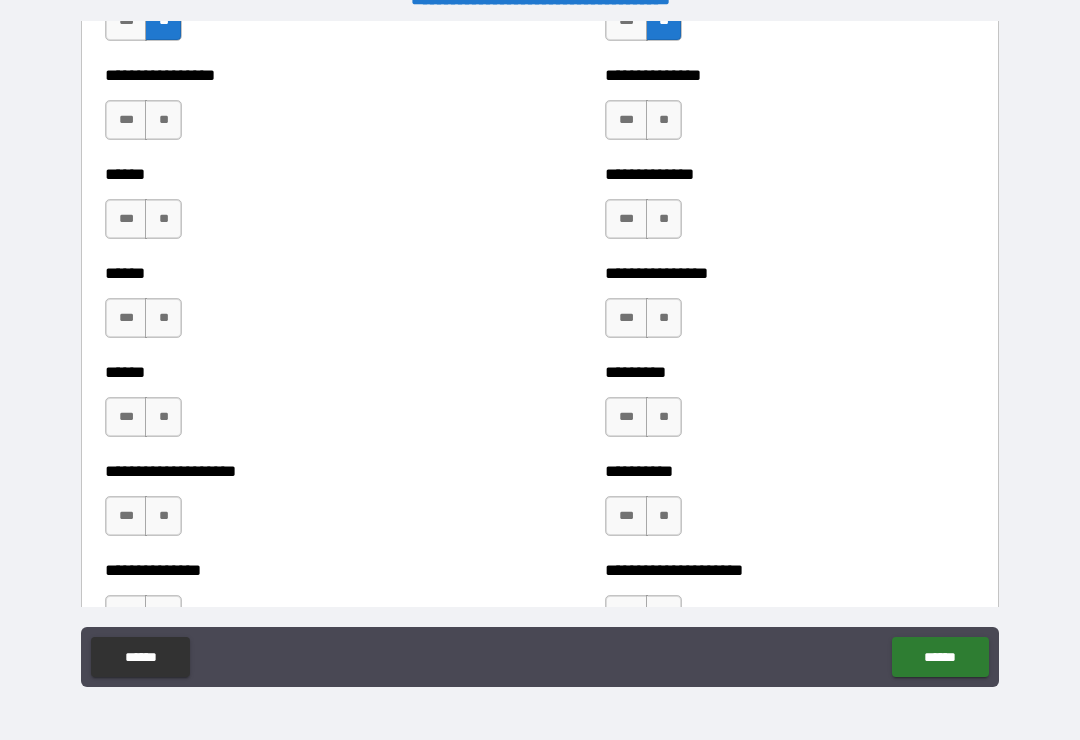 click on "**" at bounding box center (163, 120) 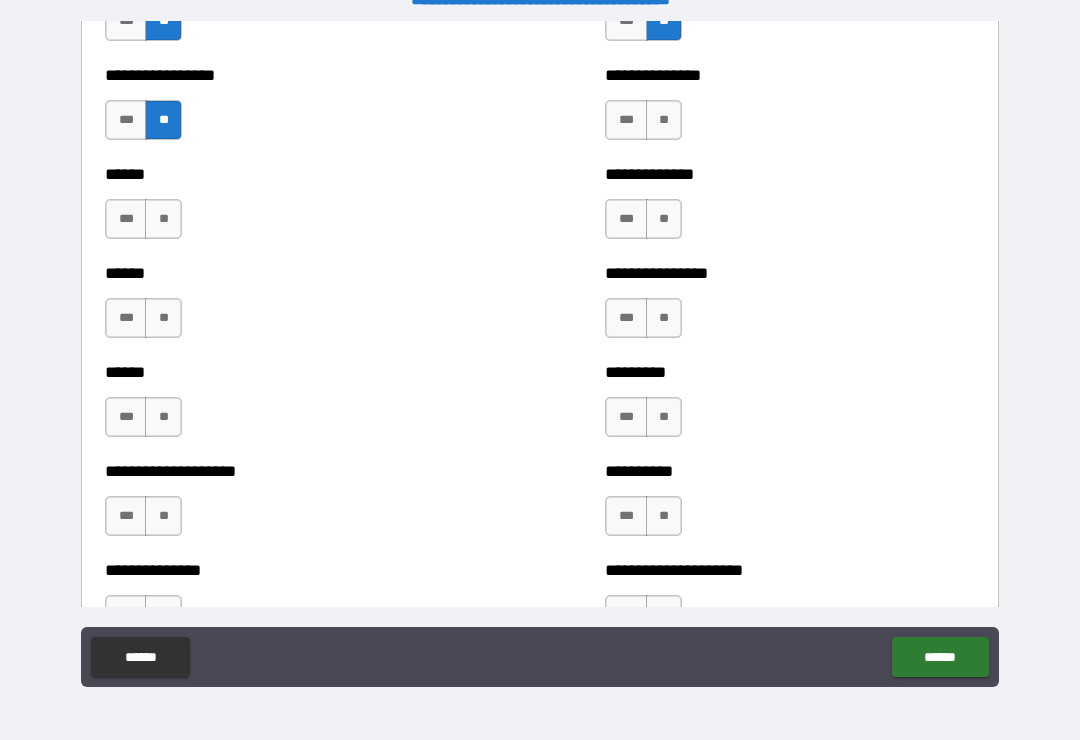 click on "**" at bounding box center [163, 219] 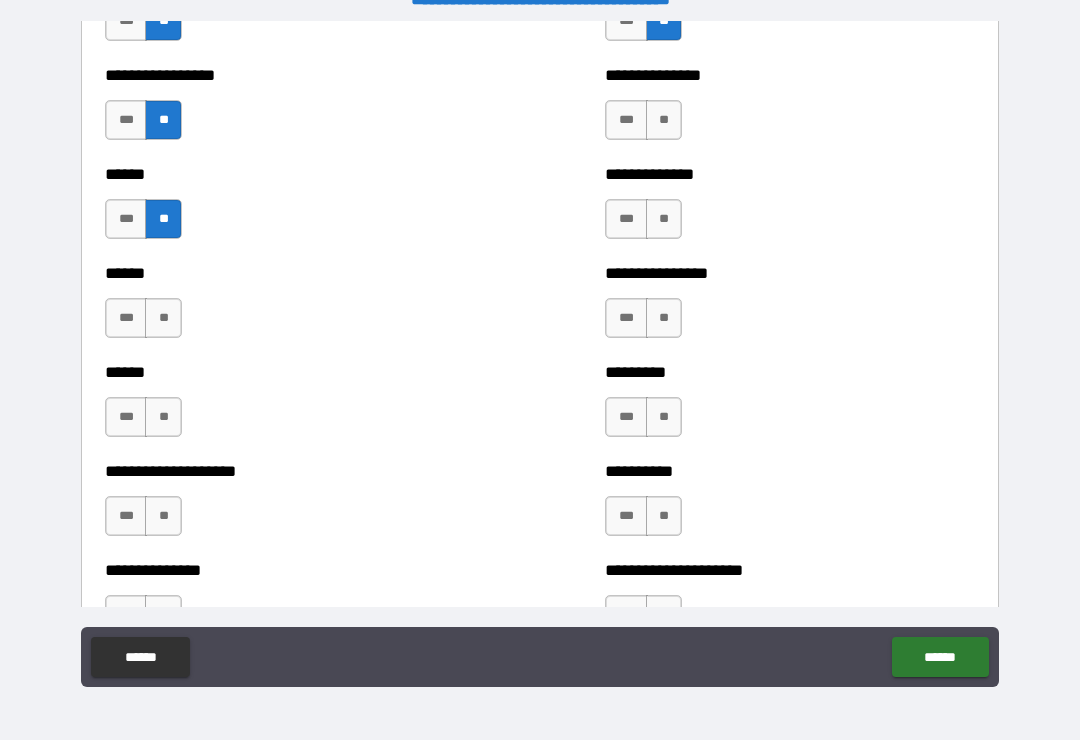 click on "**" at bounding box center [163, 318] 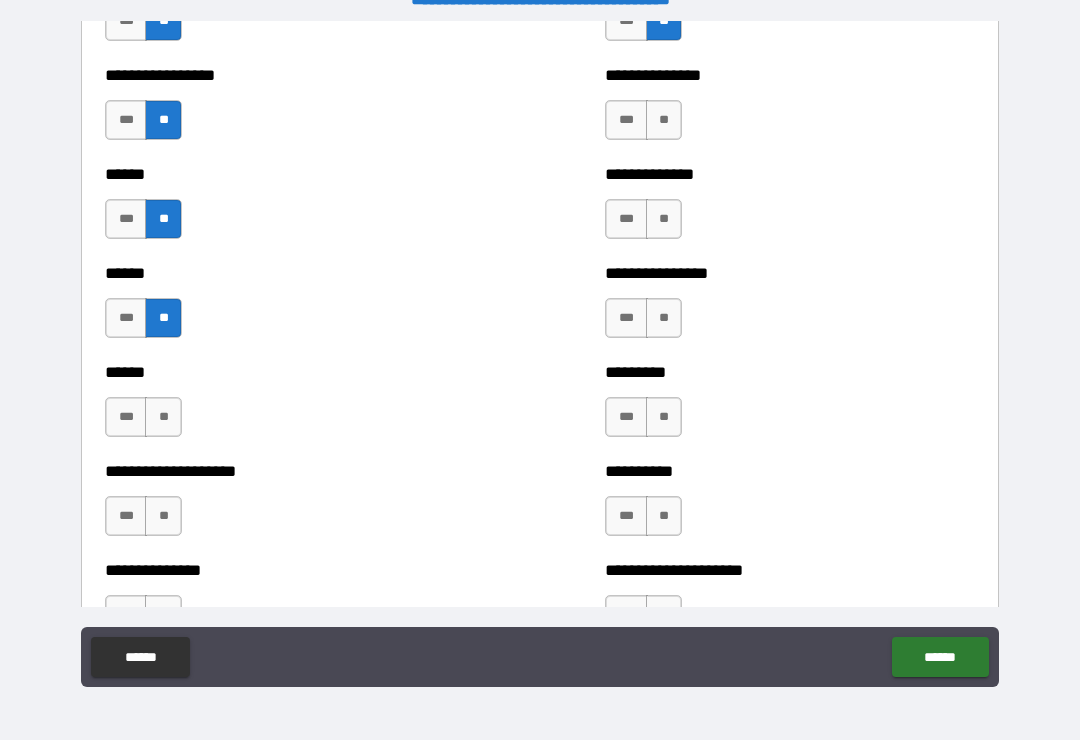 click on "**" at bounding box center [163, 417] 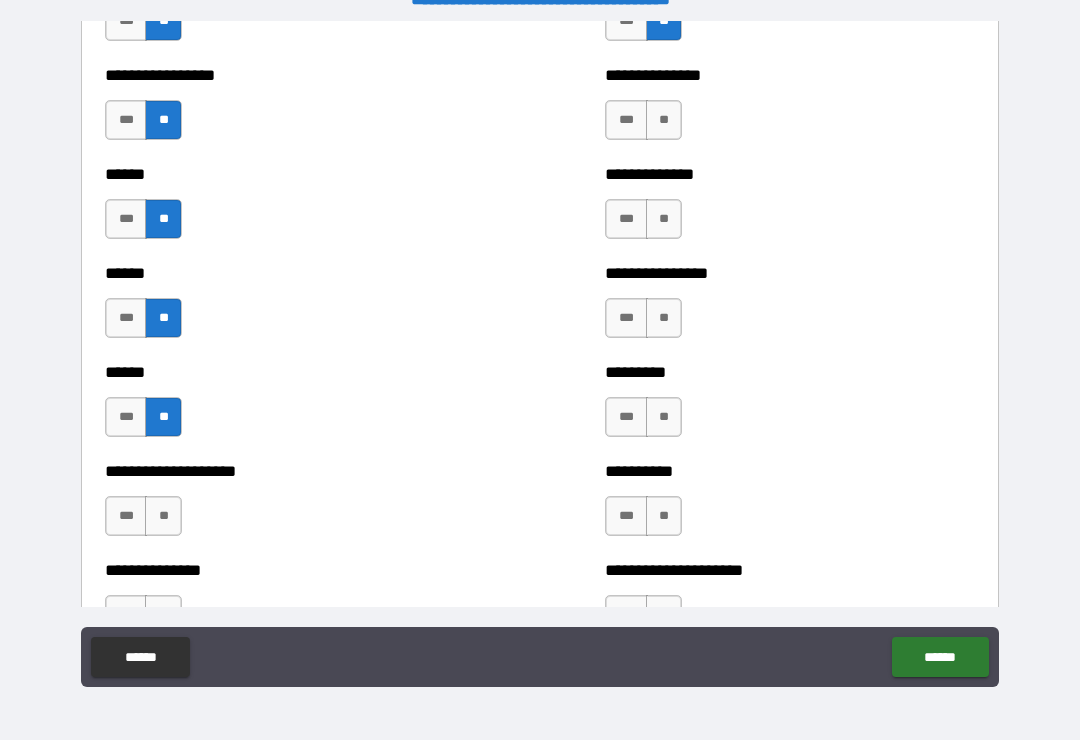 click on "**" at bounding box center (163, 516) 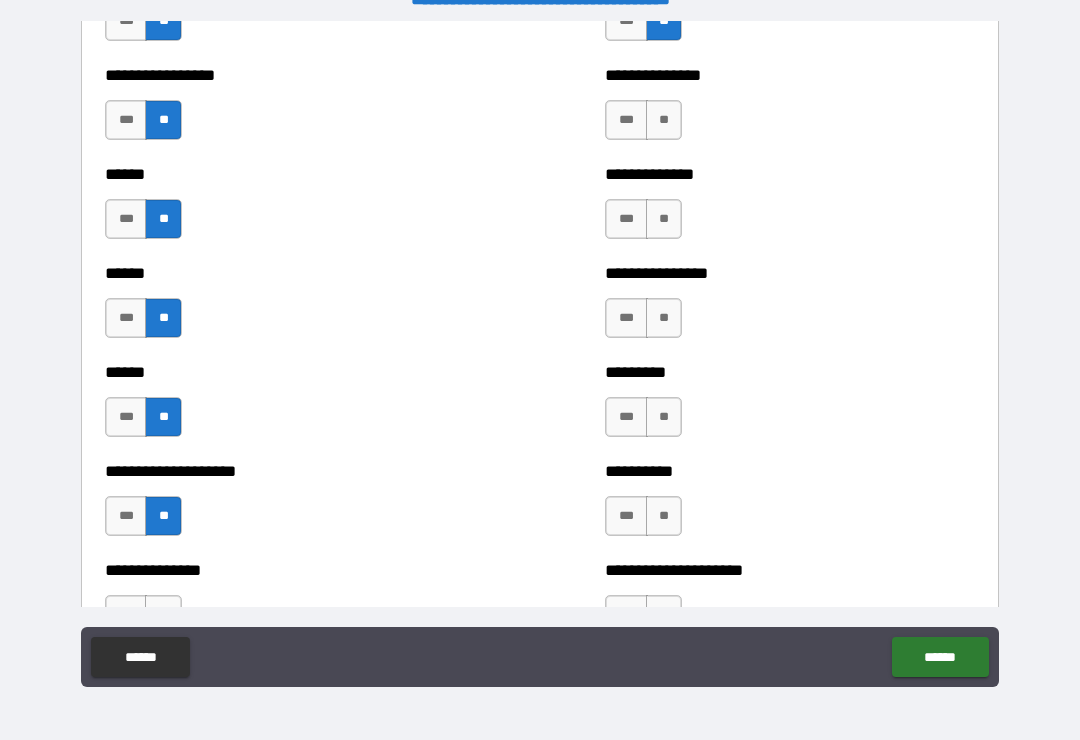 click on "**" at bounding box center [664, 417] 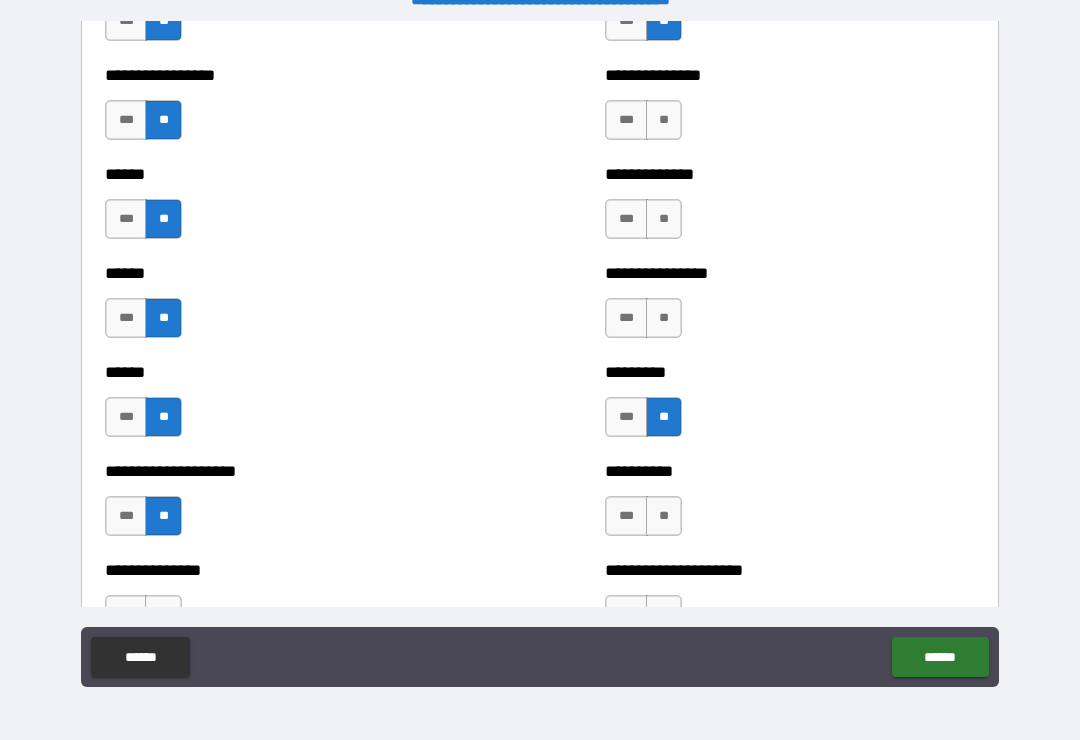 click on "**" at bounding box center (664, 318) 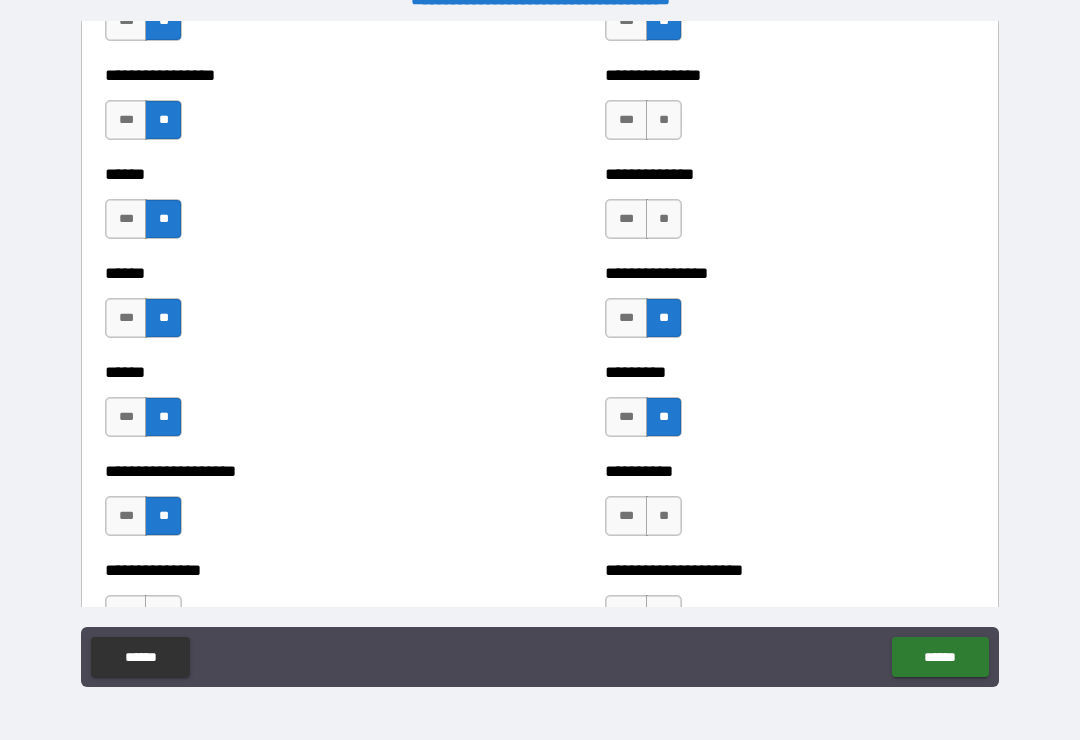 click on "**" at bounding box center [664, 219] 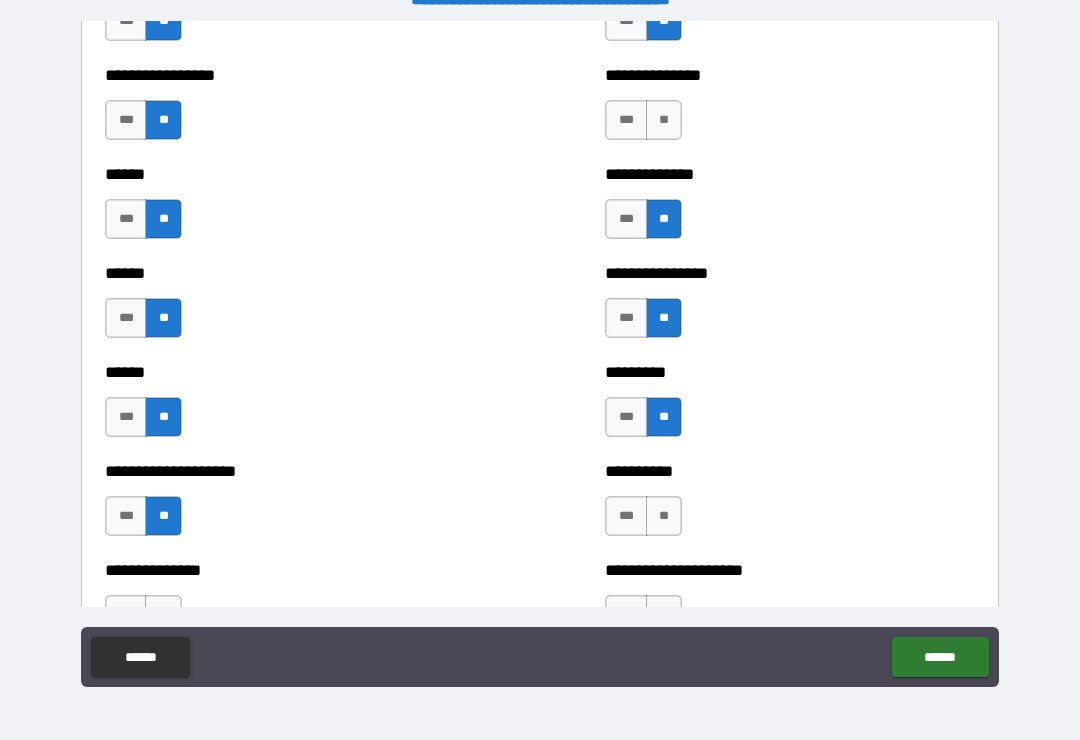 click on "**" at bounding box center (664, 120) 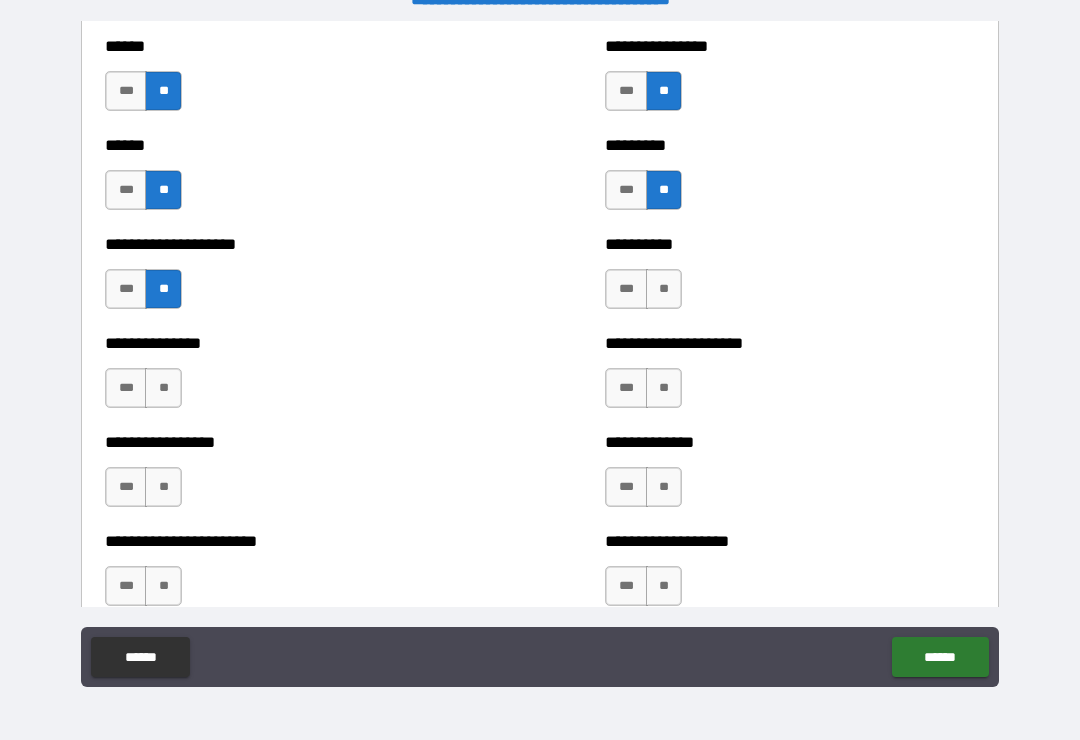 scroll, scrollTop: 3295, scrollLeft: 0, axis: vertical 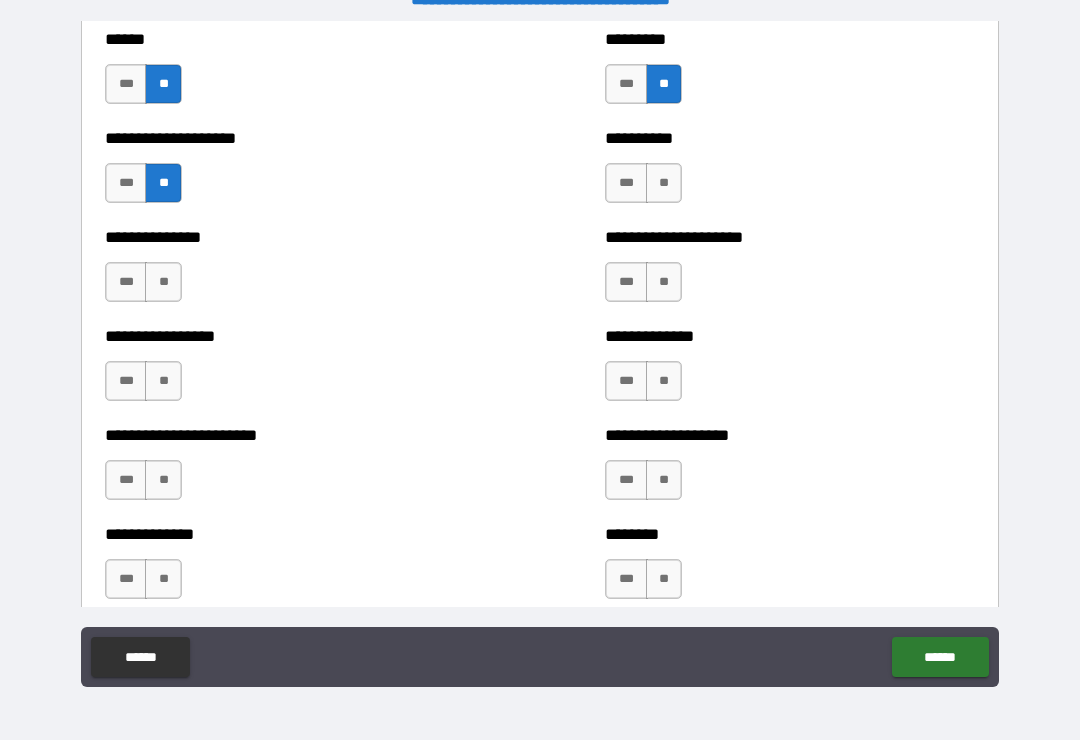 click on "**" at bounding box center (664, 183) 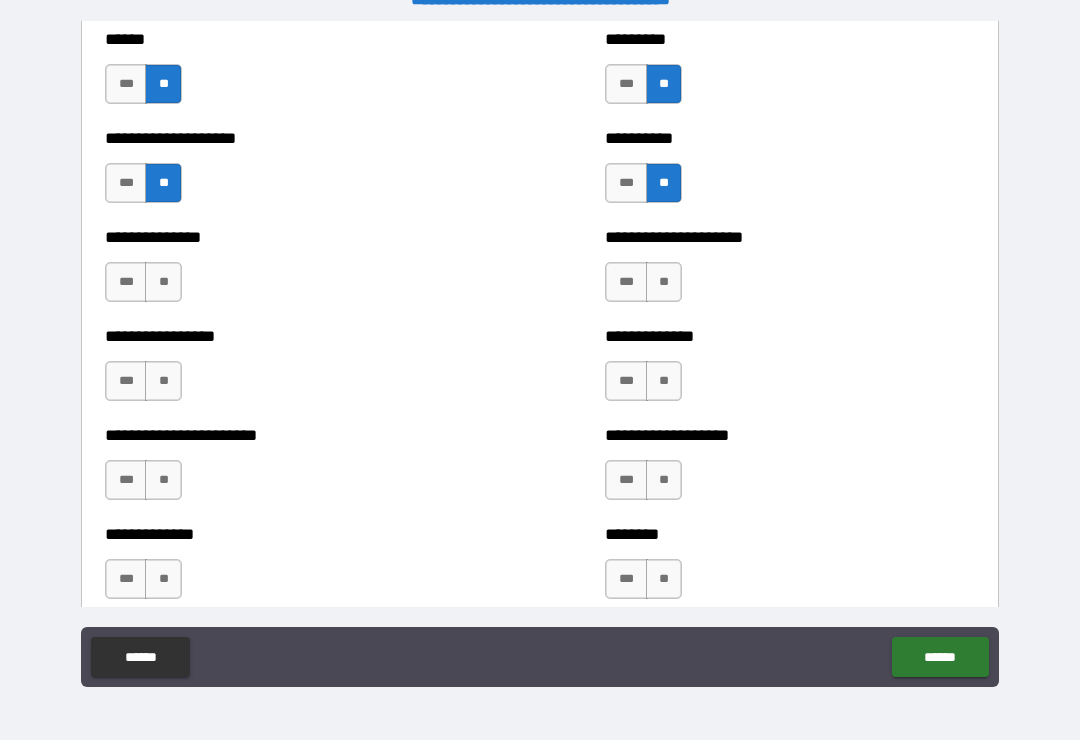 click on "**" at bounding box center [664, 282] 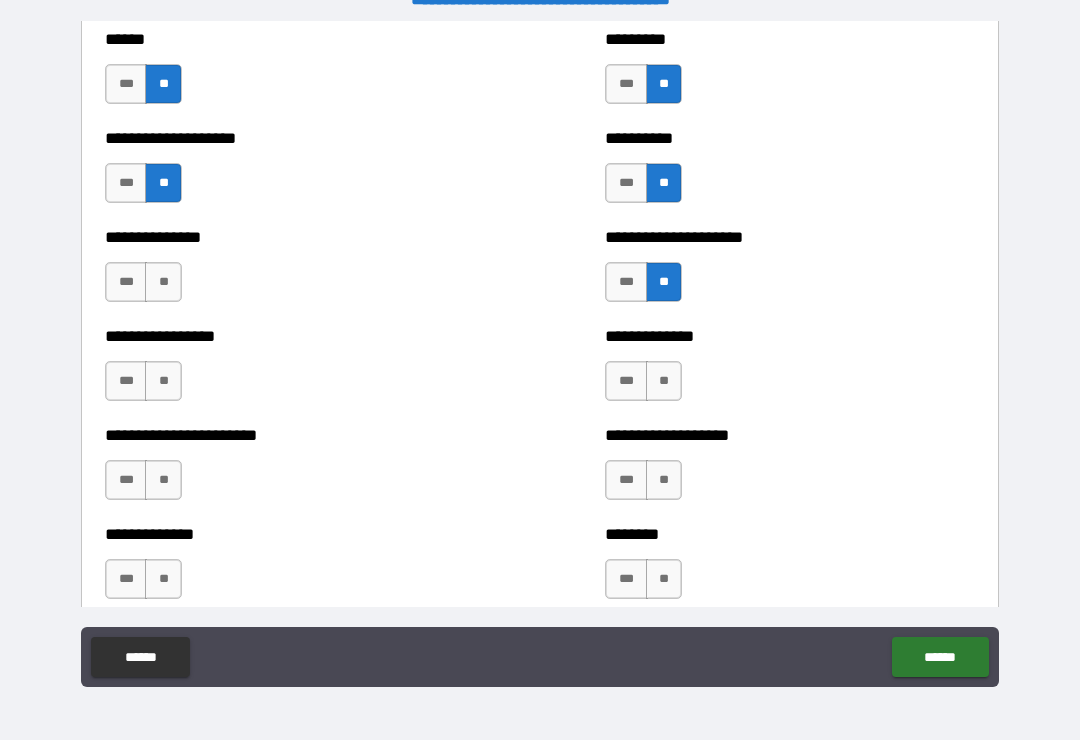 click on "**" at bounding box center (664, 381) 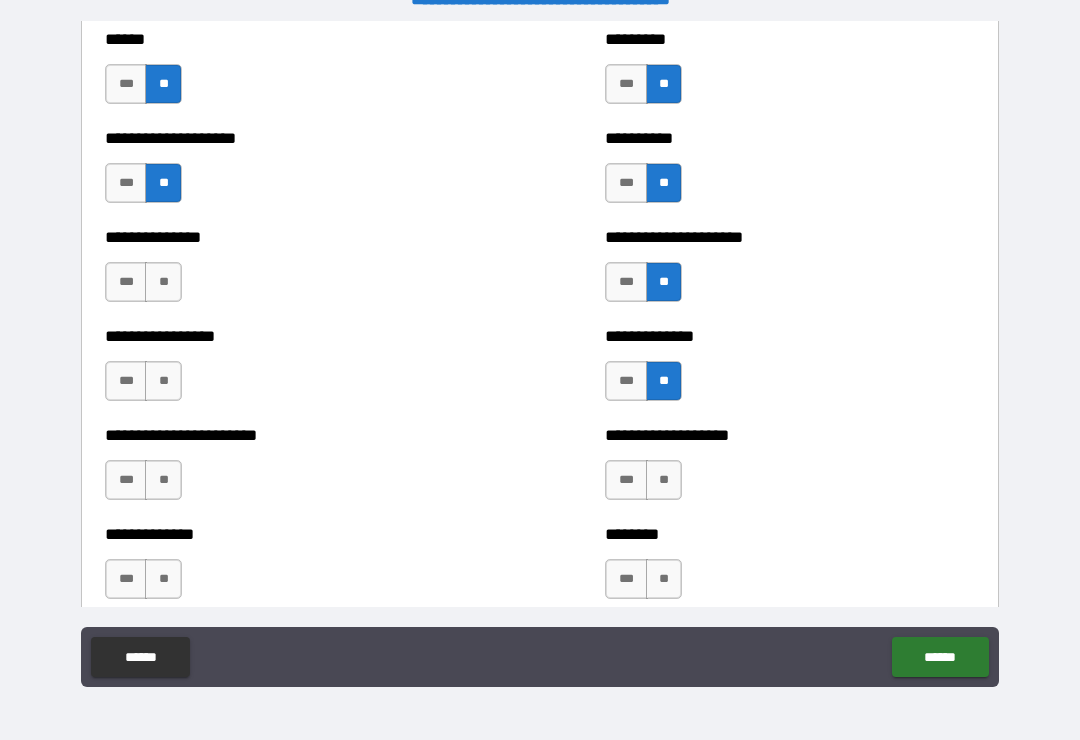 click on "**" at bounding box center (664, 480) 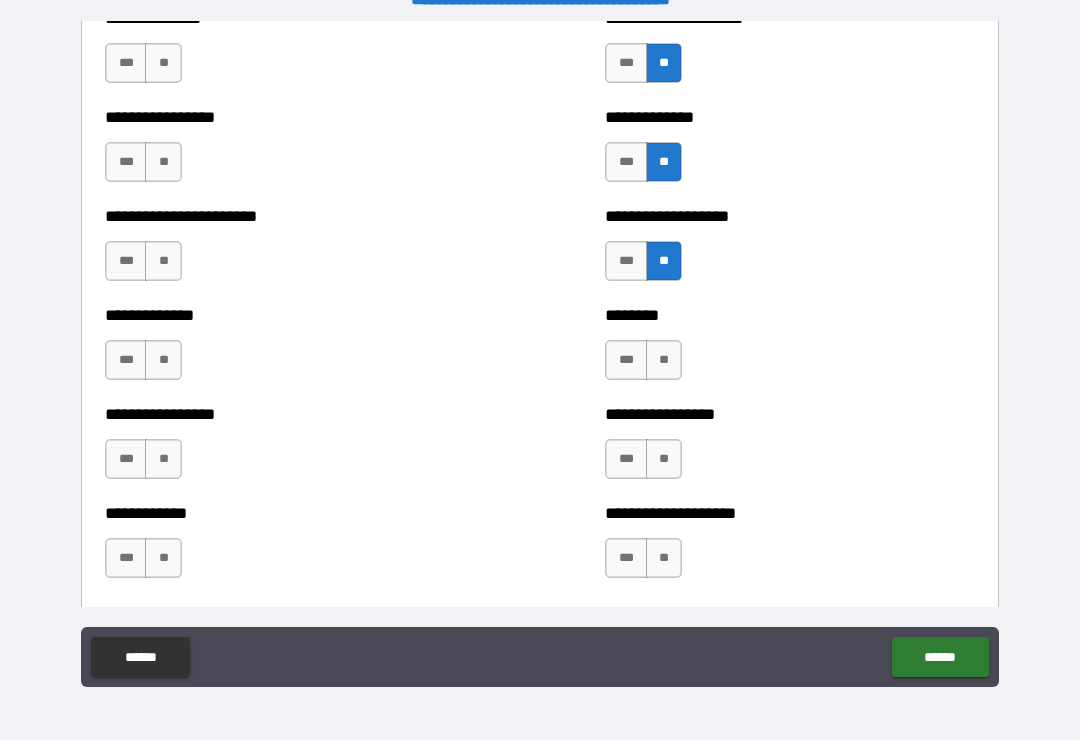 scroll, scrollTop: 3562, scrollLeft: 0, axis: vertical 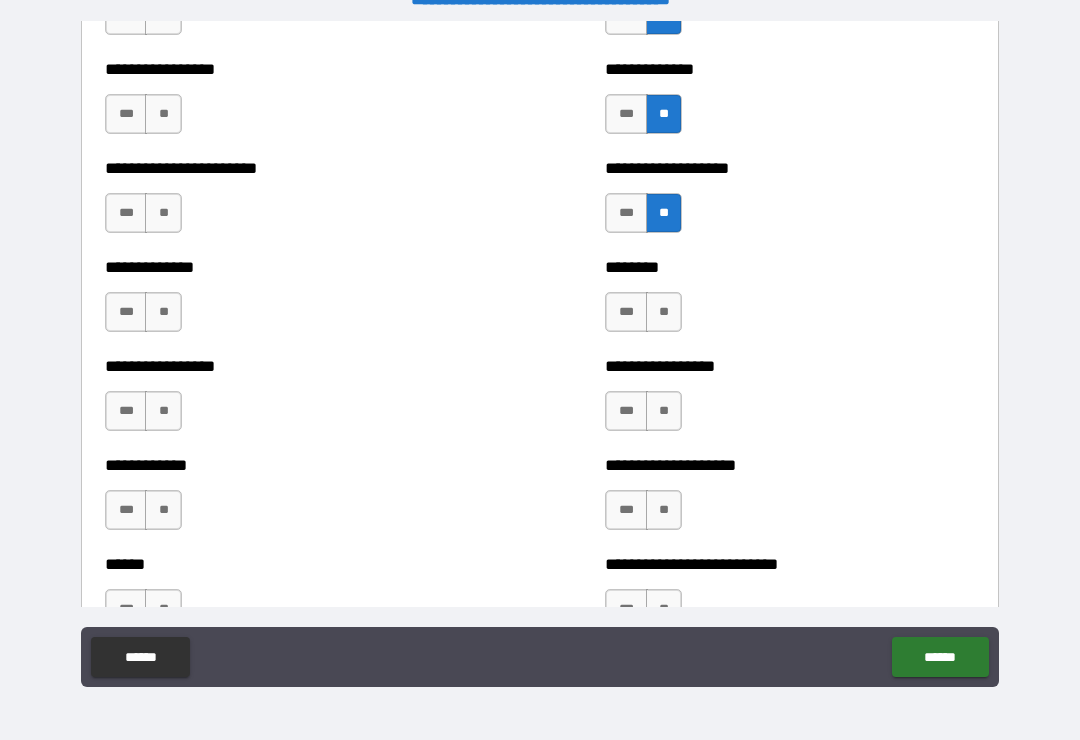 click on "**" at bounding box center (664, 312) 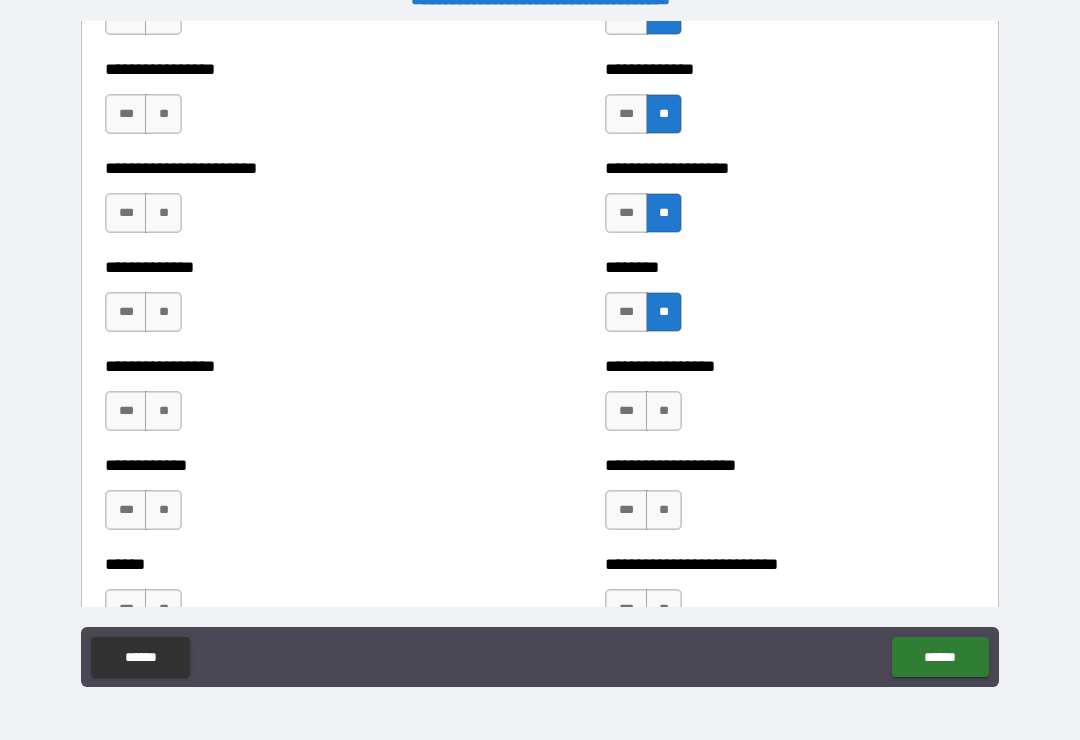 click on "**" at bounding box center (664, 411) 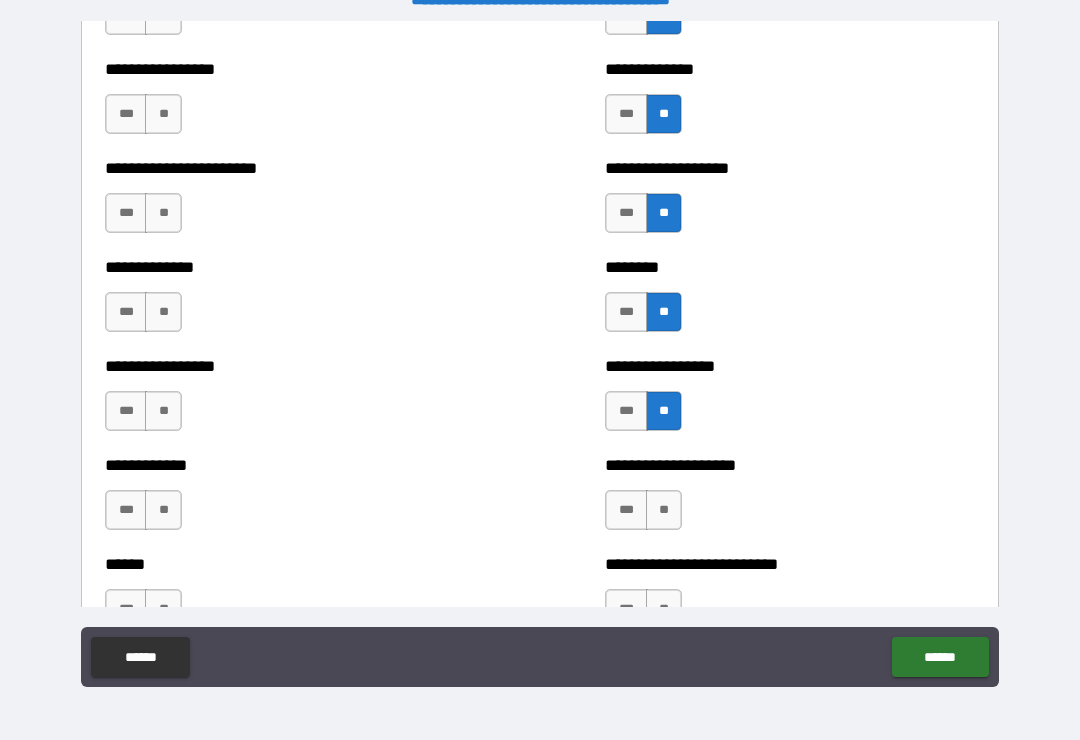 click on "**" at bounding box center (664, 510) 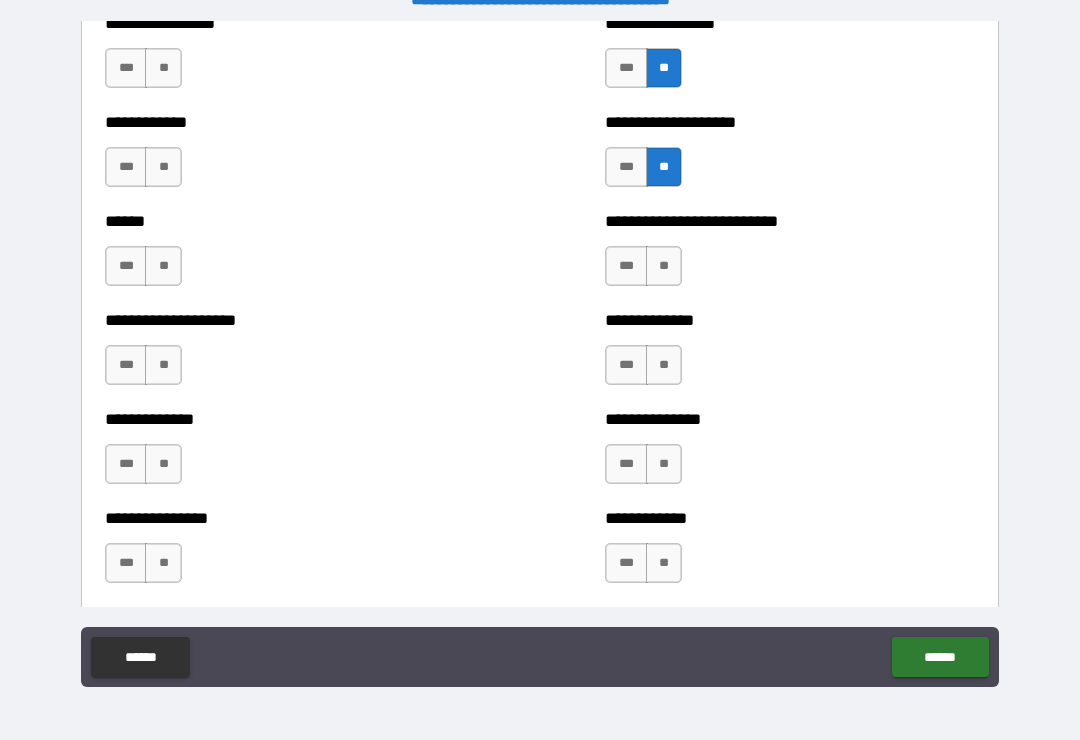 scroll, scrollTop: 3908, scrollLeft: 0, axis: vertical 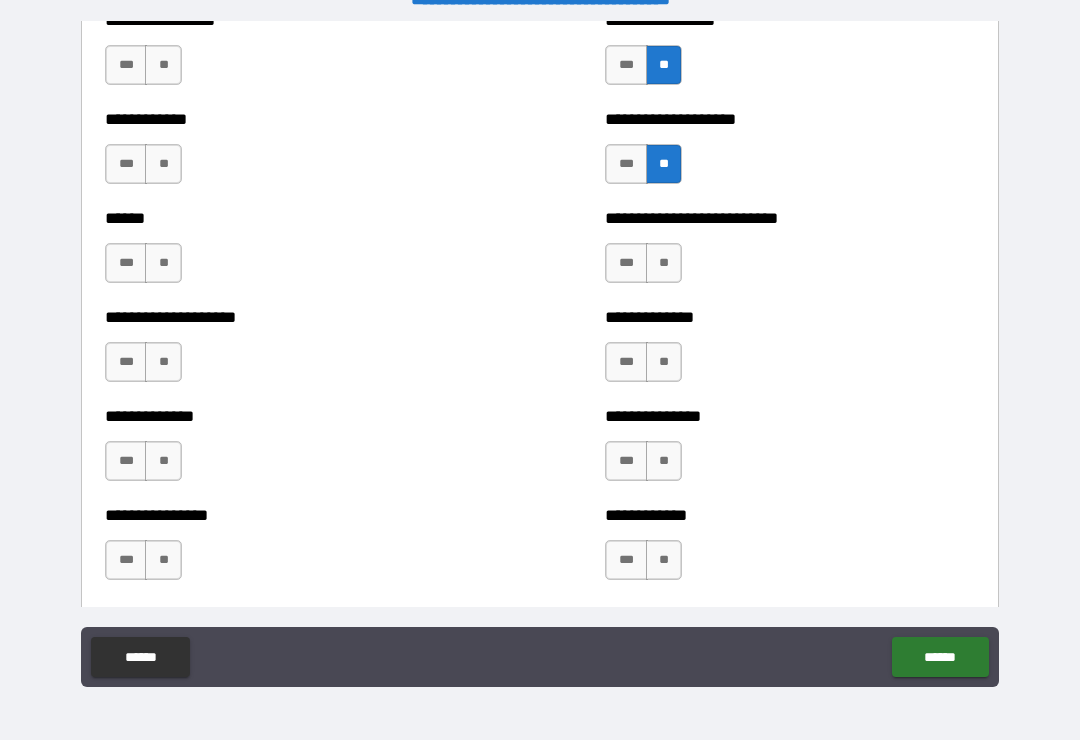 click on "**" at bounding box center (664, 263) 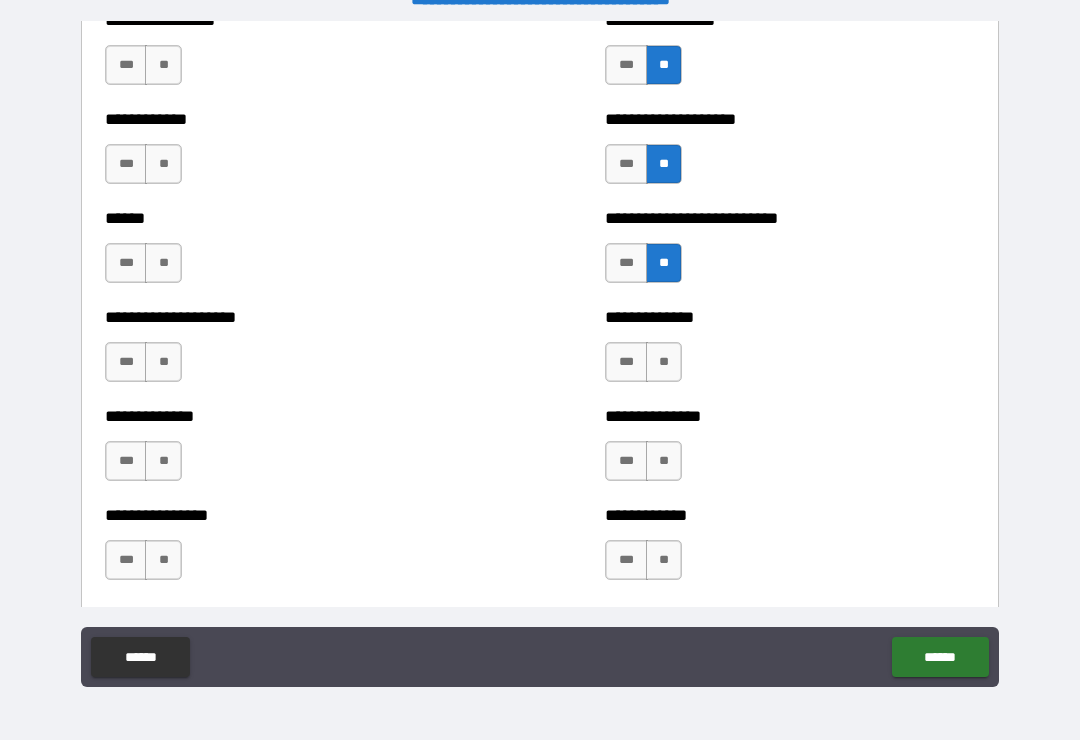 click on "**" at bounding box center [664, 362] 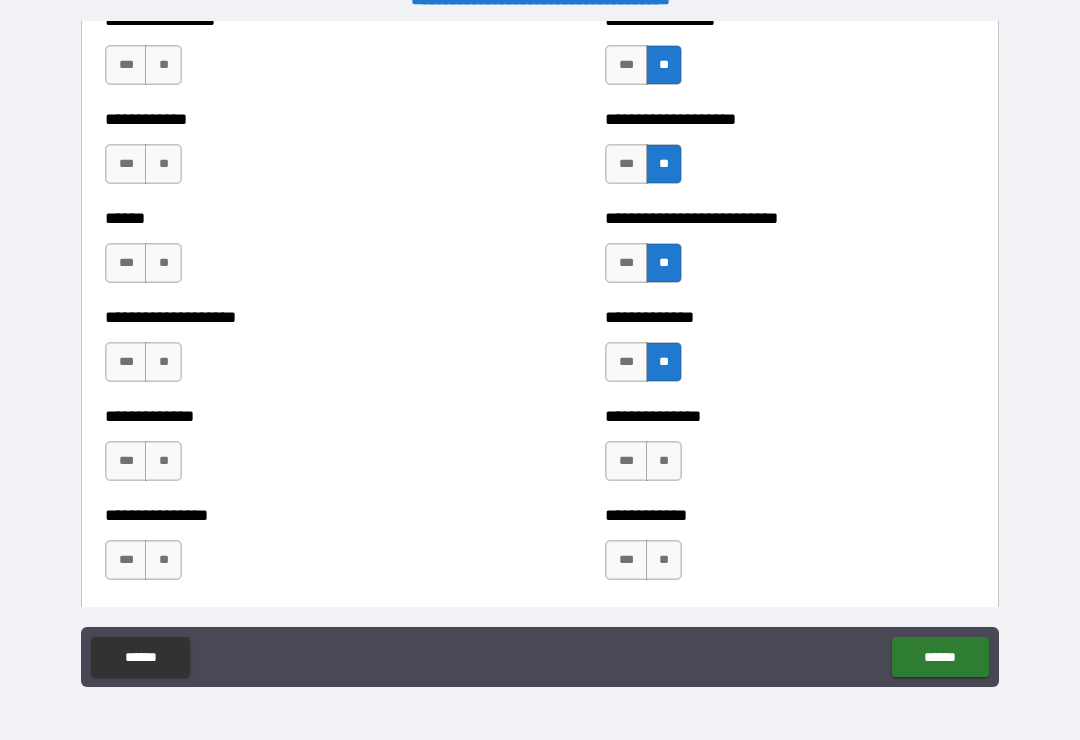 click on "**" at bounding box center [664, 461] 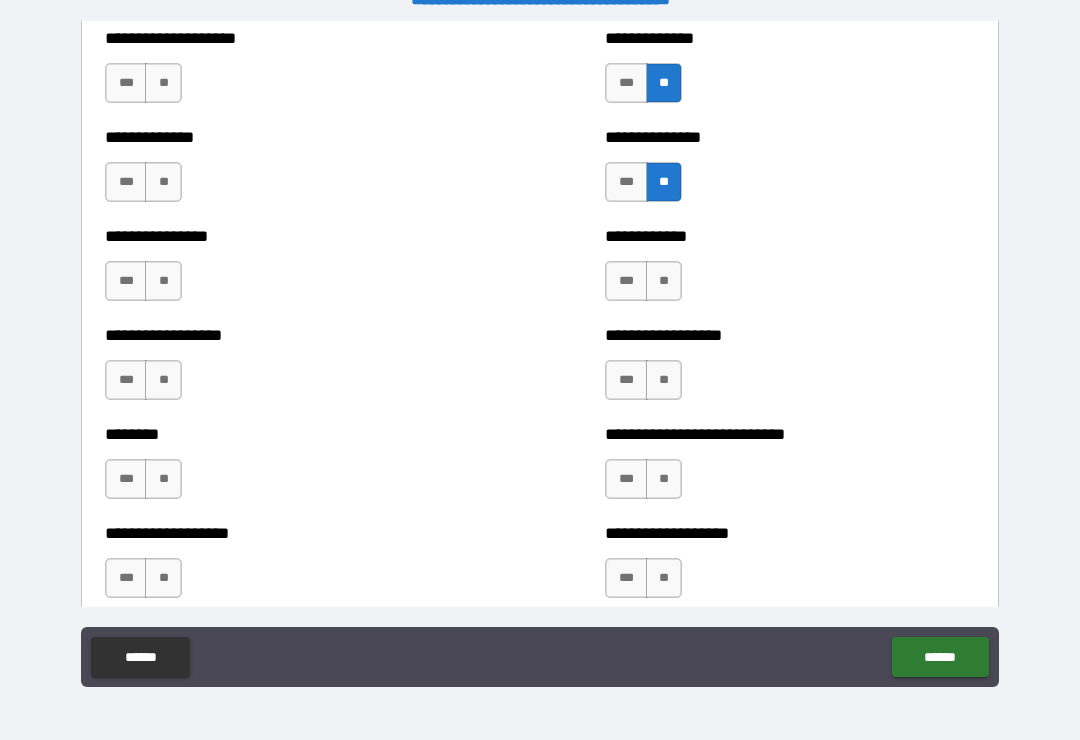 scroll, scrollTop: 4200, scrollLeft: 0, axis: vertical 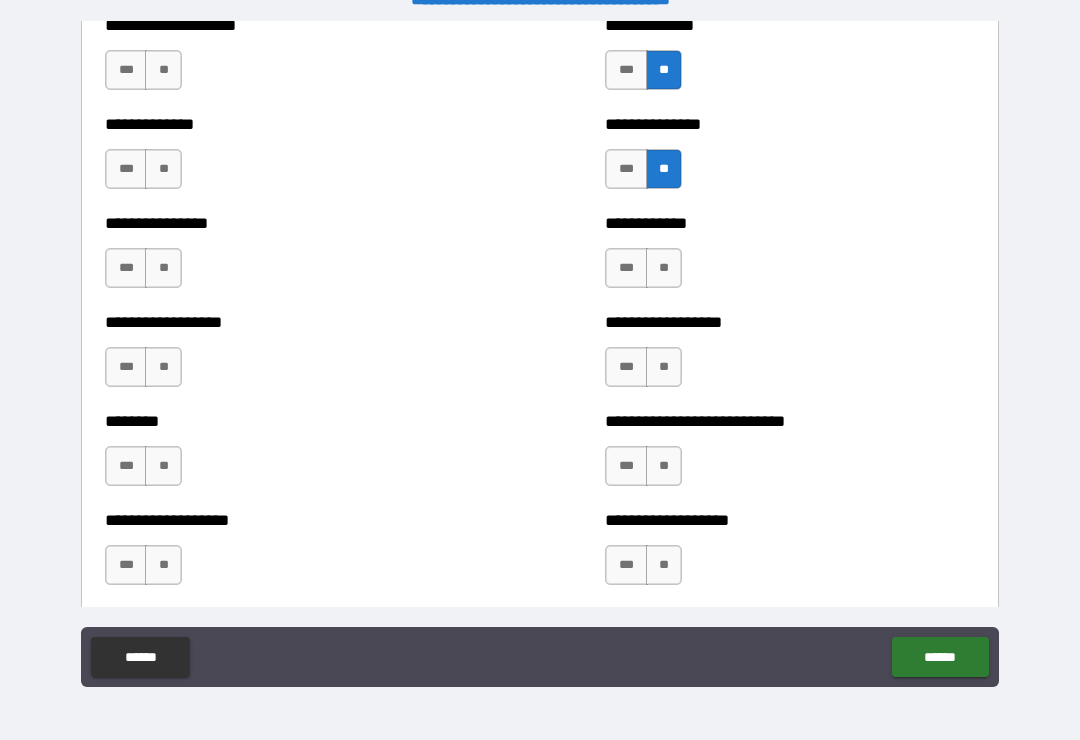 click on "**" at bounding box center (664, 268) 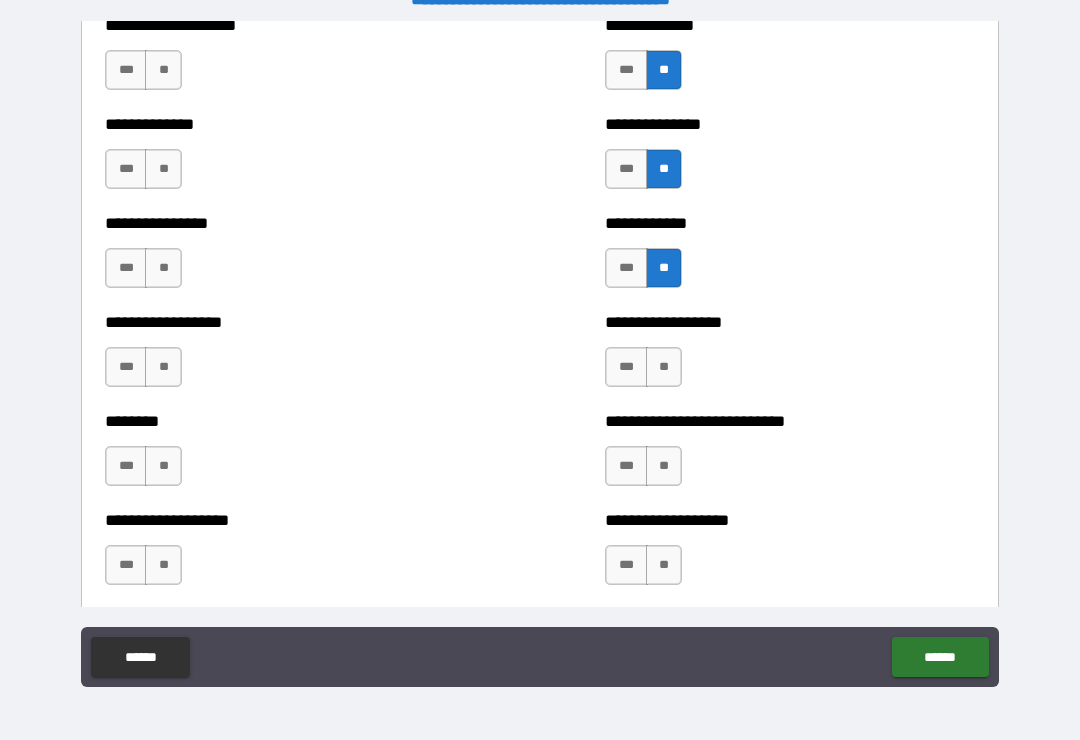 click on "**" at bounding box center (664, 367) 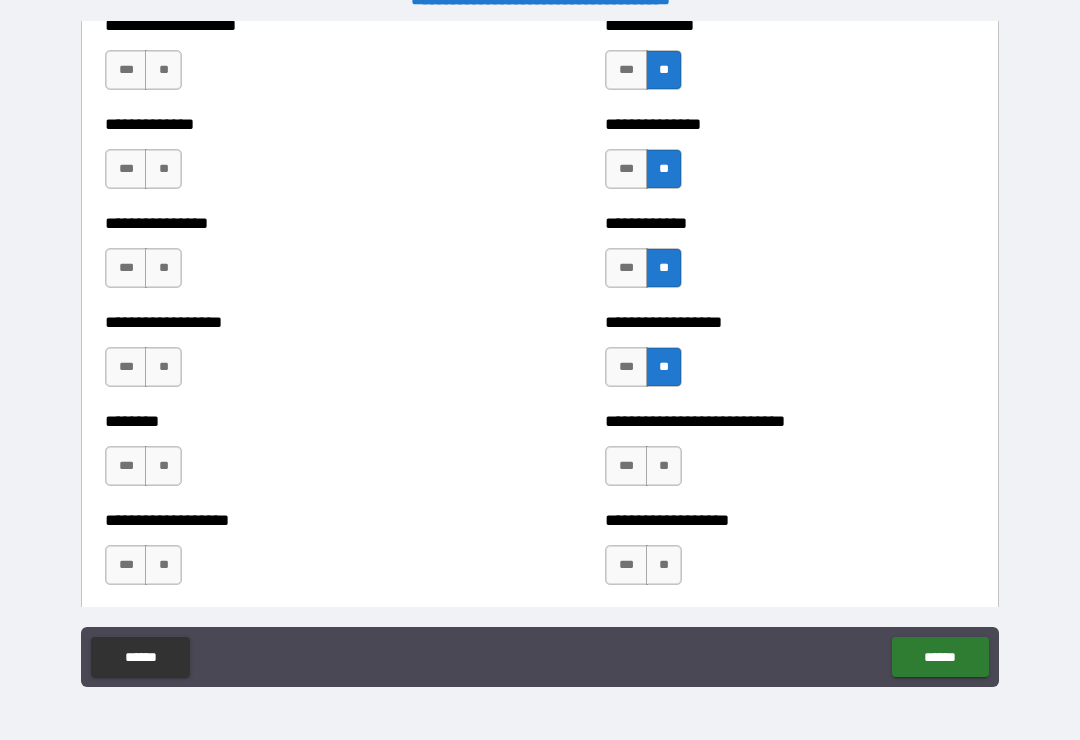 click on "**" at bounding box center (664, 466) 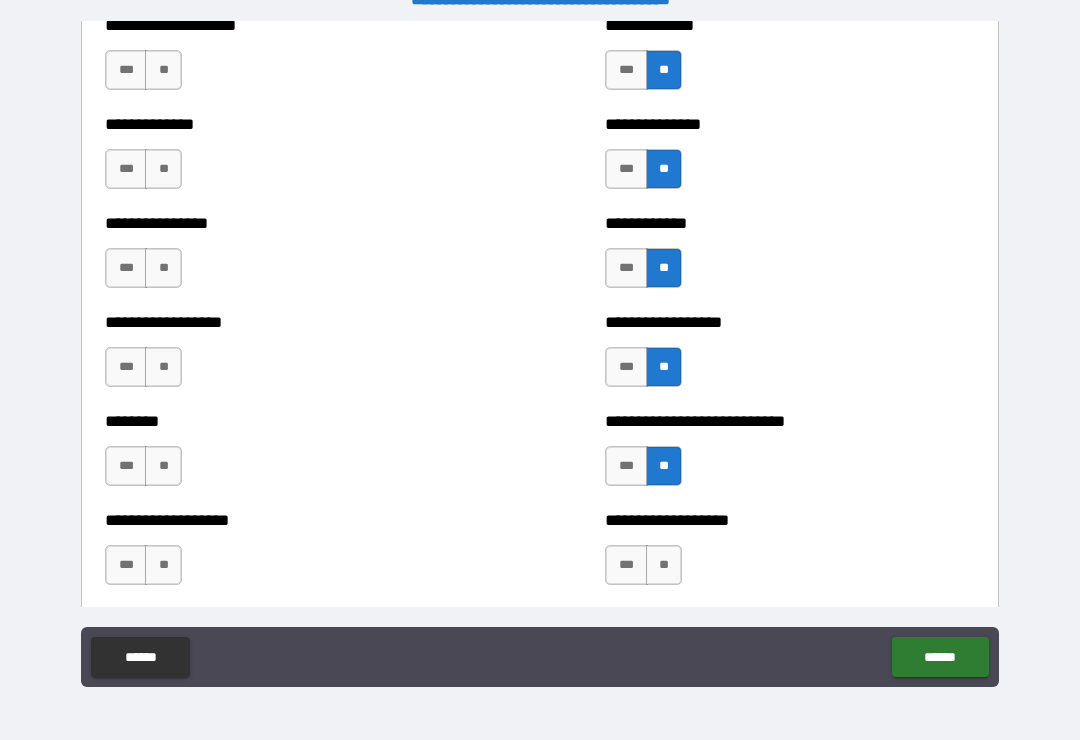 click on "**" at bounding box center [664, 565] 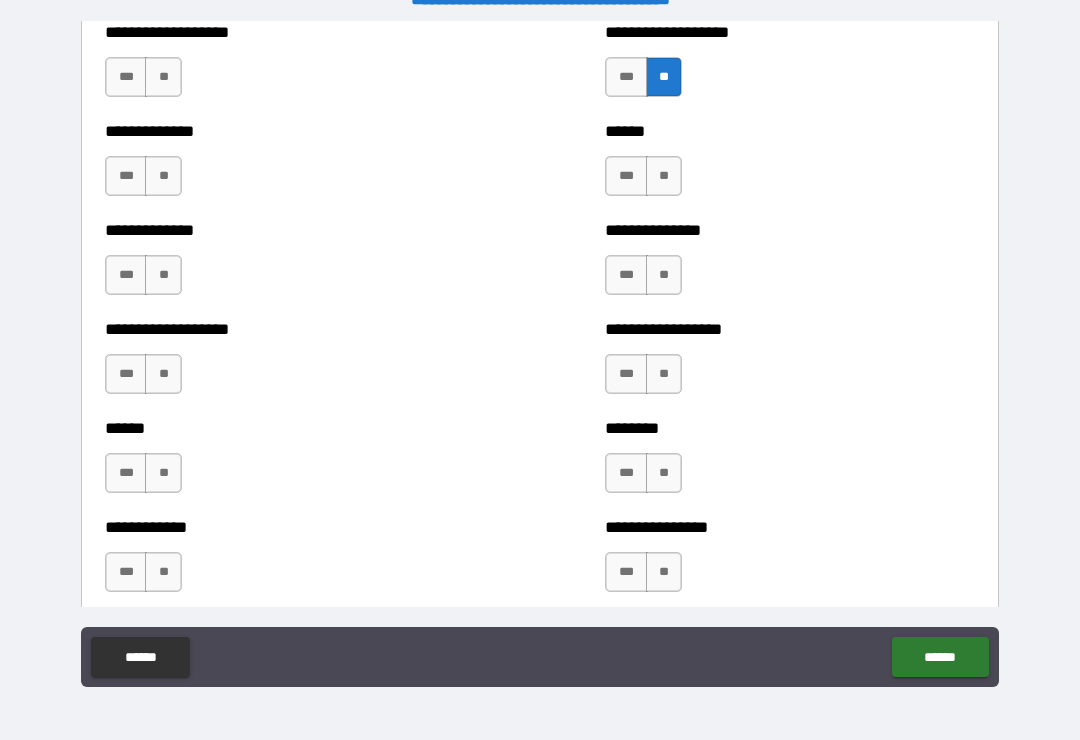 scroll, scrollTop: 4690, scrollLeft: 0, axis: vertical 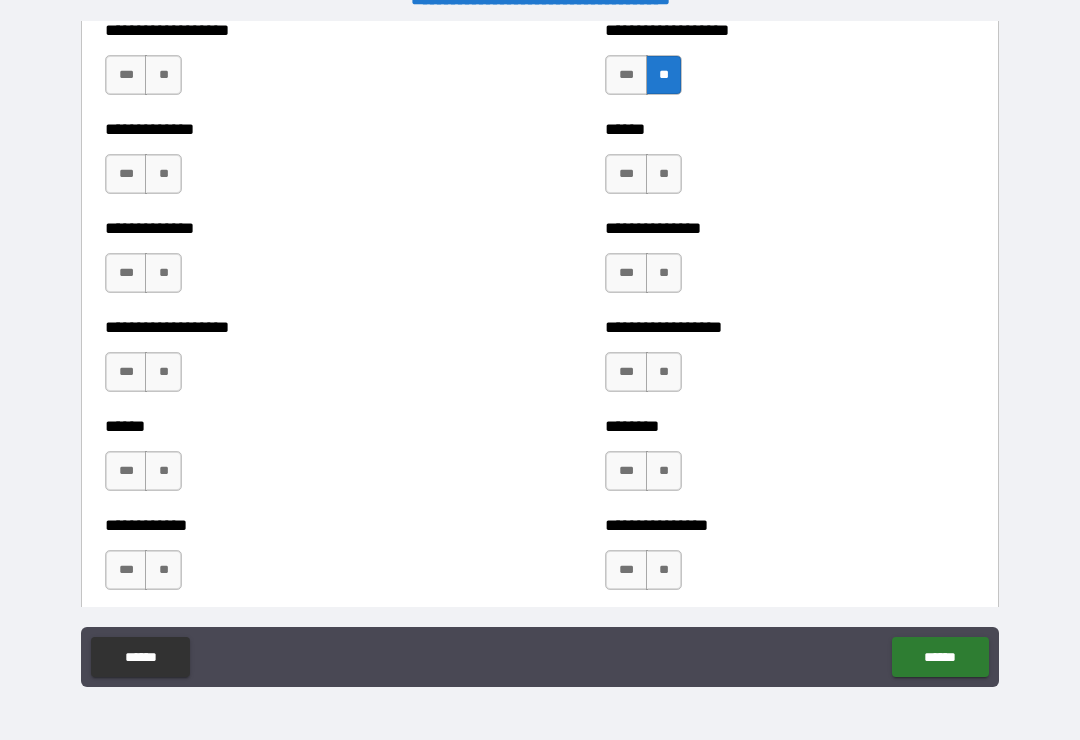 click on "**" at bounding box center [664, 174] 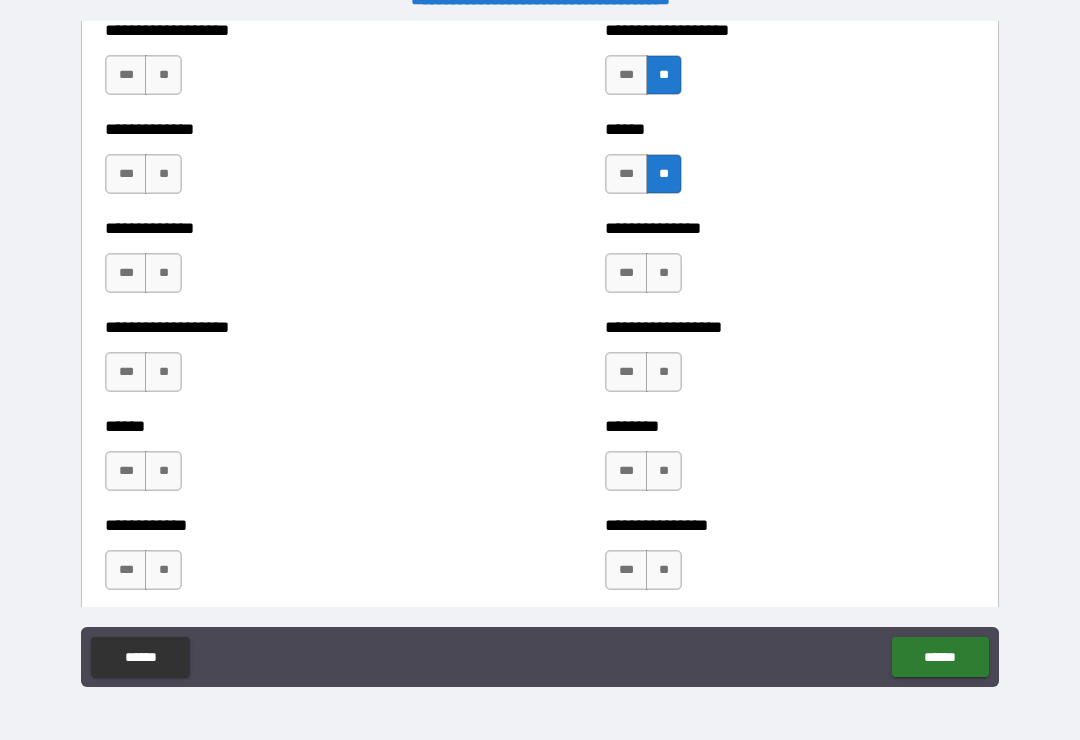 click on "**" at bounding box center (664, 273) 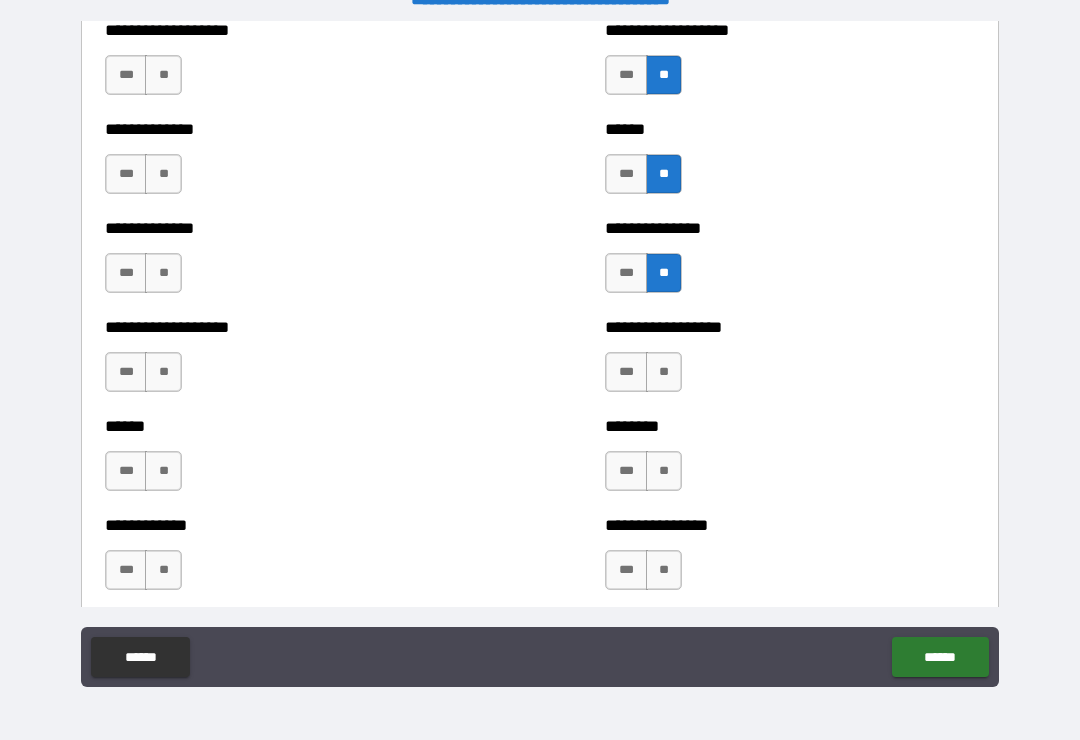 click on "**" at bounding box center (664, 372) 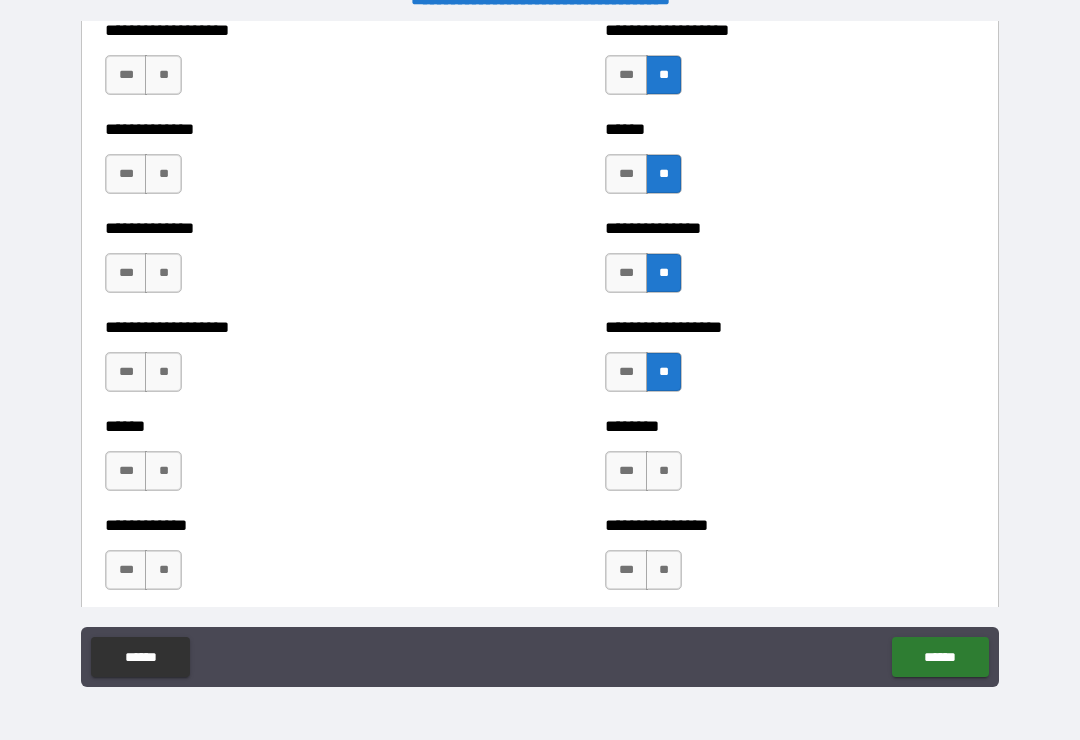 click on "**" at bounding box center (664, 471) 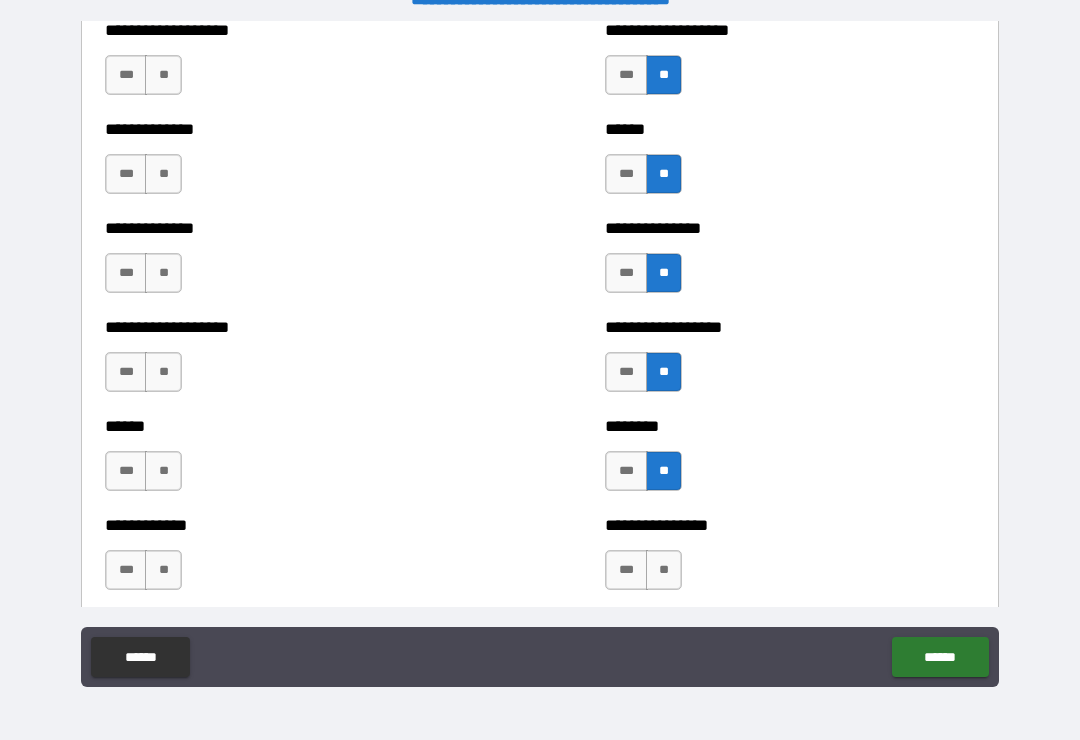 click on "**" at bounding box center (664, 570) 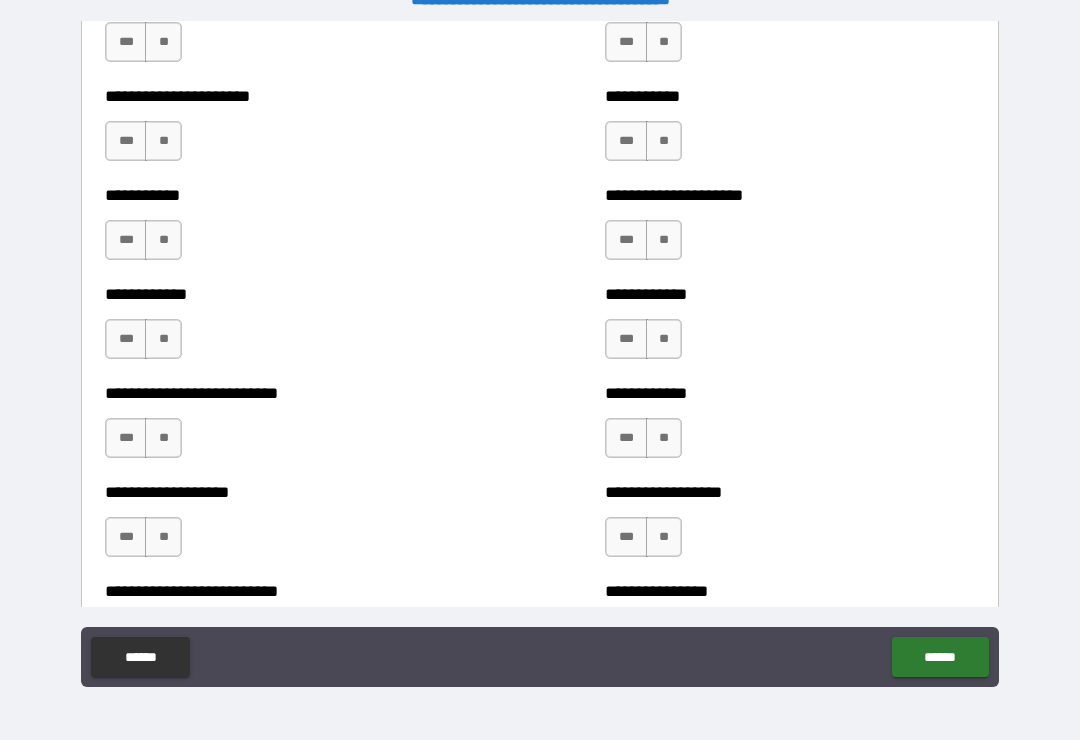 scroll, scrollTop: 5319, scrollLeft: 0, axis: vertical 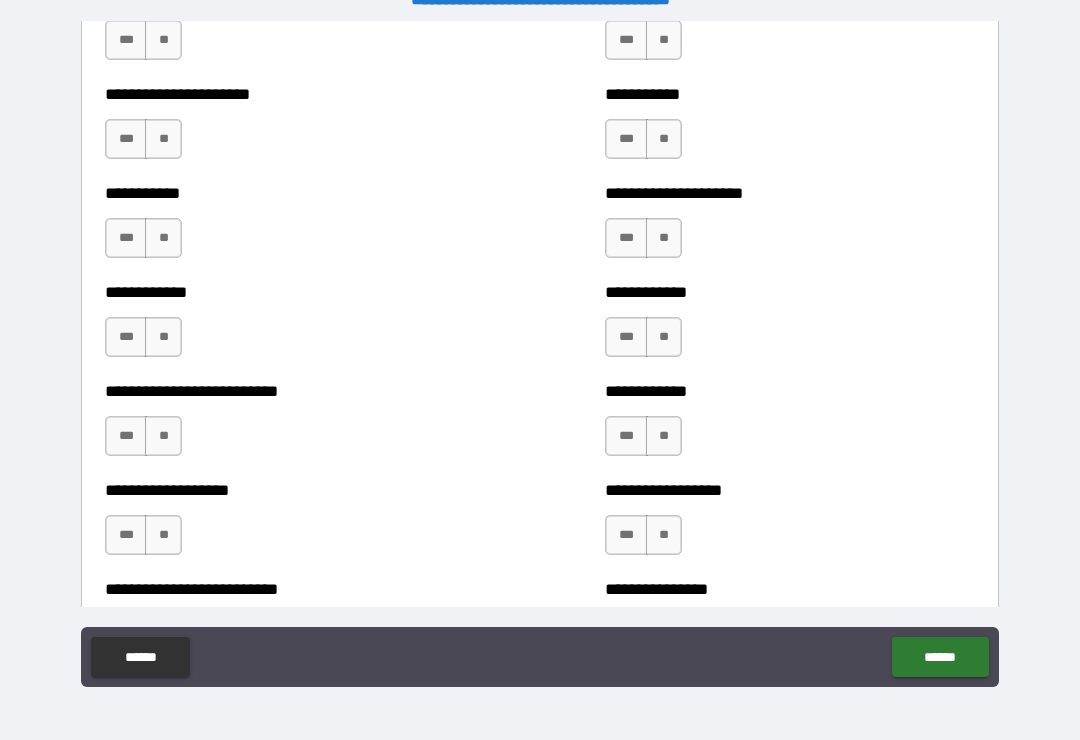 click on "**" at bounding box center (664, 40) 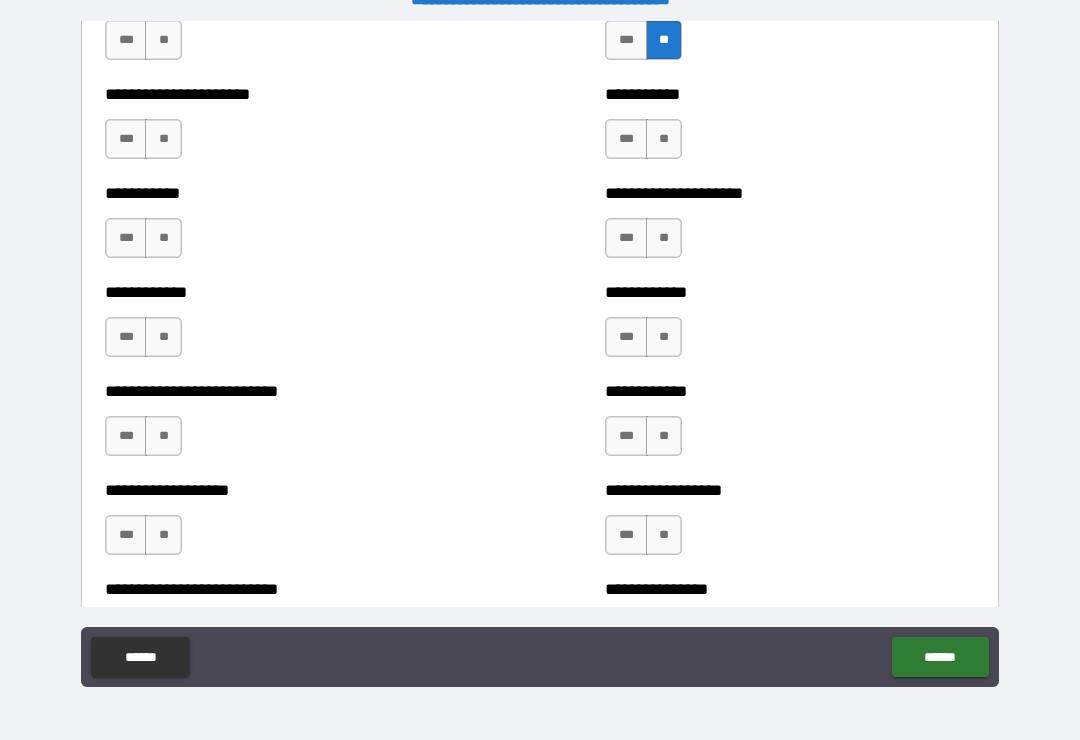 click on "**" at bounding box center (664, 139) 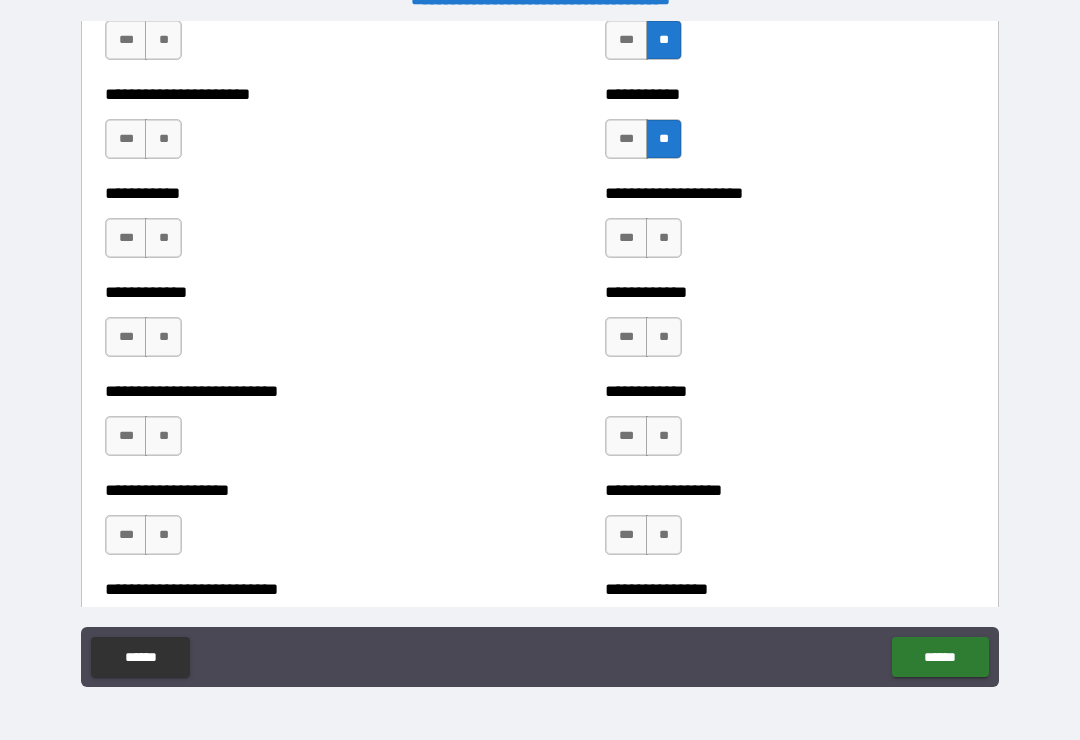 click on "**" at bounding box center (664, 238) 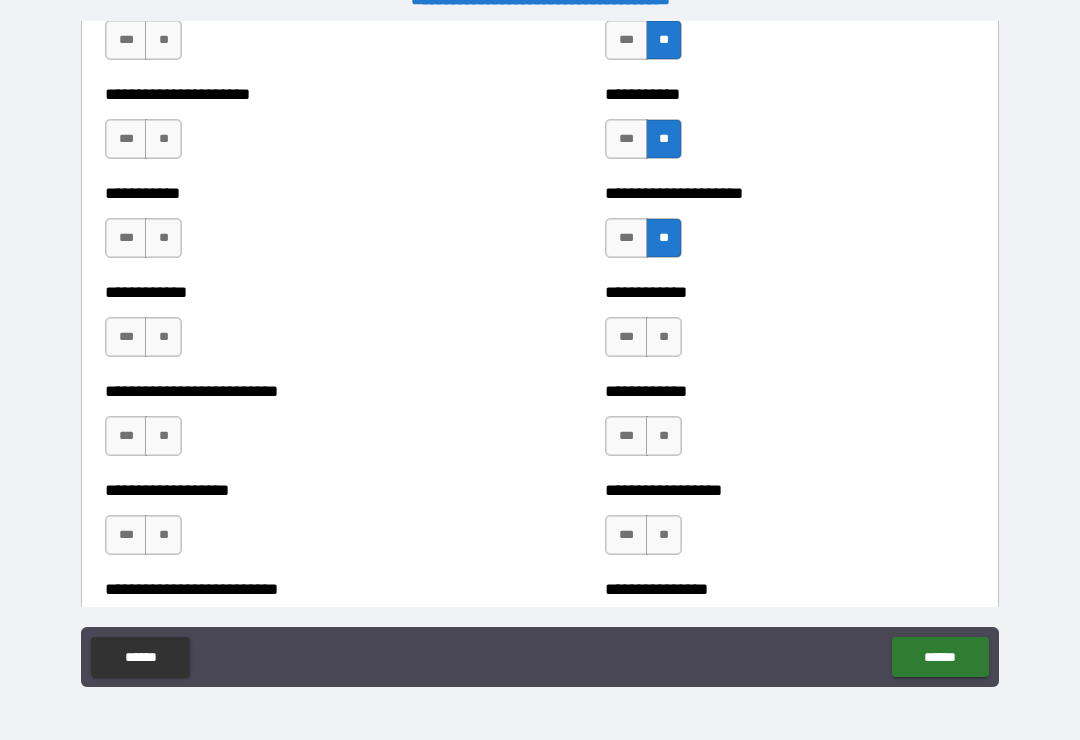 click on "**" at bounding box center [664, 337] 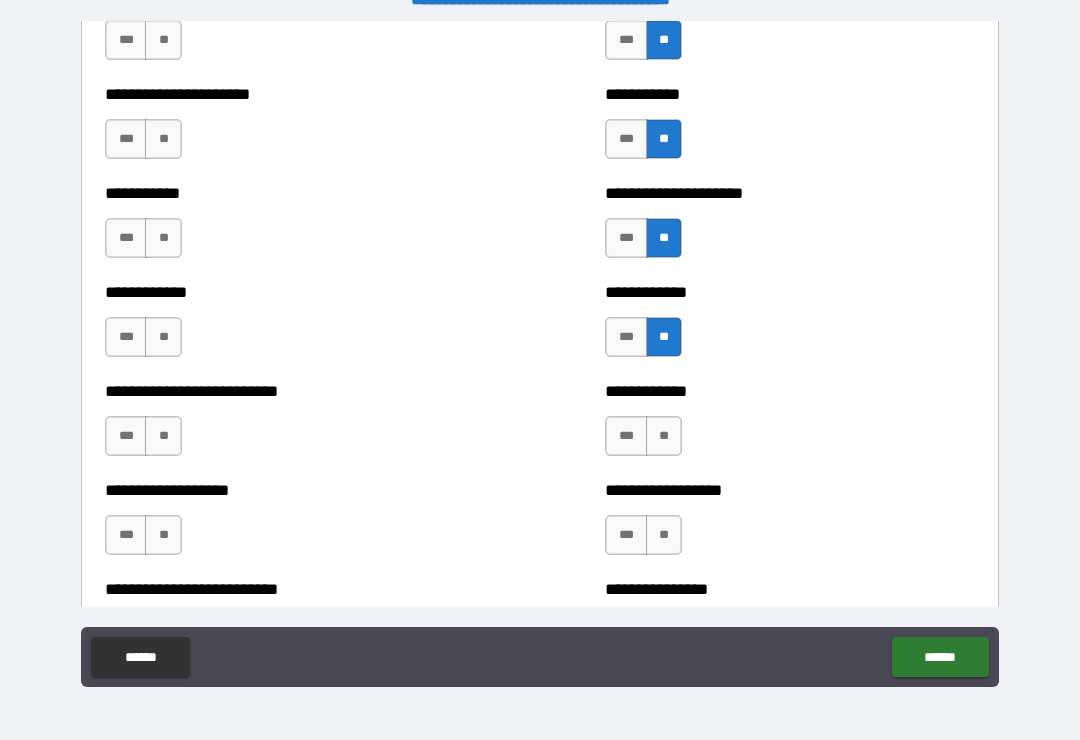 click on "**" at bounding box center [664, 436] 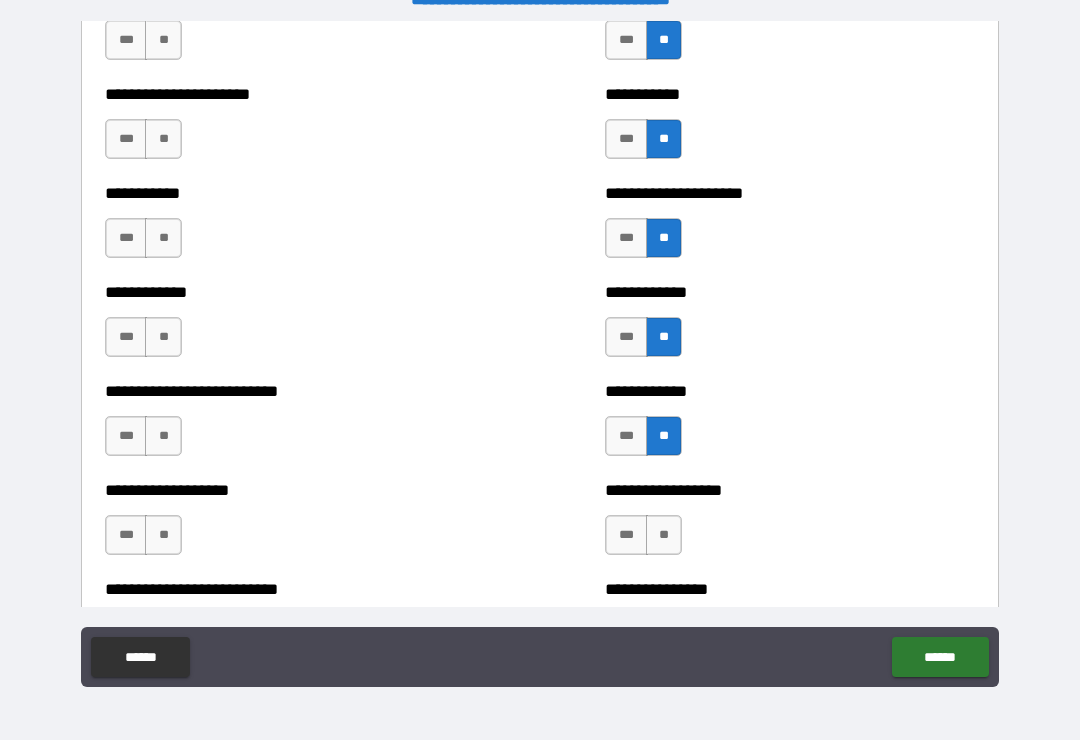 click on "**" at bounding box center (664, 535) 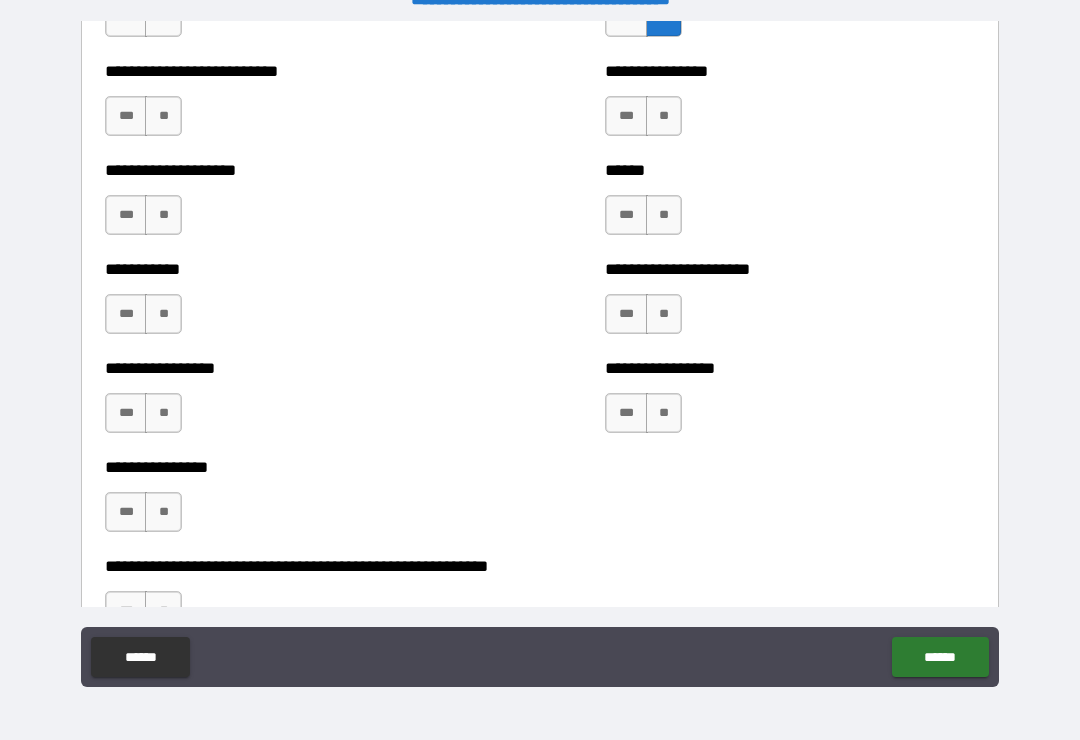 scroll, scrollTop: 5830, scrollLeft: 0, axis: vertical 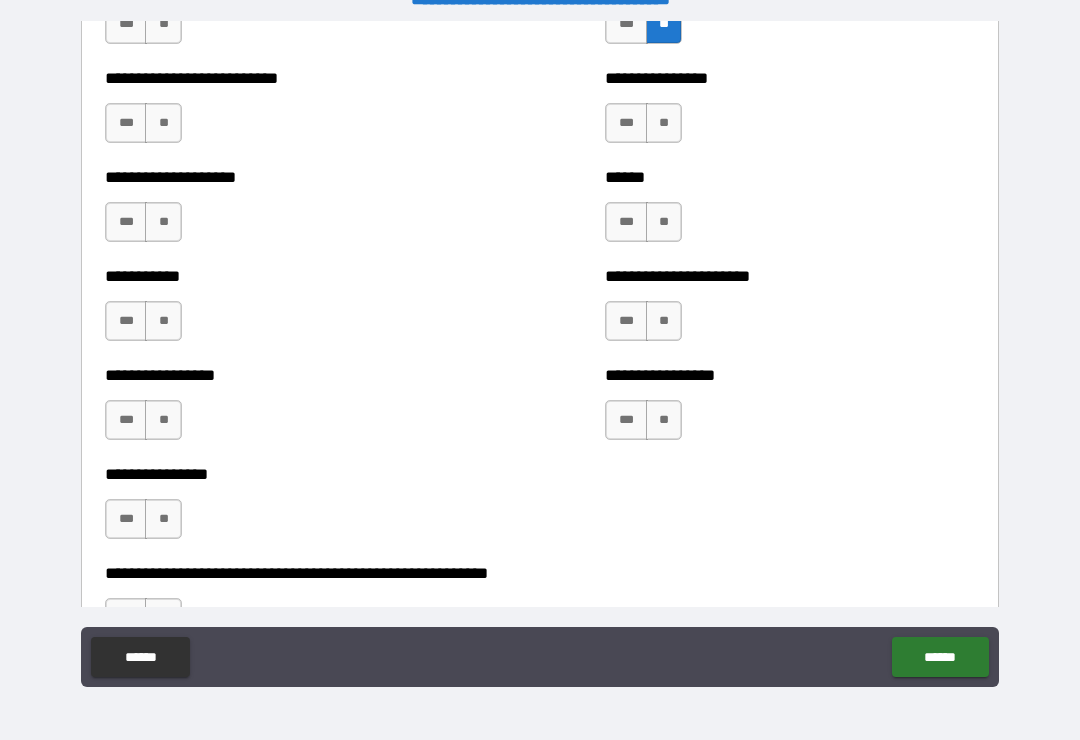 click on "**" at bounding box center [664, 420] 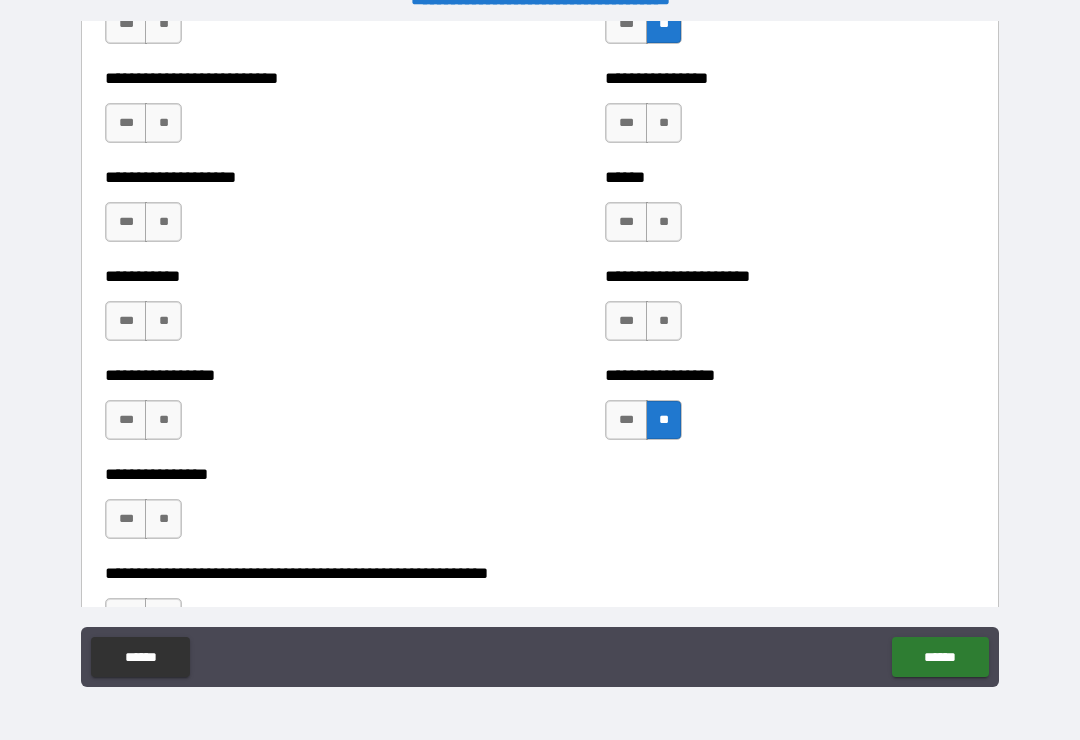 click on "**" at bounding box center [664, 321] 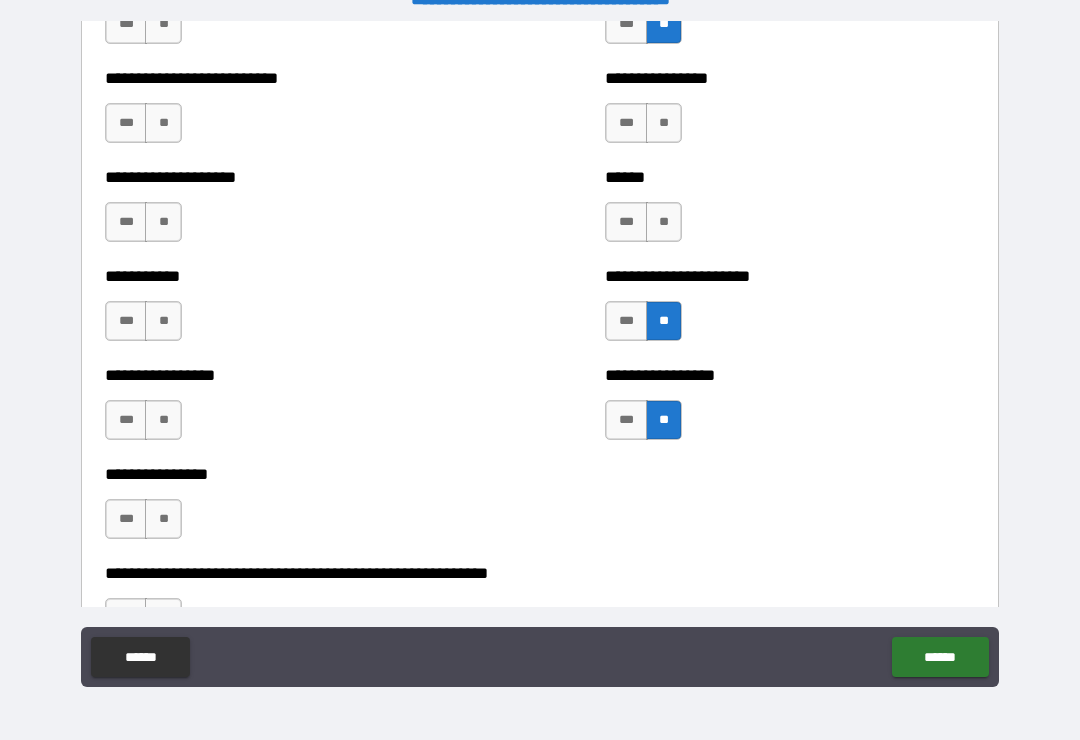 click on "****** *** **" at bounding box center (790, 212) 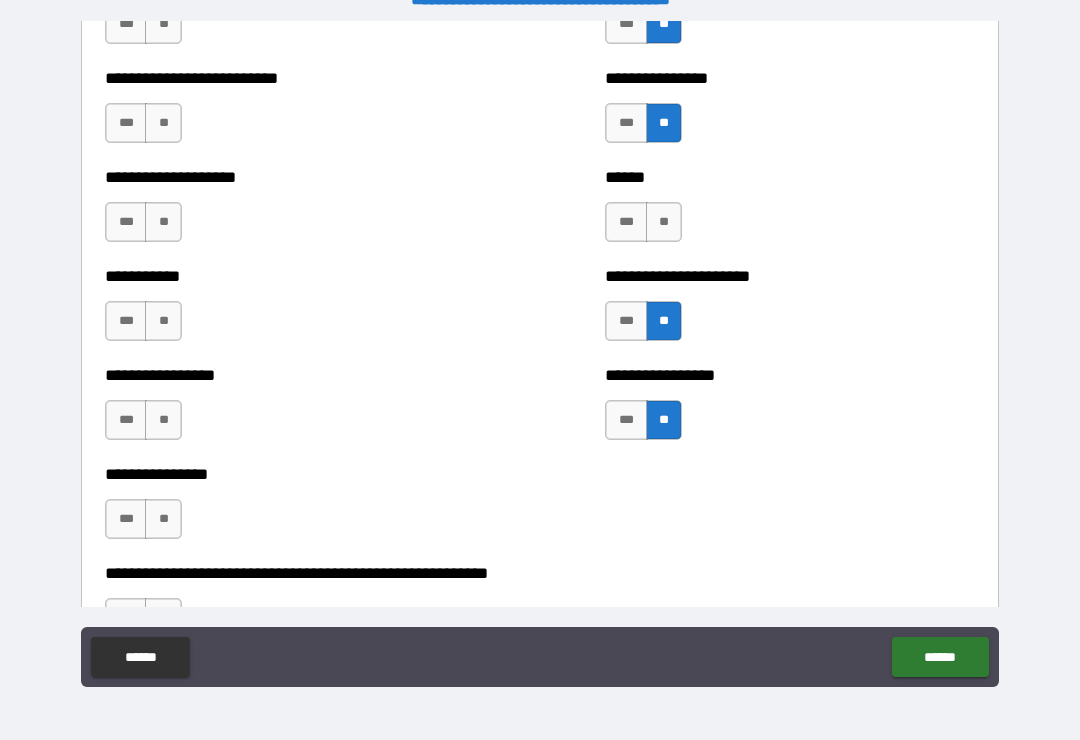click on "**" at bounding box center [664, 222] 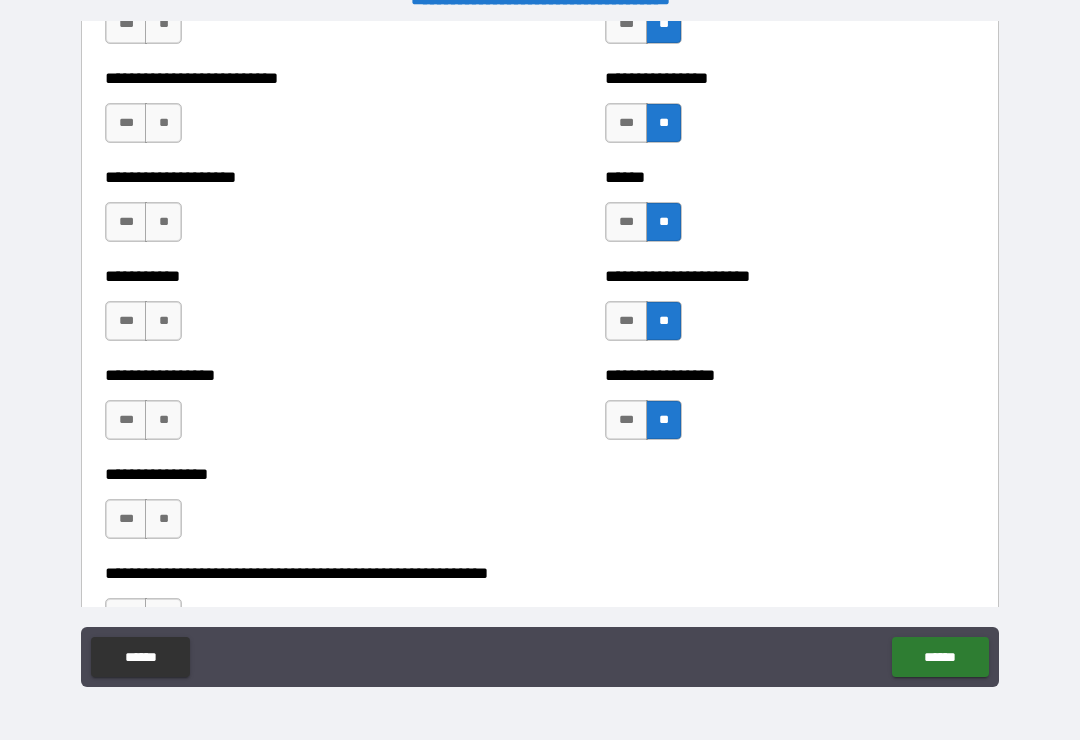 click on "**" at bounding box center (163, 519) 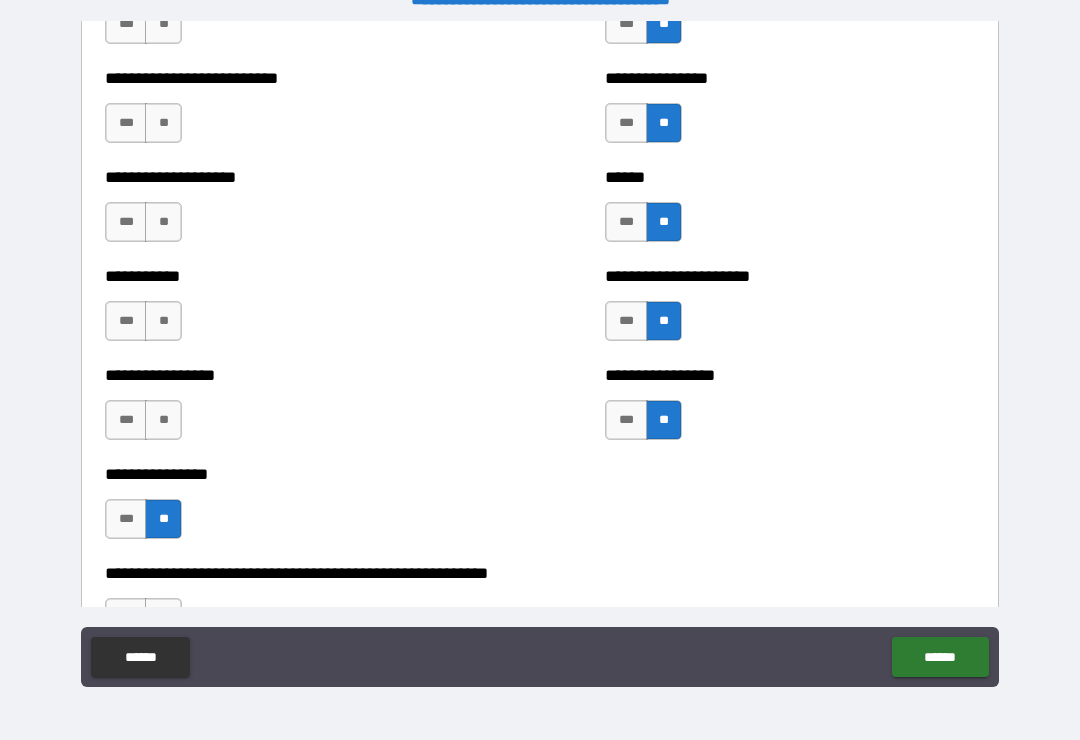 click on "**" at bounding box center [163, 420] 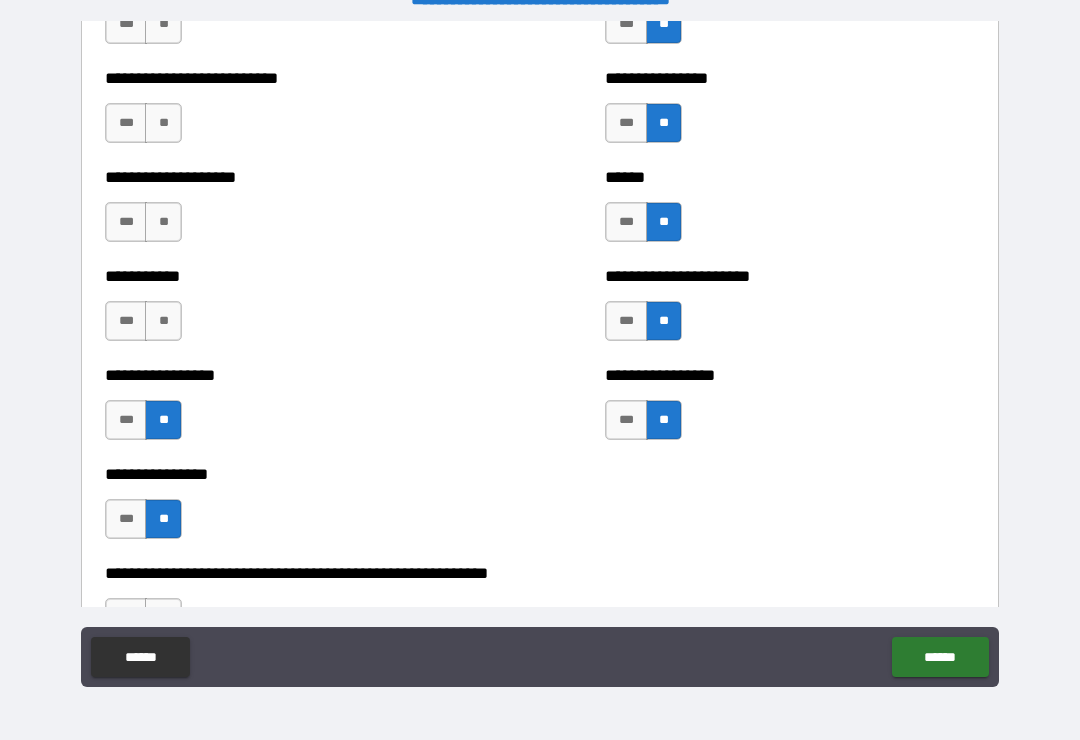 click on "**" at bounding box center (163, 321) 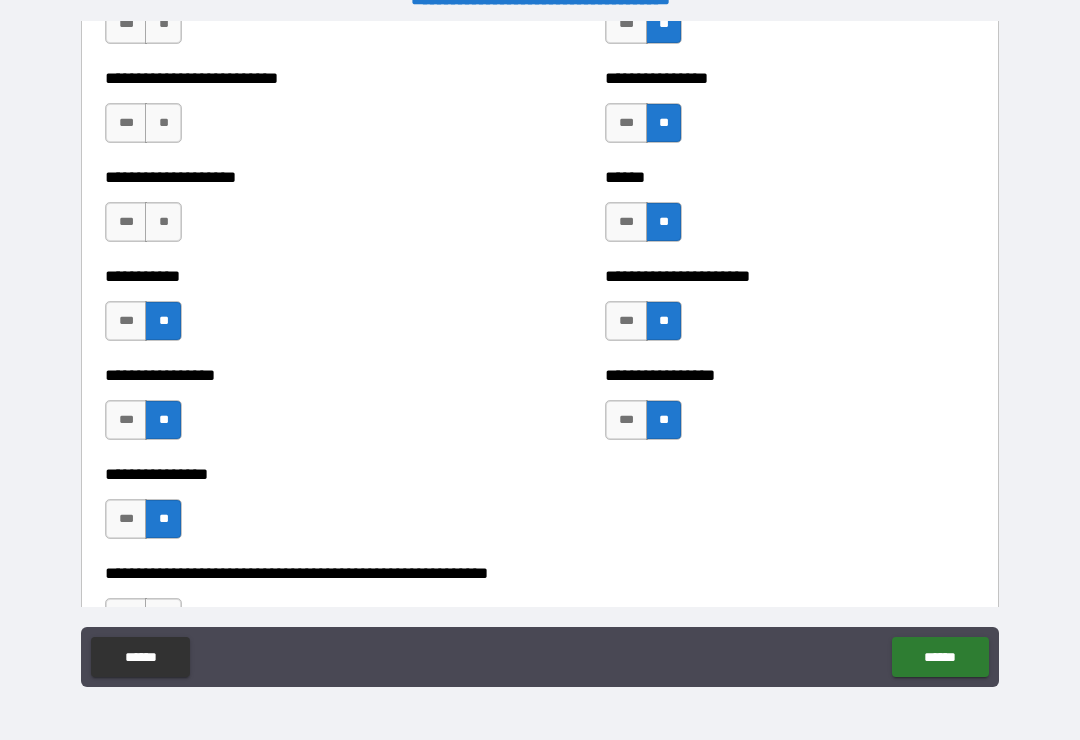 click on "**" at bounding box center (163, 222) 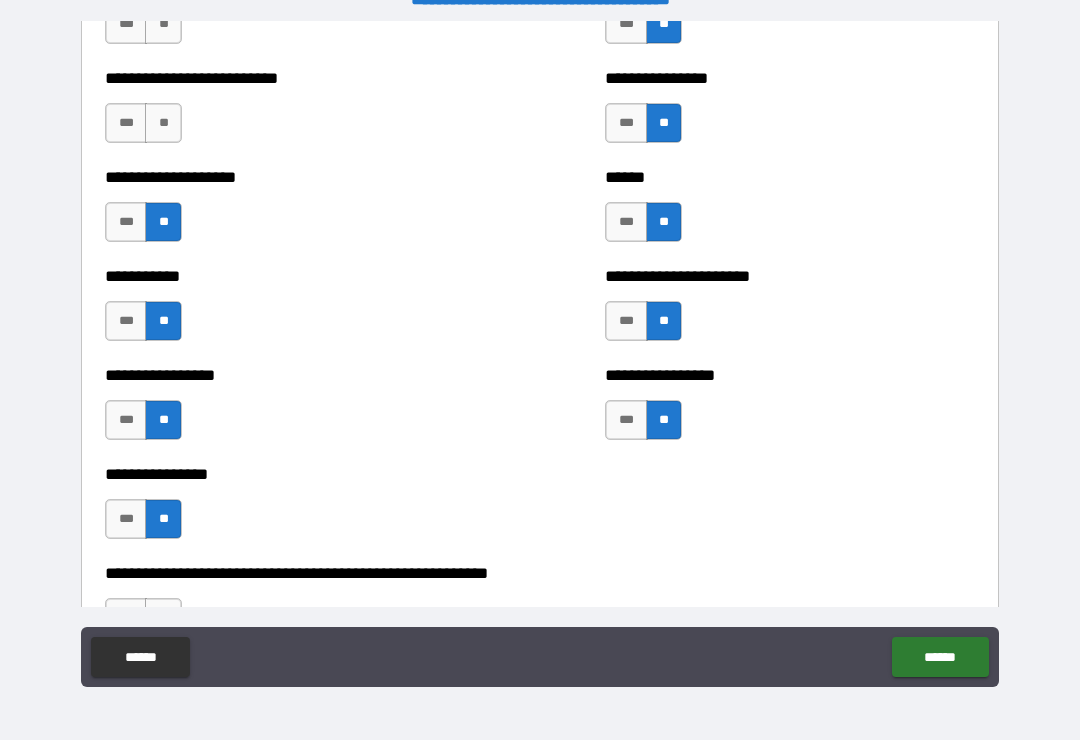click on "**" at bounding box center [163, 123] 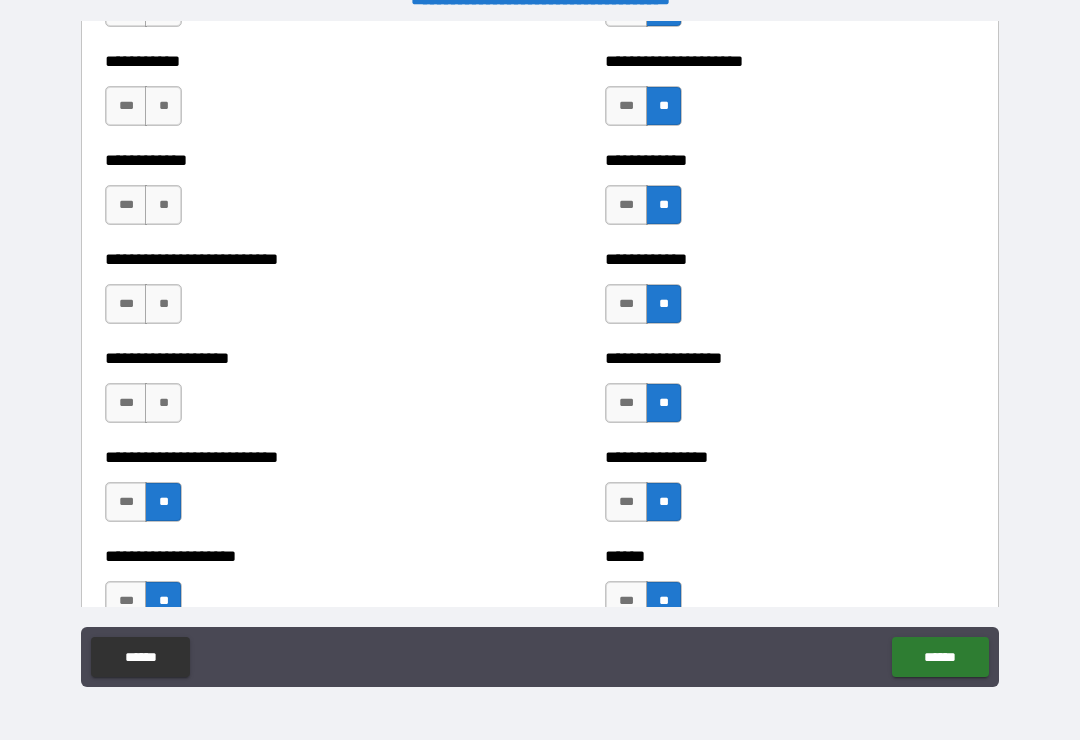 scroll, scrollTop: 5455, scrollLeft: 0, axis: vertical 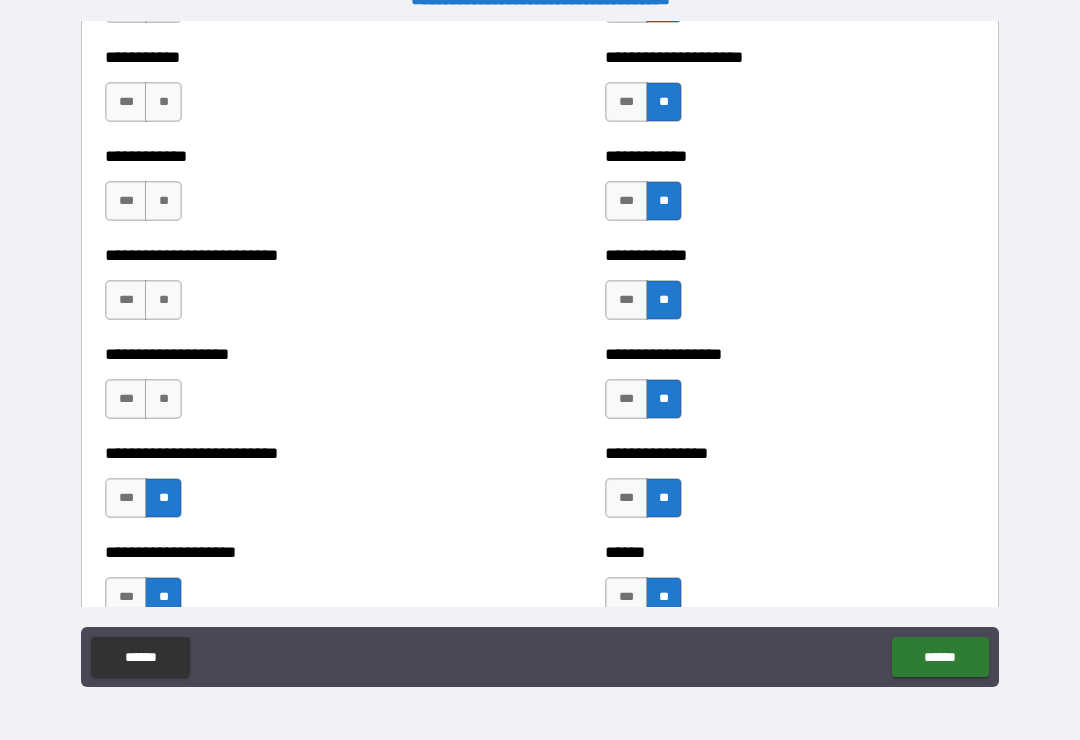 click on "**" at bounding box center [163, 399] 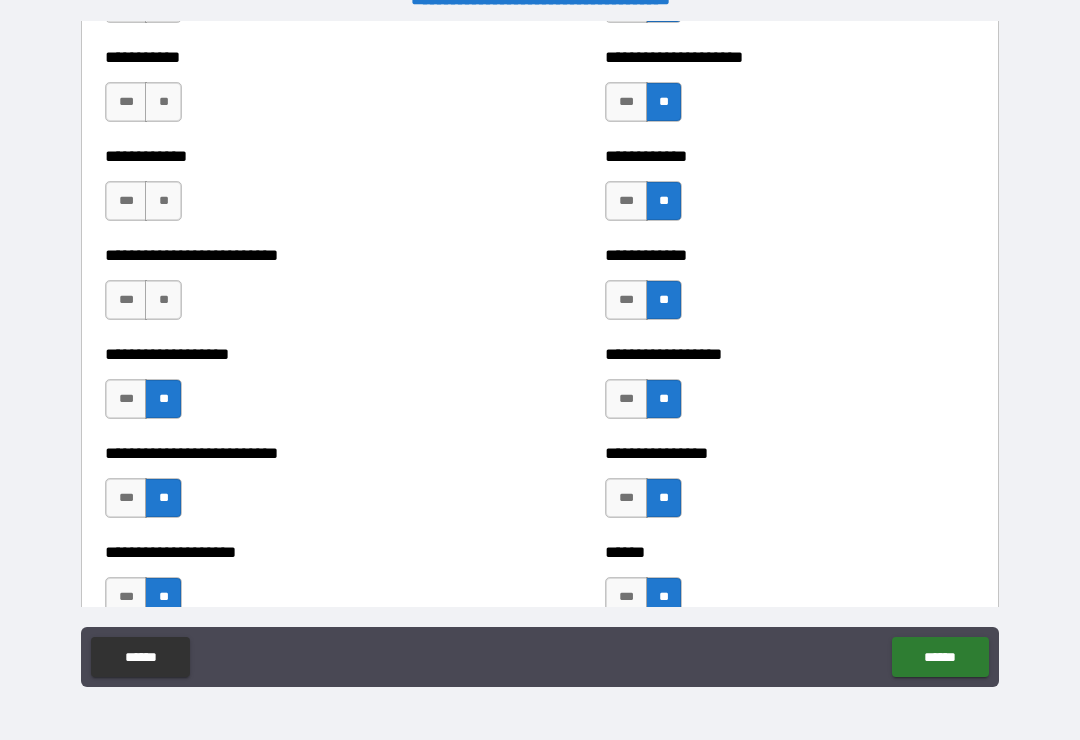 click on "**" at bounding box center (163, 300) 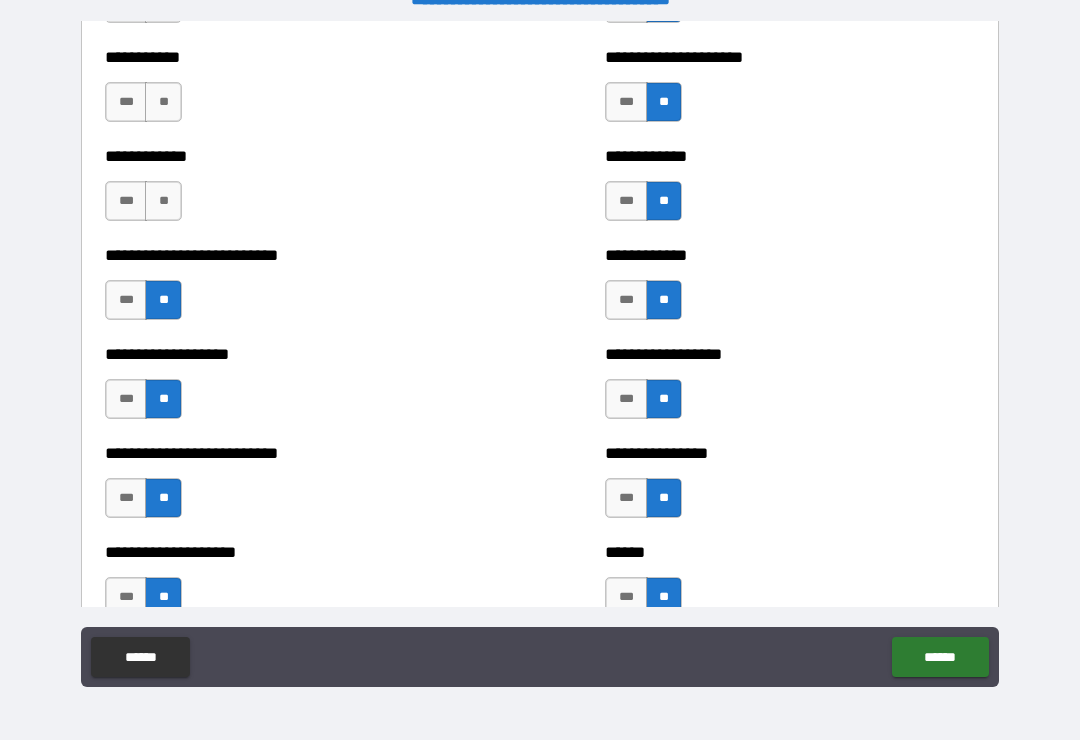 click on "**" at bounding box center (163, 201) 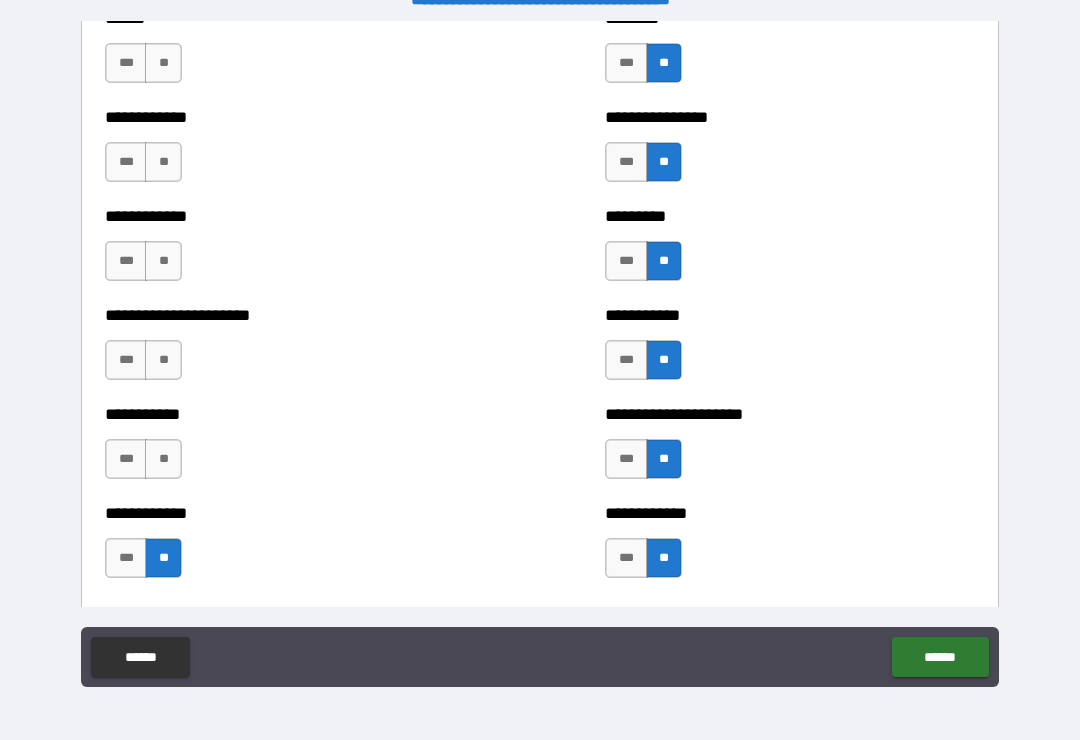 scroll, scrollTop: 5100, scrollLeft: 0, axis: vertical 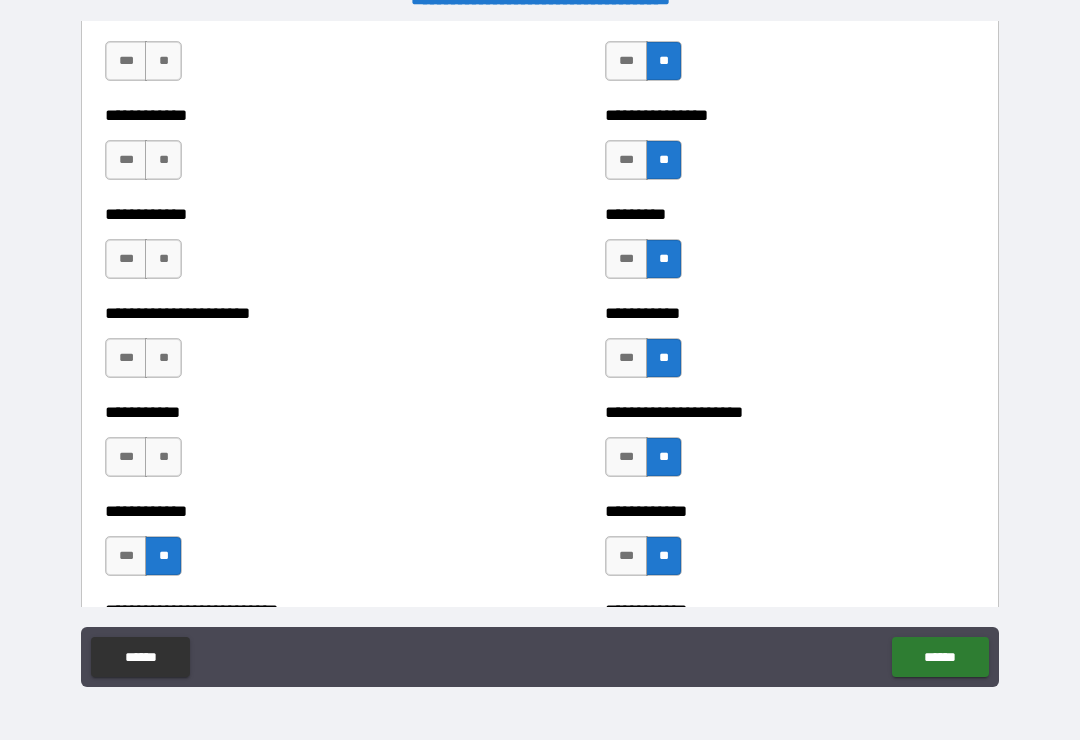 click on "**" at bounding box center (163, 457) 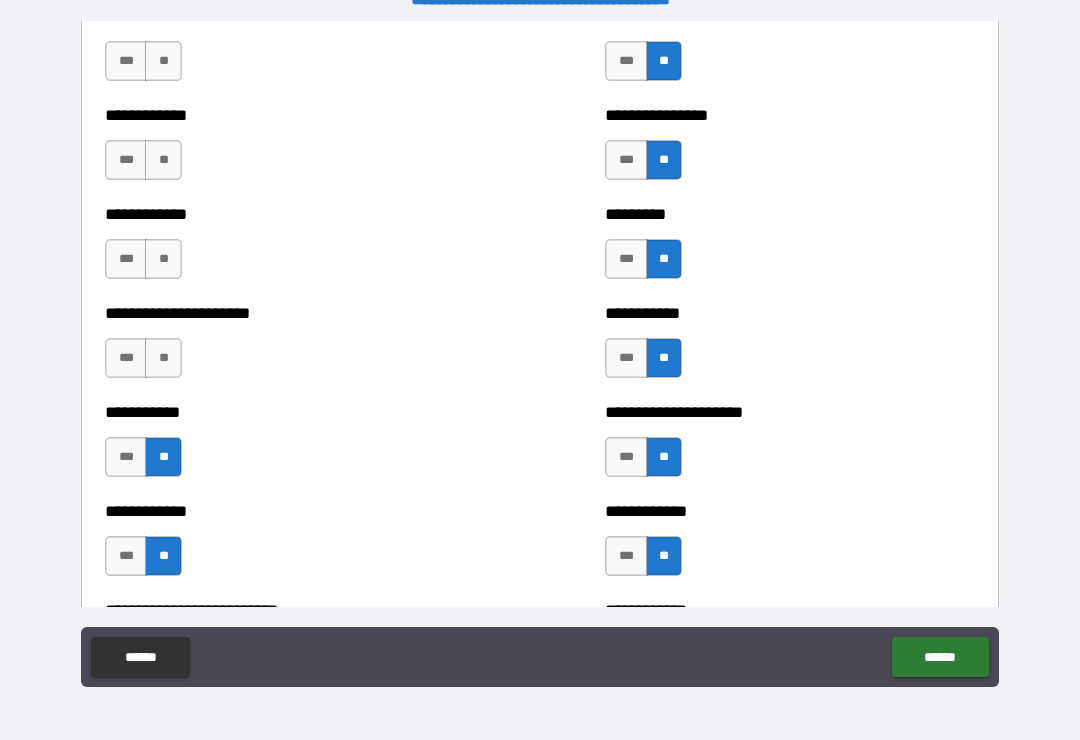 click on "**" at bounding box center [163, 358] 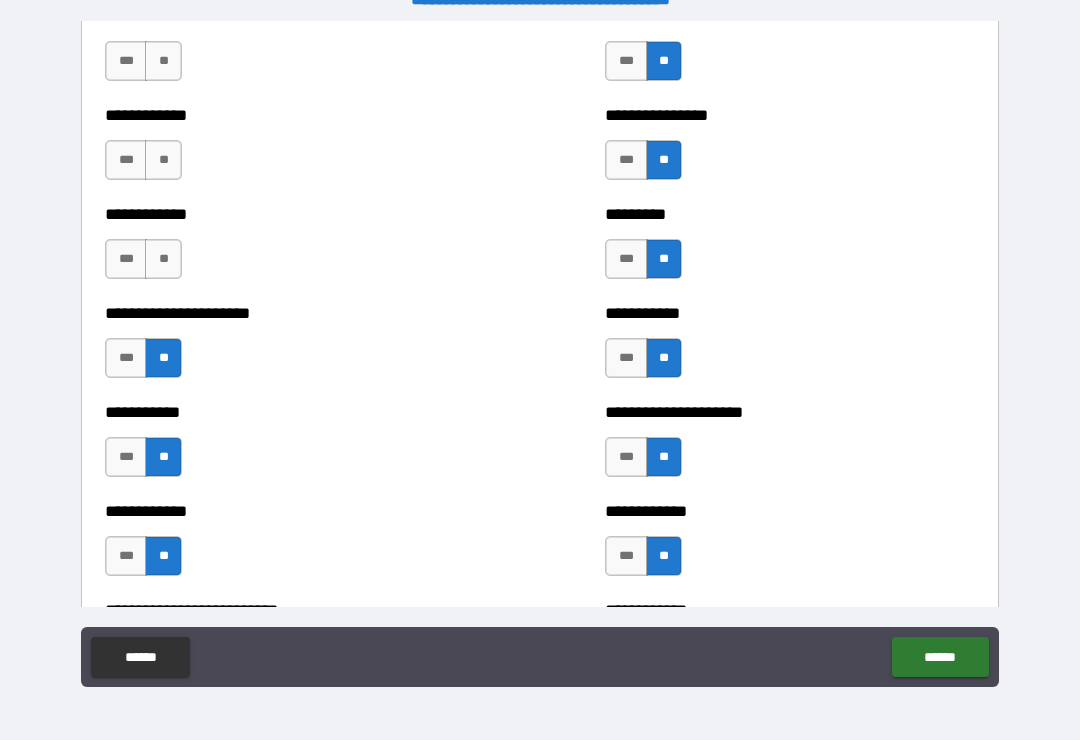 click on "**" at bounding box center [163, 259] 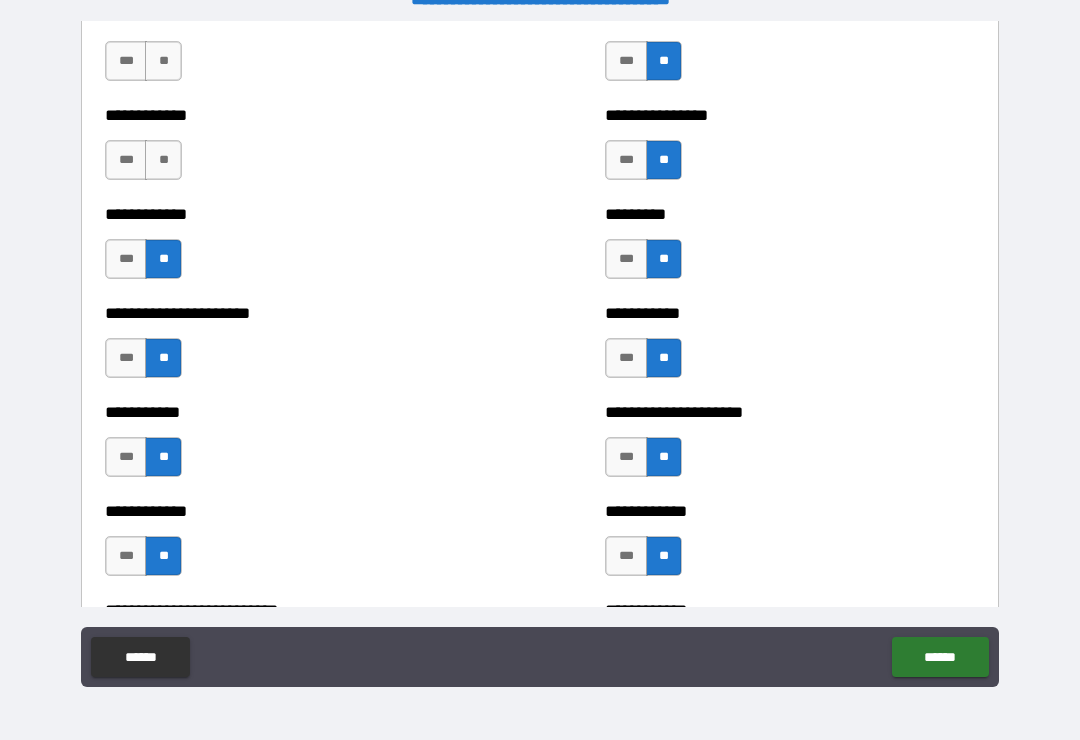 click on "**" at bounding box center (163, 160) 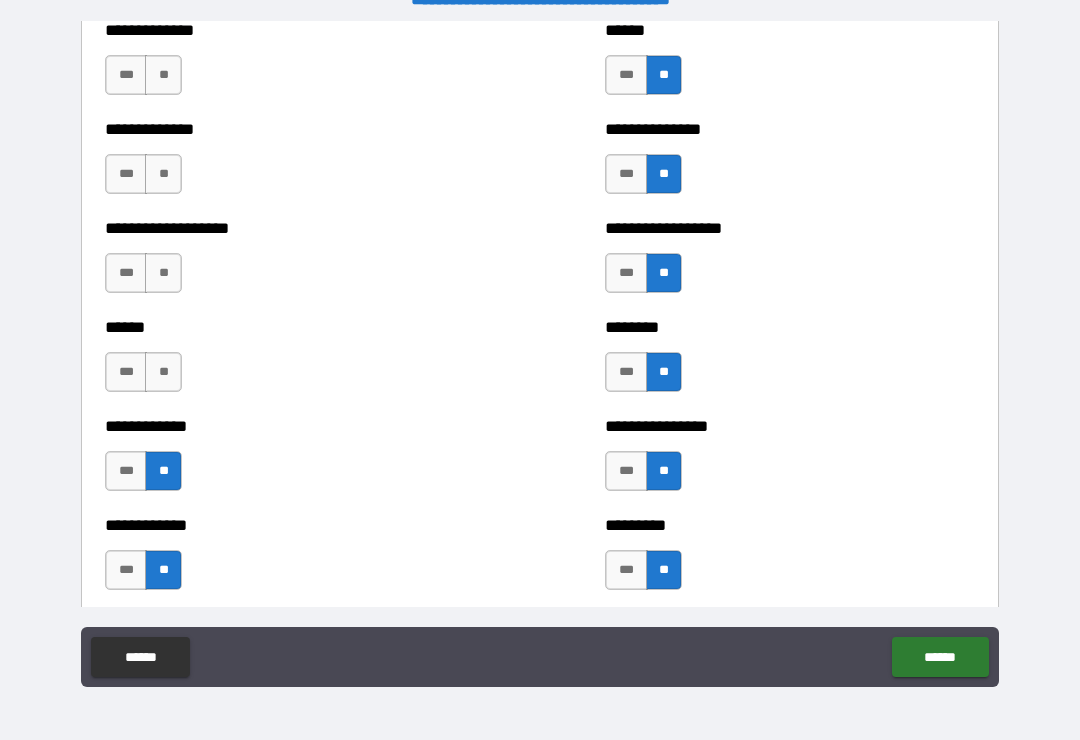 scroll, scrollTop: 4791, scrollLeft: 0, axis: vertical 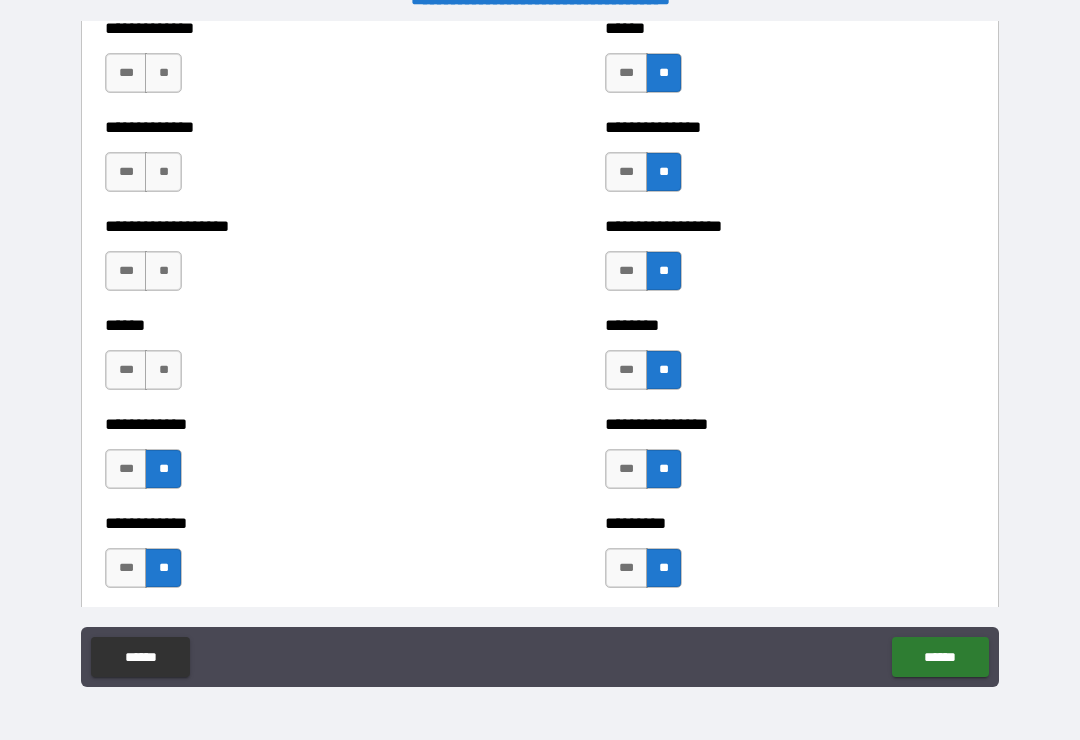 click on "**" at bounding box center [163, 370] 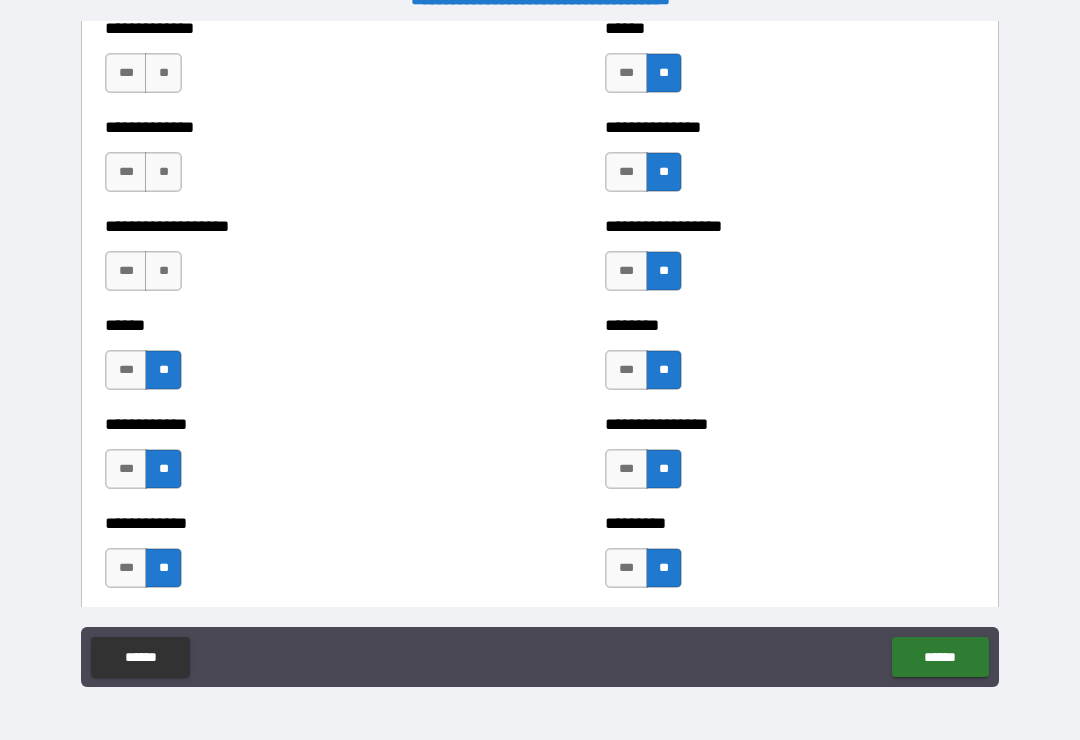 click on "**" at bounding box center [163, 271] 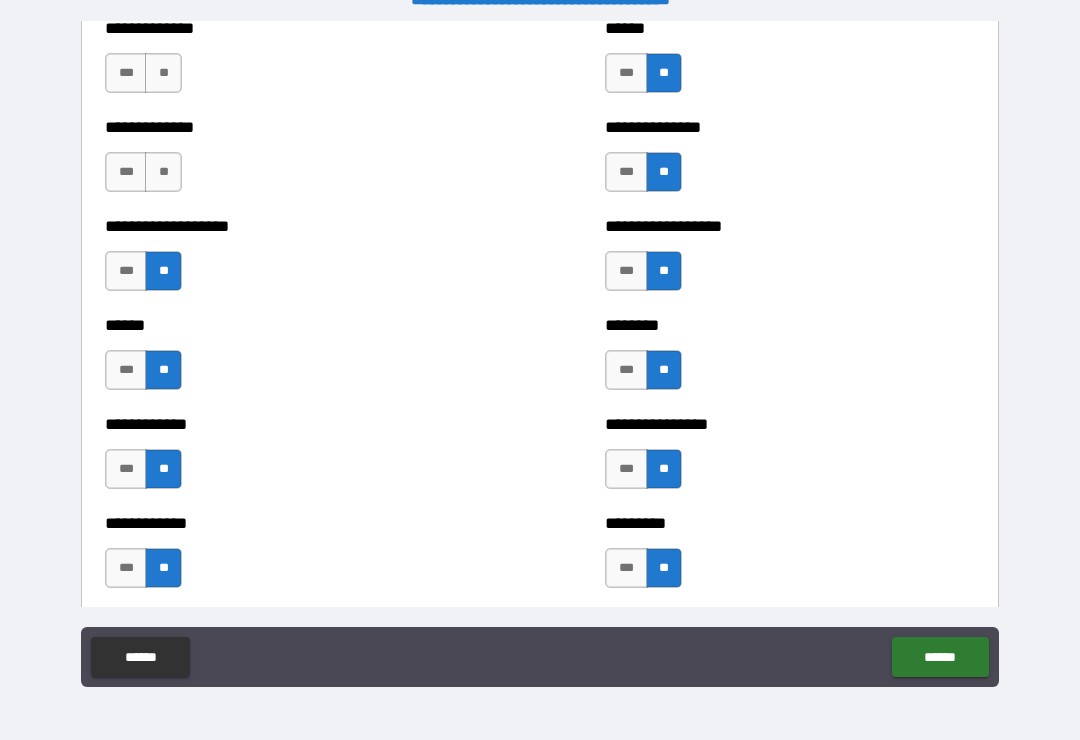 click on "**" at bounding box center [163, 172] 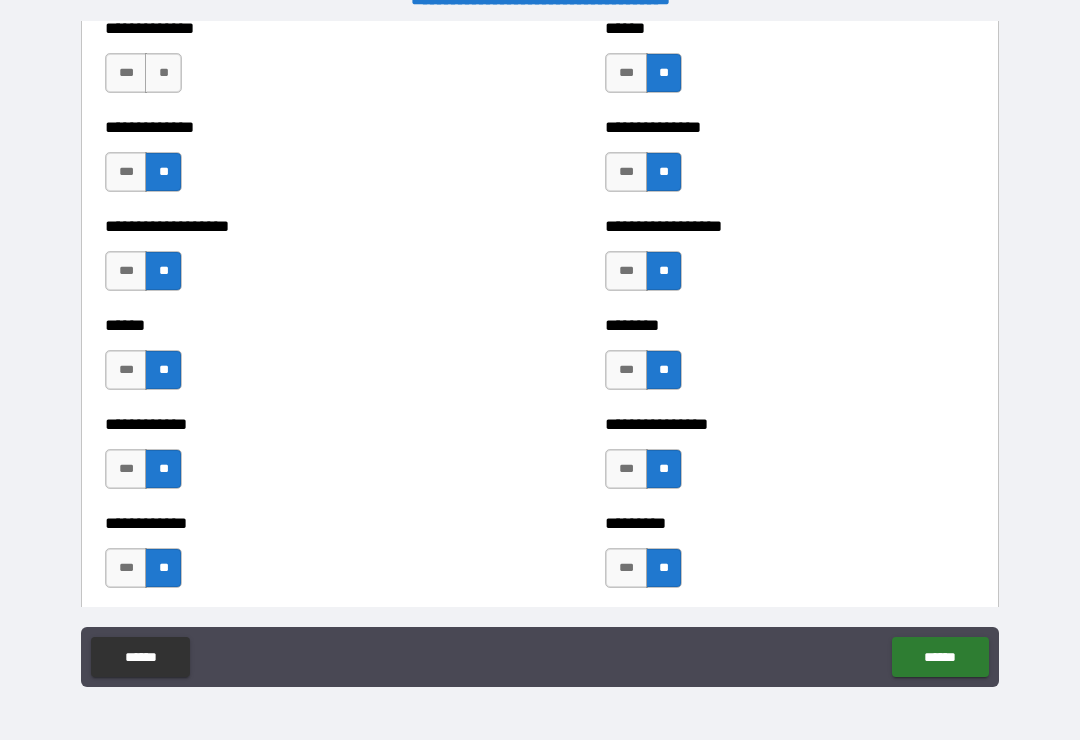 click on "**" at bounding box center [163, 73] 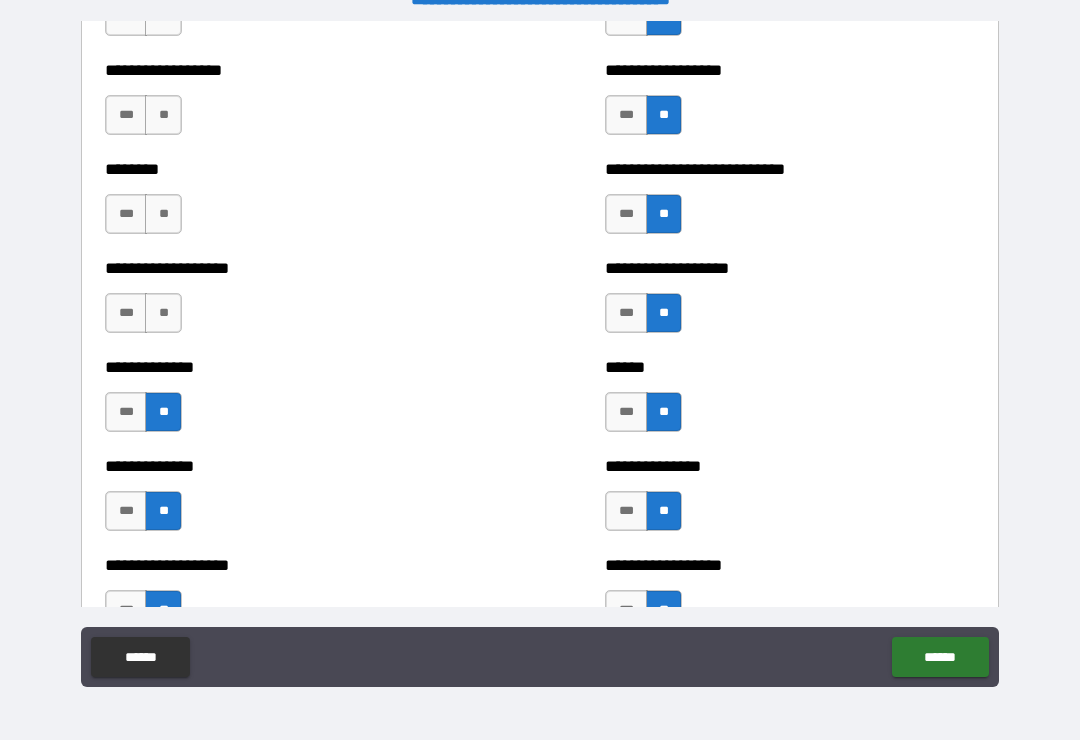 scroll, scrollTop: 4454, scrollLeft: 0, axis: vertical 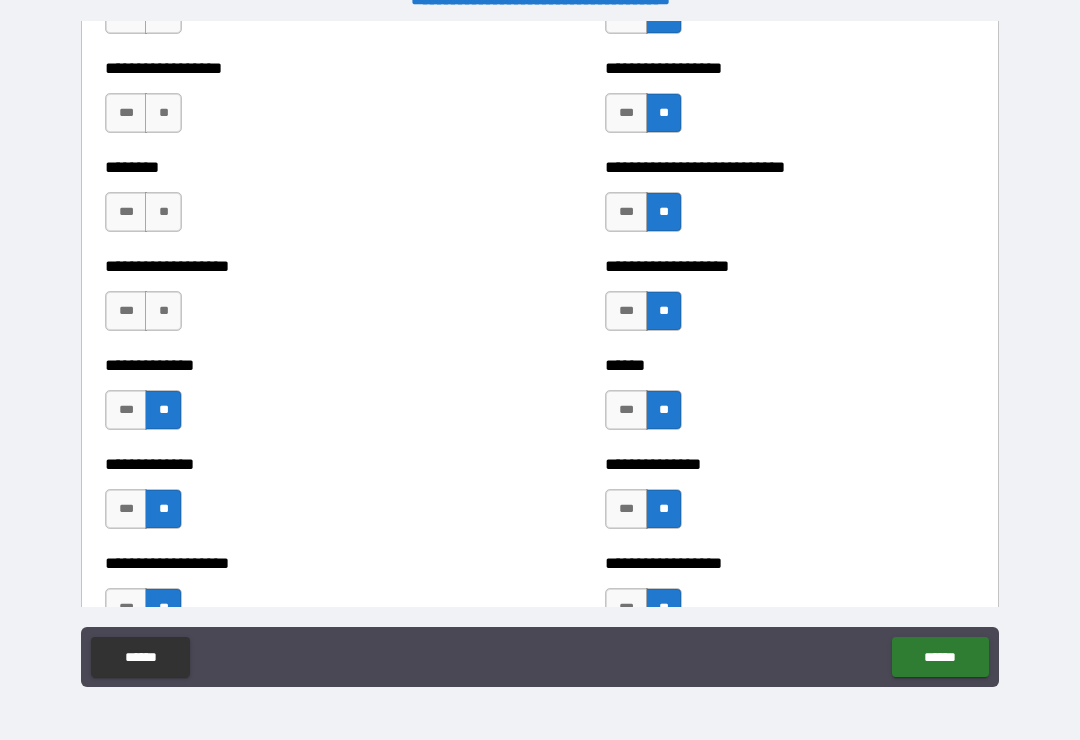 click on "**" at bounding box center (163, 311) 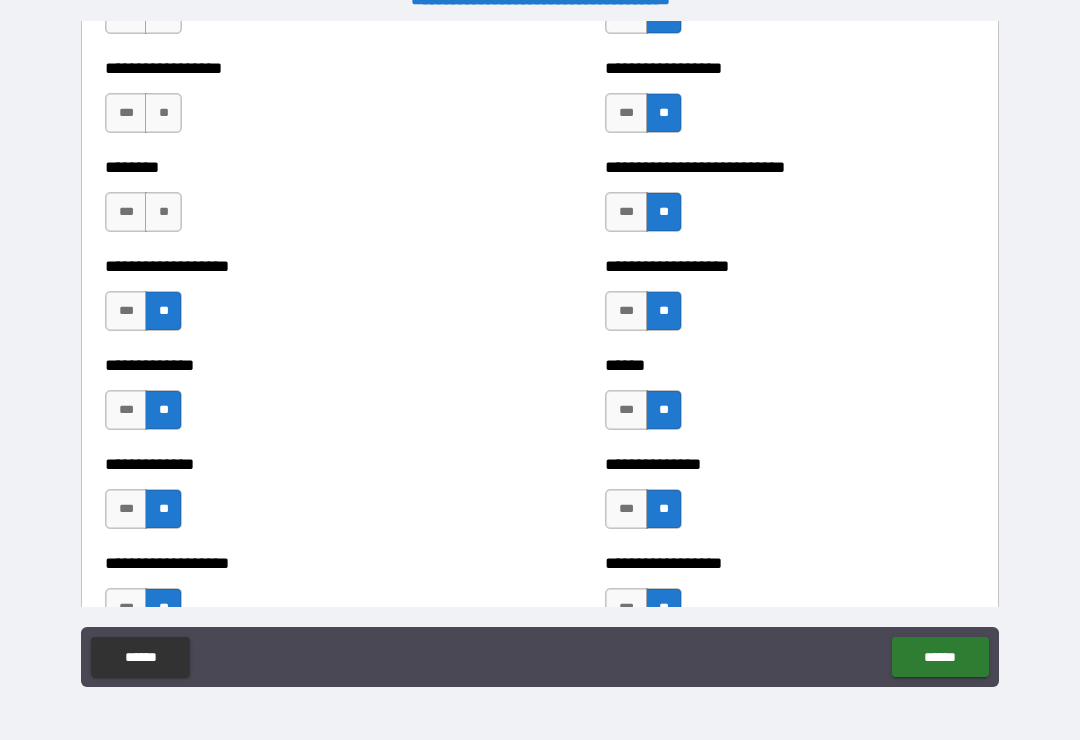 click on "**" at bounding box center [163, 311] 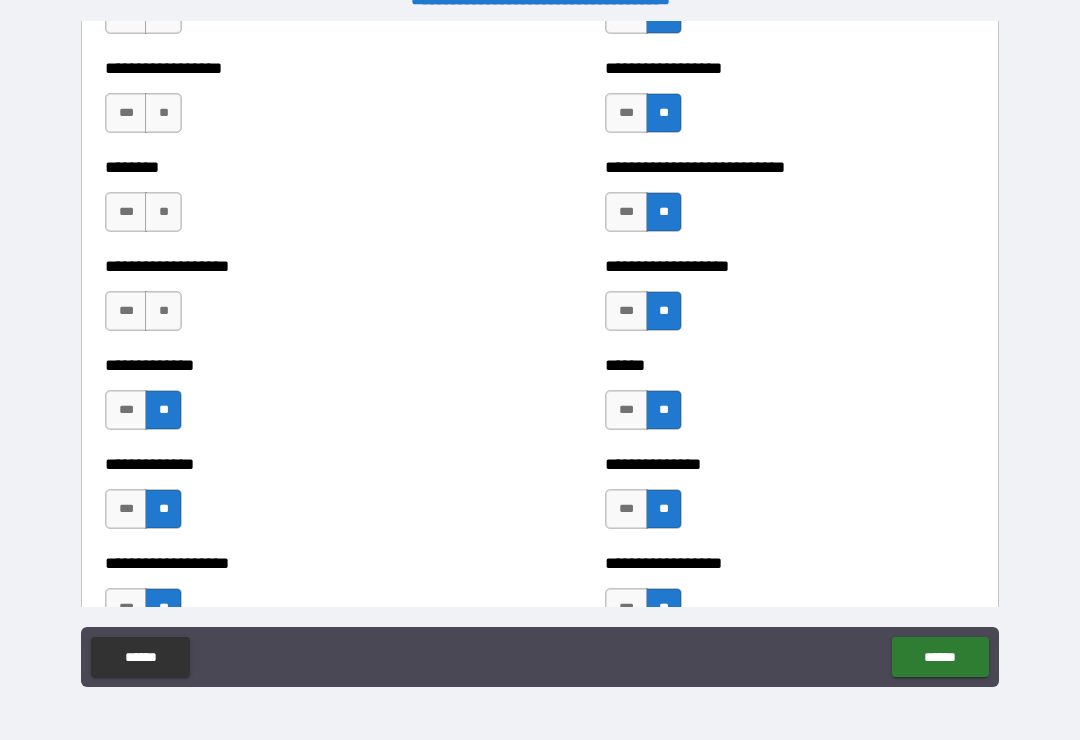 click on "***" at bounding box center (126, 311) 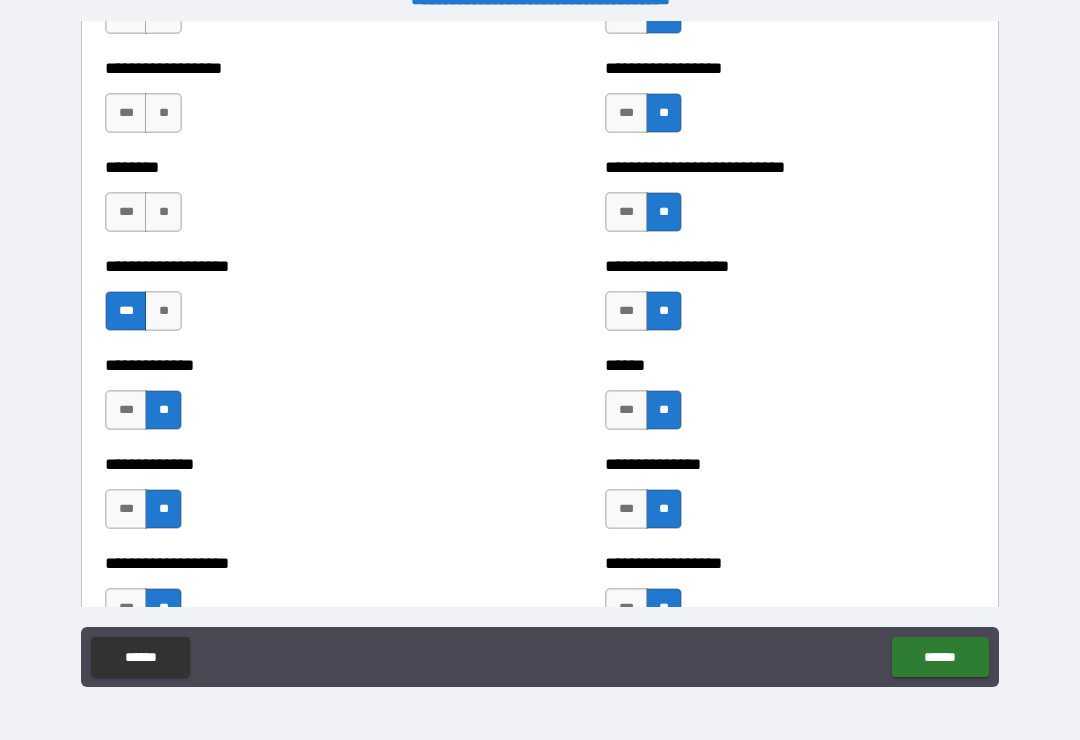 click on "**" at bounding box center [163, 212] 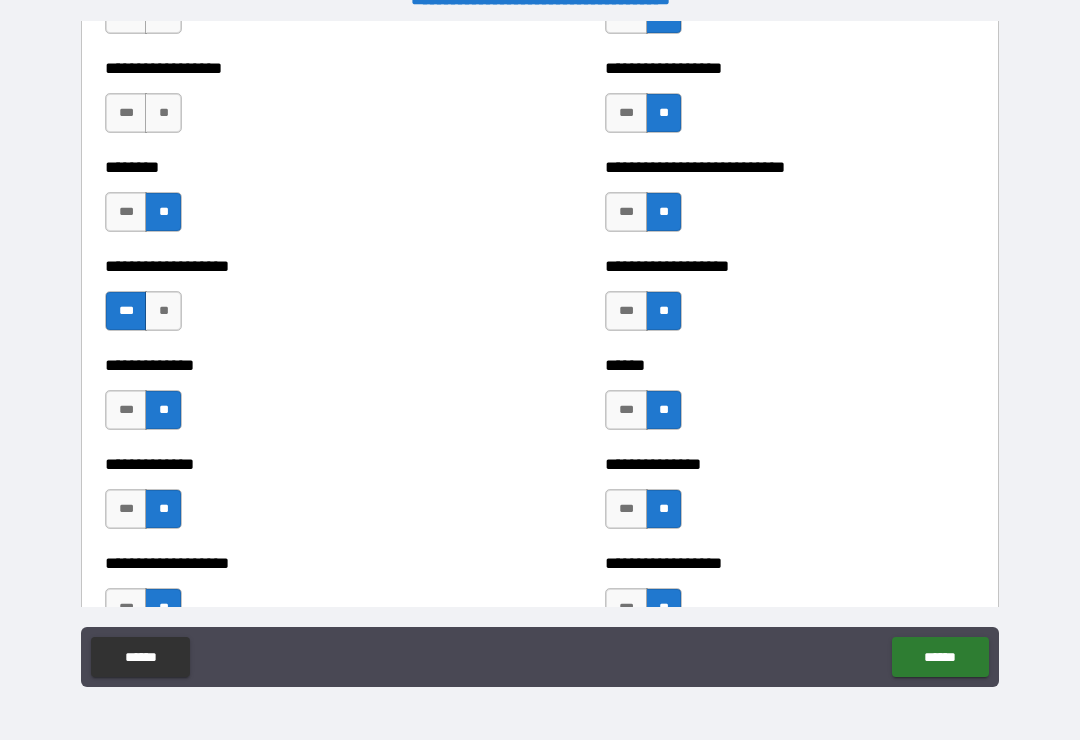 click on "**" at bounding box center [163, 113] 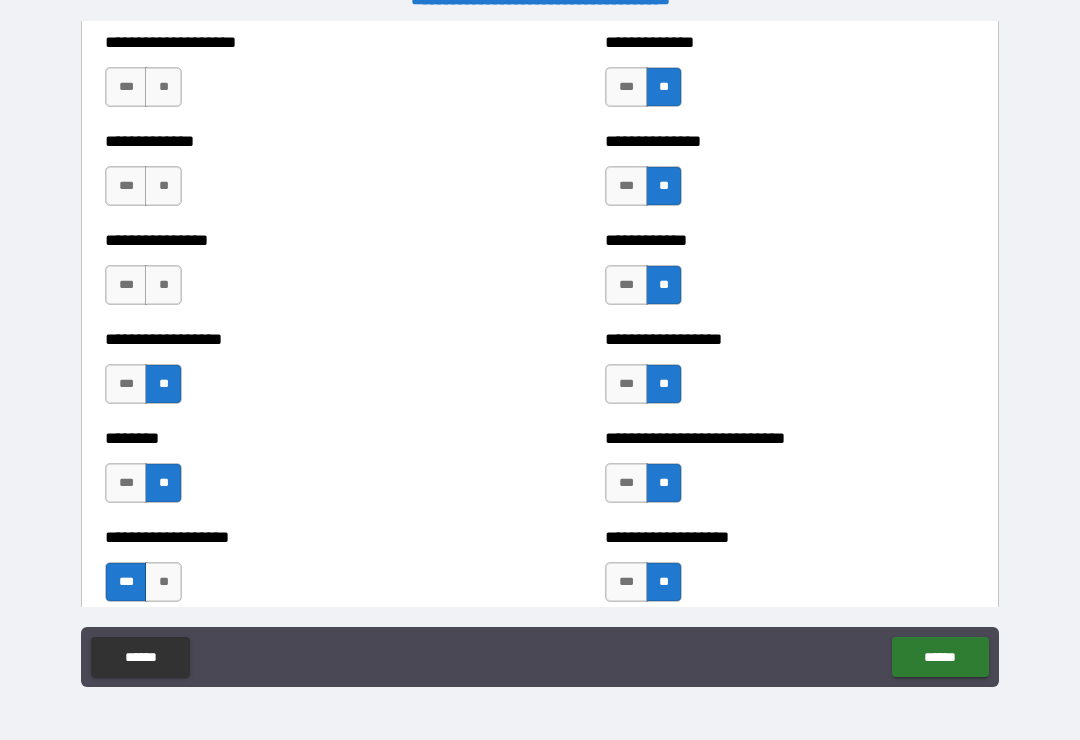 scroll, scrollTop: 4186, scrollLeft: 0, axis: vertical 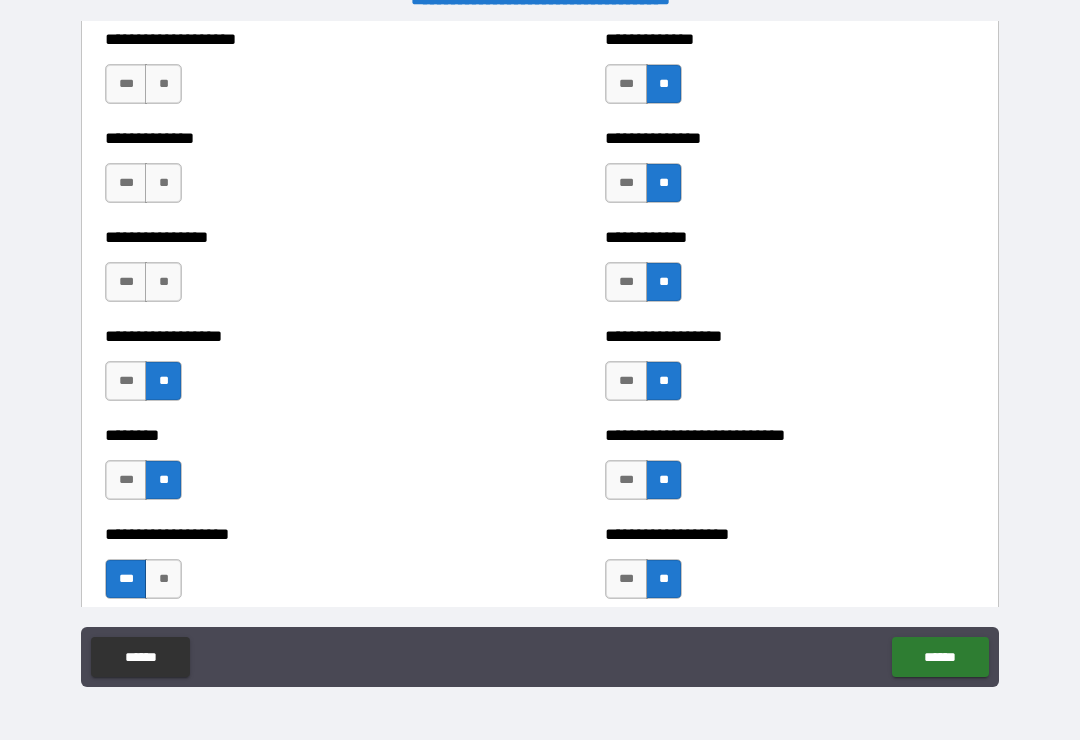 click on "**" at bounding box center [163, 282] 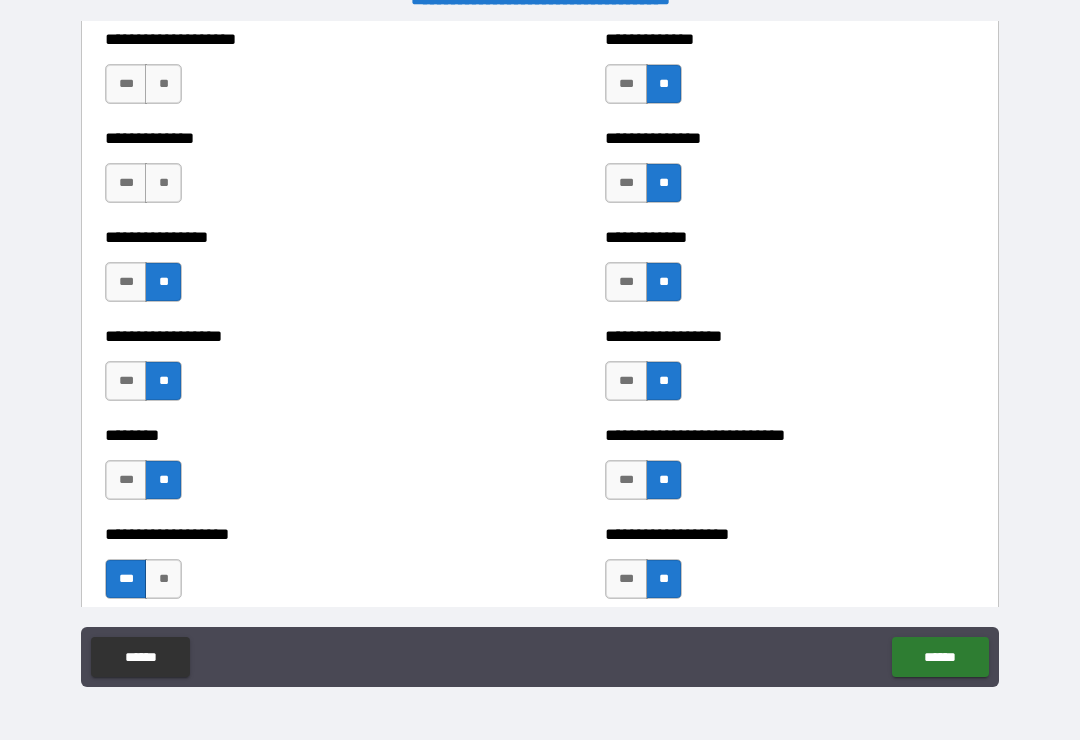 click on "**" at bounding box center [163, 183] 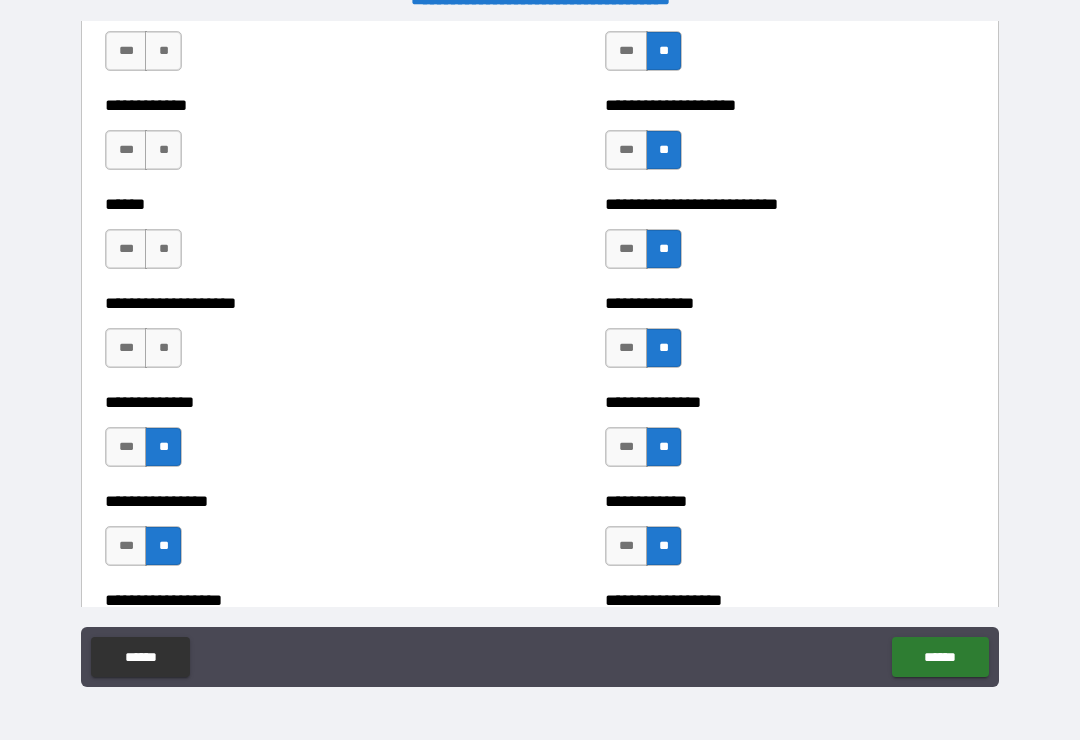scroll, scrollTop: 3918, scrollLeft: 0, axis: vertical 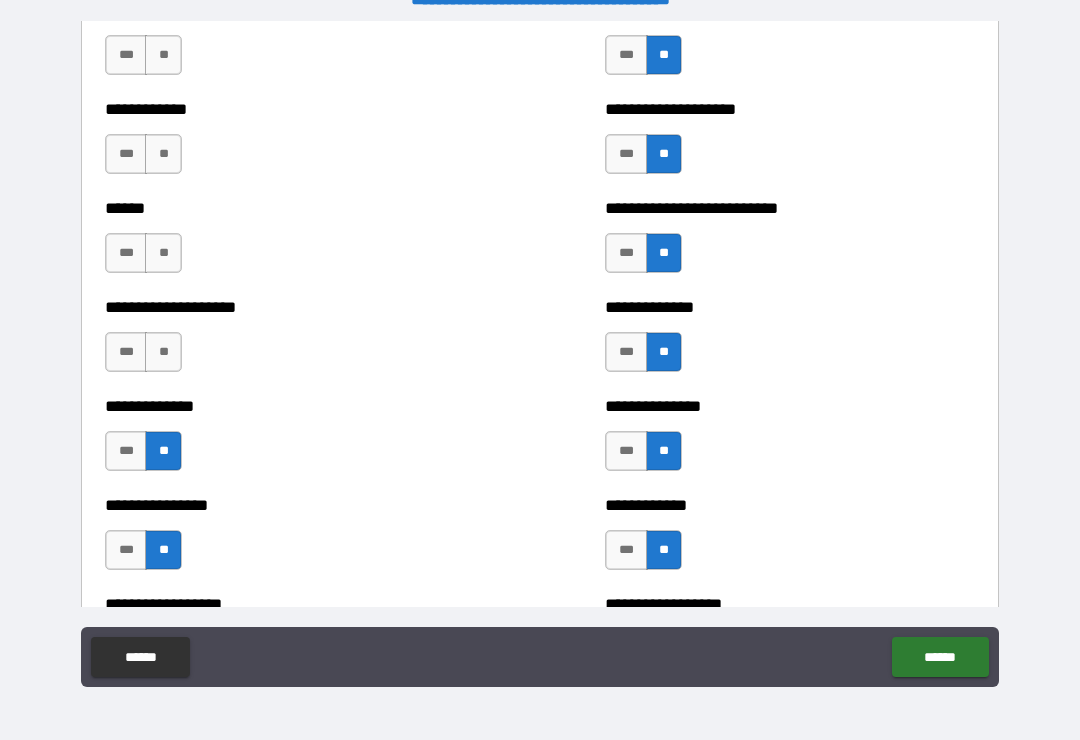 click on "**" at bounding box center [163, 352] 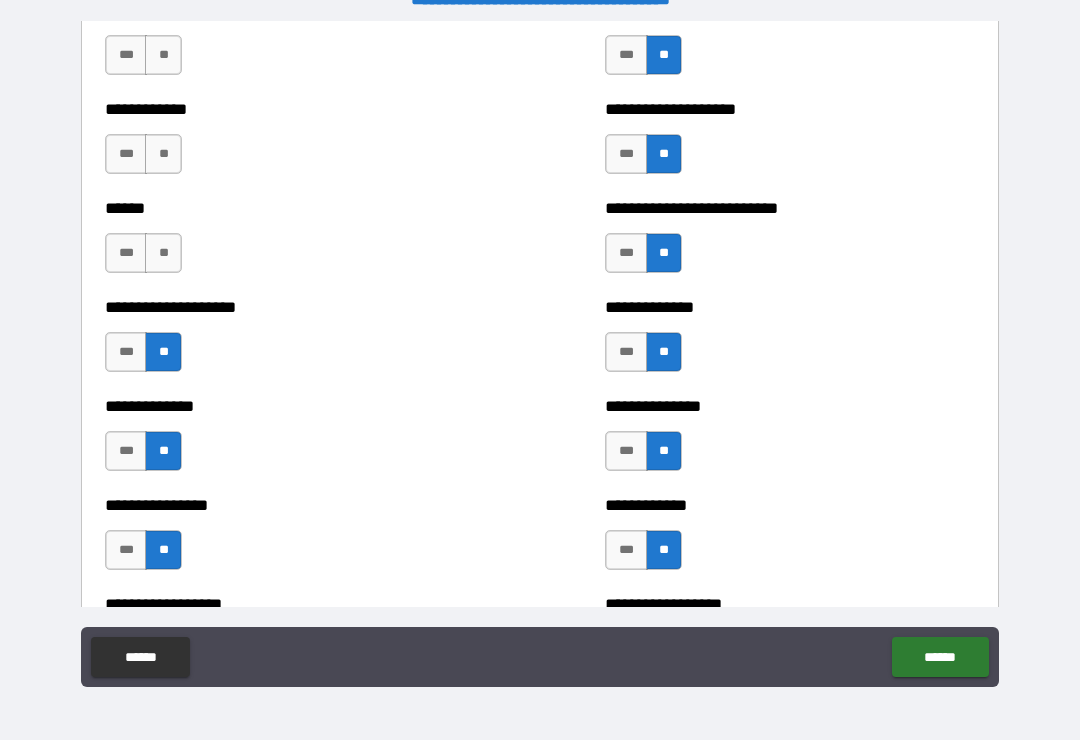 click on "**" at bounding box center [163, 253] 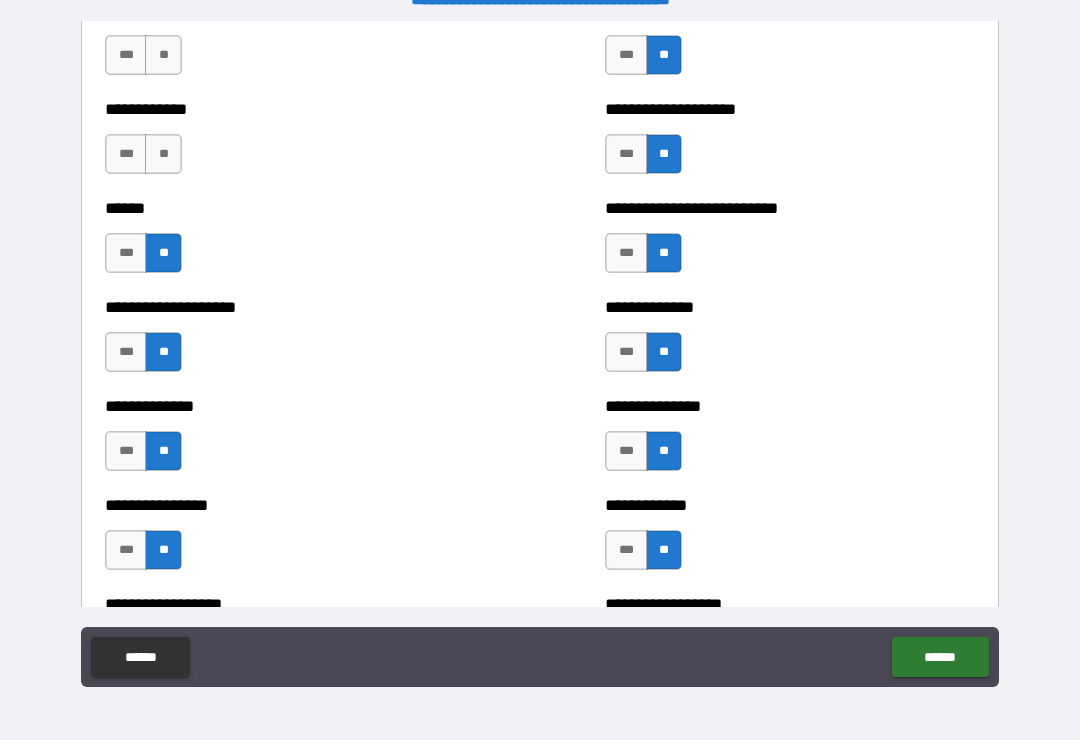 click on "***" at bounding box center [126, 253] 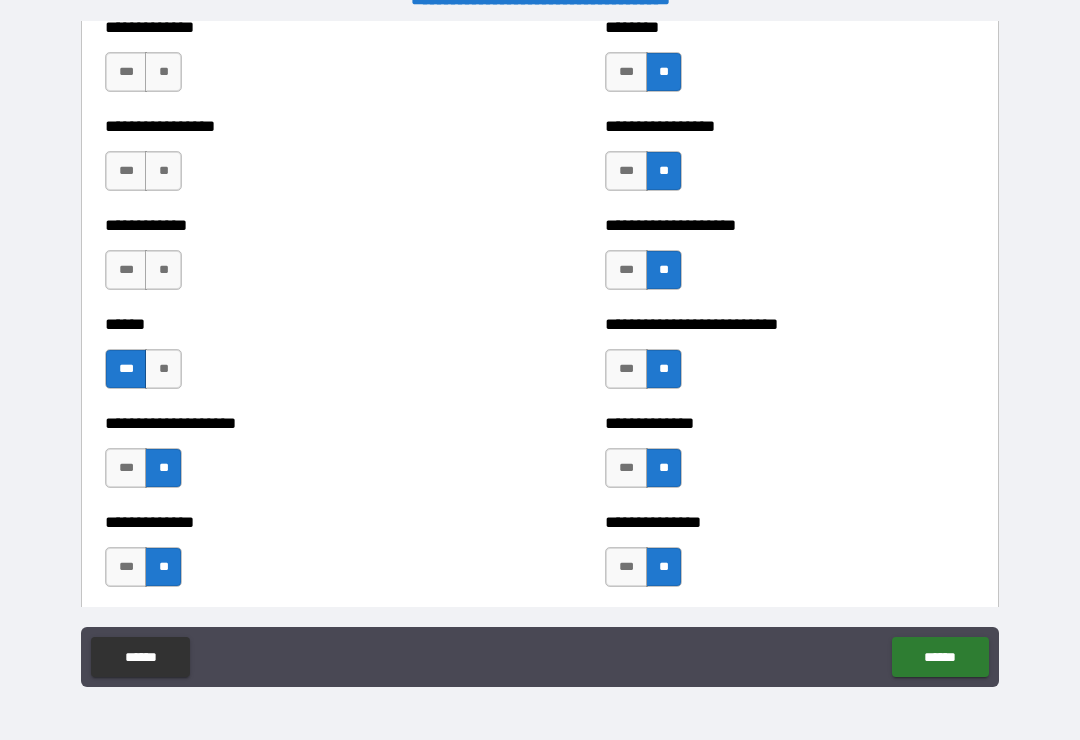 scroll, scrollTop: 3795, scrollLeft: 0, axis: vertical 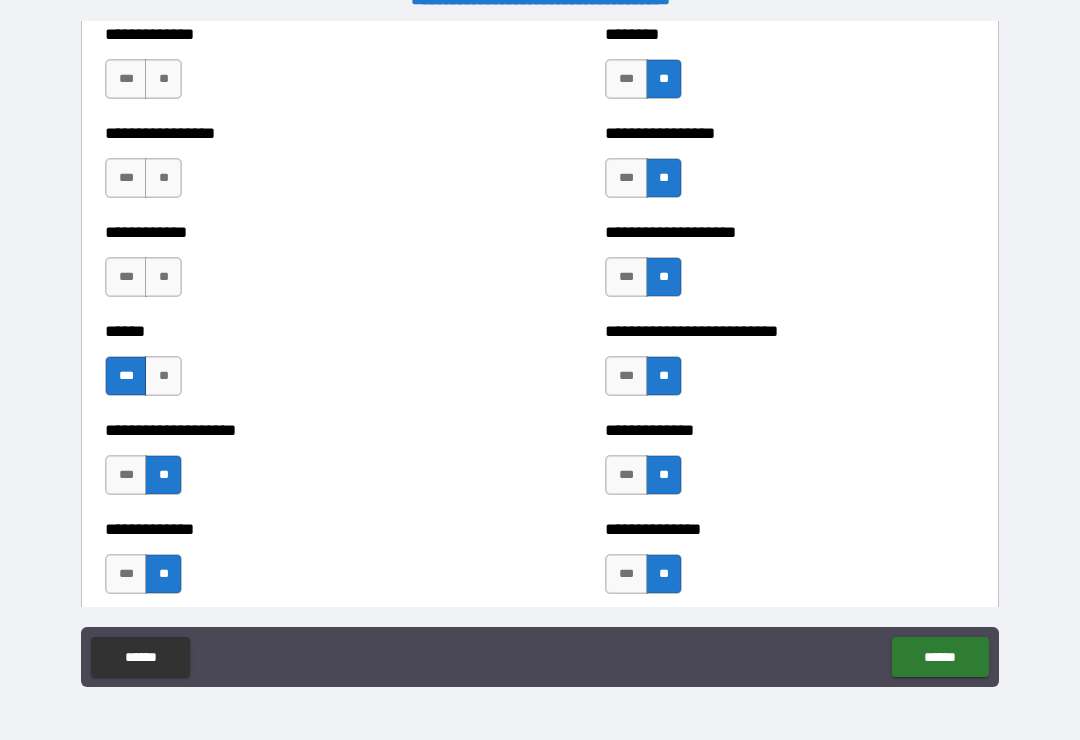 click on "**" at bounding box center [163, 277] 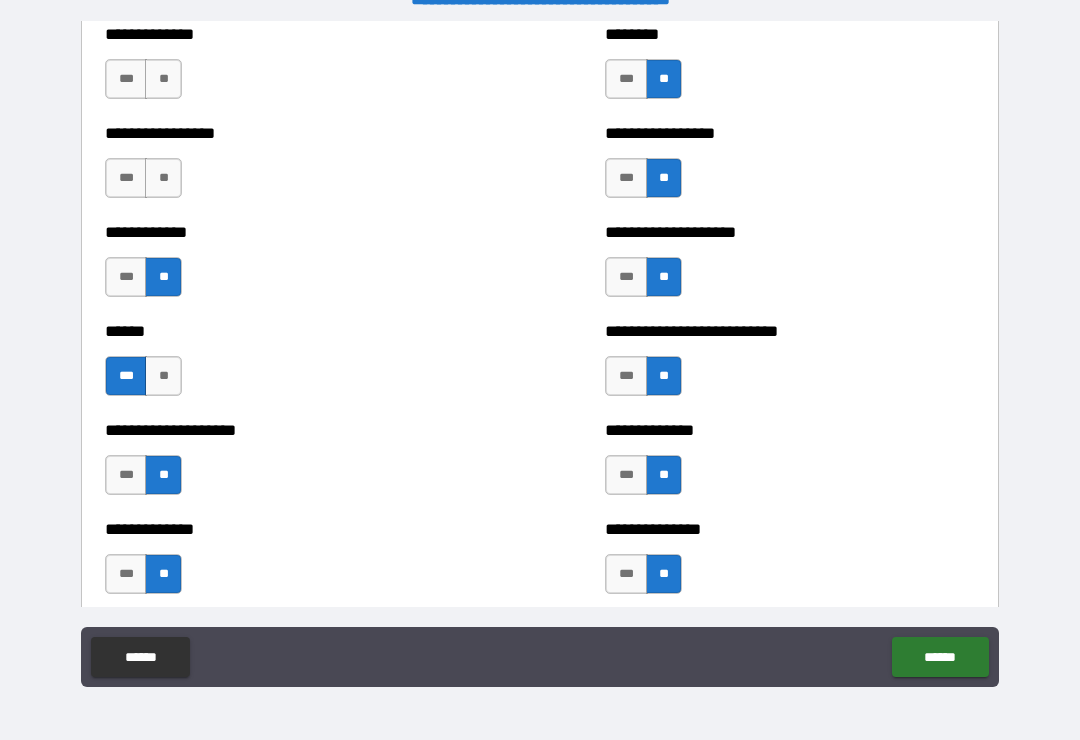 click on "**" at bounding box center [163, 178] 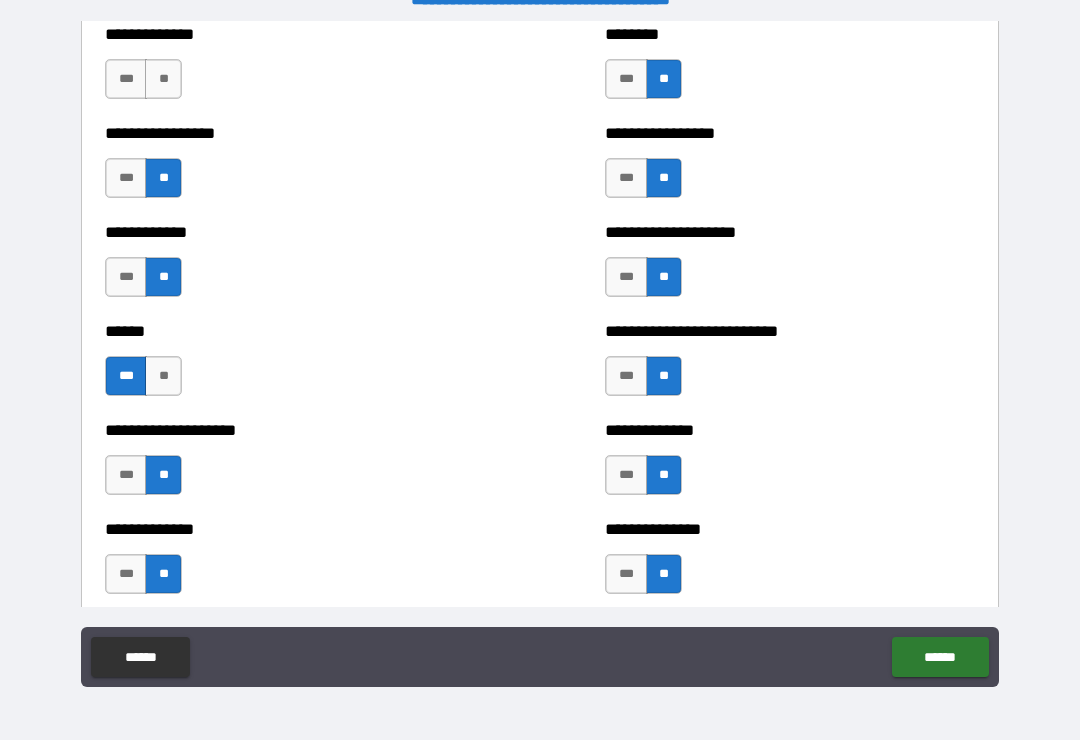 click on "**" at bounding box center (163, 79) 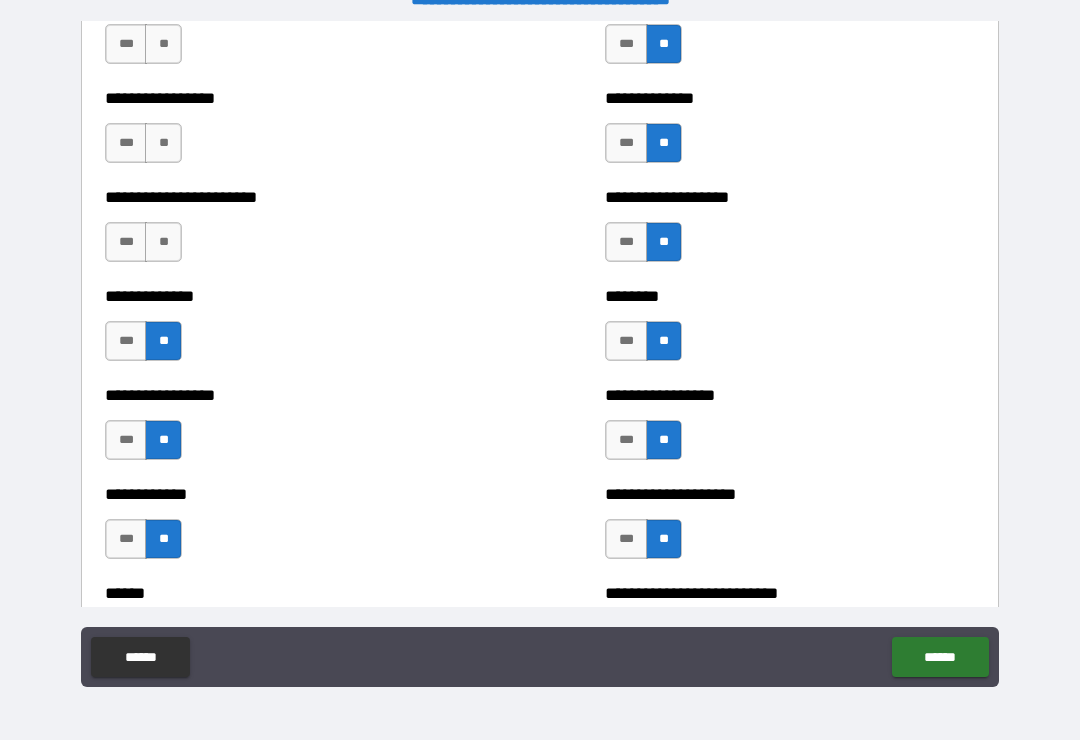 scroll, scrollTop: 3527, scrollLeft: 0, axis: vertical 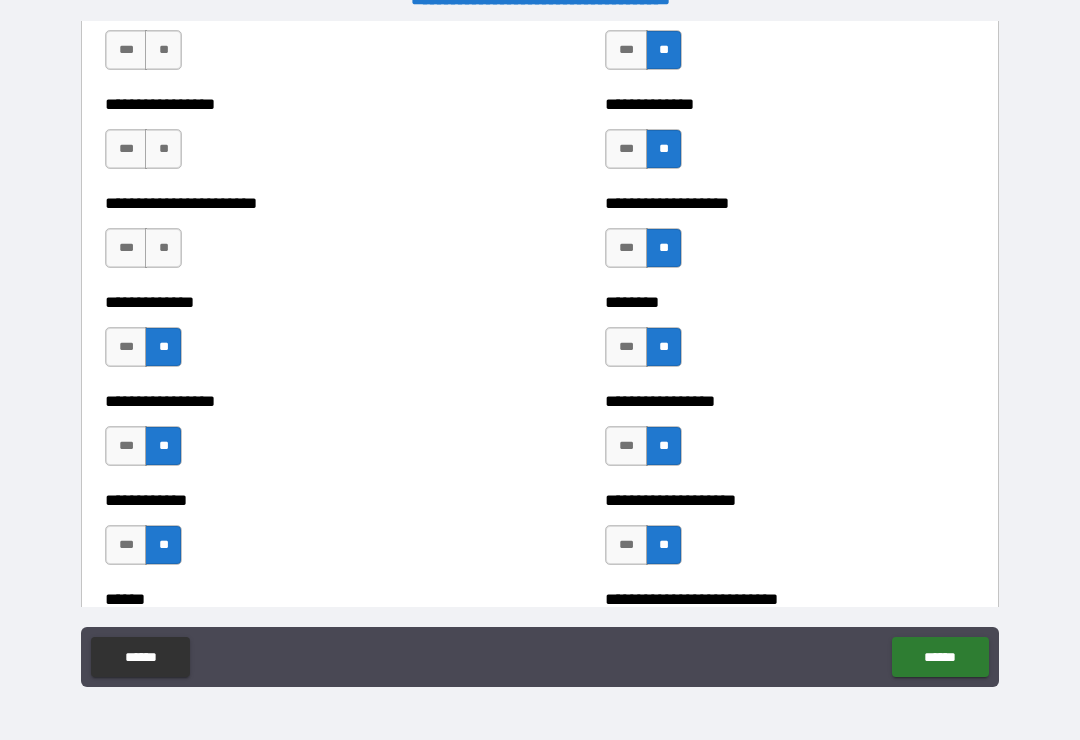 click on "**" at bounding box center [163, 248] 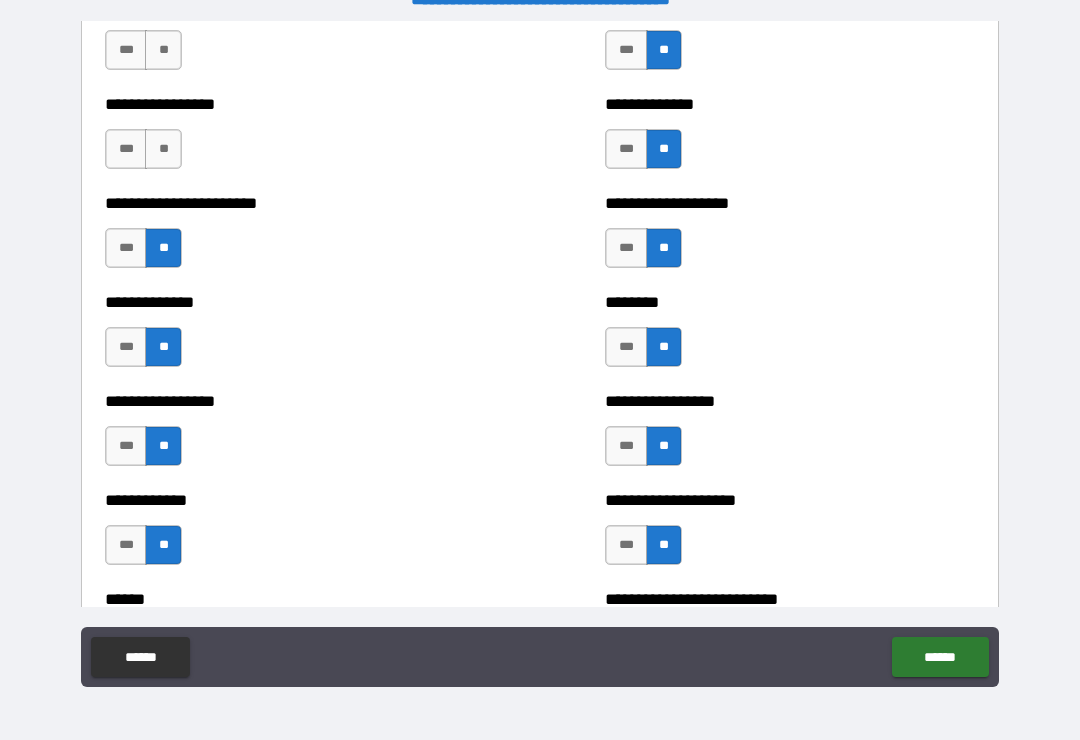 click on "**" at bounding box center [163, 149] 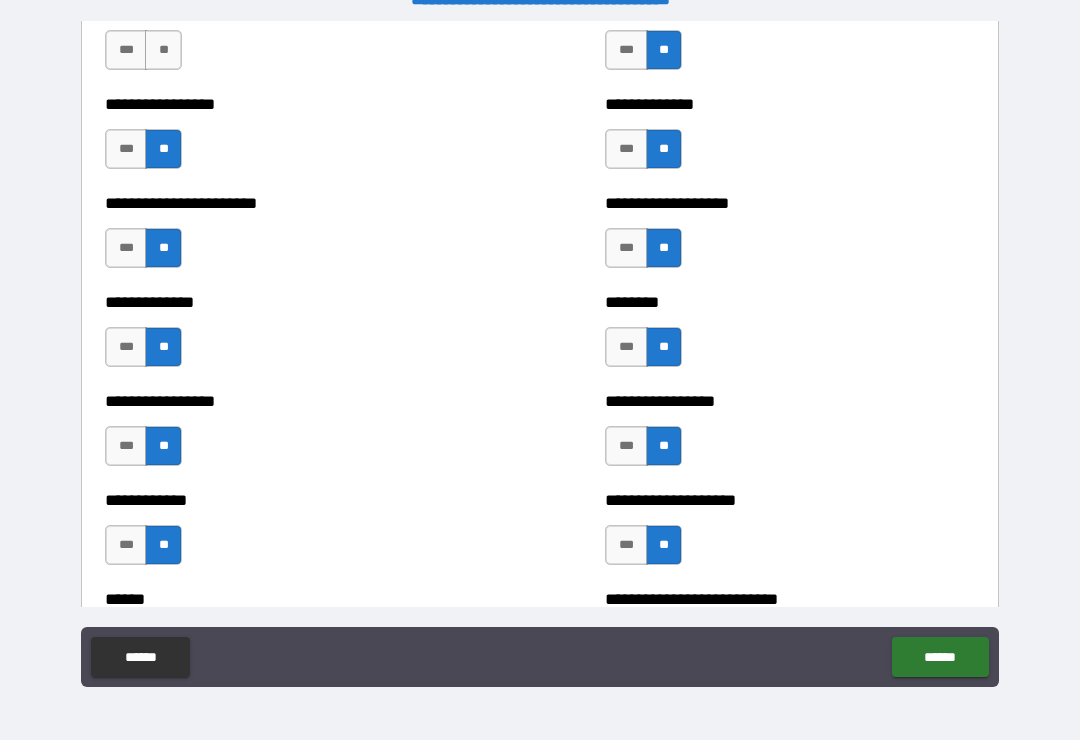 click on "**" at bounding box center [163, 50] 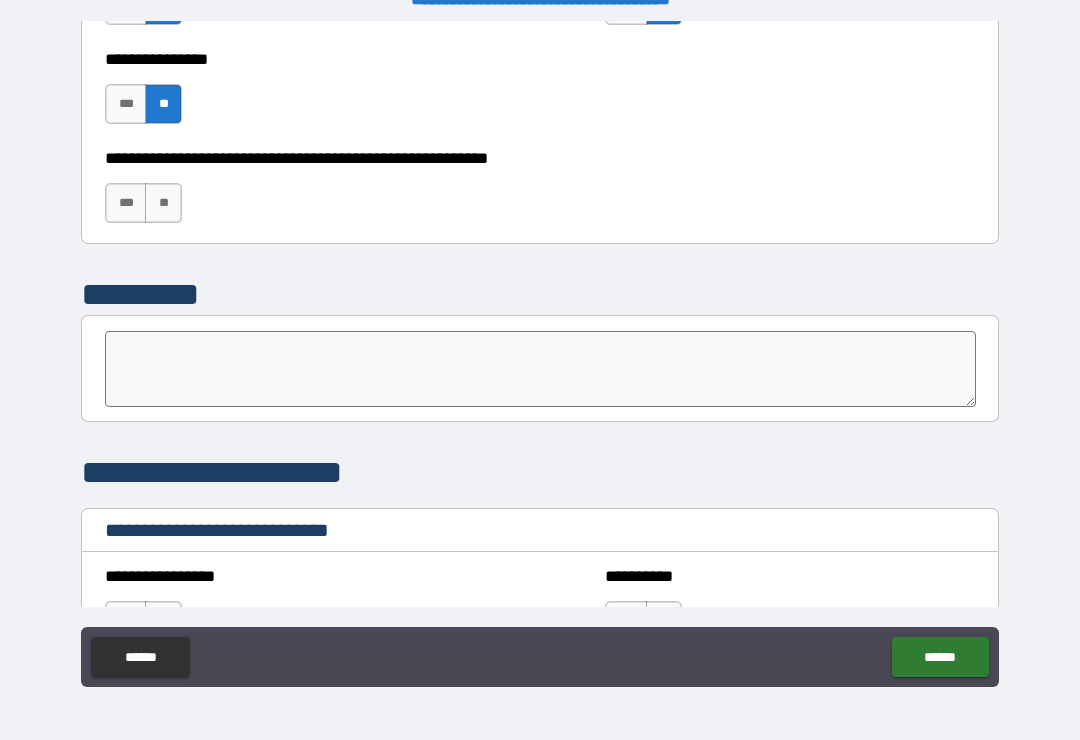 scroll, scrollTop: 6242, scrollLeft: 0, axis: vertical 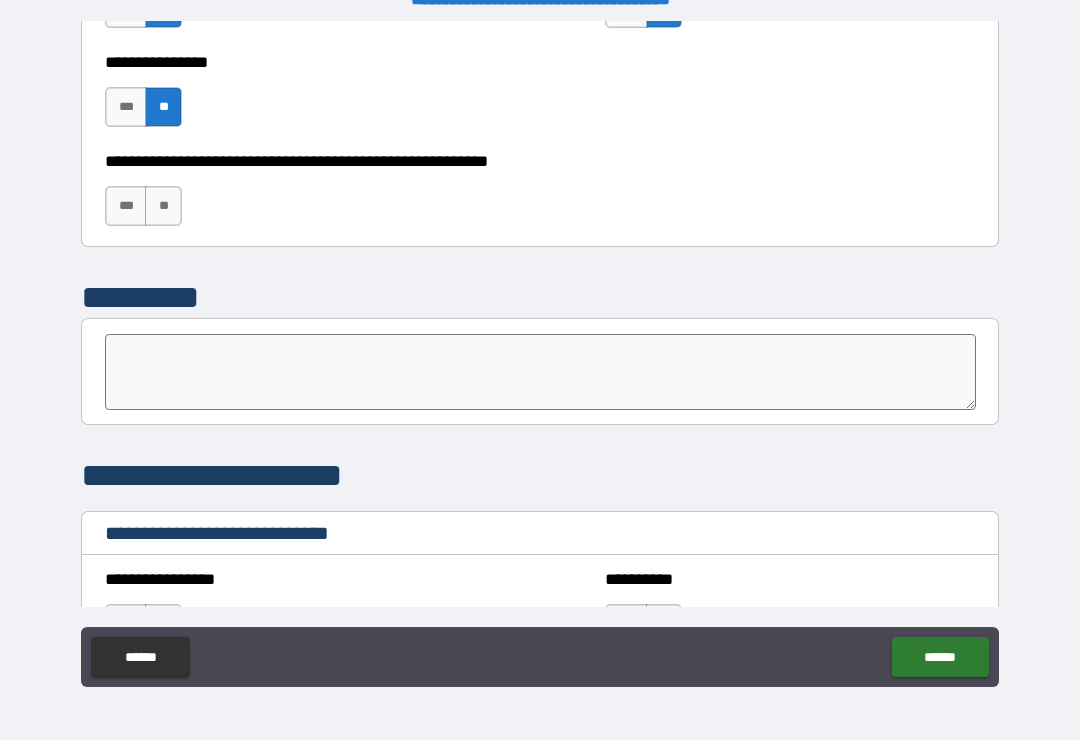 click on "**" at bounding box center (163, 206) 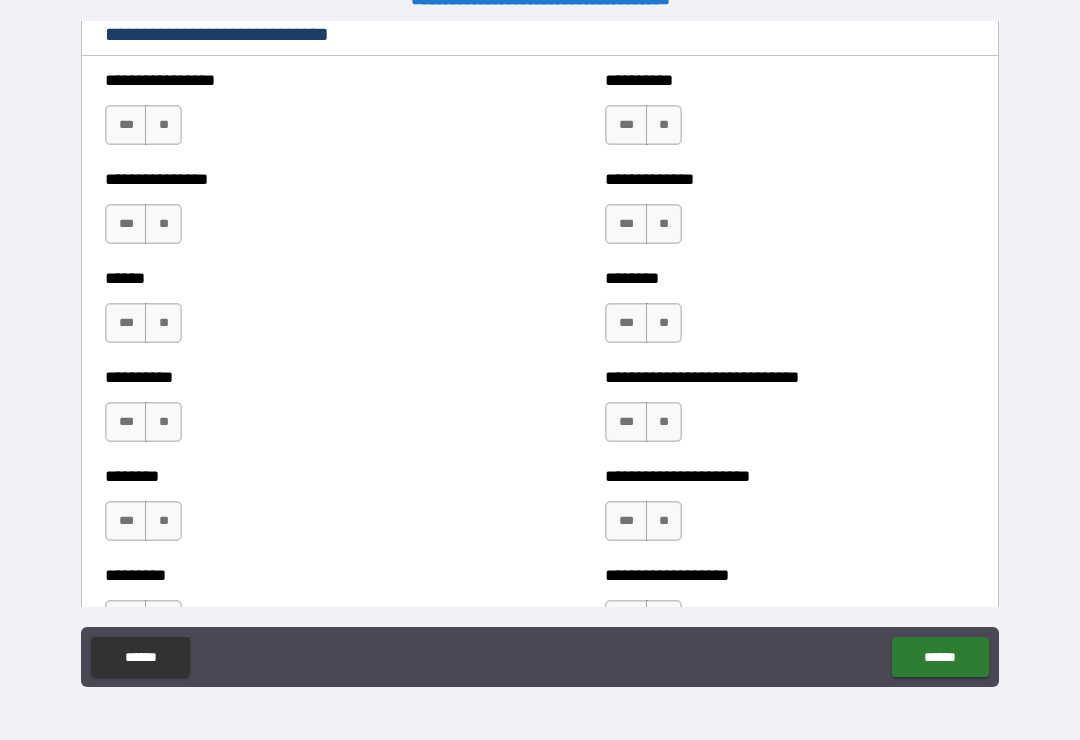 scroll, scrollTop: 6742, scrollLeft: 0, axis: vertical 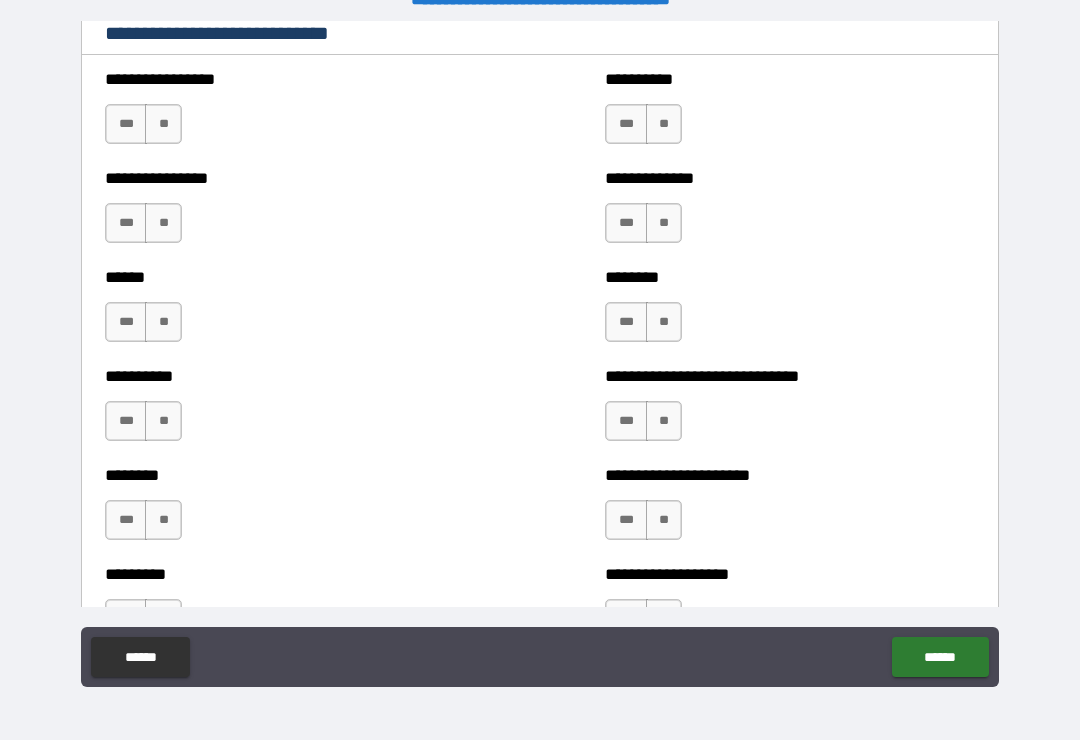 click on "**" at bounding box center [163, 322] 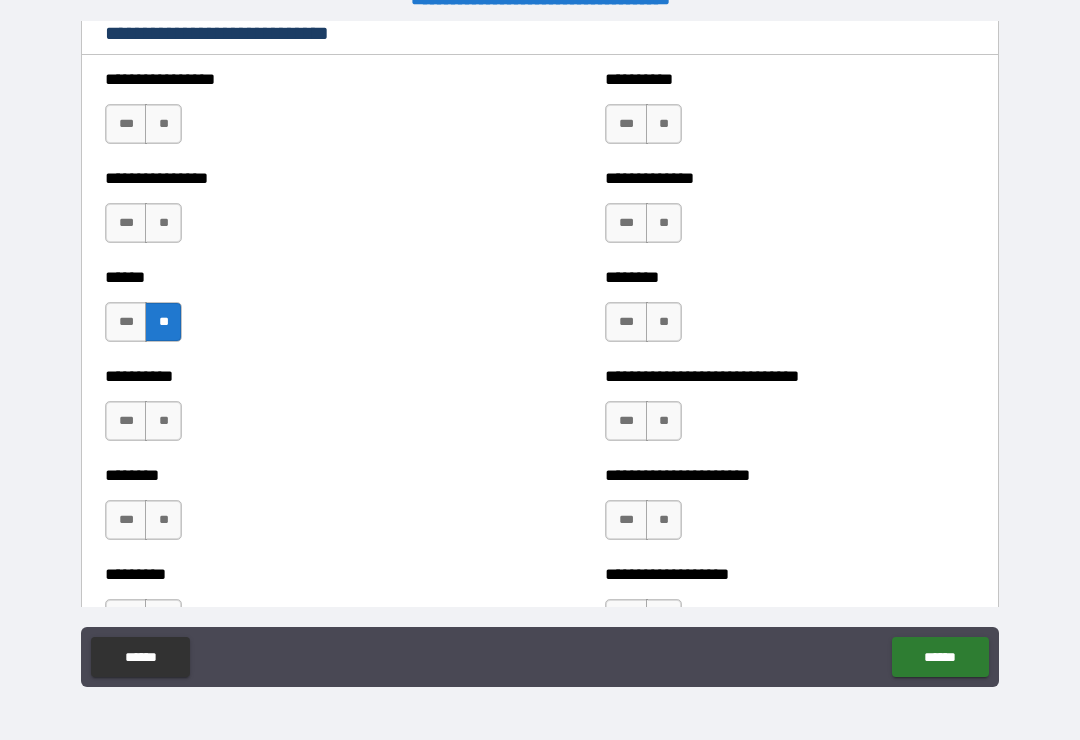 click on "**" at bounding box center [163, 421] 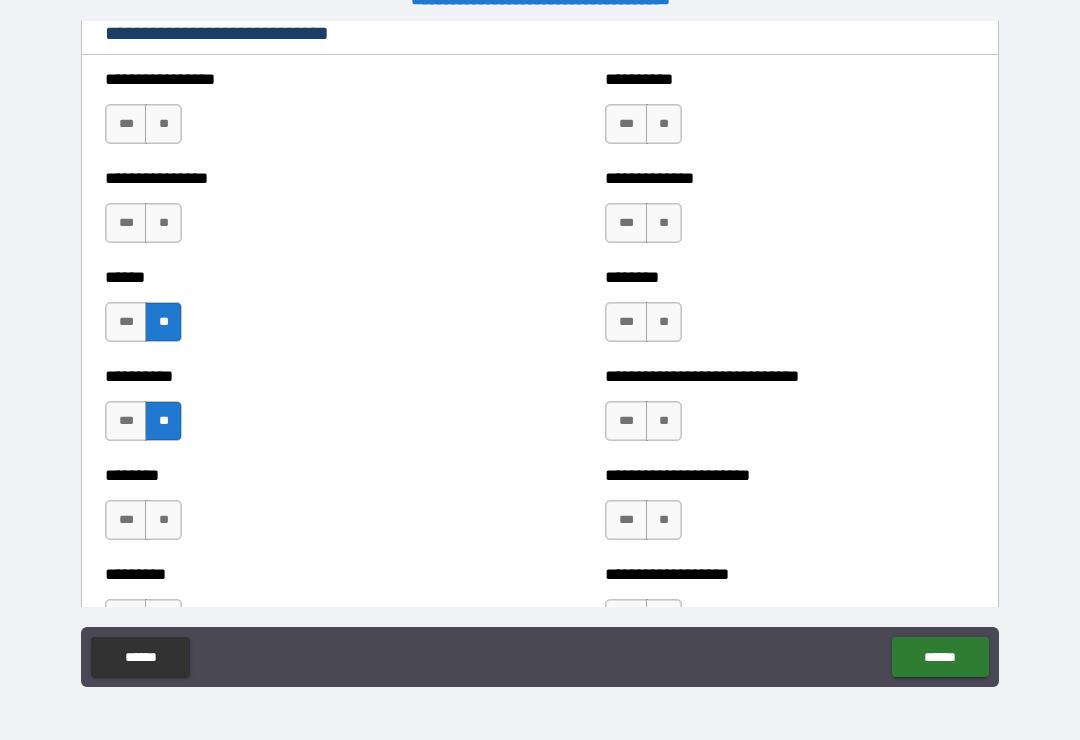 click on "**" at bounding box center [163, 520] 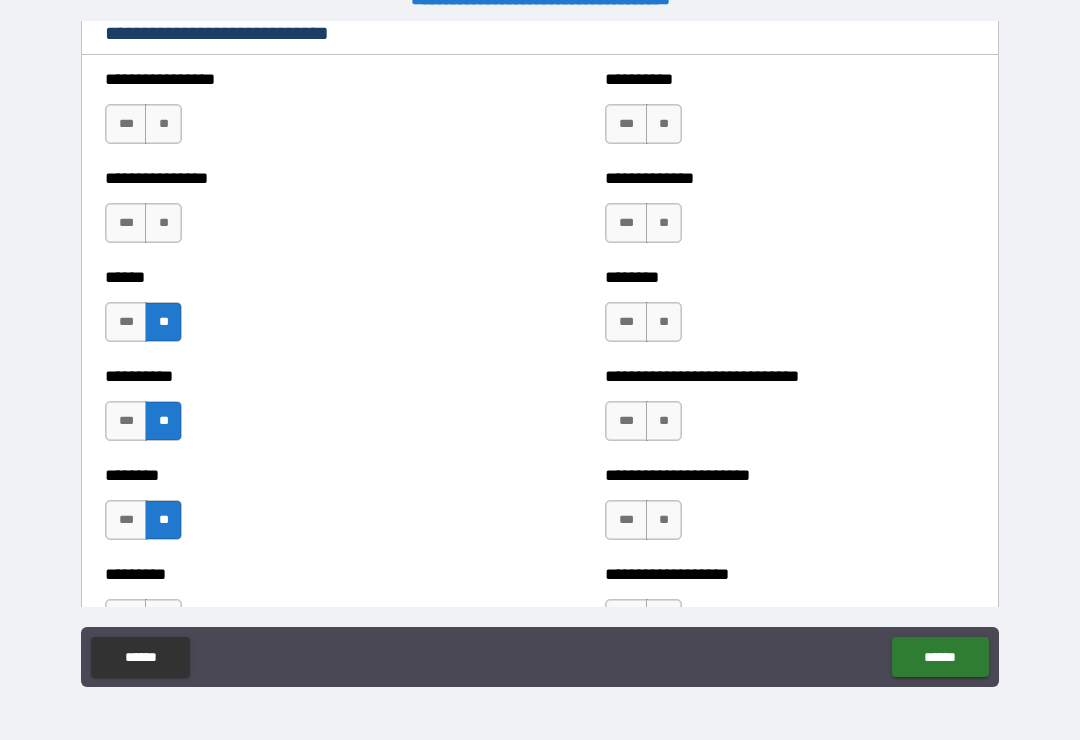 click on "******" at bounding box center (290, 277) 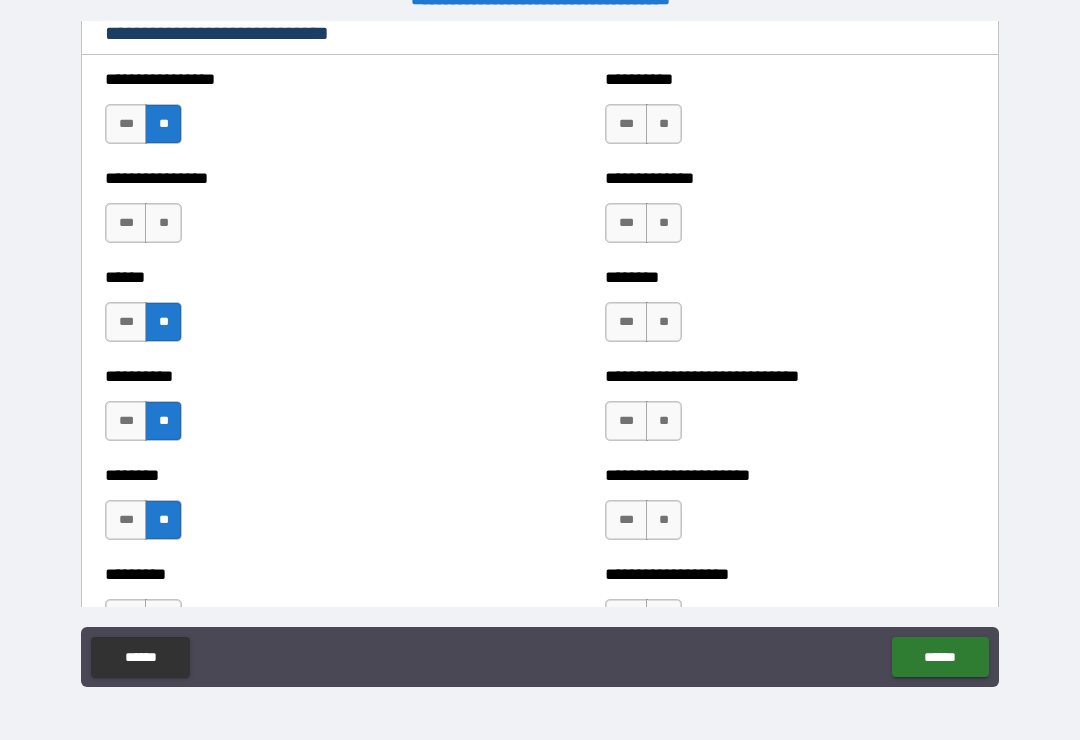 click on "**" at bounding box center (163, 223) 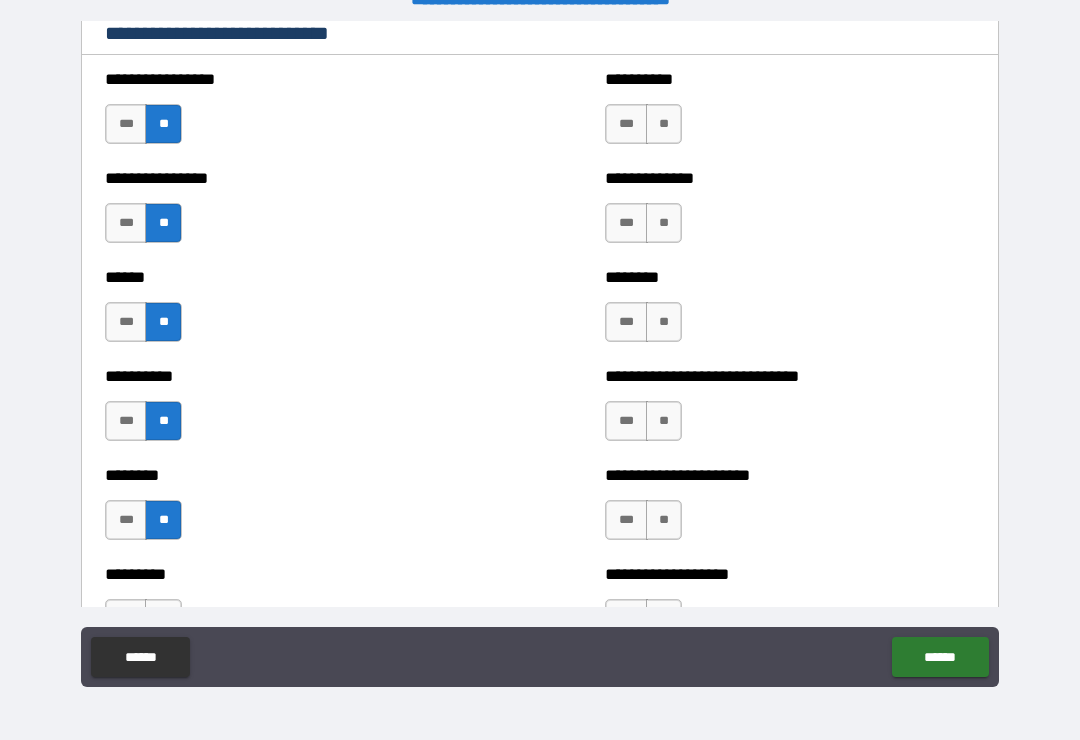 click on "**" at bounding box center [664, 124] 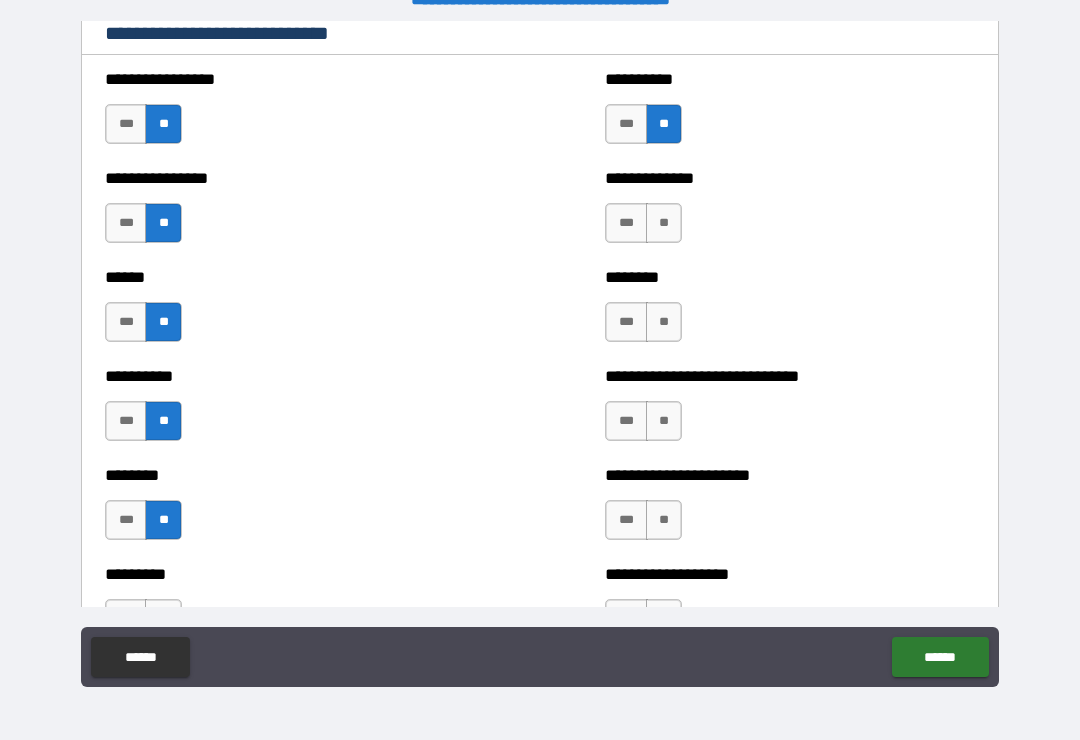 click on "**" at bounding box center [664, 223] 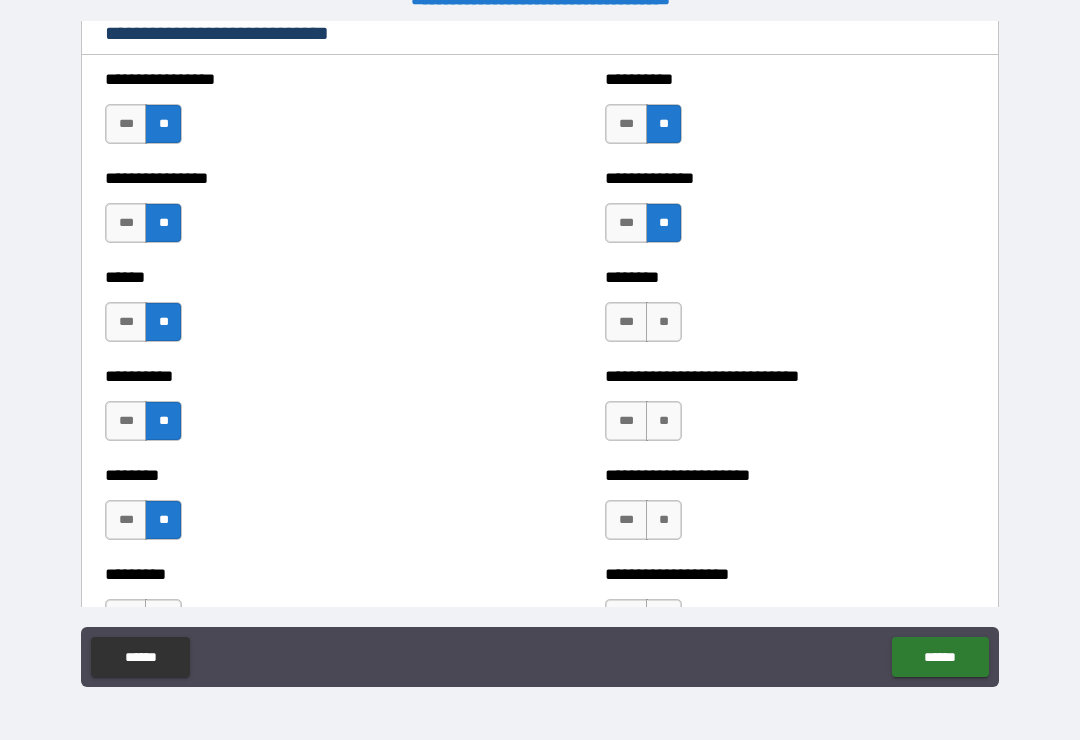 click on "**" at bounding box center [664, 322] 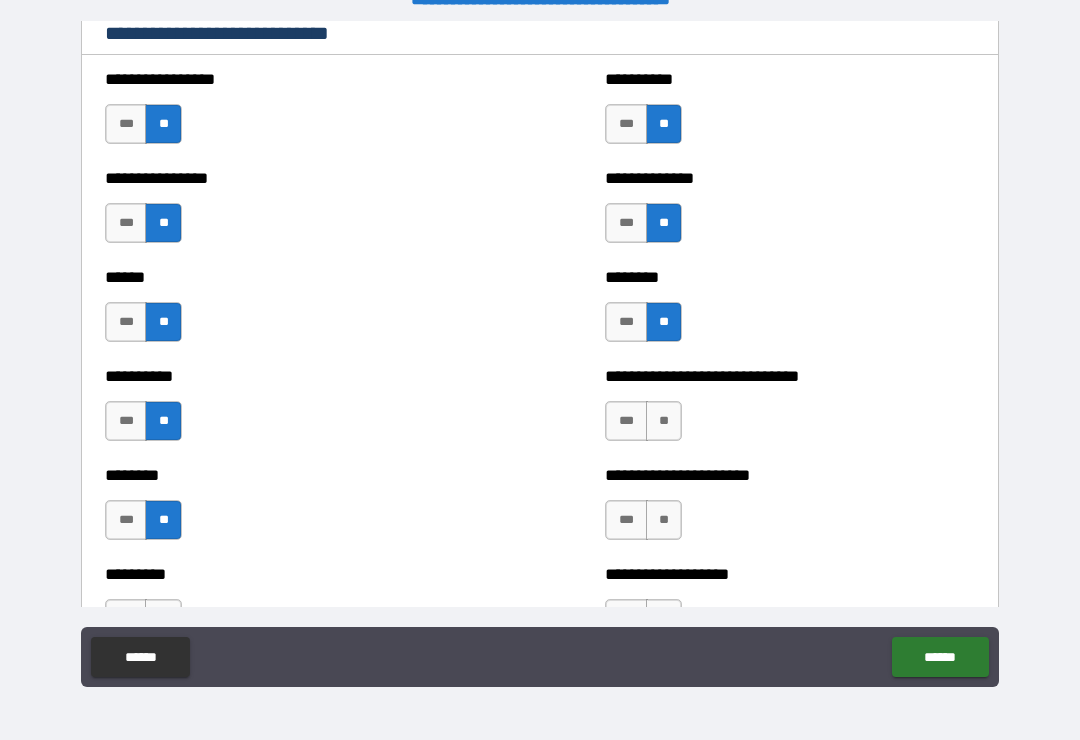click on "**" at bounding box center (664, 421) 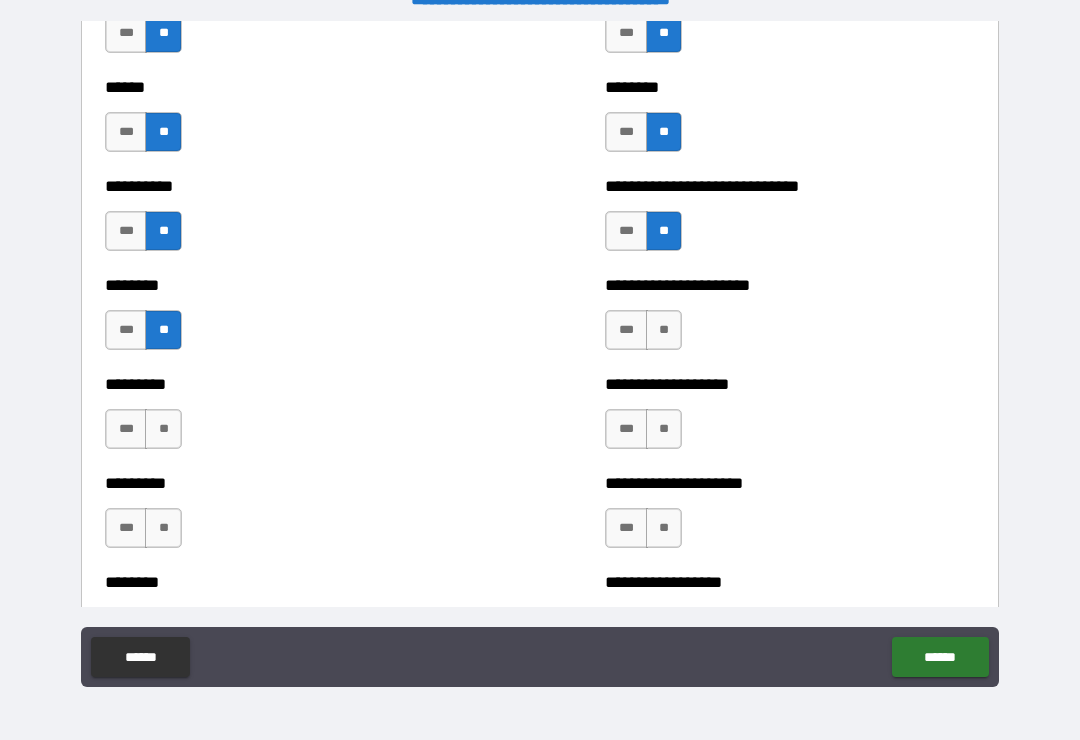 scroll, scrollTop: 6932, scrollLeft: 0, axis: vertical 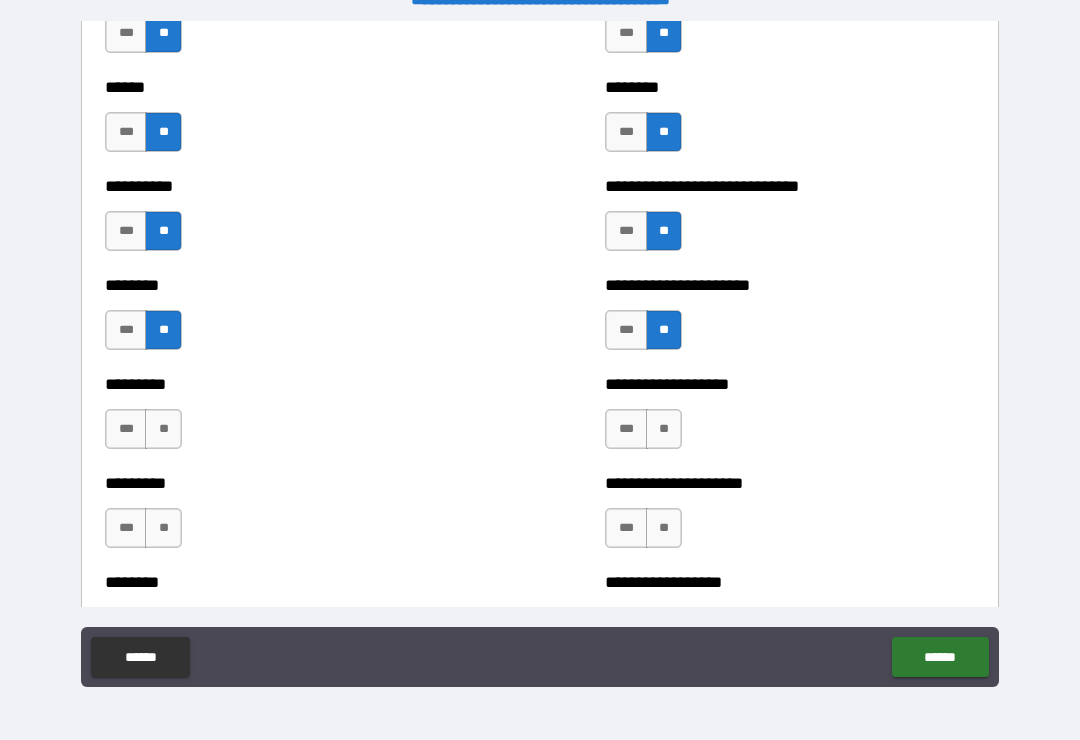 click on "**" at bounding box center [664, 429] 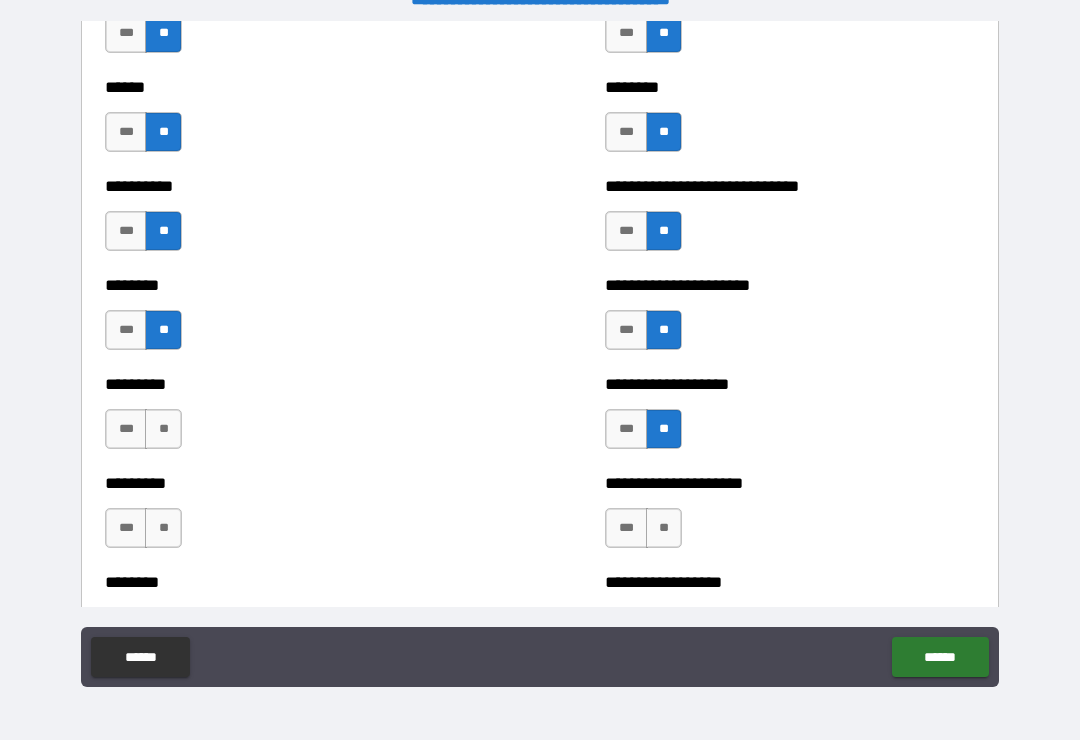 click on "**" at bounding box center [664, 528] 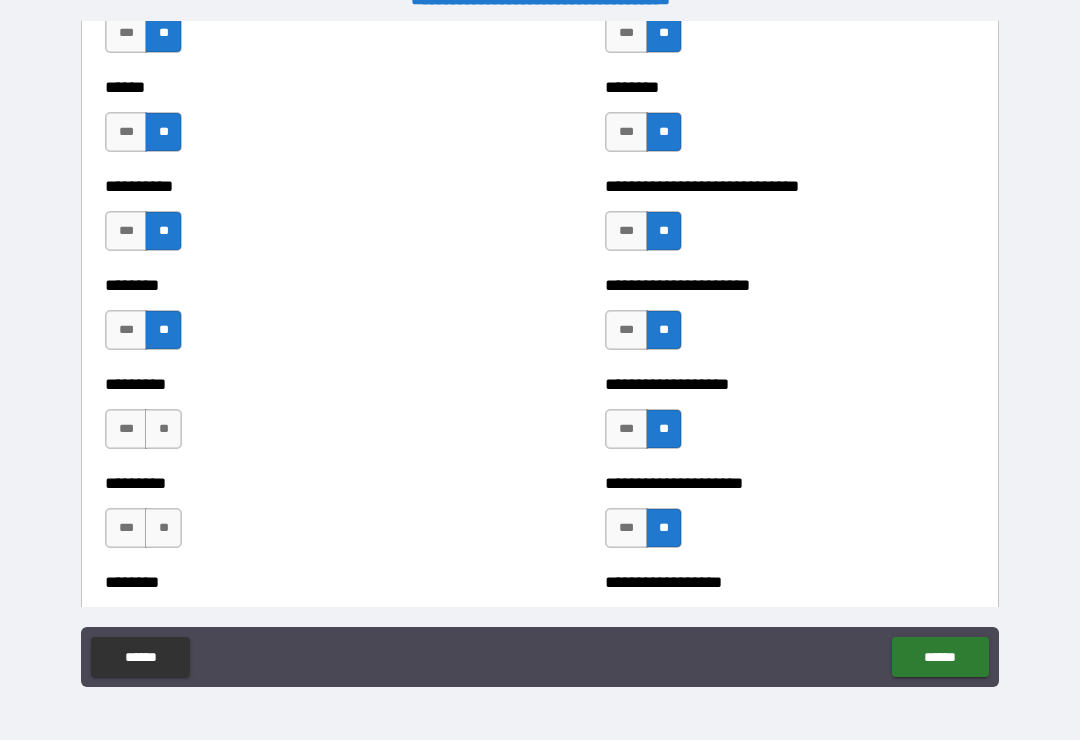 click on "**" at bounding box center (163, 528) 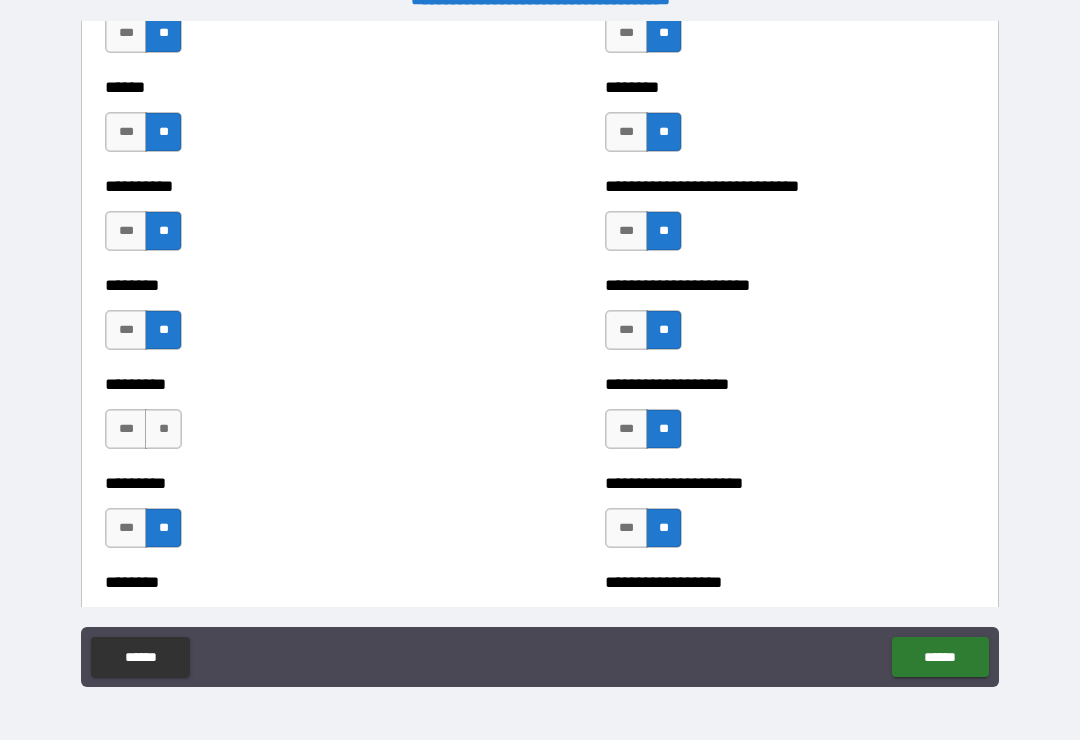 click on "**" at bounding box center (163, 429) 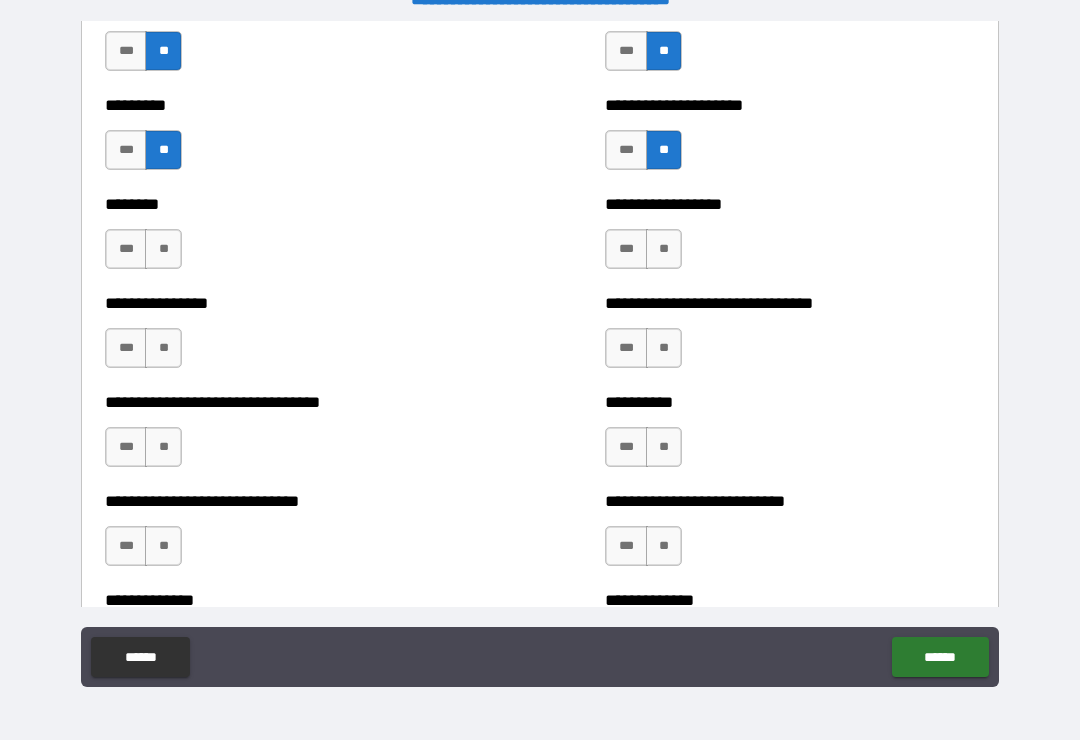 scroll, scrollTop: 7319, scrollLeft: 0, axis: vertical 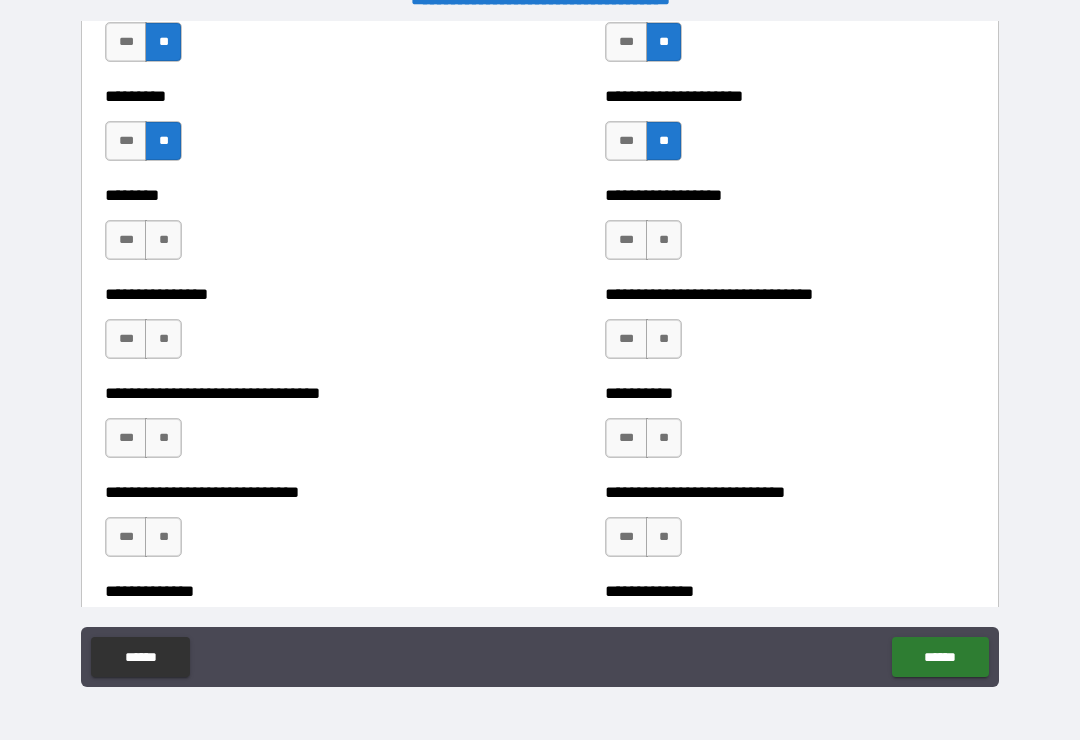 click on "**" at bounding box center (163, 240) 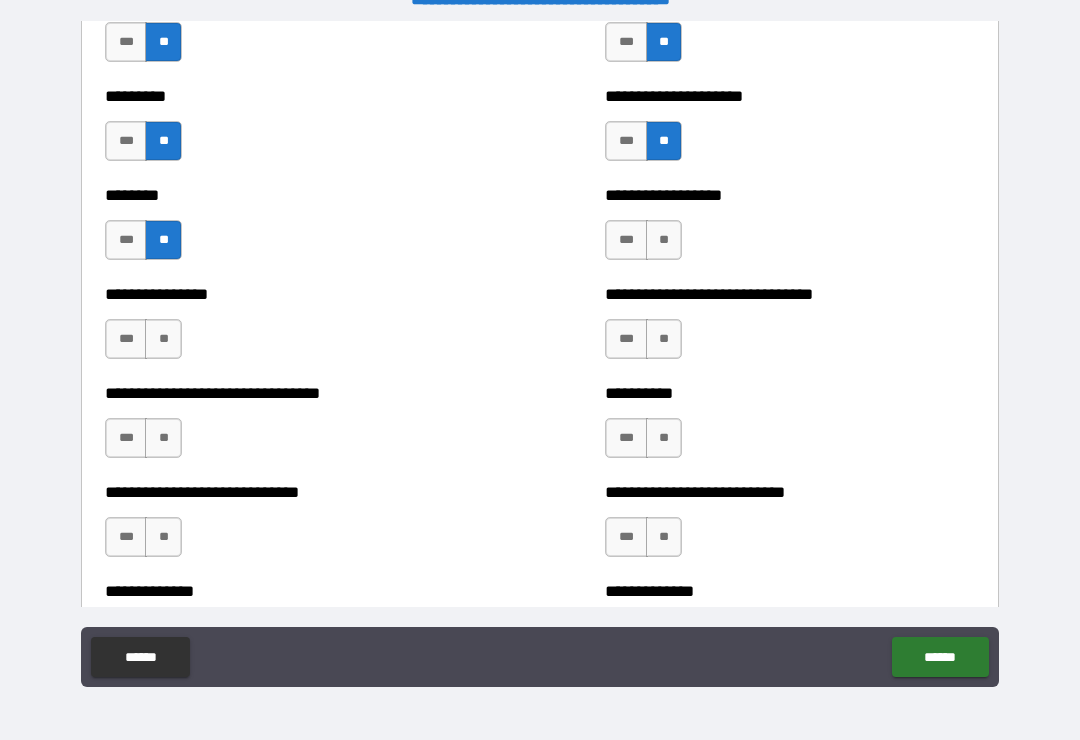 click on "**" at bounding box center (163, 339) 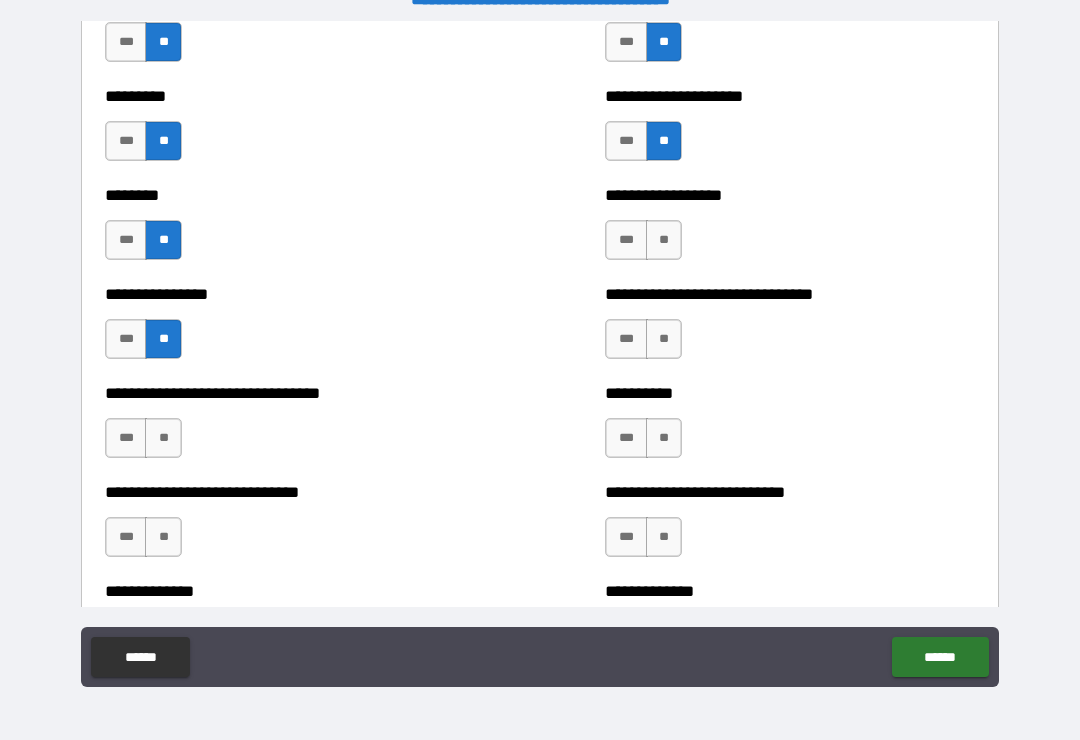 click on "**" at bounding box center [664, 240] 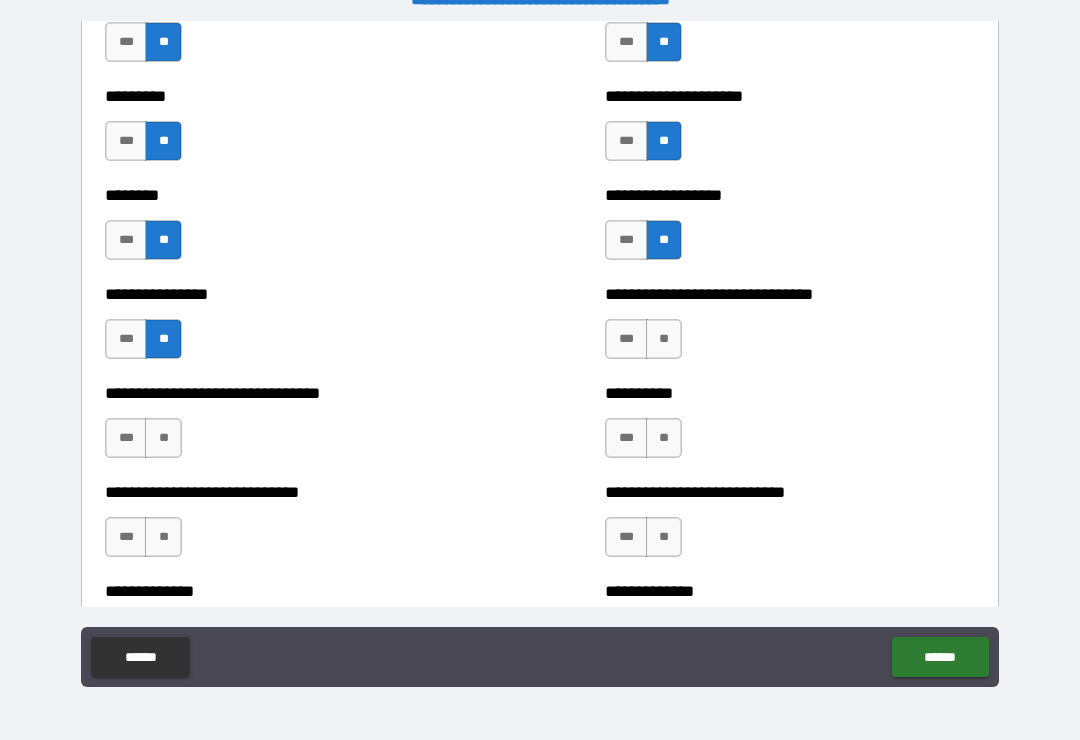 click on "**" at bounding box center (664, 339) 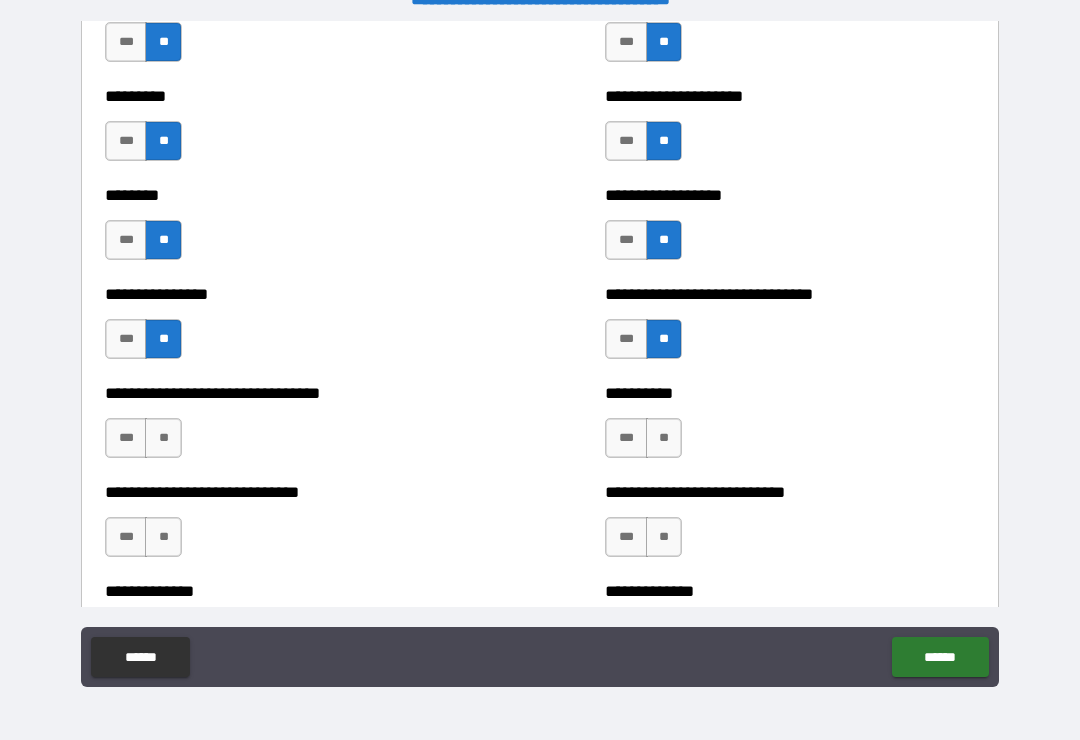 click on "***" at bounding box center [126, 339] 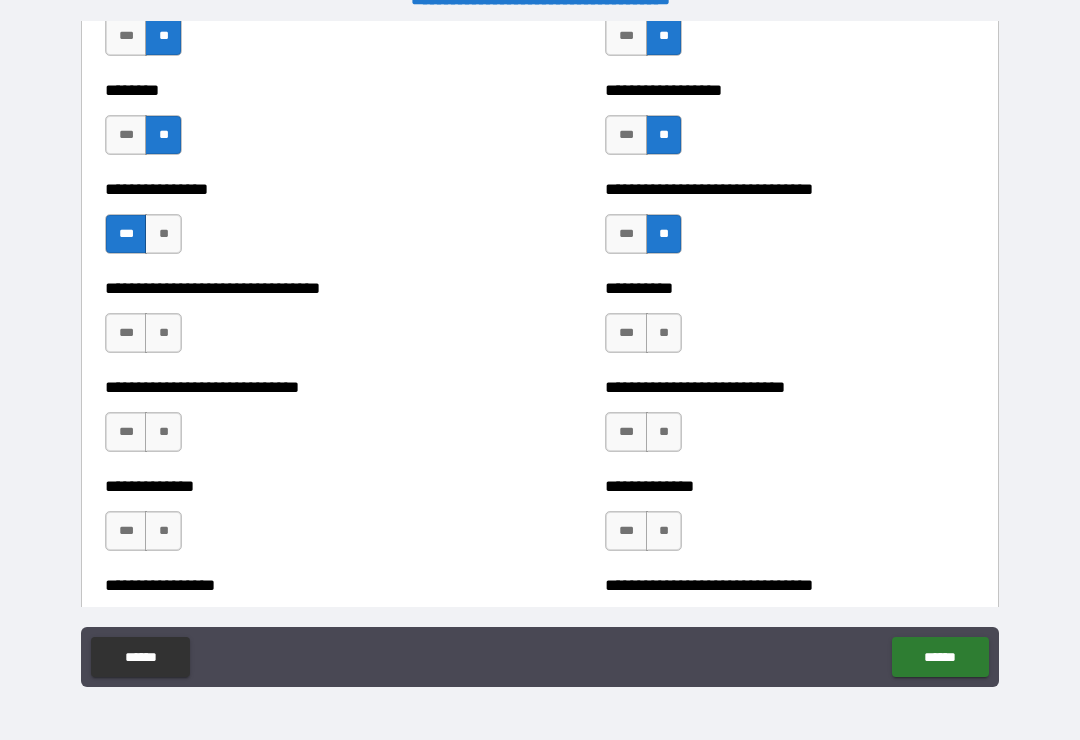 scroll, scrollTop: 7426, scrollLeft: 0, axis: vertical 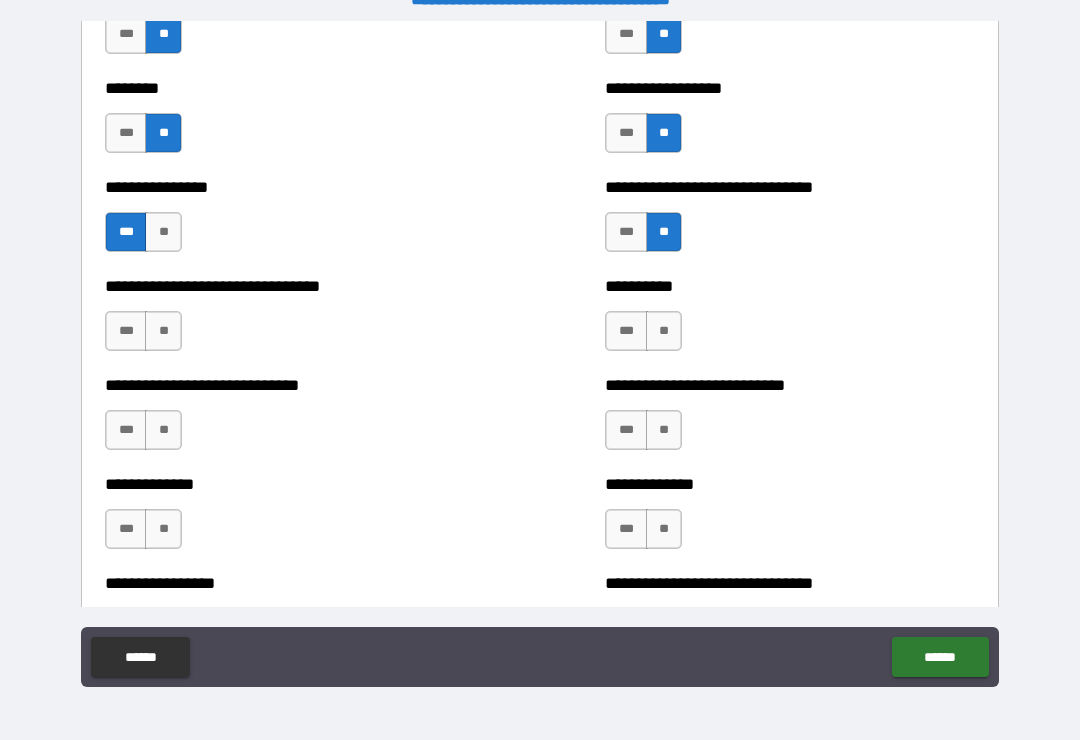 click on "**" at bounding box center (163, 331) 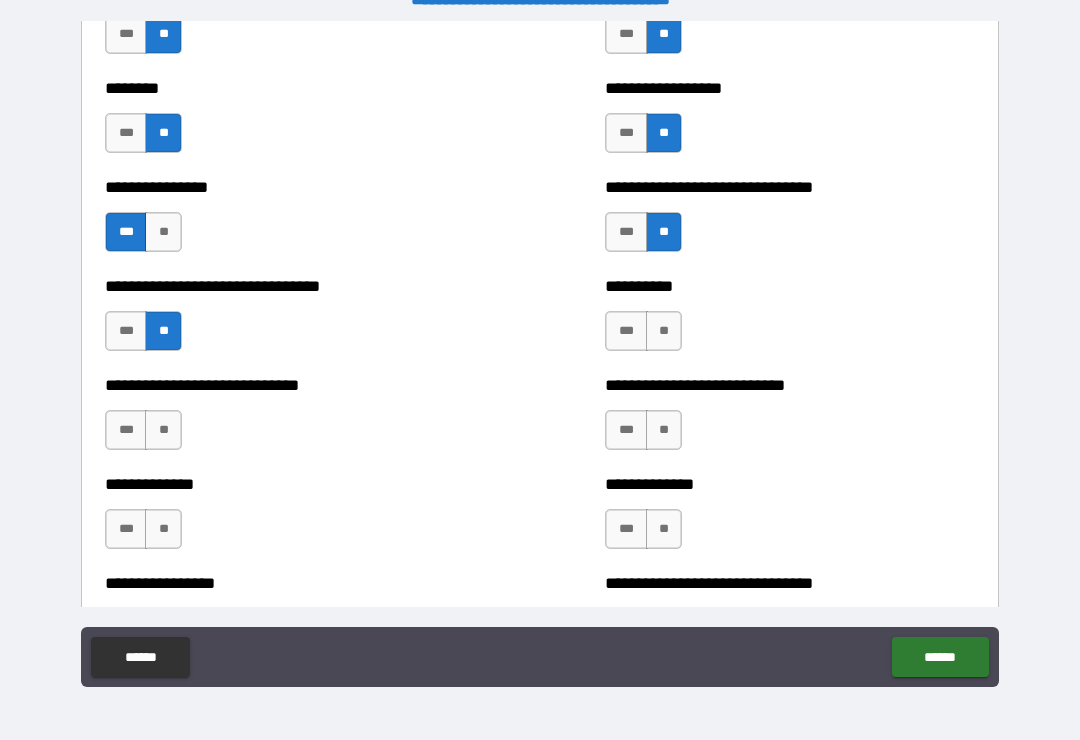 click on "**" at bounding box center [163, 430] 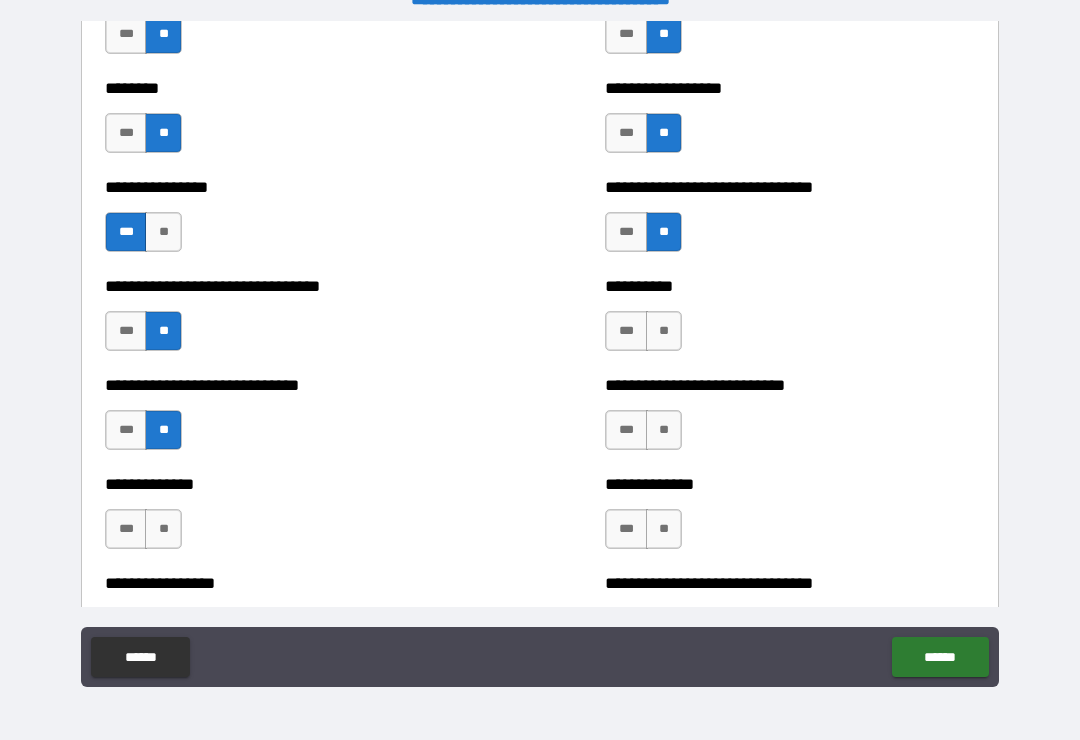 click on "**" at bounding box center [664, 331] 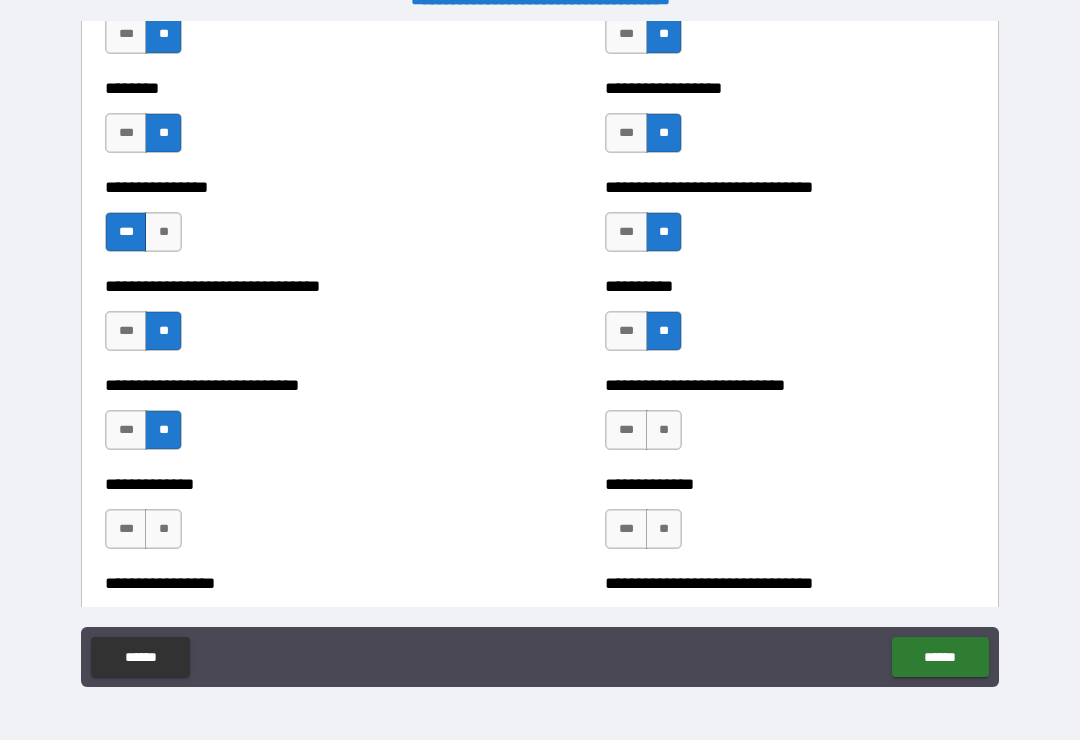 click on "**" at bounding box center [664, 430] 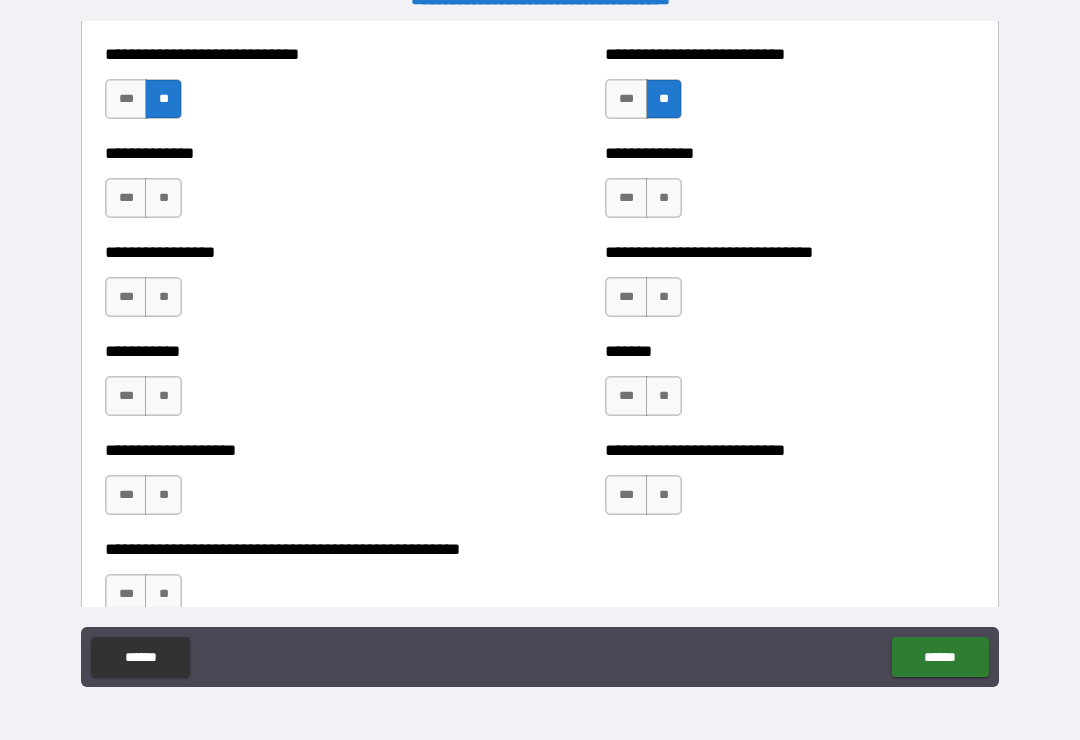 scroll, scrollTop: 7756, scrollLeft: 0, axis: vertical 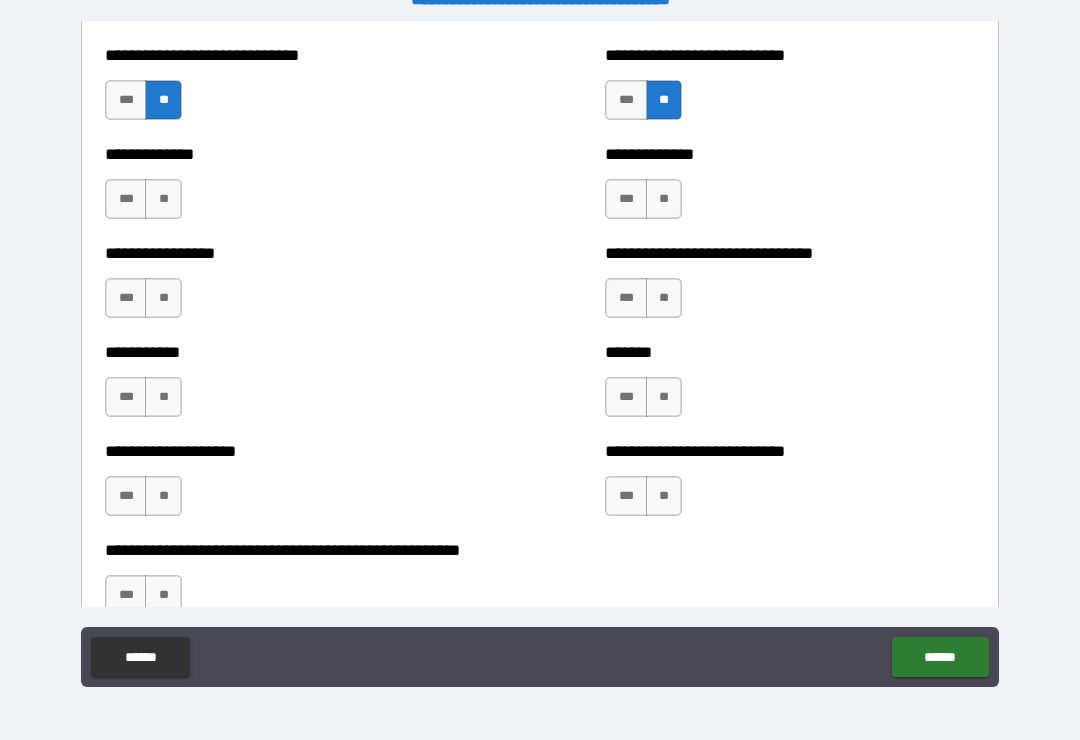 click on "**" at bounding box center [163, 199] 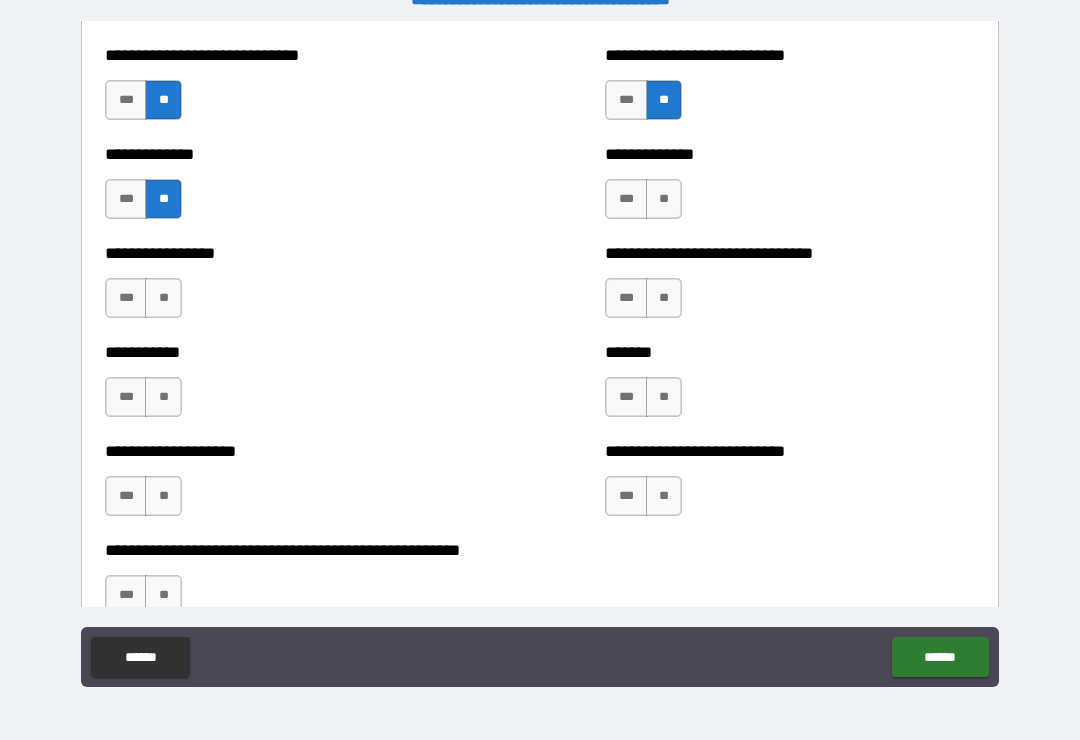 click on "**" at bounding box center (163, 298) 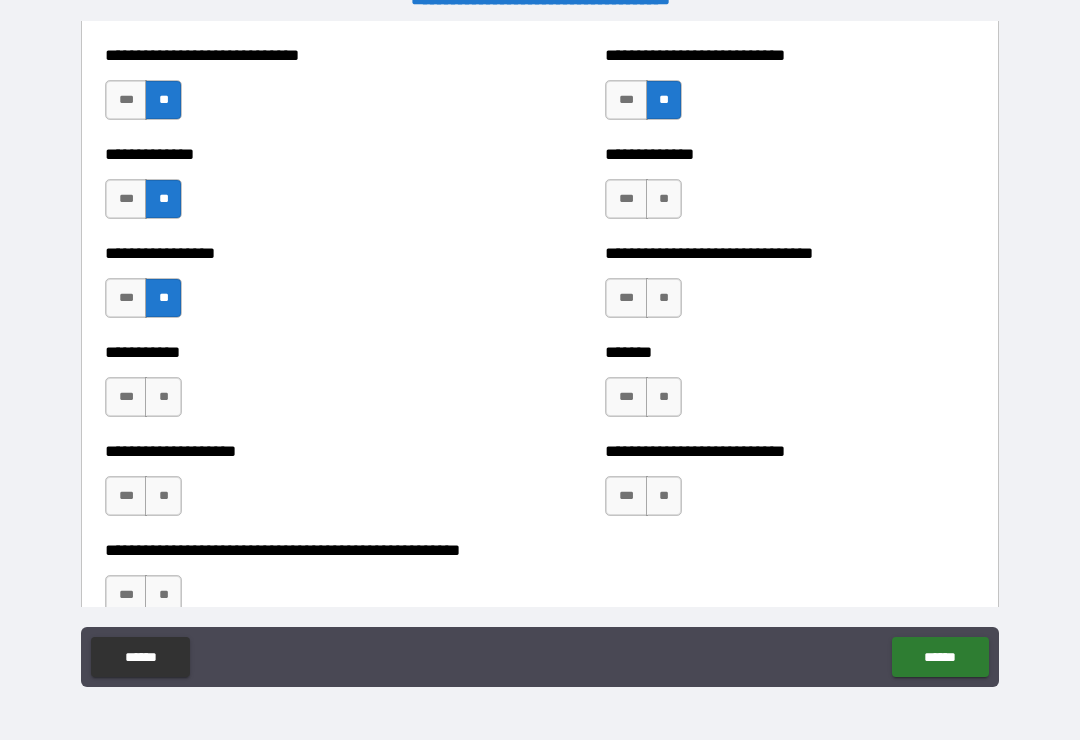 click on "**" at bounding box center [163, 397] 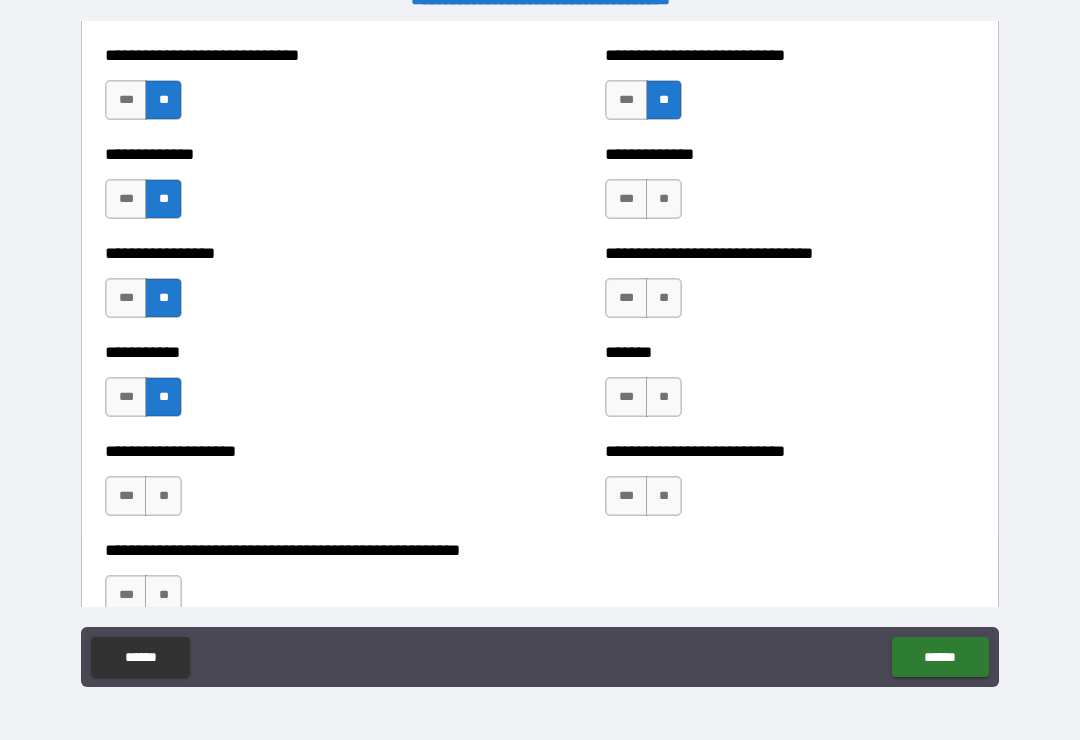 click on "**" at bounding box center (163, 496) 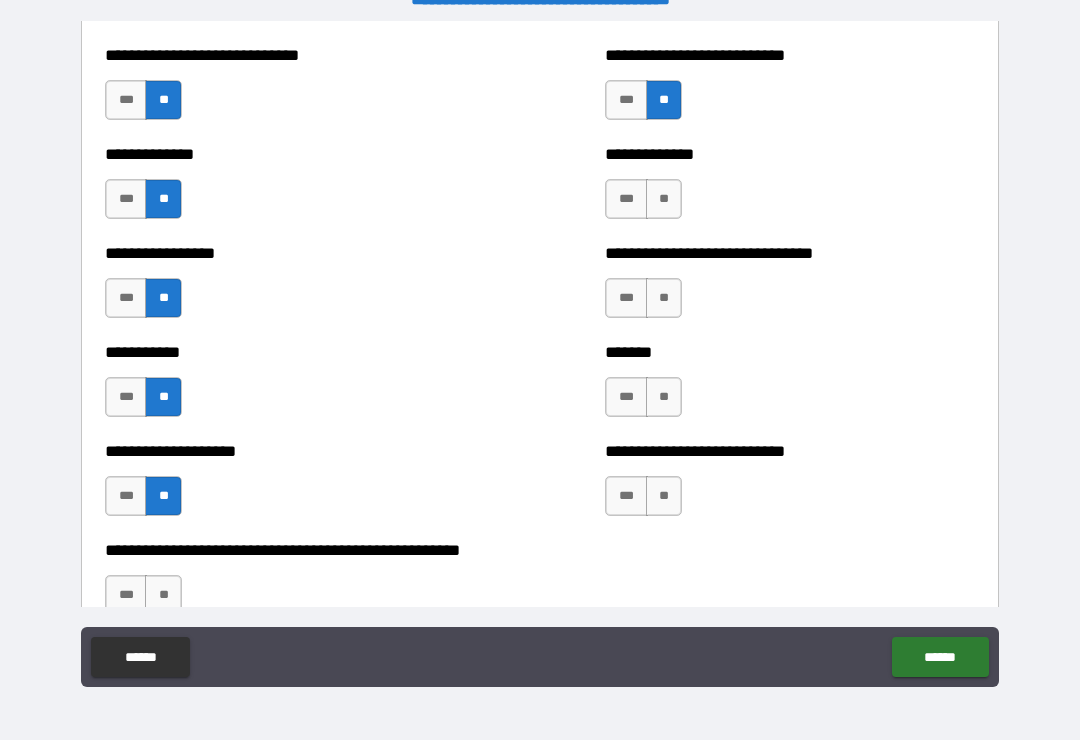 click on "**" at bounding box center [664, 397] 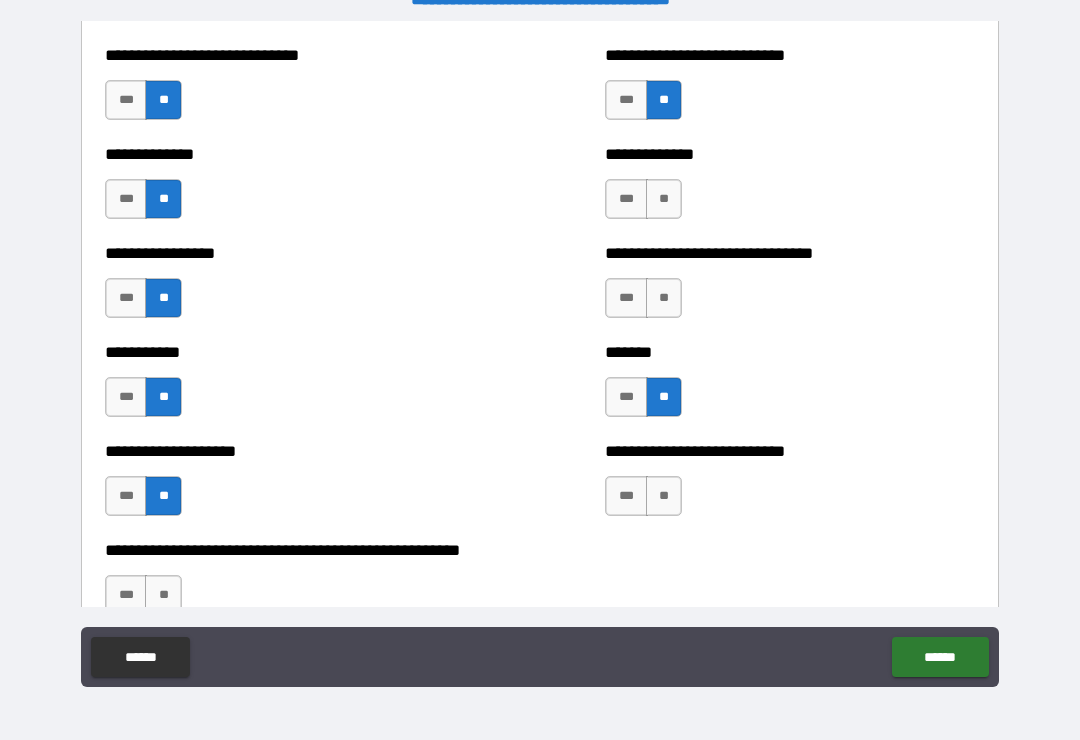 click on "**" at bounding box center [664, 298] 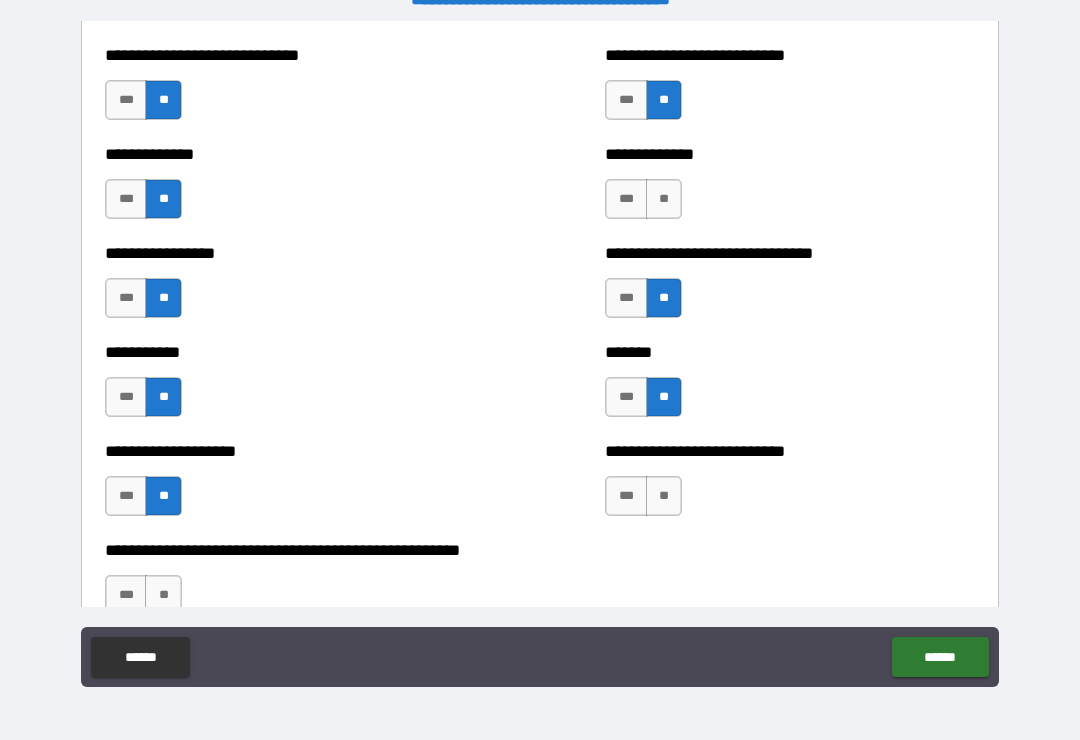 click on "**" at bounding box center [664, 199] 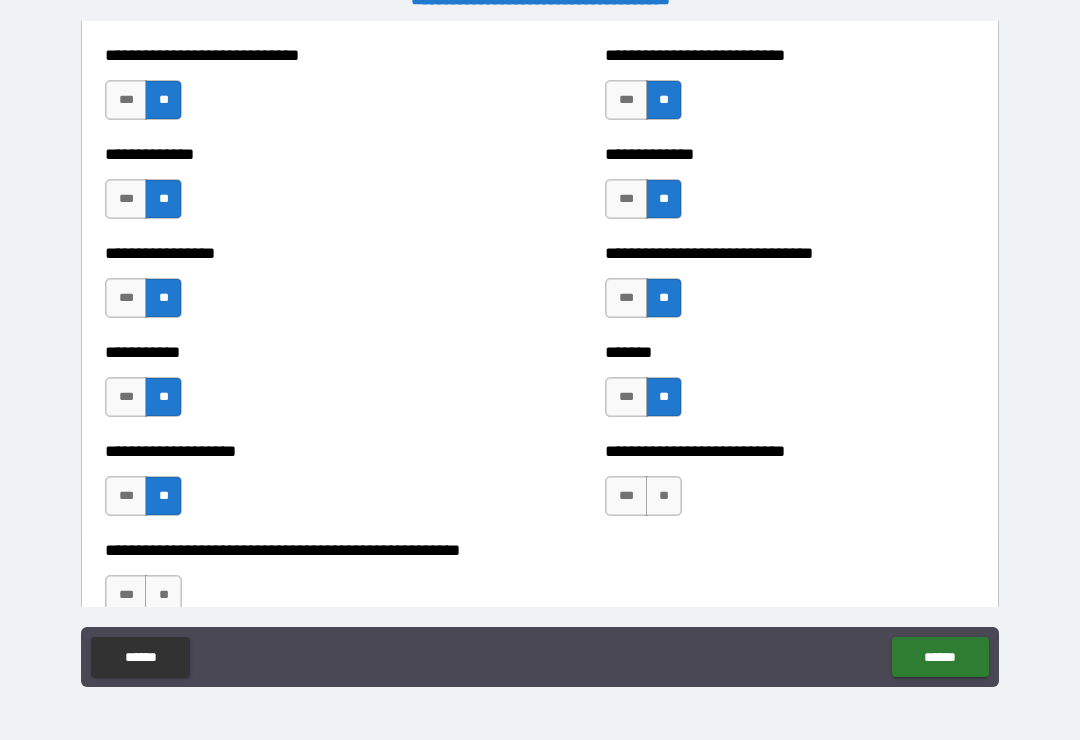 click on "**********" at bounding box center [790, 451] 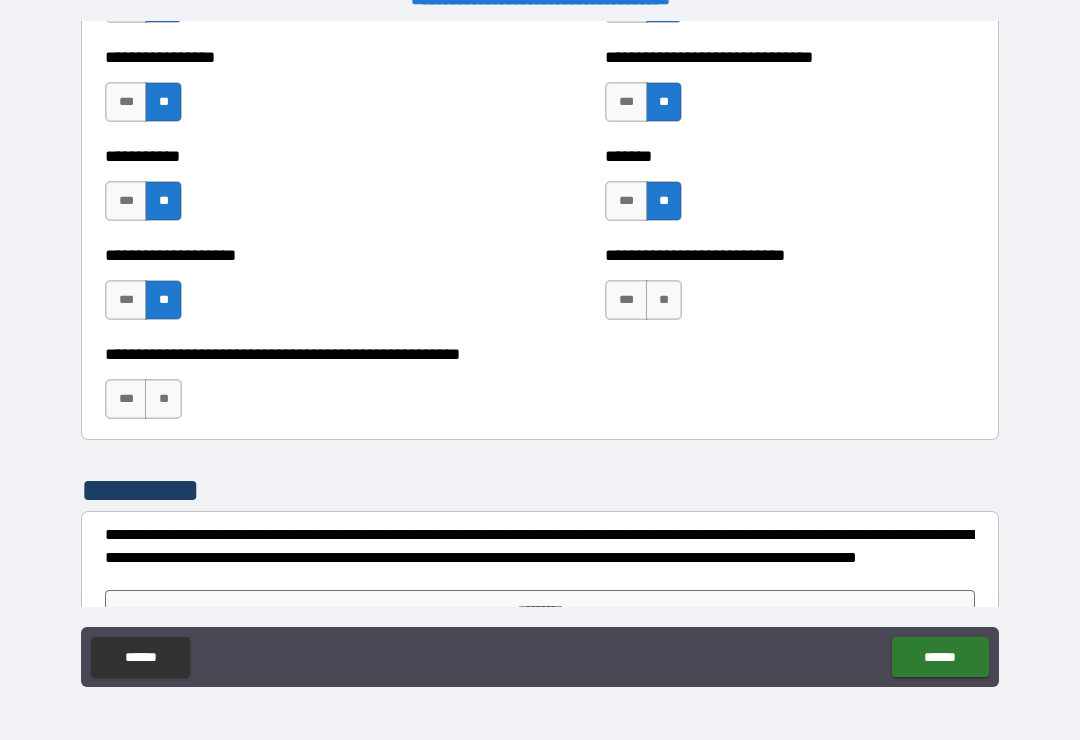 scroll, scrollTop: 7955, scrollLeft: 0, axis: vertical 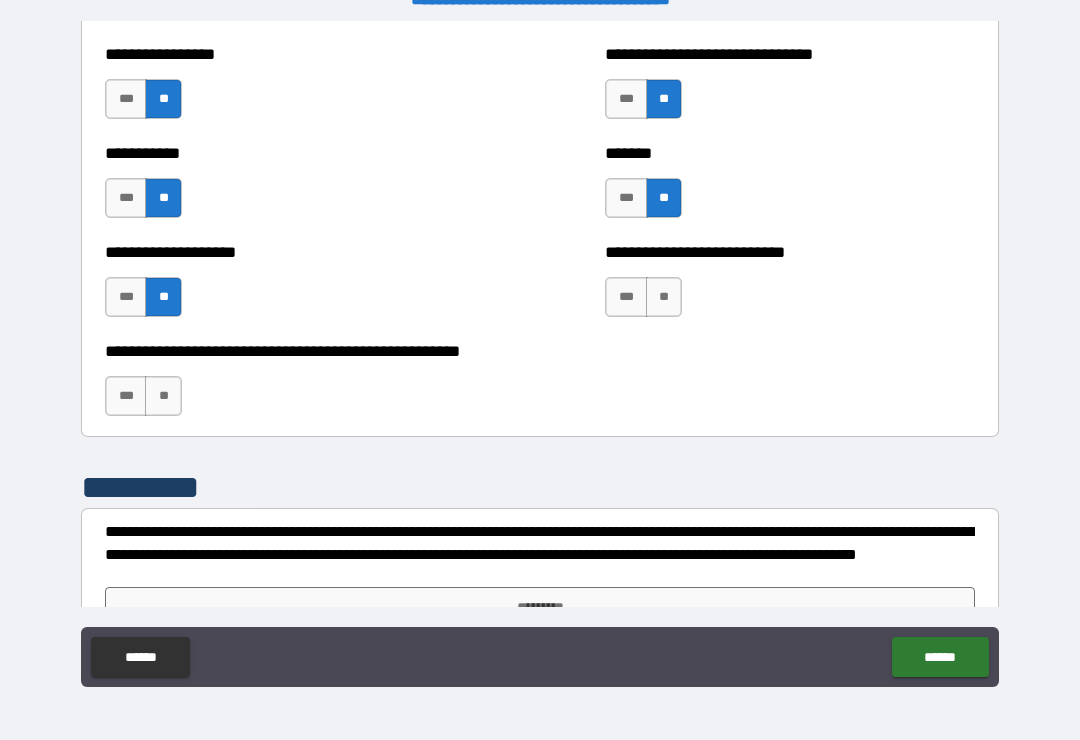 click on "**" at bounding box center [664, 297] 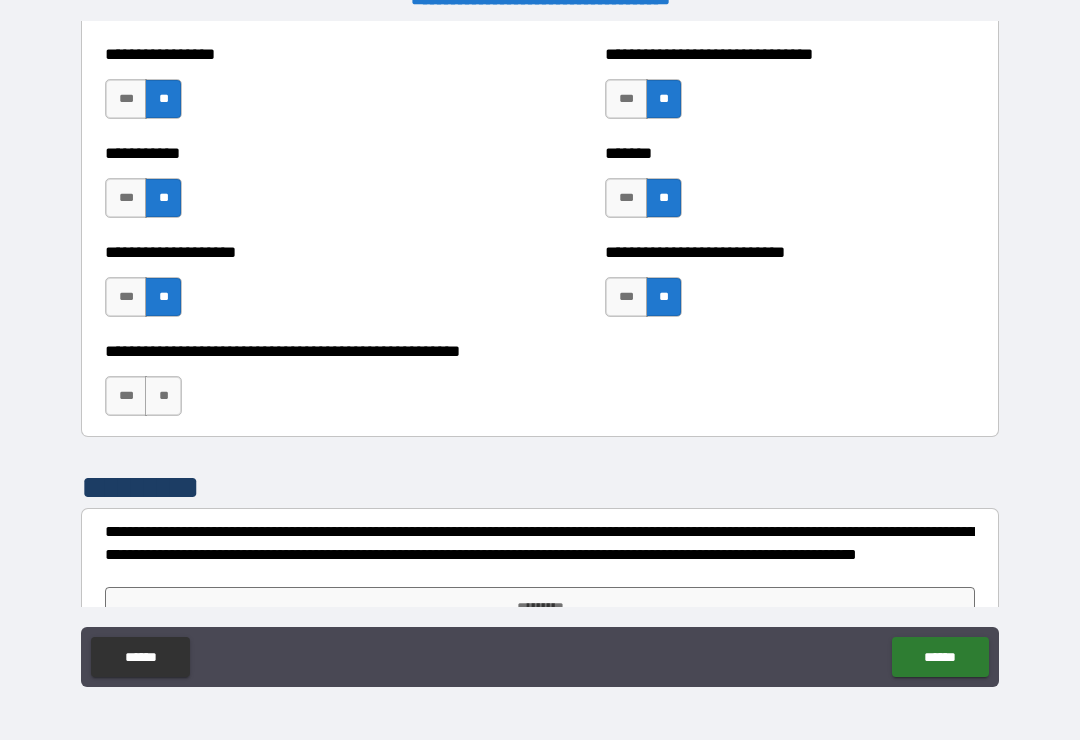 click on "**" at bounding box center [163, 396] 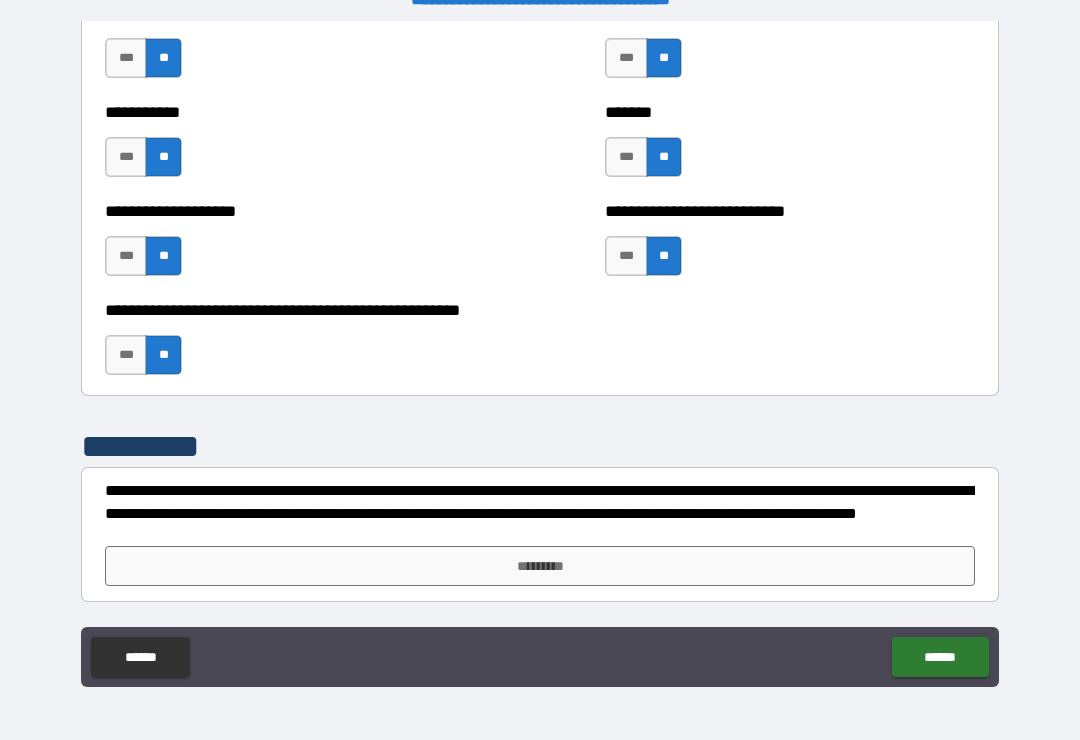 scroll, scrollTop: 7996, scrollLeft: 0, axis: vertical 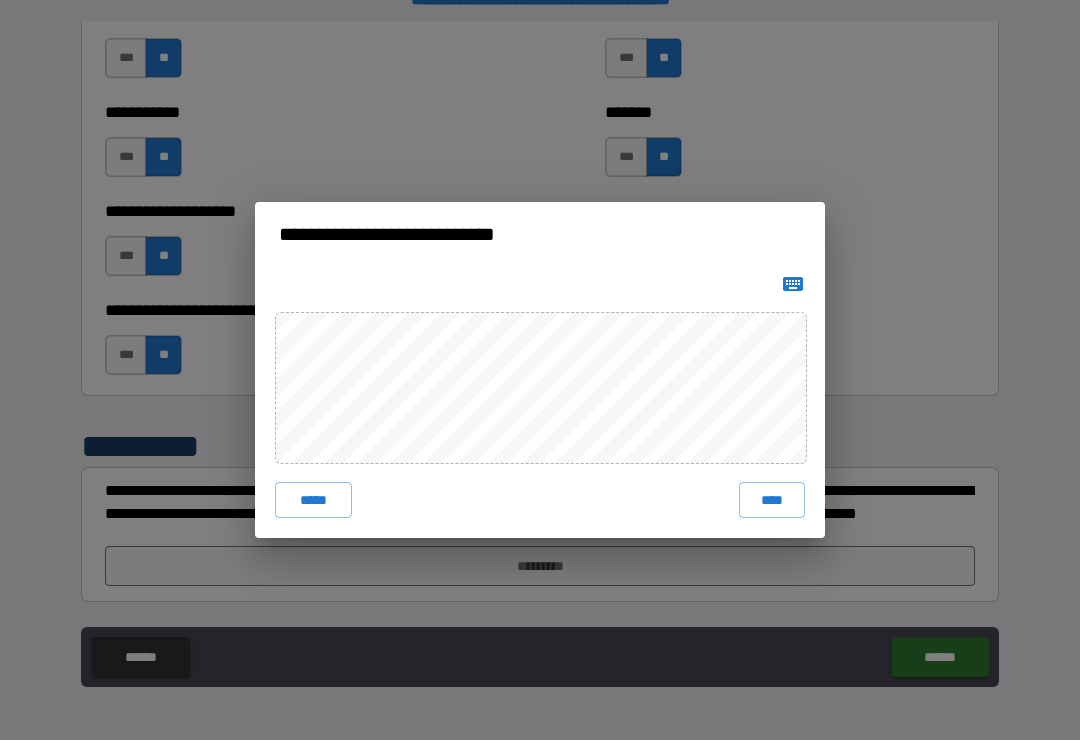 click on "****" at bounding box center [772, 500] 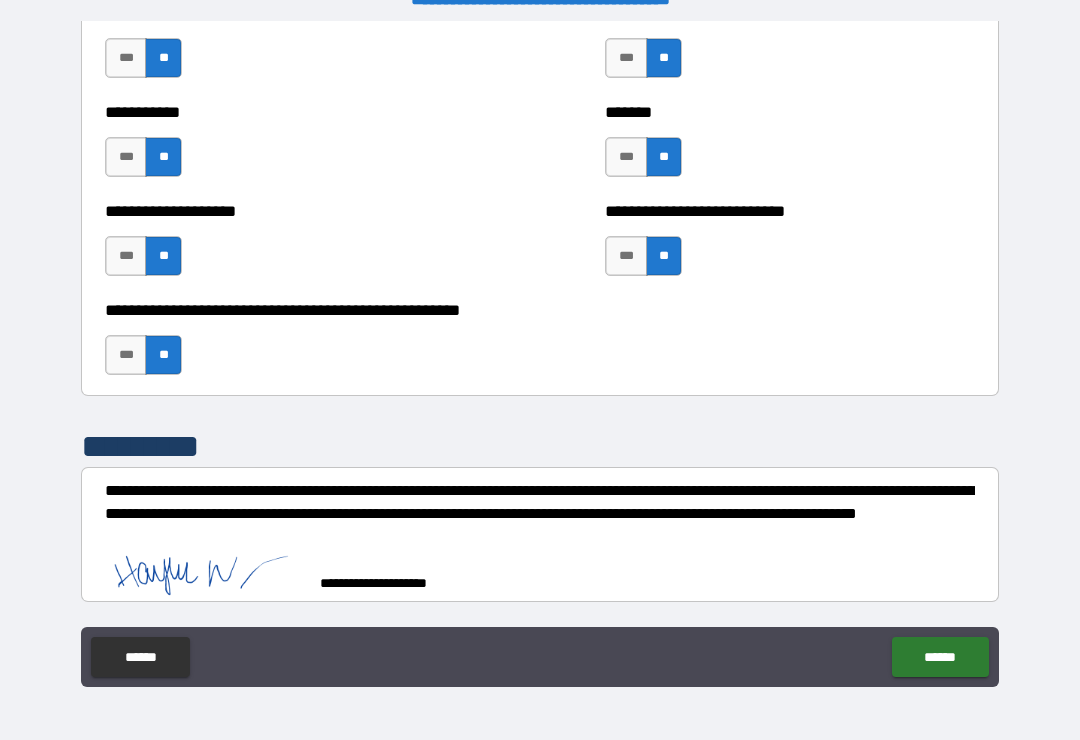 scroll, scrollTop: 7986, scrollLeft: 0, axis: vertical 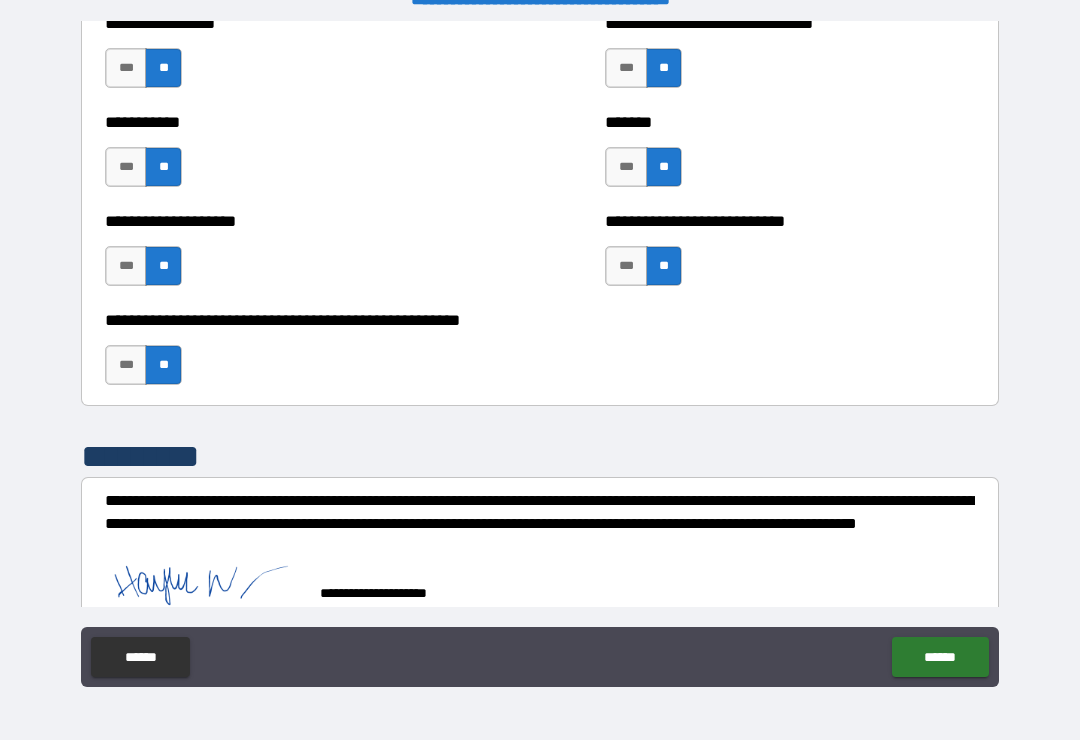 click on "******" at bounding box center (940, 657) 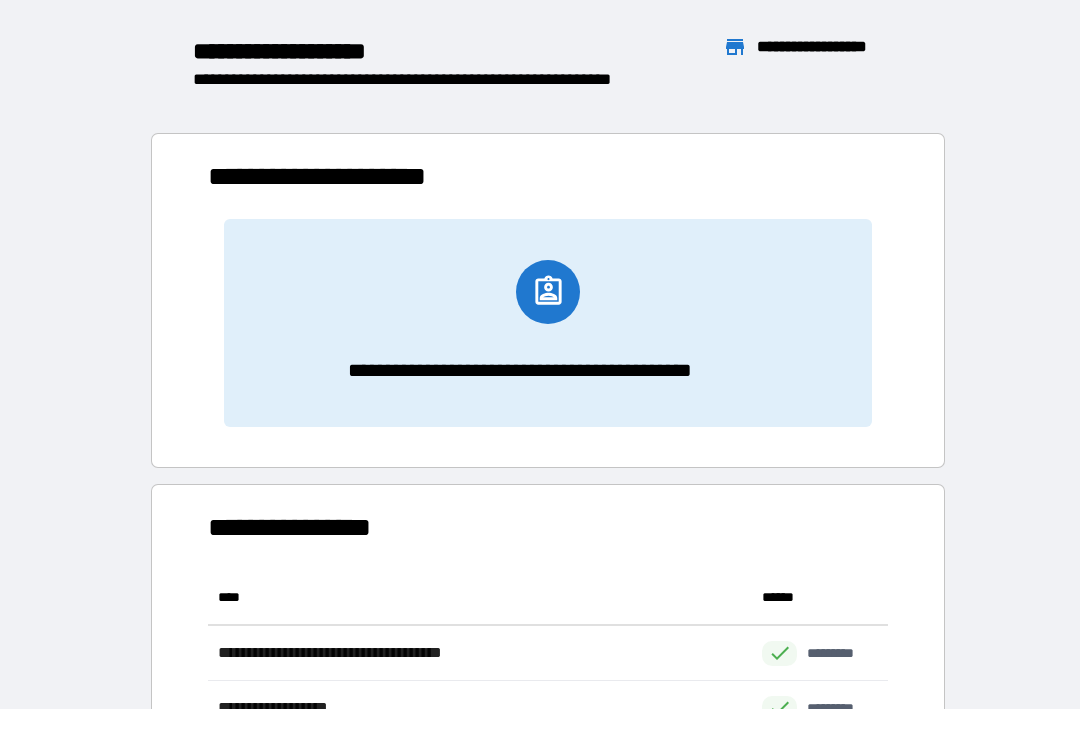 scroll, scrollTop: 386, scrollLeft: 680, axis: both 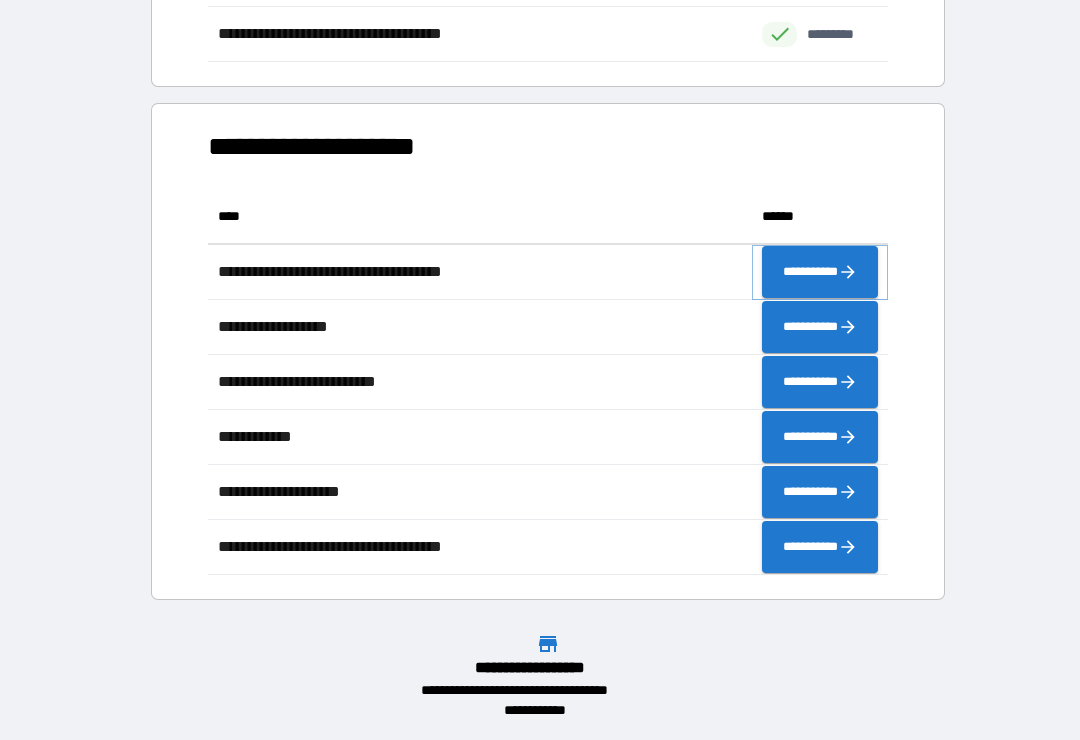 click on "**********" at bounding box center [820, 272] 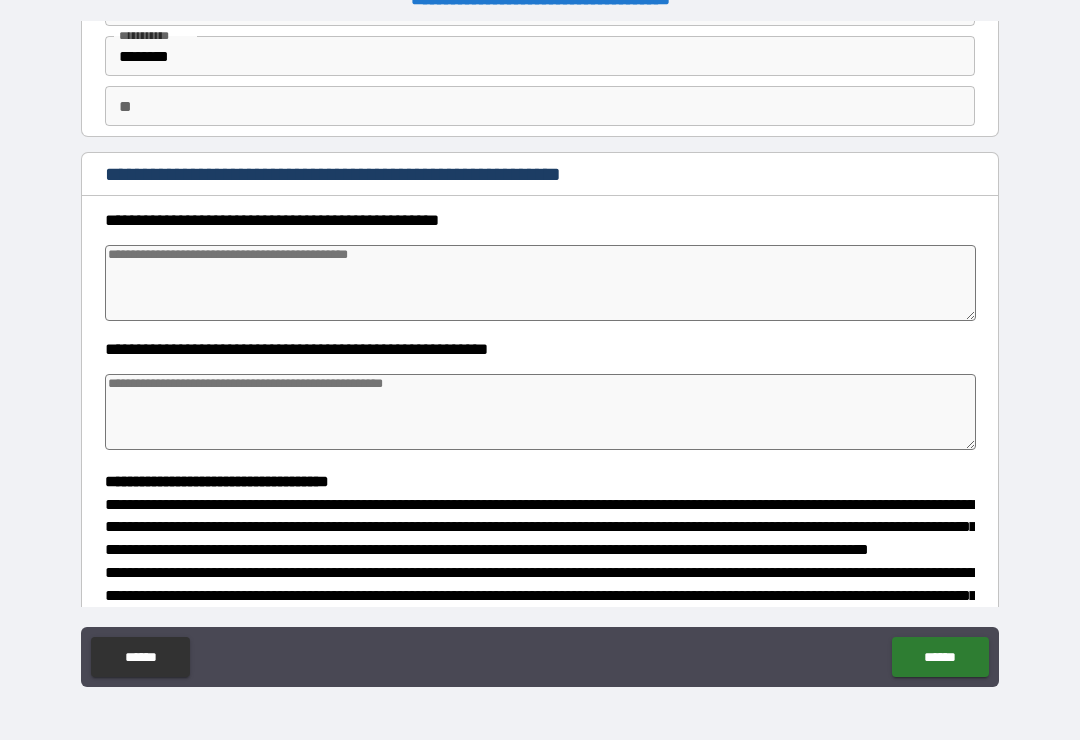 scroll, scrollTop: 129, scrollLeft: 0, axis: vertical 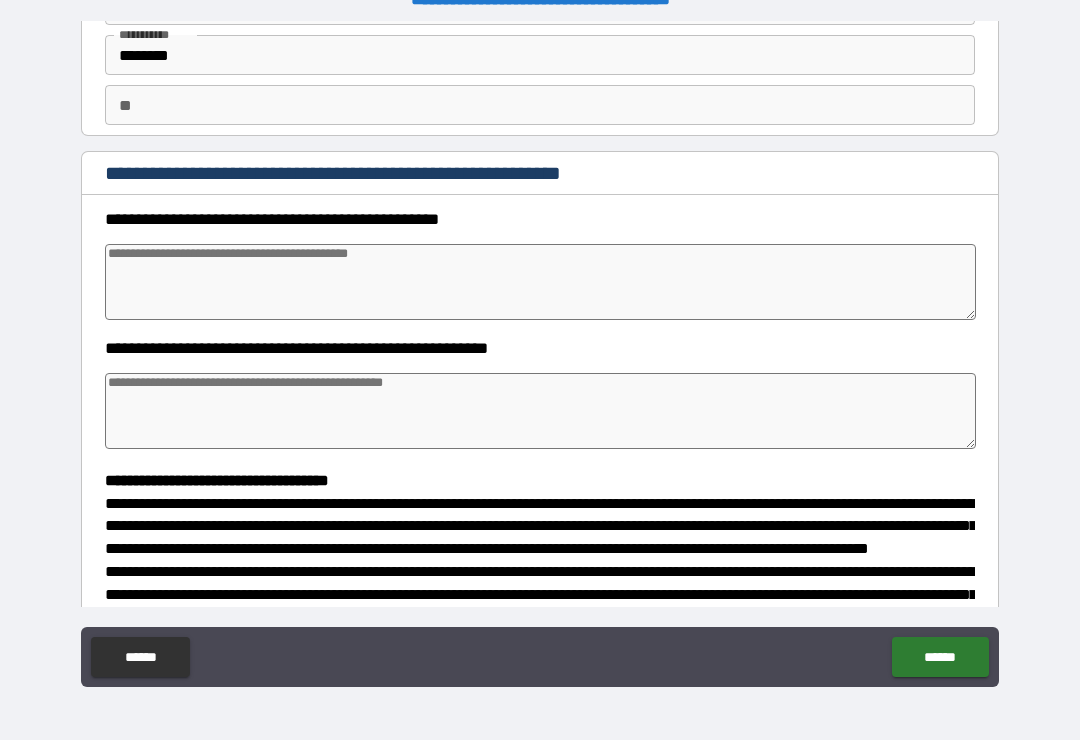 click at bounding box center [540, 282] 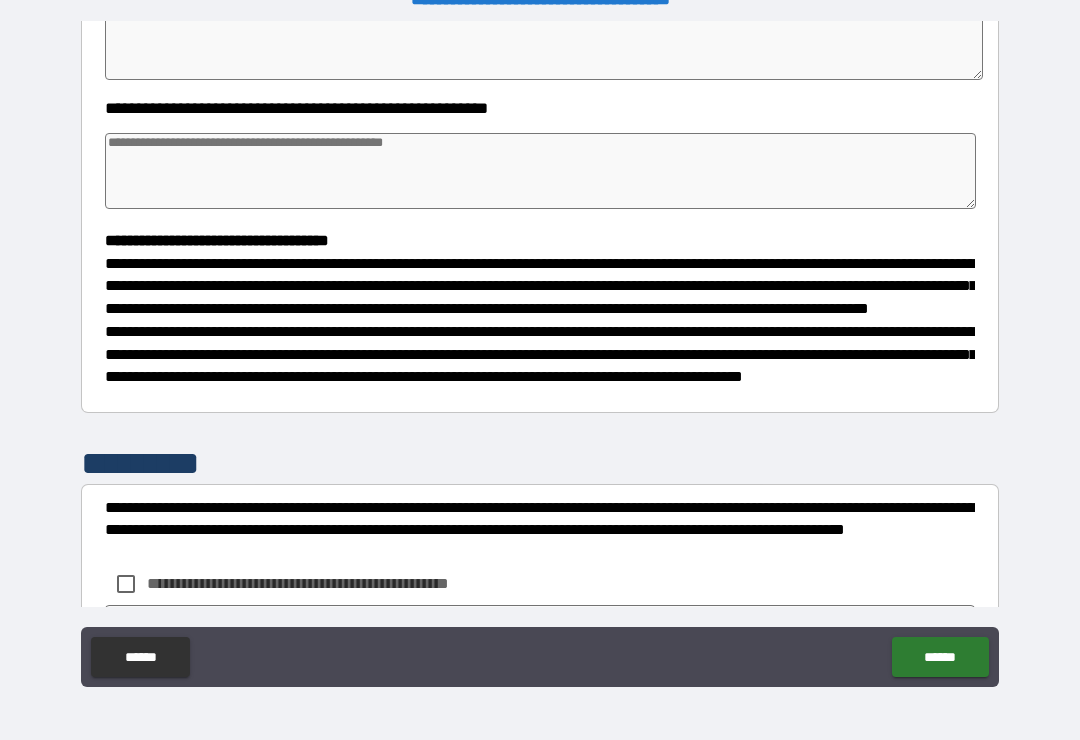 scroll, scrollTop: 370, scrollLeft: 0, axis: vertical 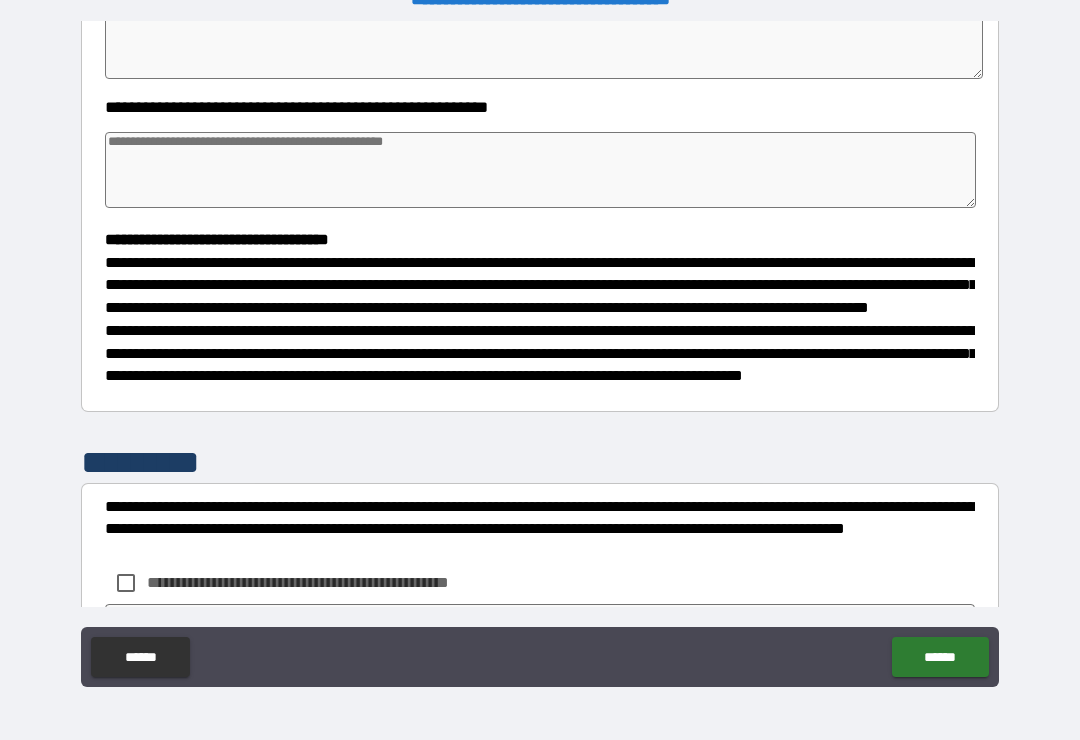 click at bounding box center [540, 170] 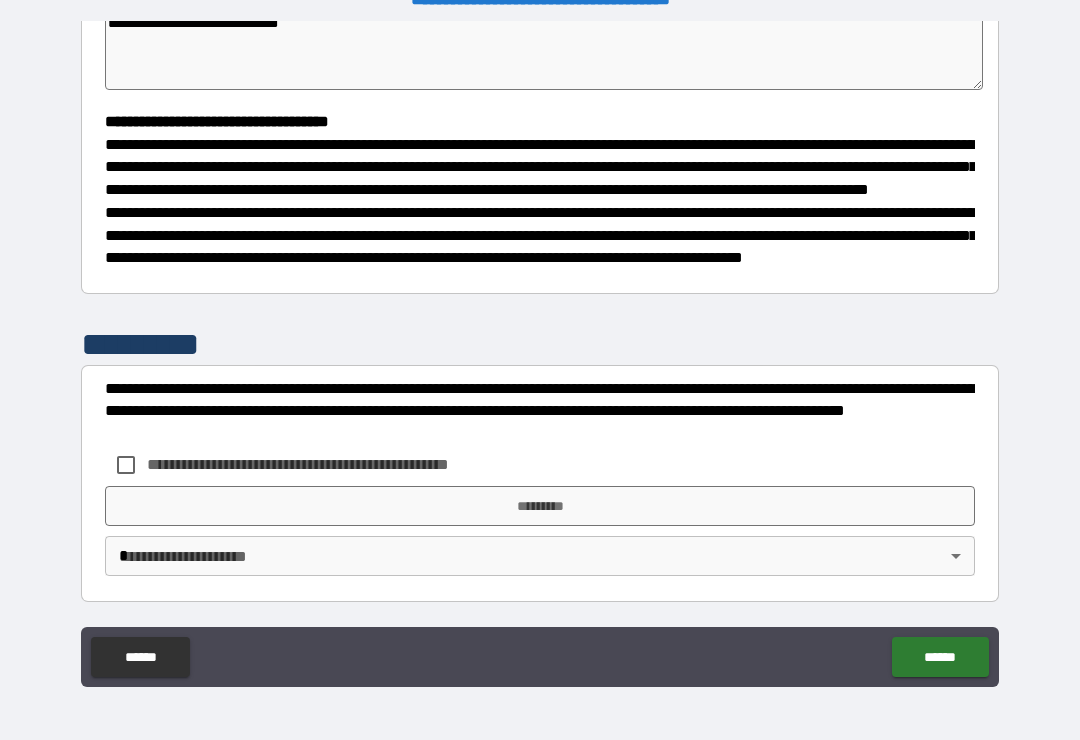 click on "**********" at bounding box center [540, 357] 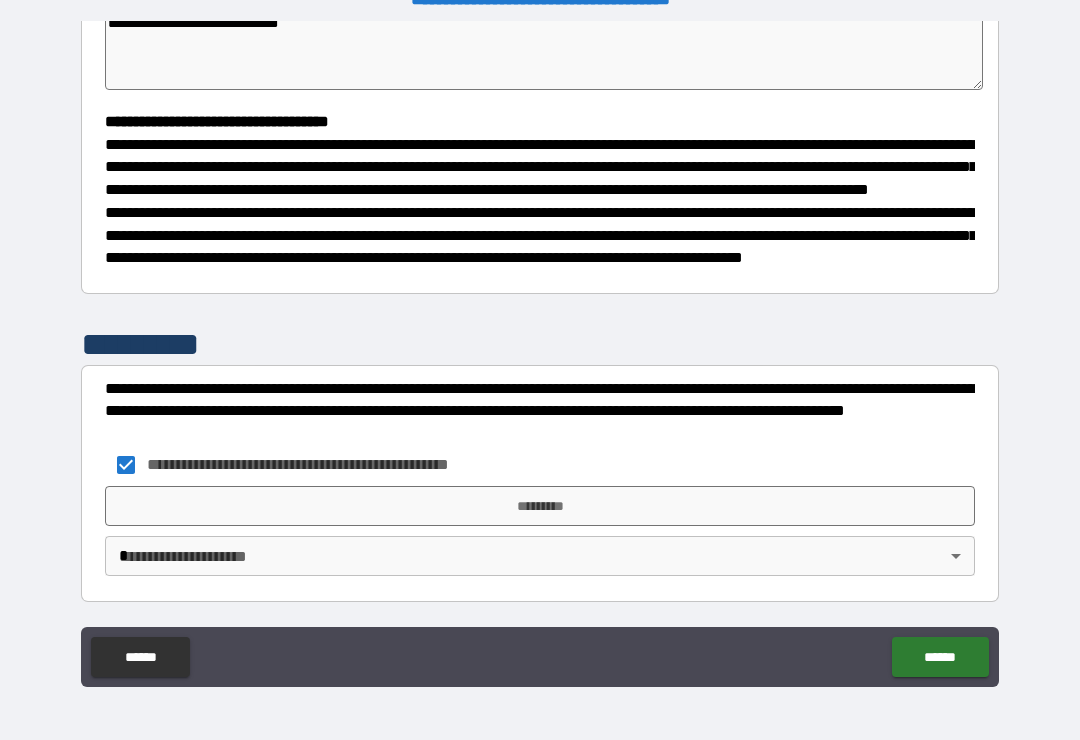 click on "*********" at bounding box center [540, 506] 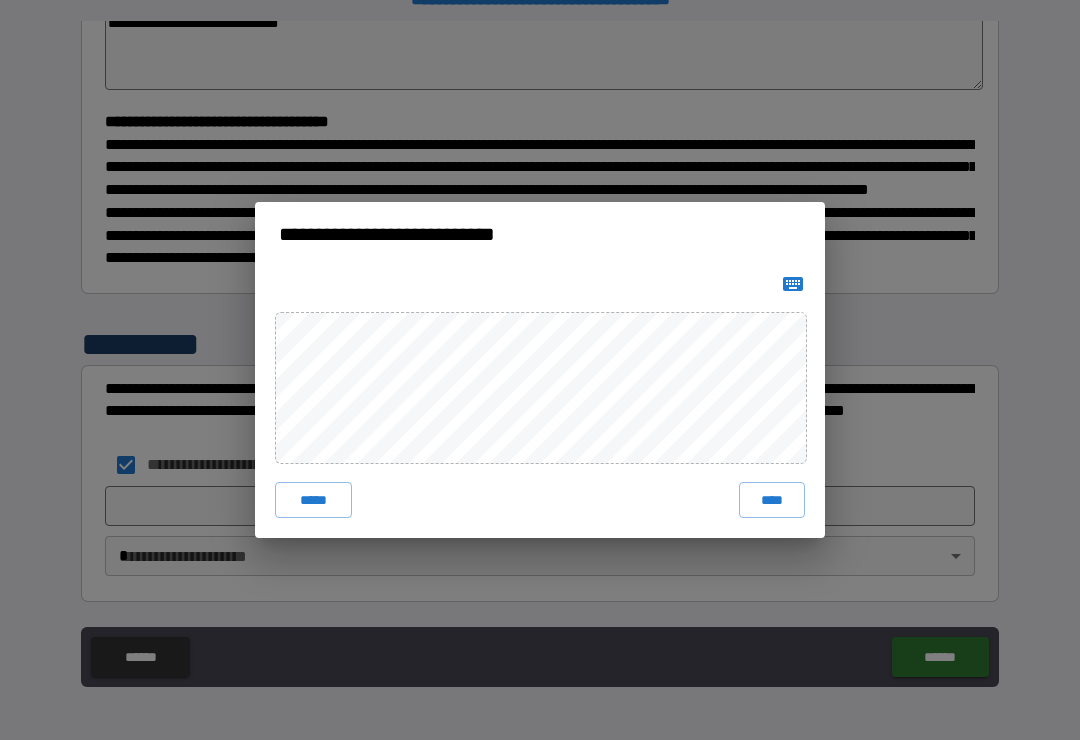click on "****" at bounding box center [772, 500] 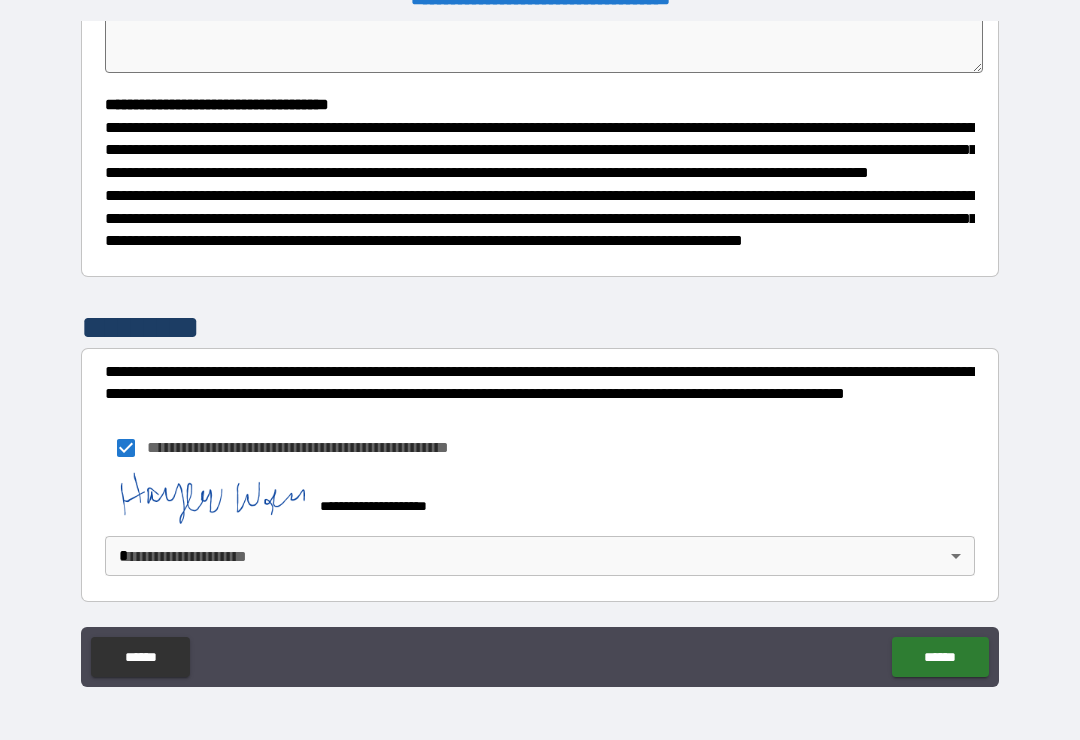click on "**********" at bounding box center [540, 354] 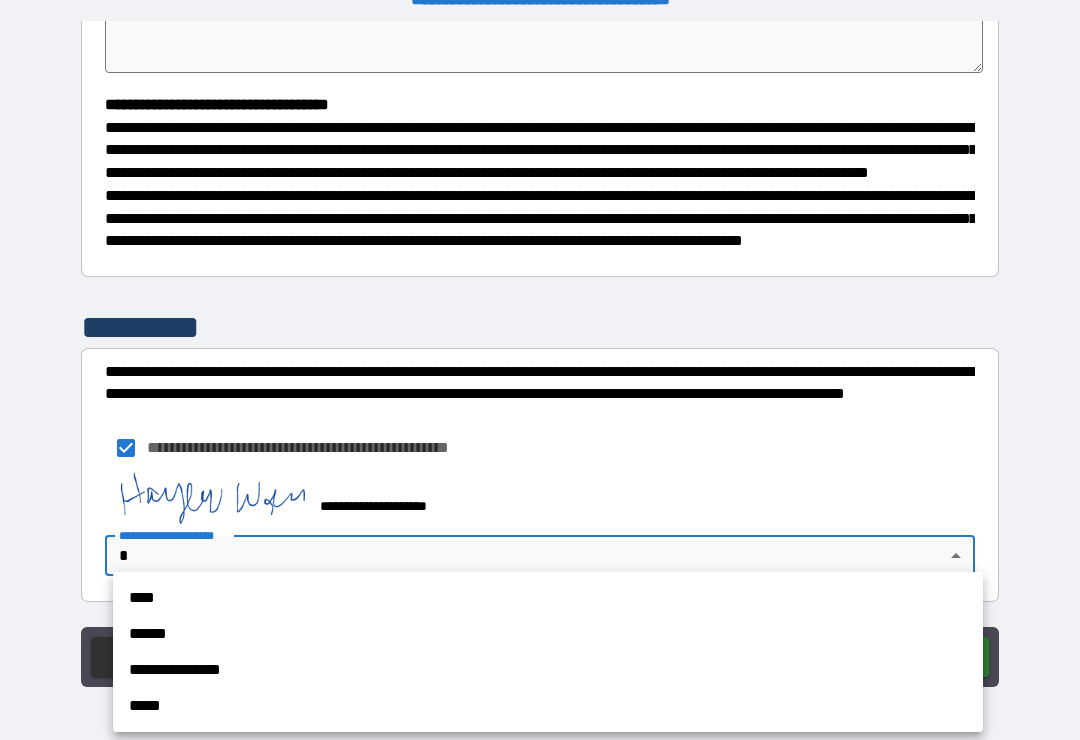 click on "**********" at bounding box center (548, 670) 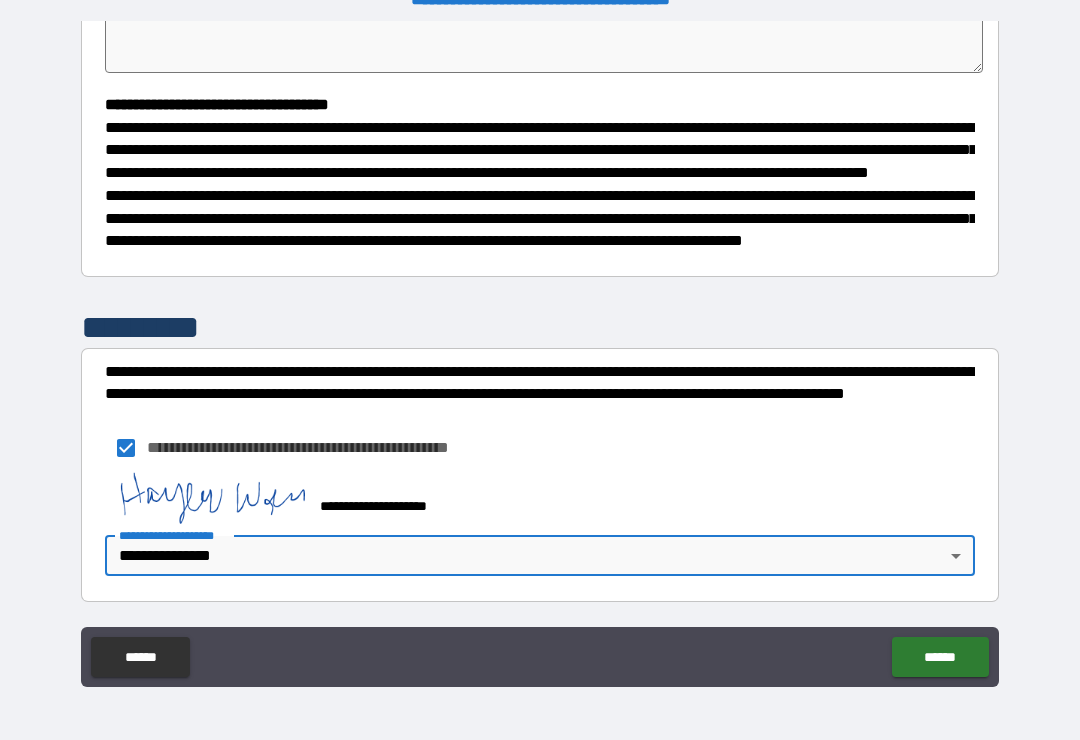 click on "******" at bounding box center (940, 657) 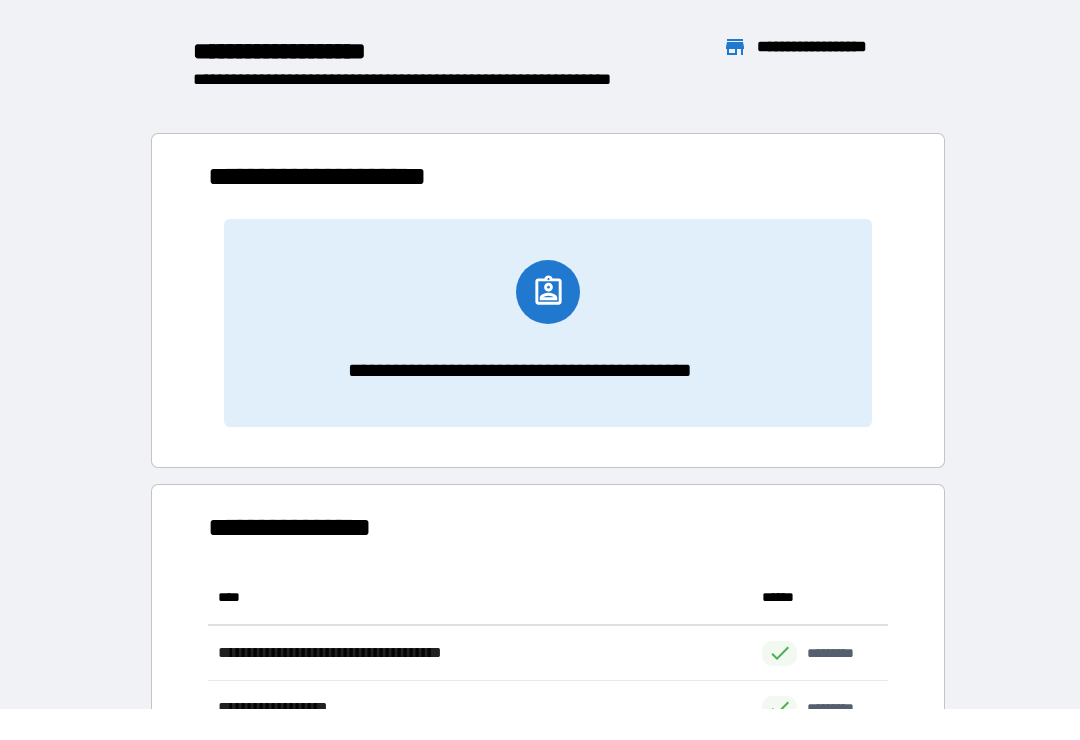 scroll, scrollTop: 1, scrollLeft: 1, axis: both 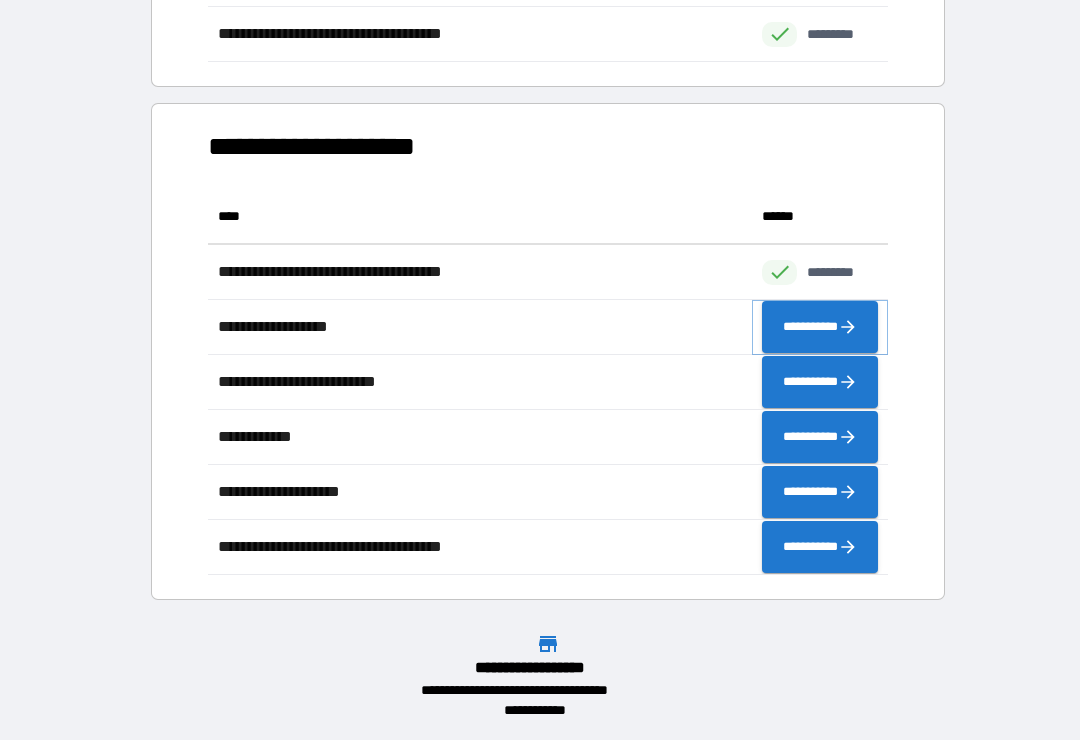 click on "**********" at bounding box center (820, 327) 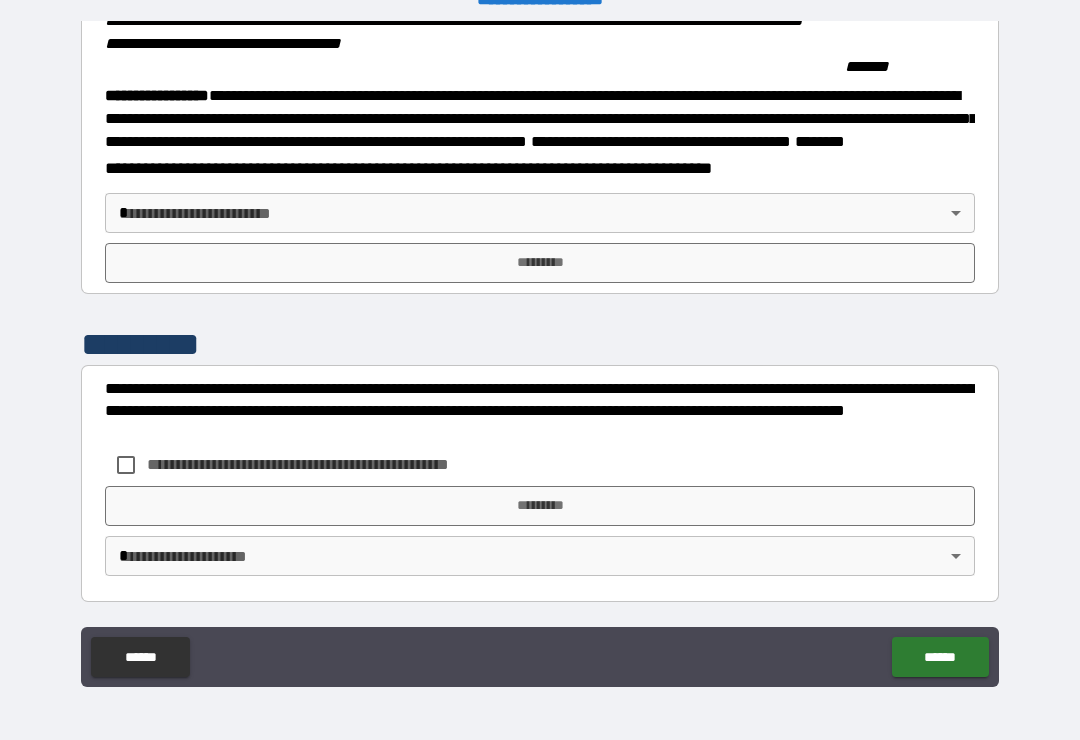 scroll, scrollTop: 2215, scrollLeft: 0, axis: vertical 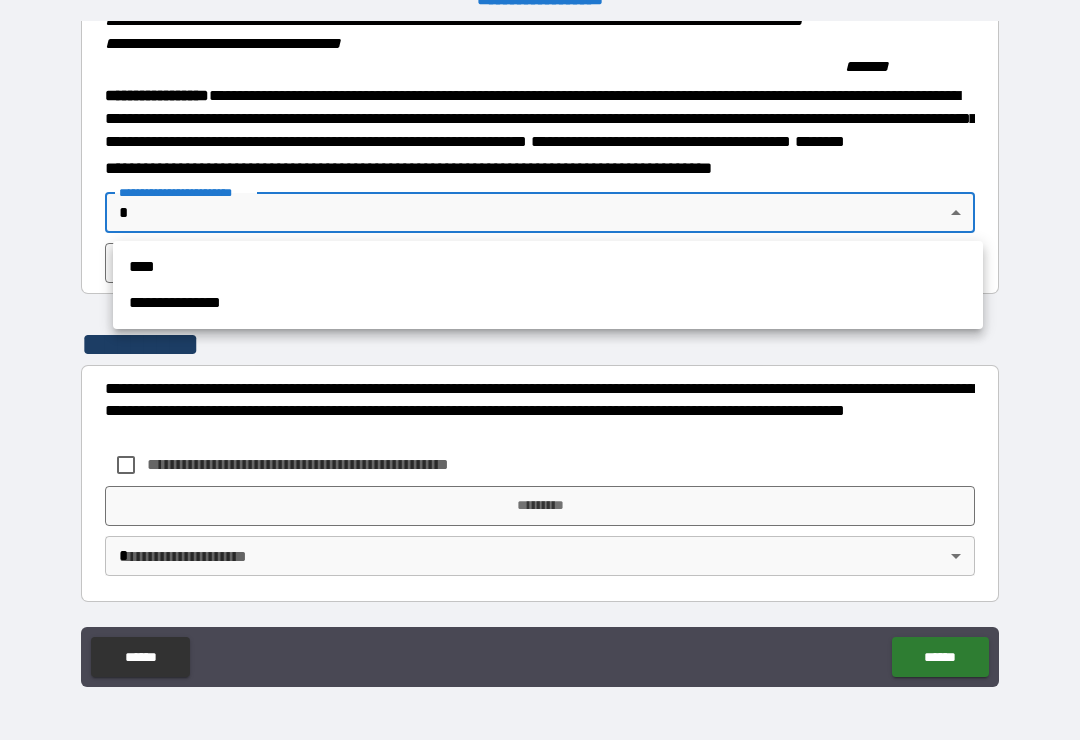 click on "**********" at bounding box center (548, 303) 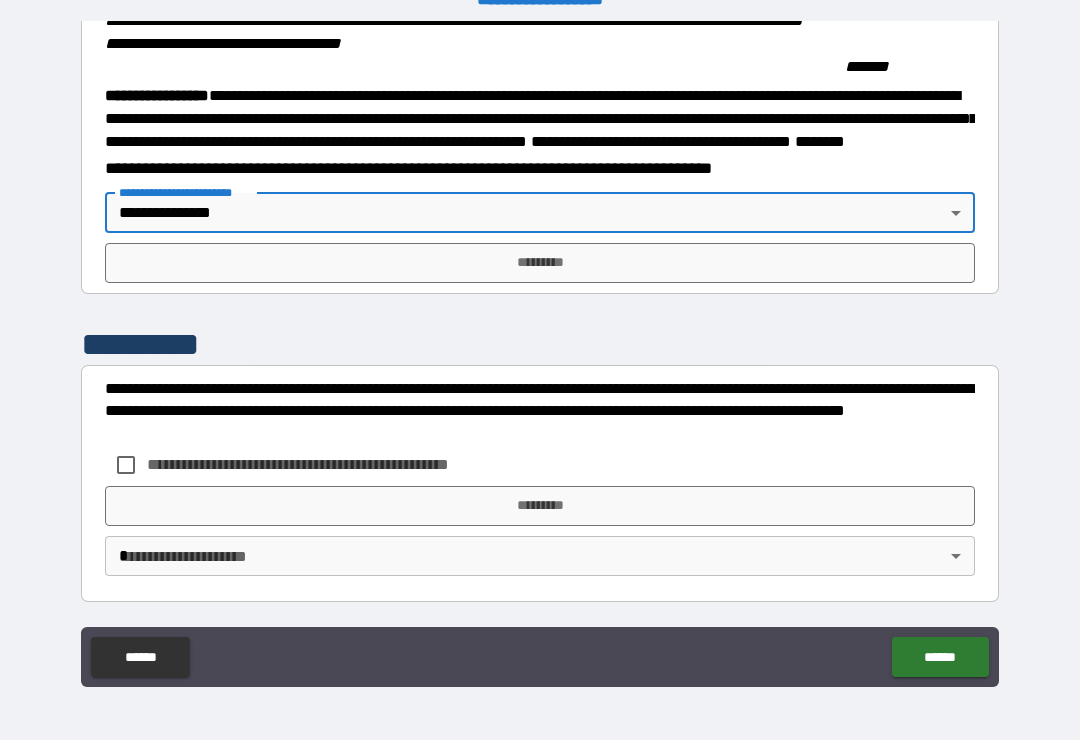 click on "*********" at bounding box center (540, 263) 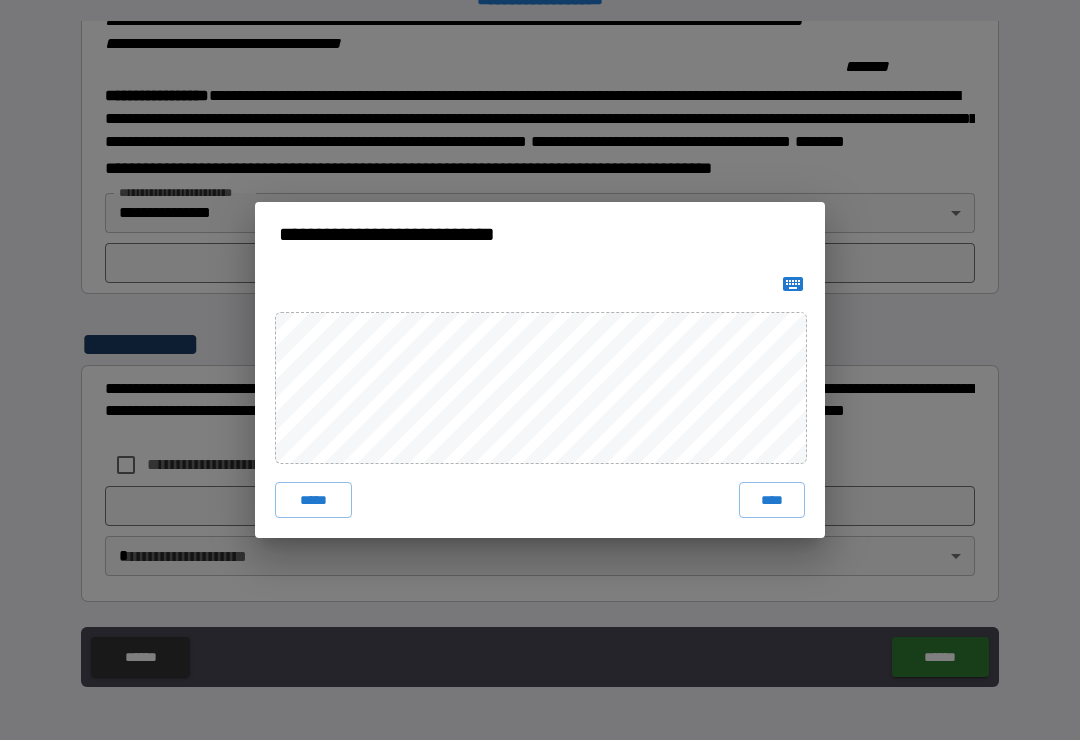 click on "****" at bounding box center (772, 500) 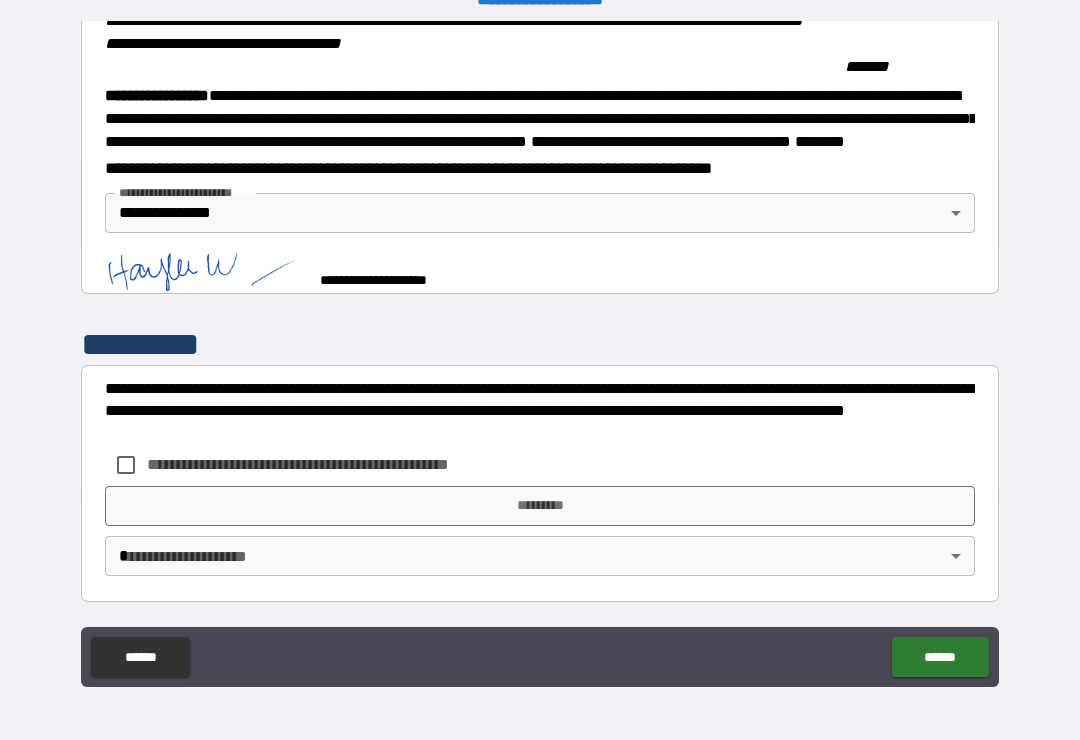 scroll, scrollTop: 2205, scrollLeft: 0, axis: vertical 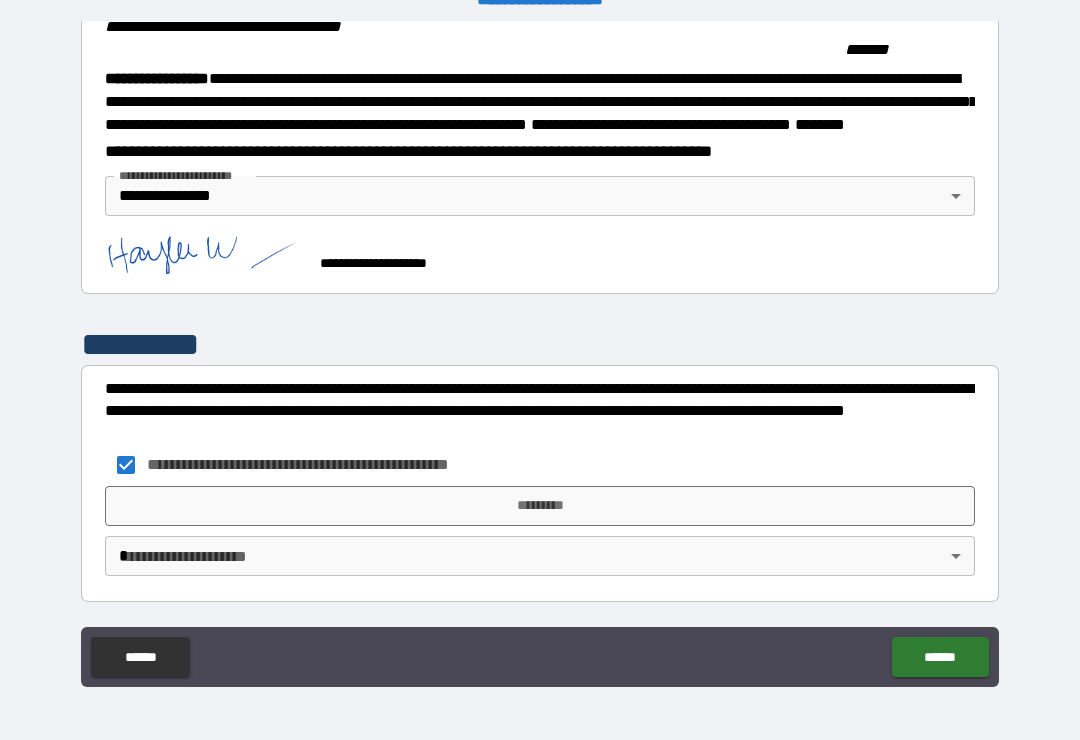 click on "*********" at bounding box center (540, 506) 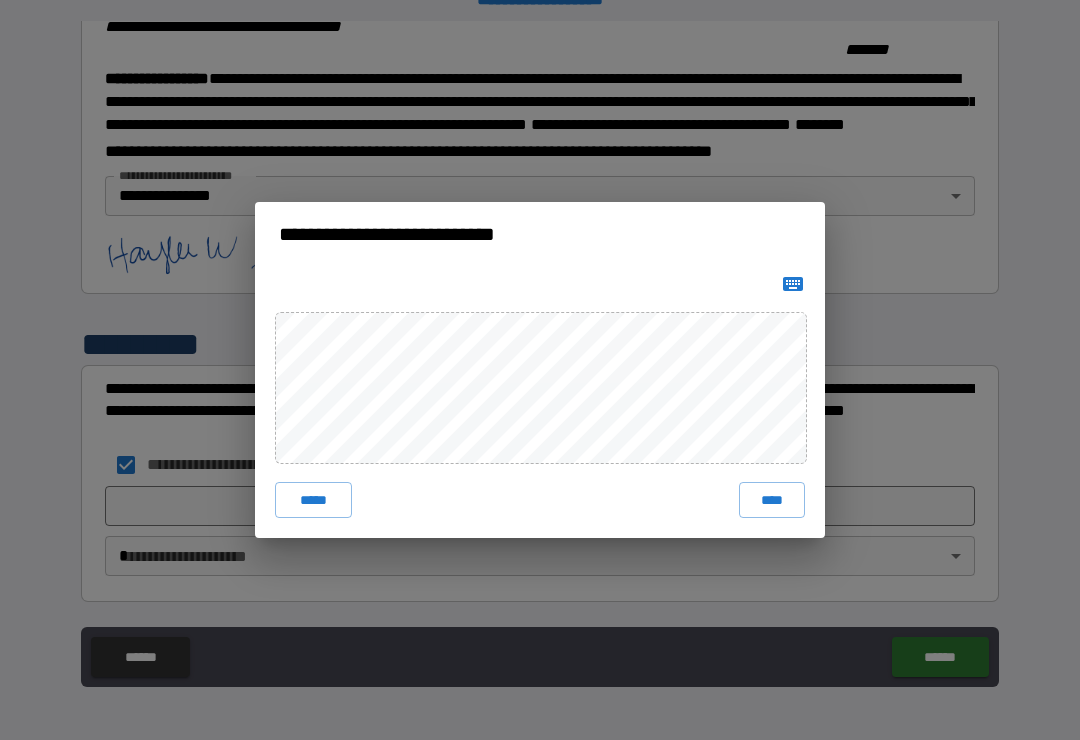 click on "****" at bounding box center [772, 500] 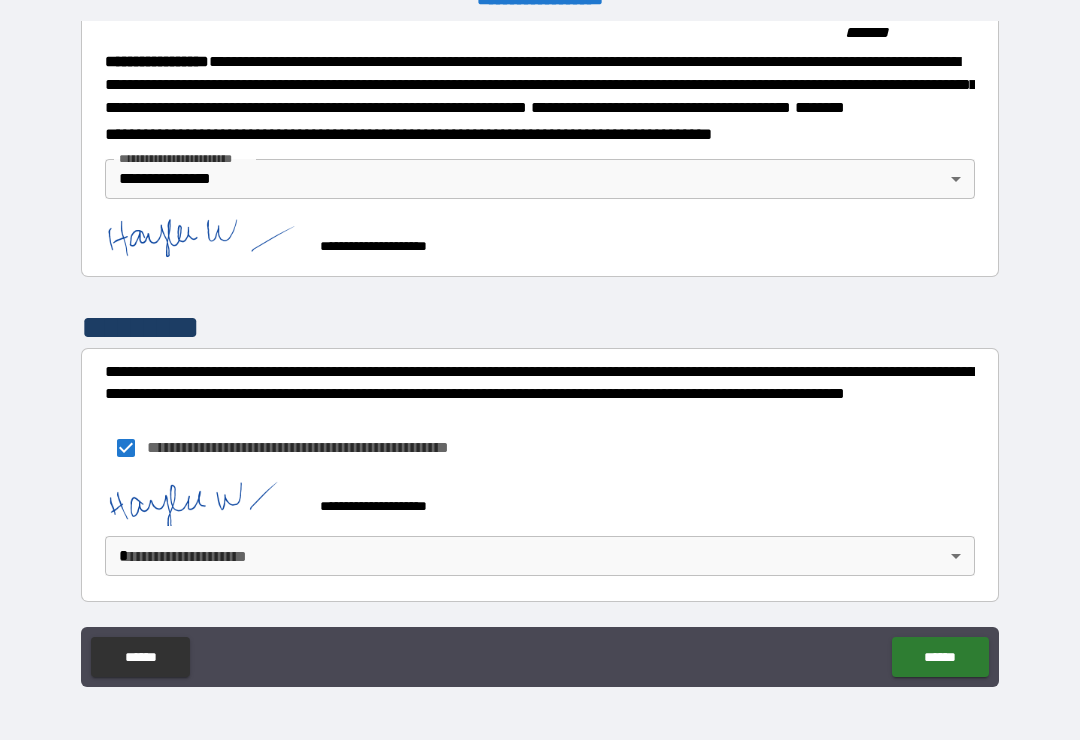 click on "**********" at bounding box center [540, 357] 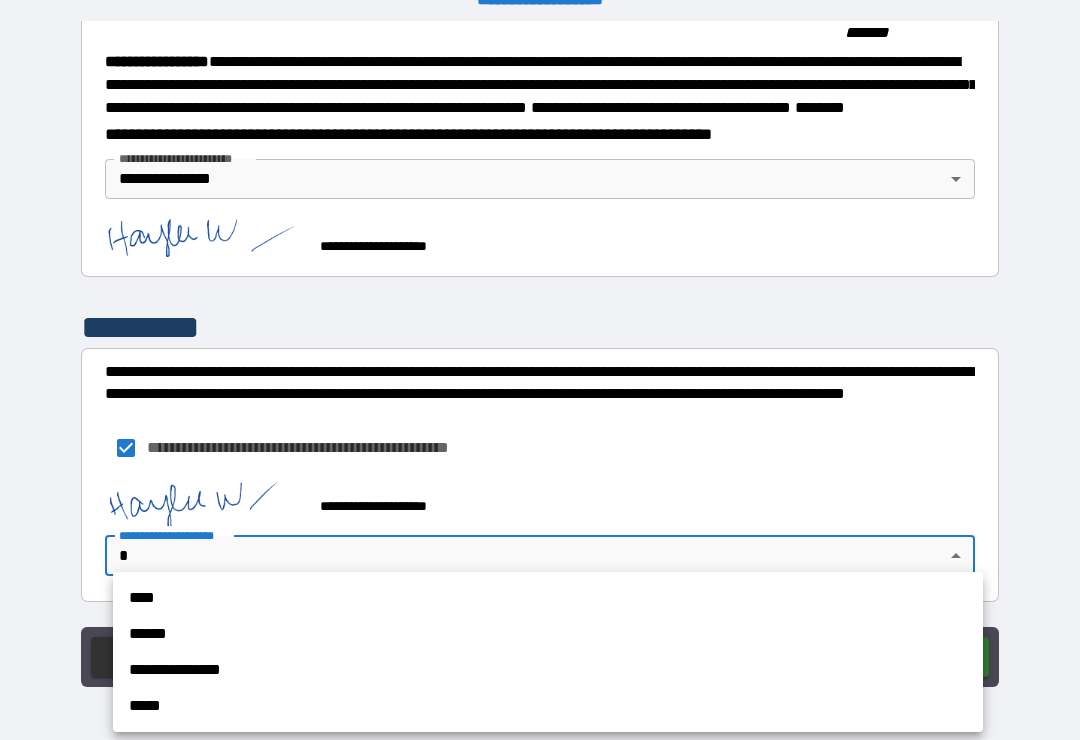 click on "**********" at bounding box center (548, 670) 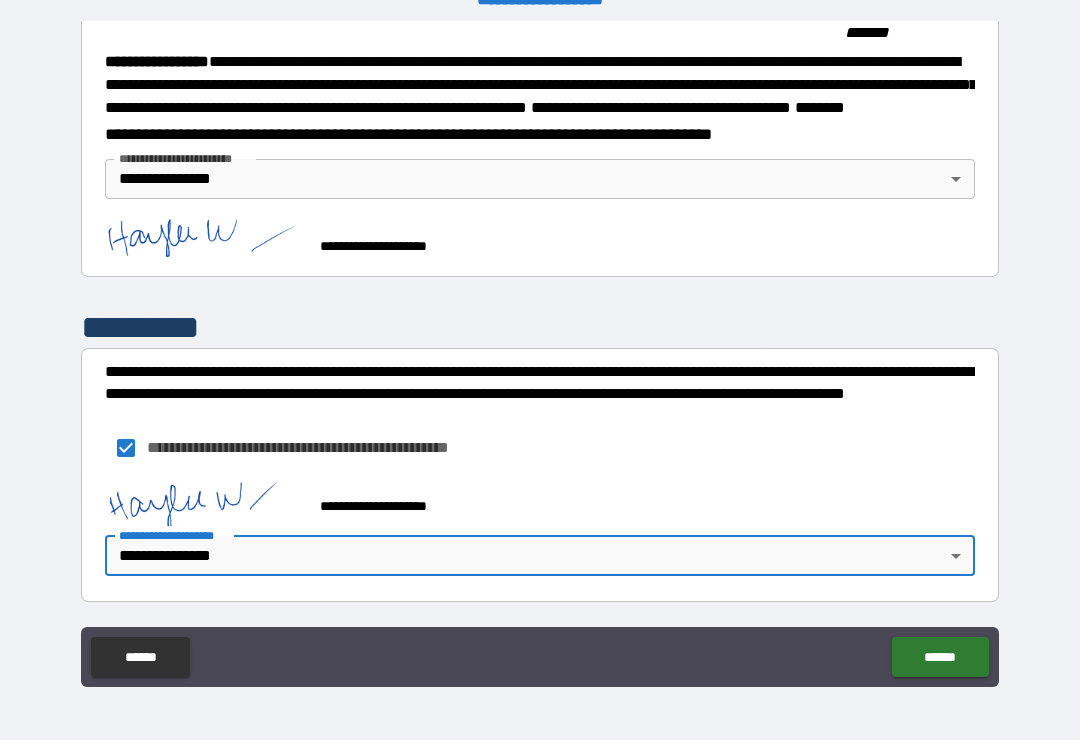 click on "******" at bounding box center (940, 657) 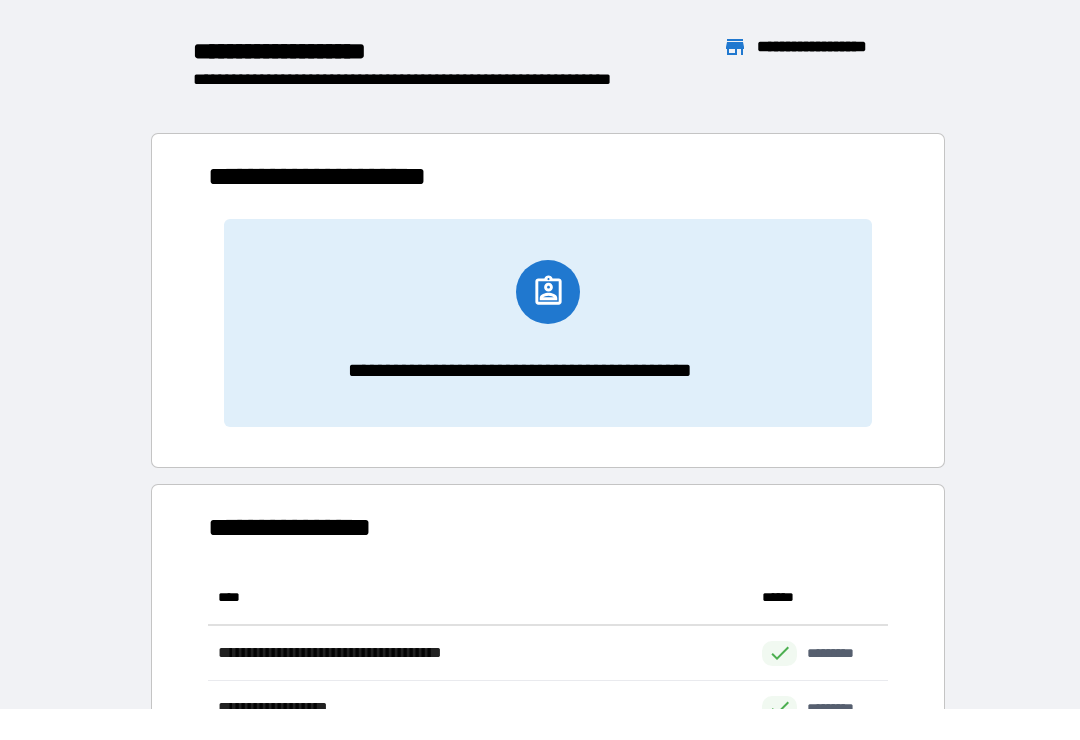 scroll, scrollTop: 386, scrollLeft: 680, axis: both 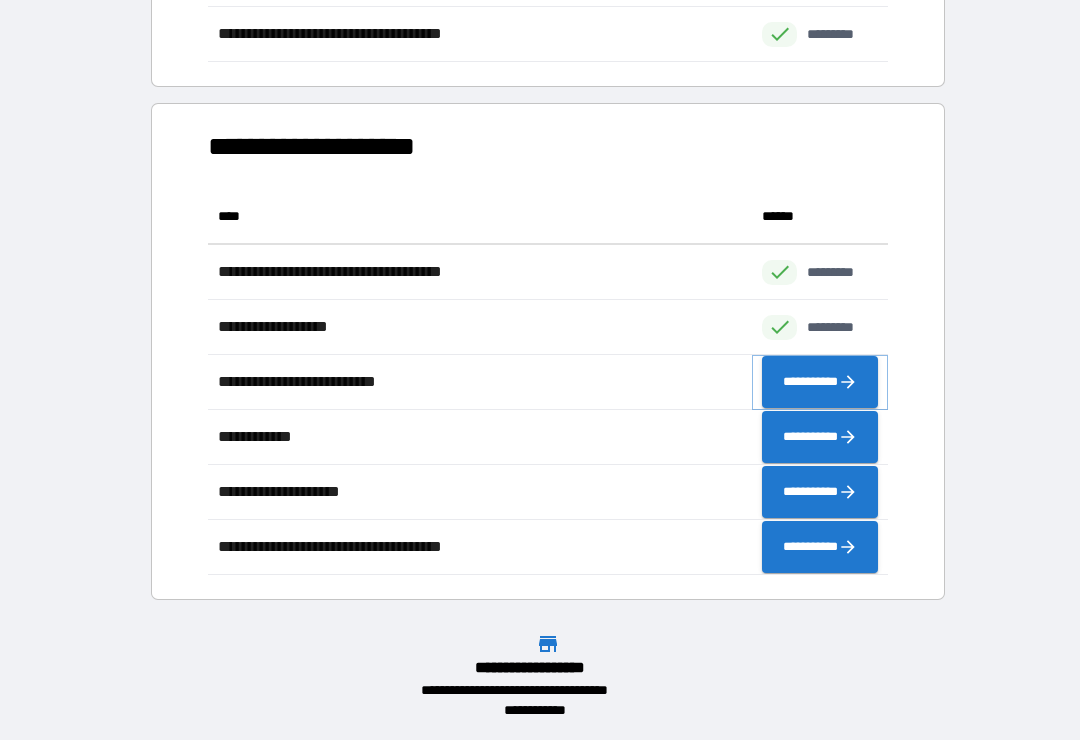 click on "**********" at bounding box center [820, 382] 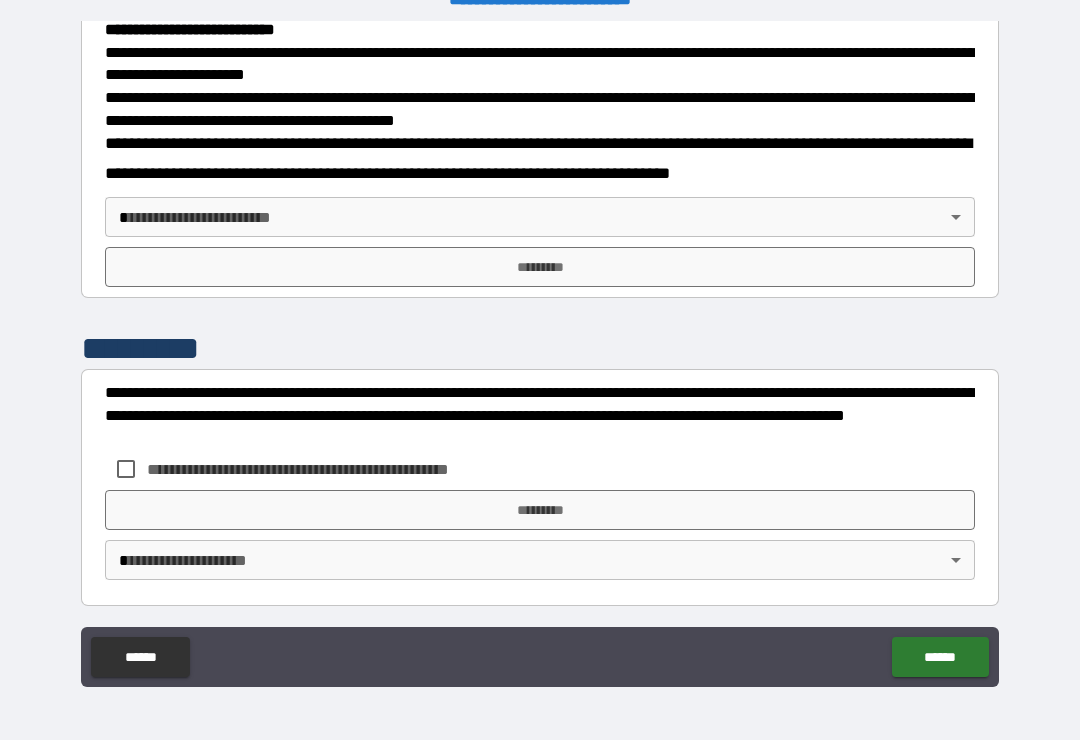scroll, scrollTop: 721, scrollLeft: 0, axis: vertical 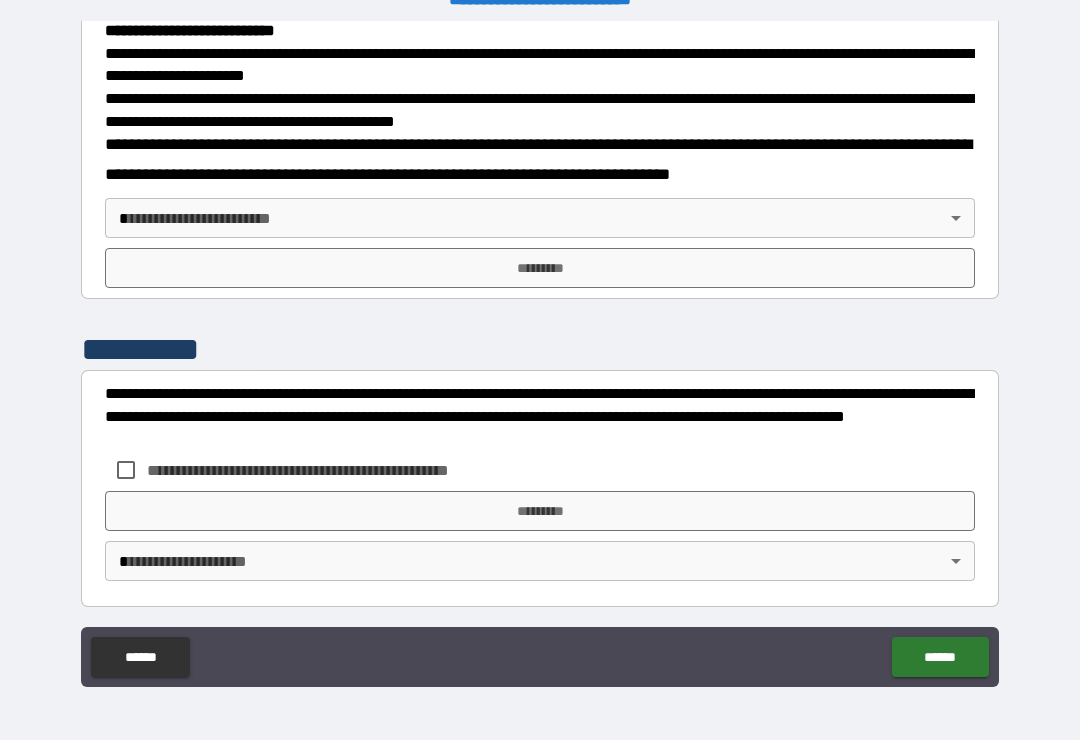click on "**********" at bounding box center (540, 354) 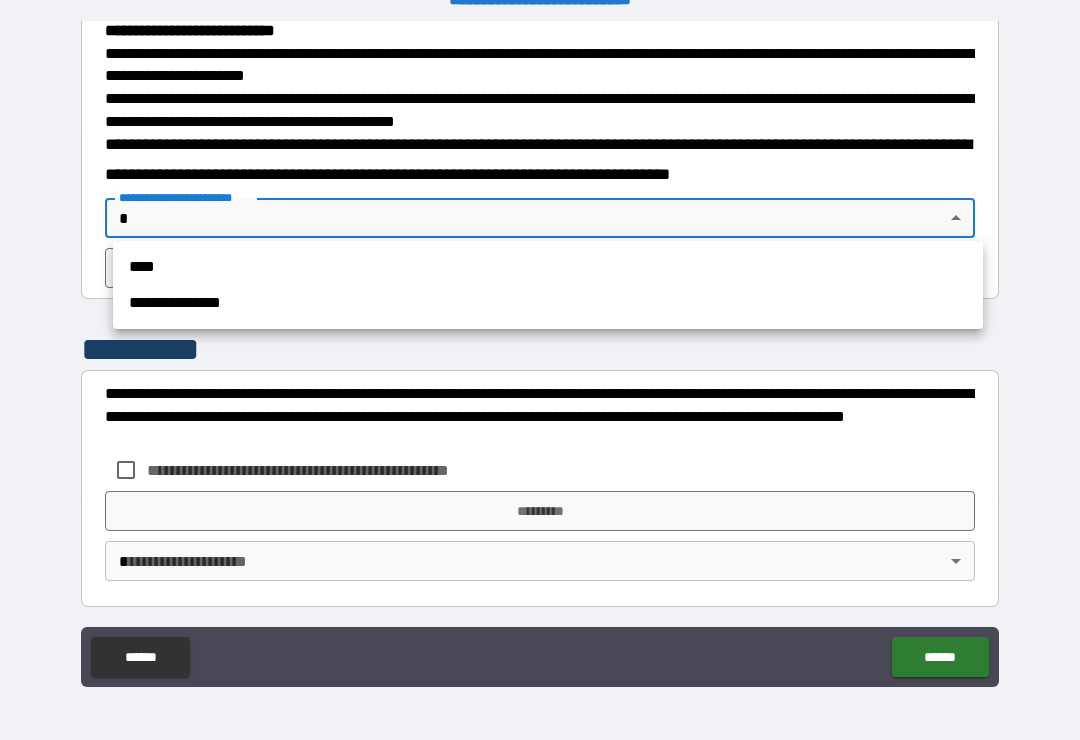 click on "**********" at bounding box center (548, 303) 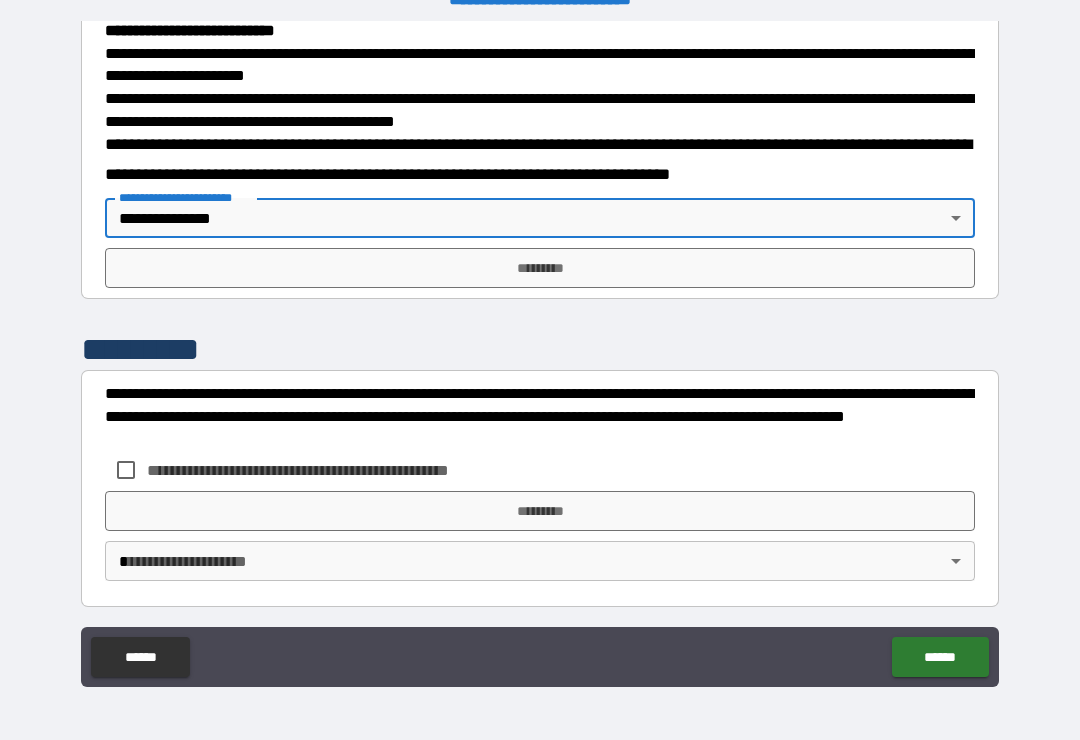 click on "*********" at bounding box center [540, 268] 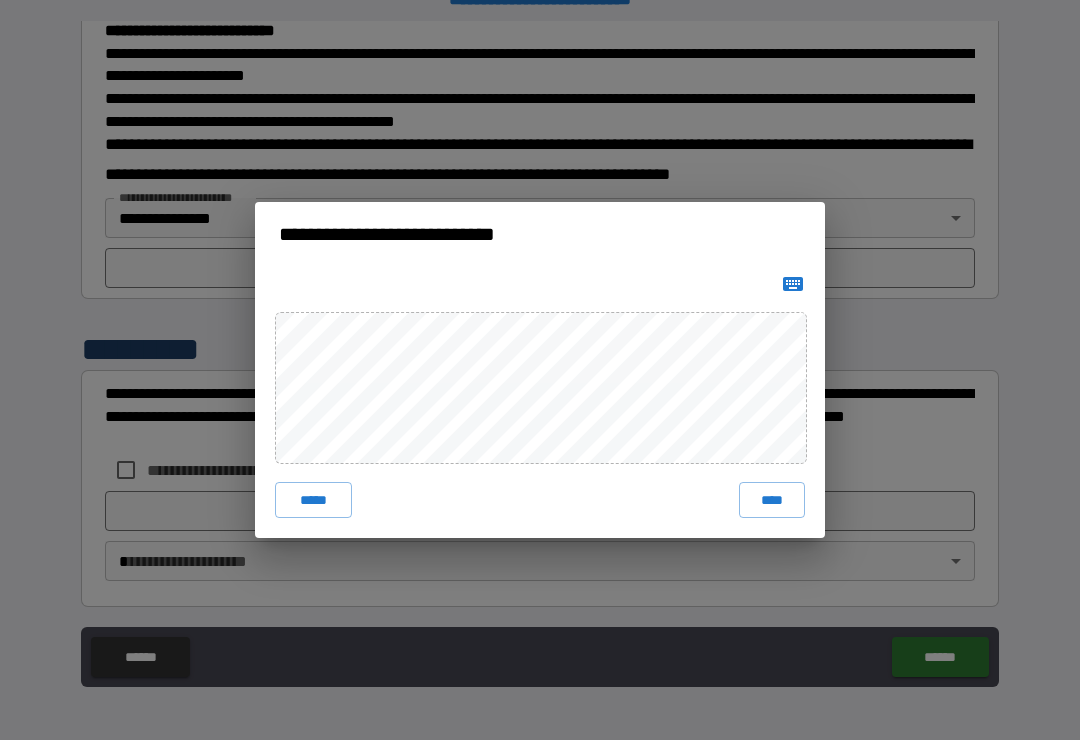 click on "****" at bounding box center [772, 500] 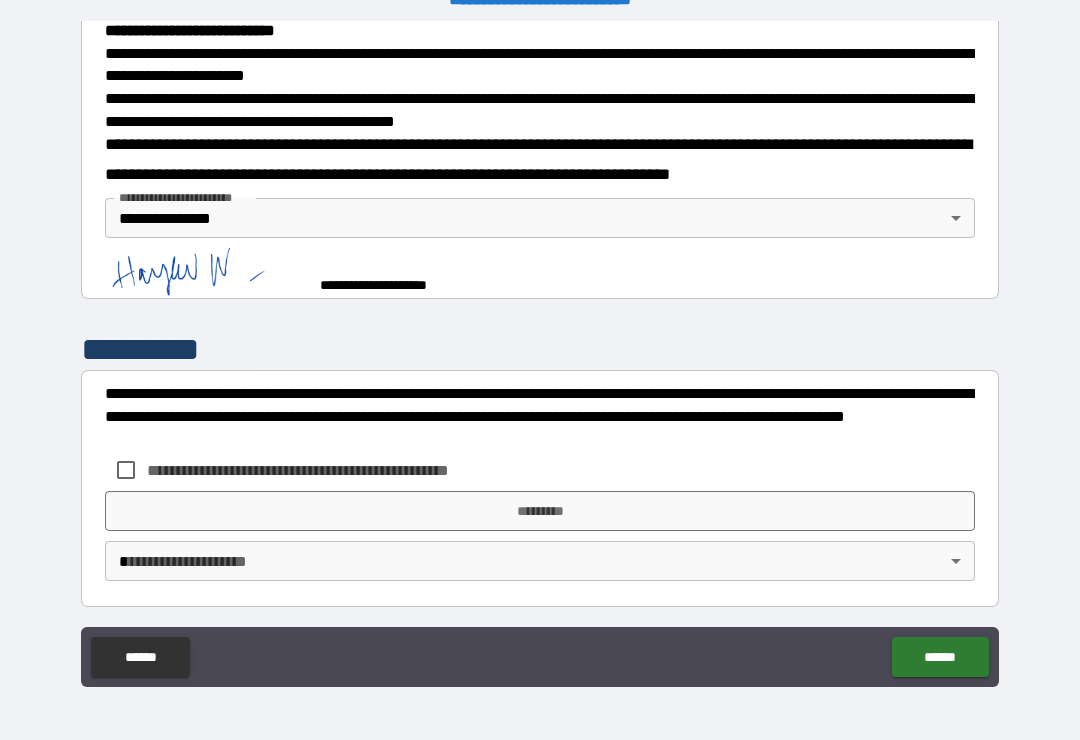 scroll, scrollTop: 711, scrollLeft: 0, axis: vertical 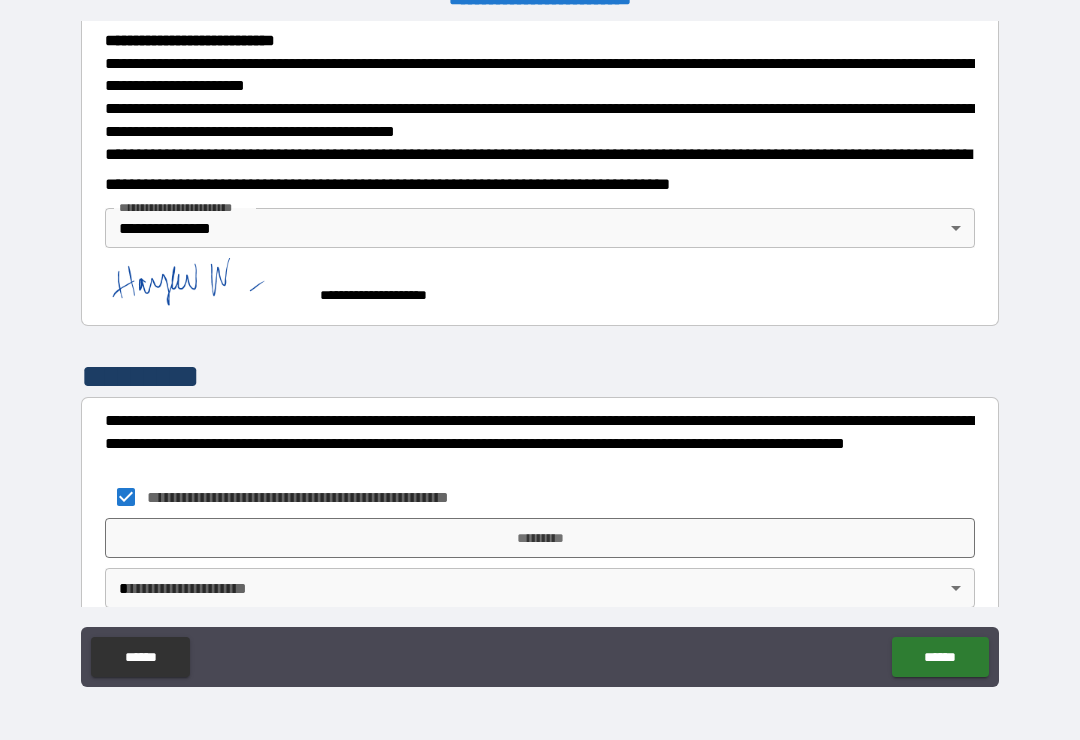 click on "*********" at bounding box center (540, 538) 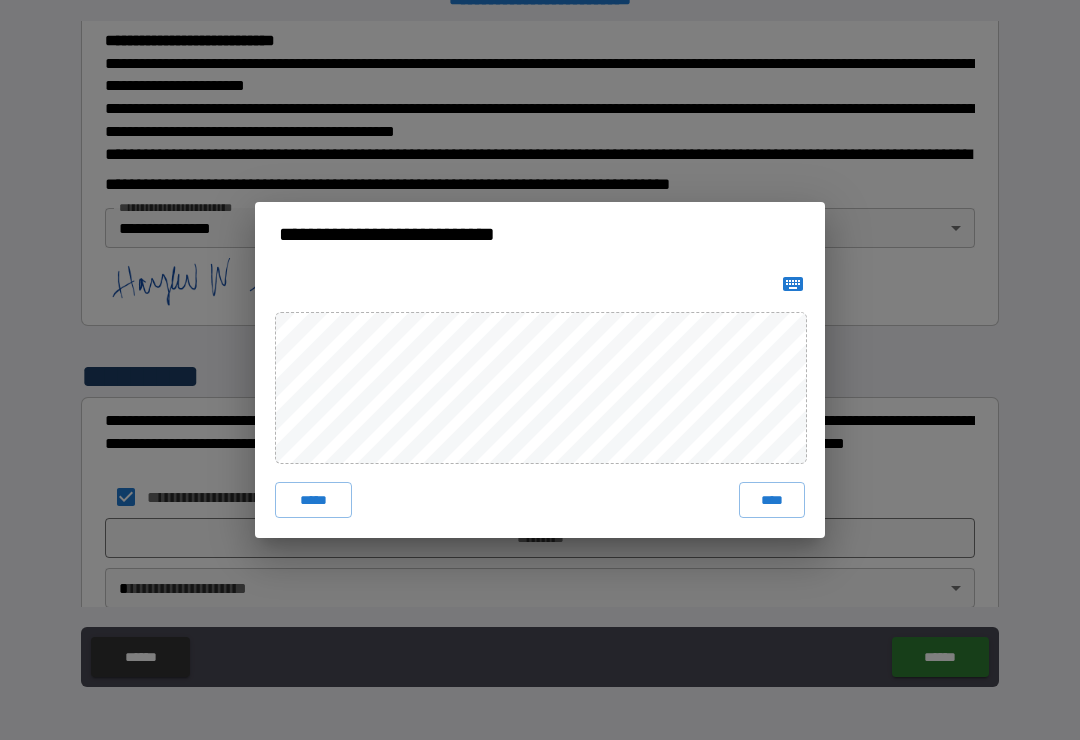 click on "****" at bounding box center (772, 500) 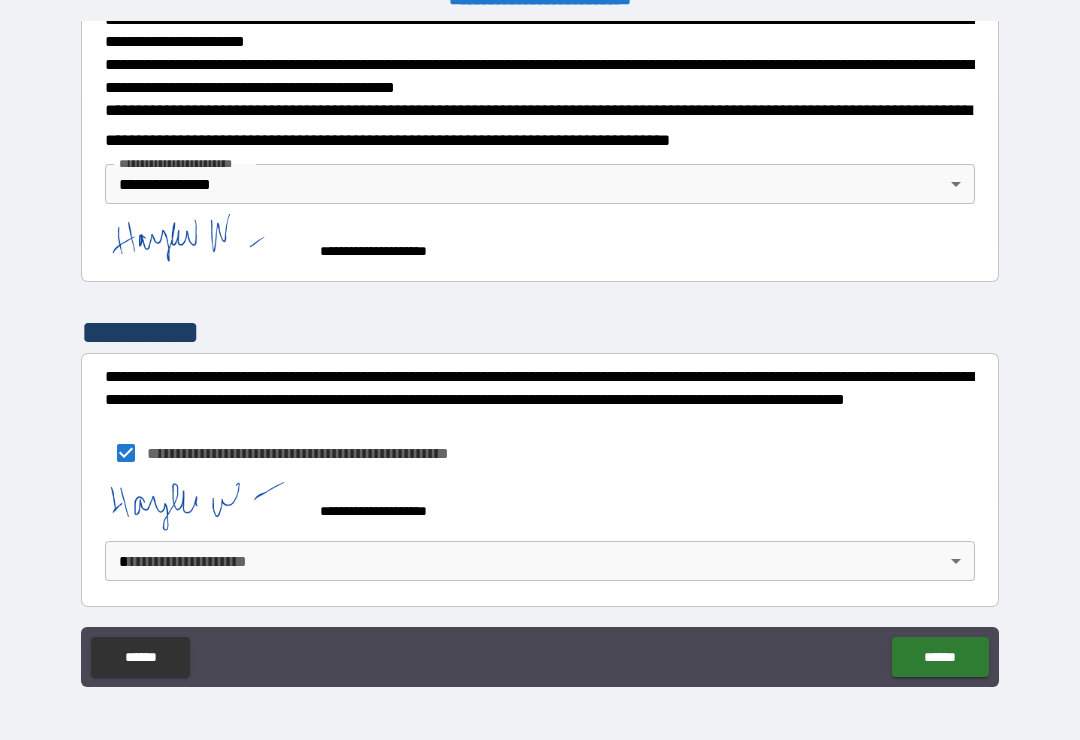 scroll, scrollTop: 755, scrollLeft: 0, axis: vertical 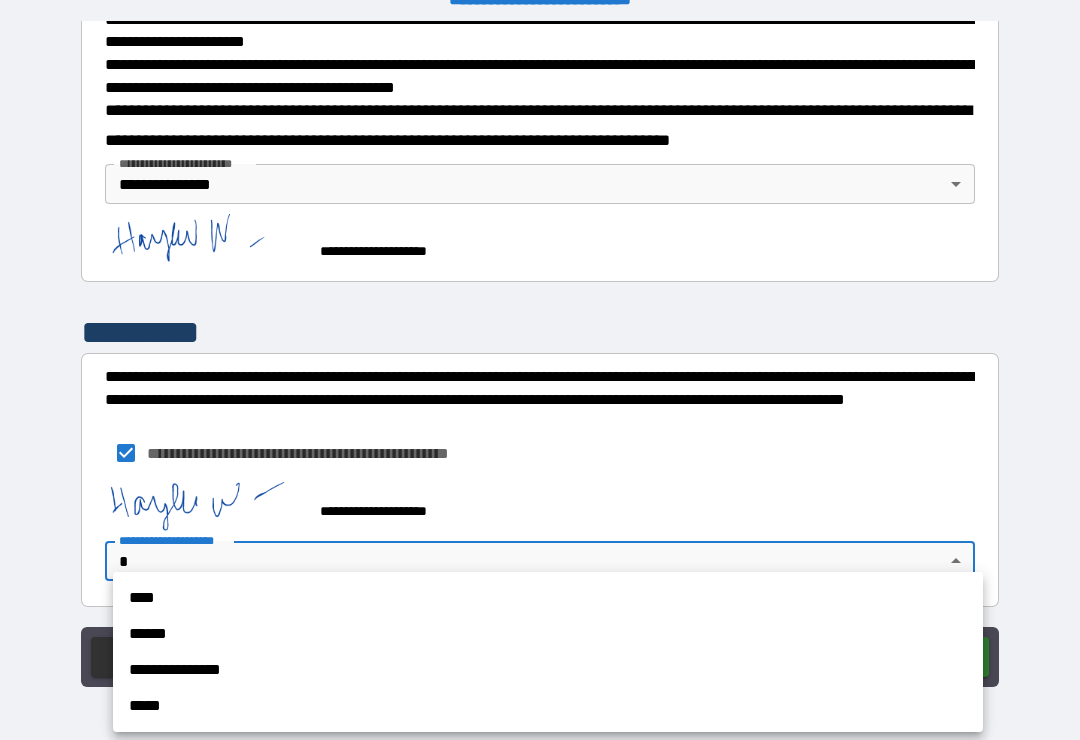 click on "**********" at bounding box center [548, 670] 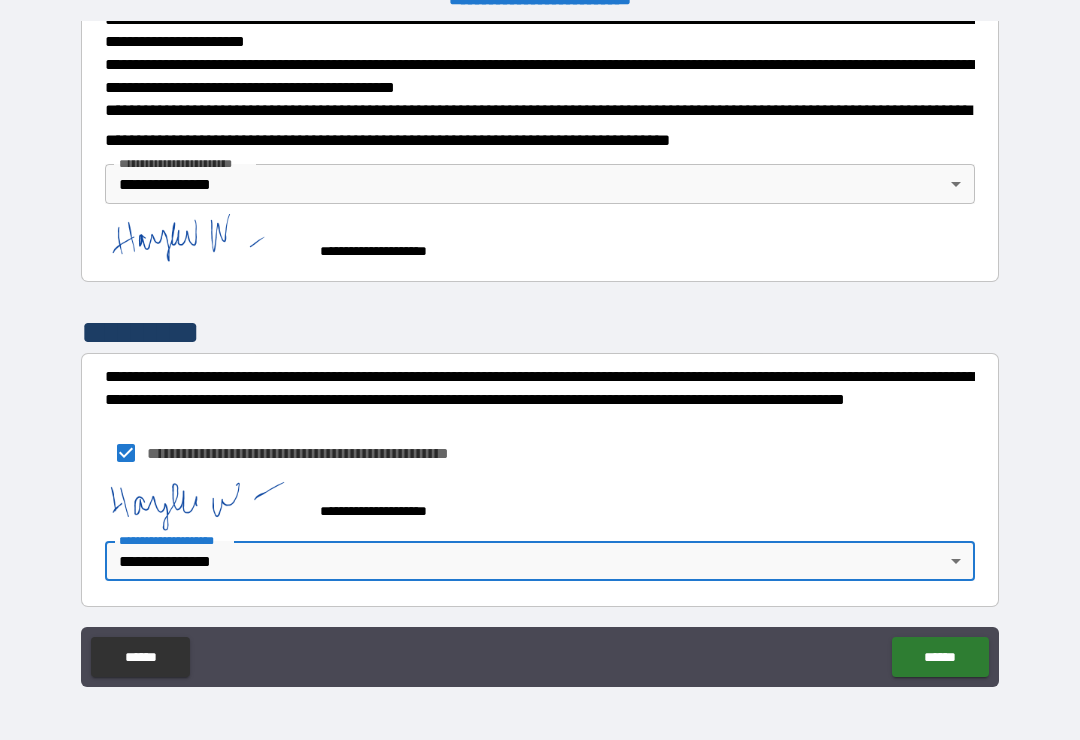 click on "******" at bounding box center (940, 657) 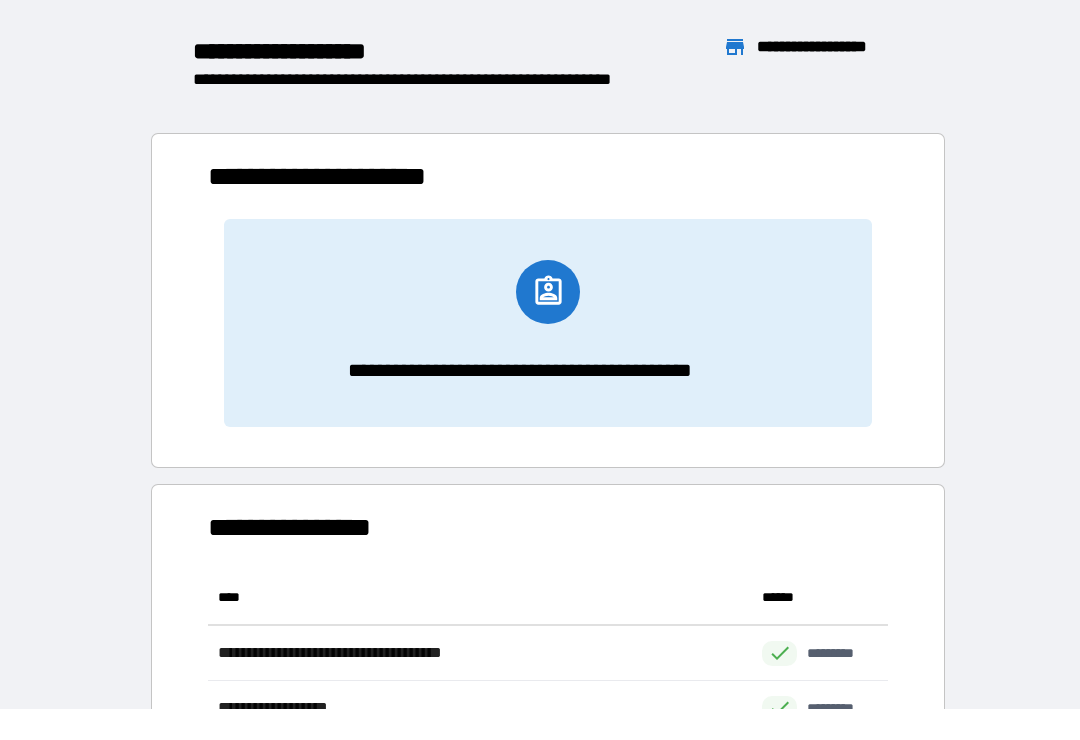 scroll, scrollTop: 386, scrollLeft: 680, axis: both 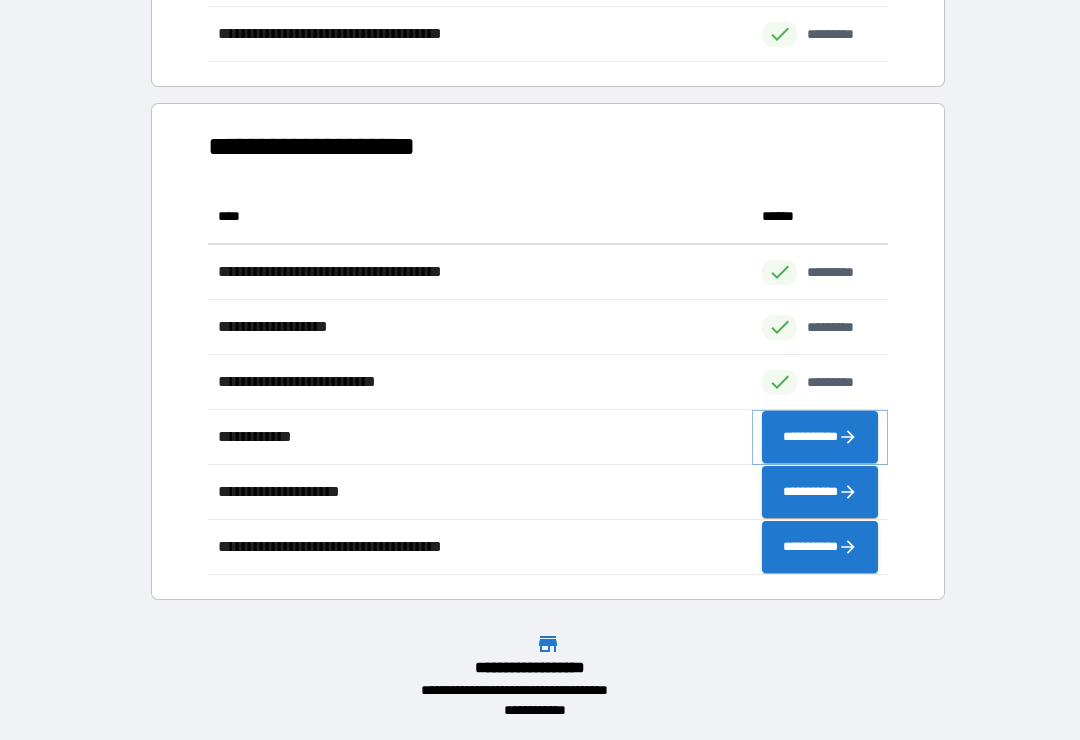 click on "**********" at bounding box center (820, 437) 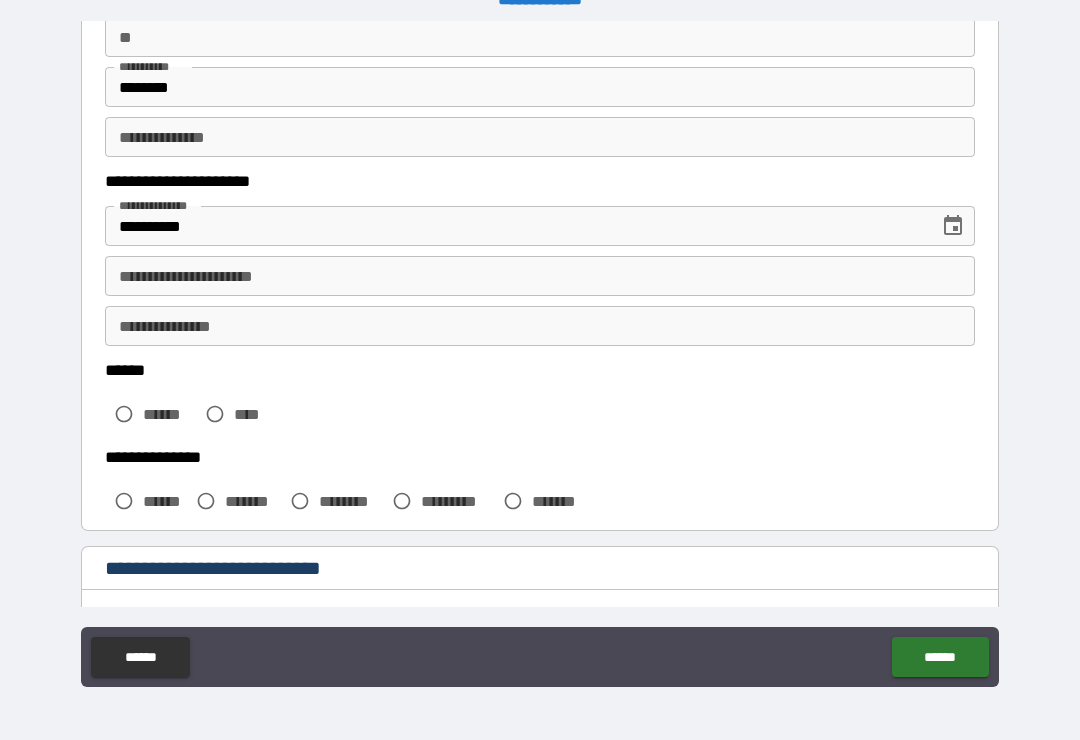 scroll, scrollTop: 202, scrollLeft: 0, axis: vertical 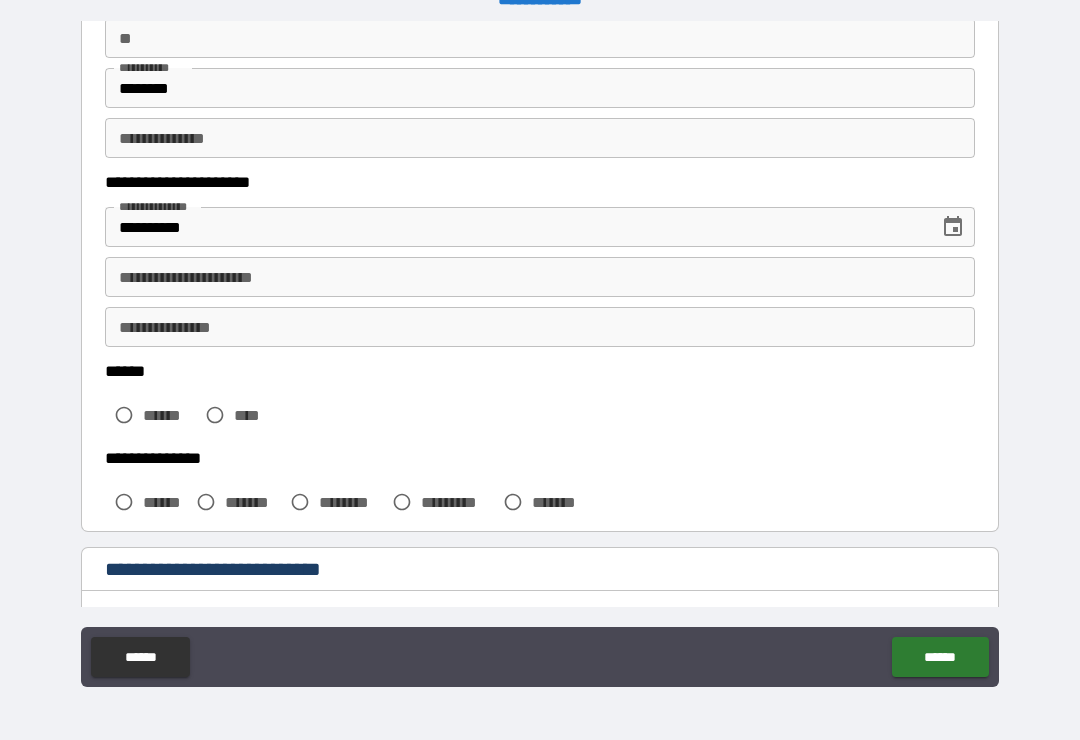 click on "**********" at bounding box center [540, 277] 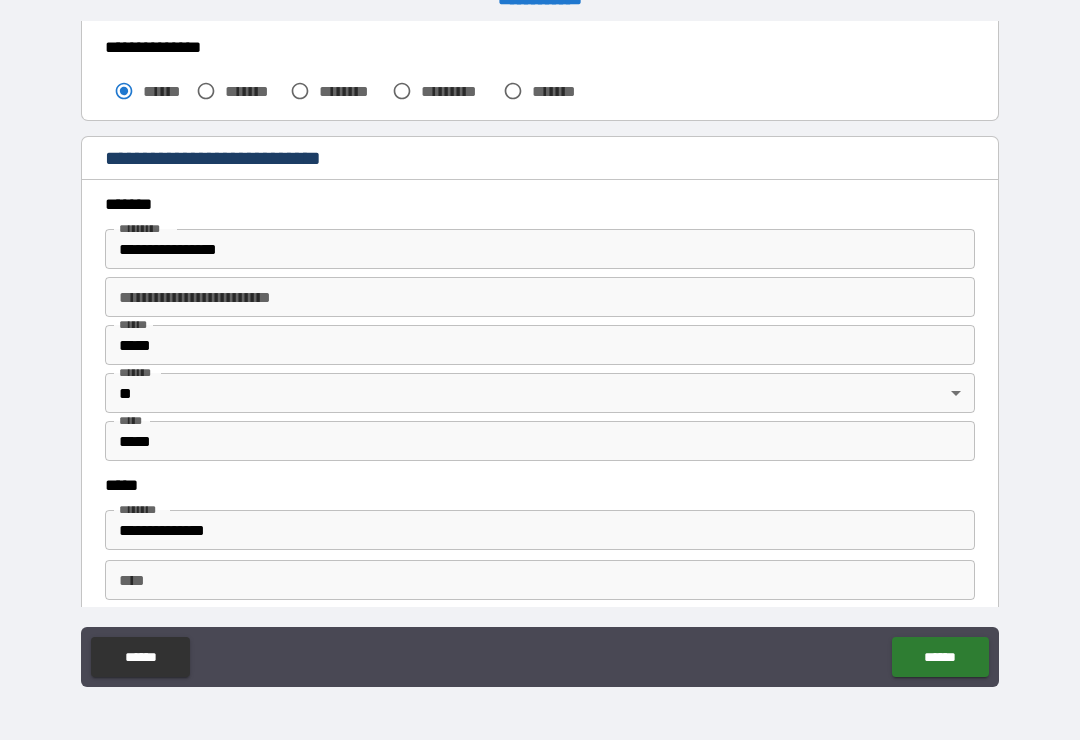 scroll, scrollTop: 674, scrollLeft: 0, axis: vertical 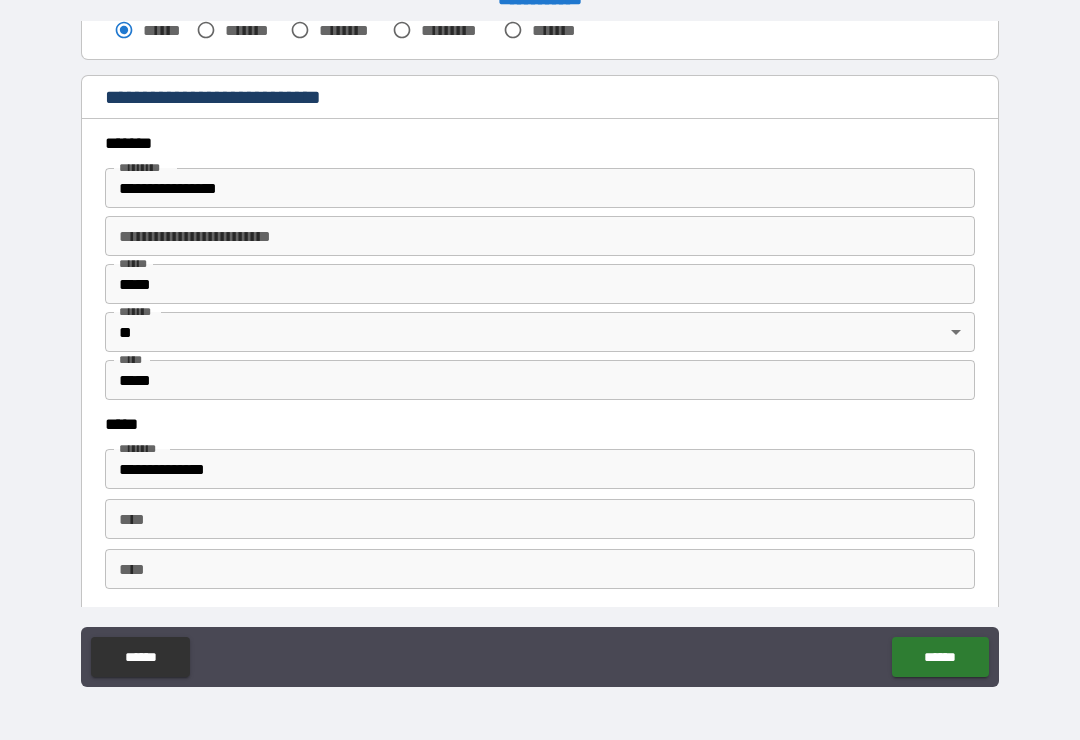 click on "*****" at bounding box center [540, 284] 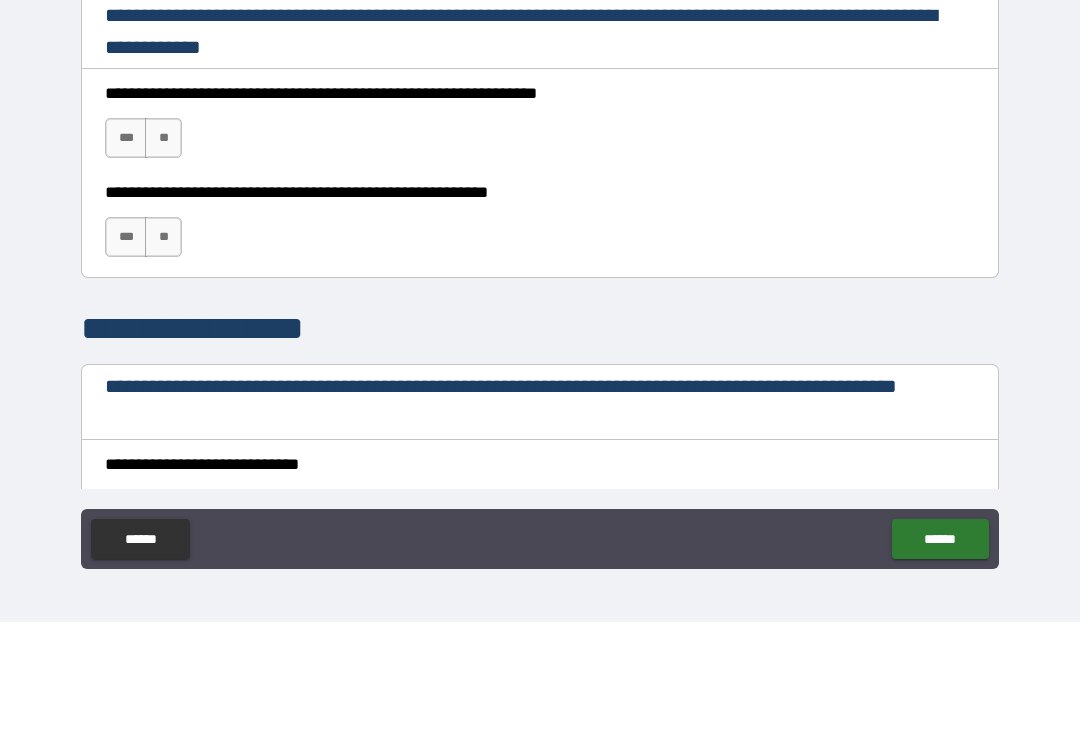 scroll, scrollTop: 1271, scrollLeft: 0, axis: vertical 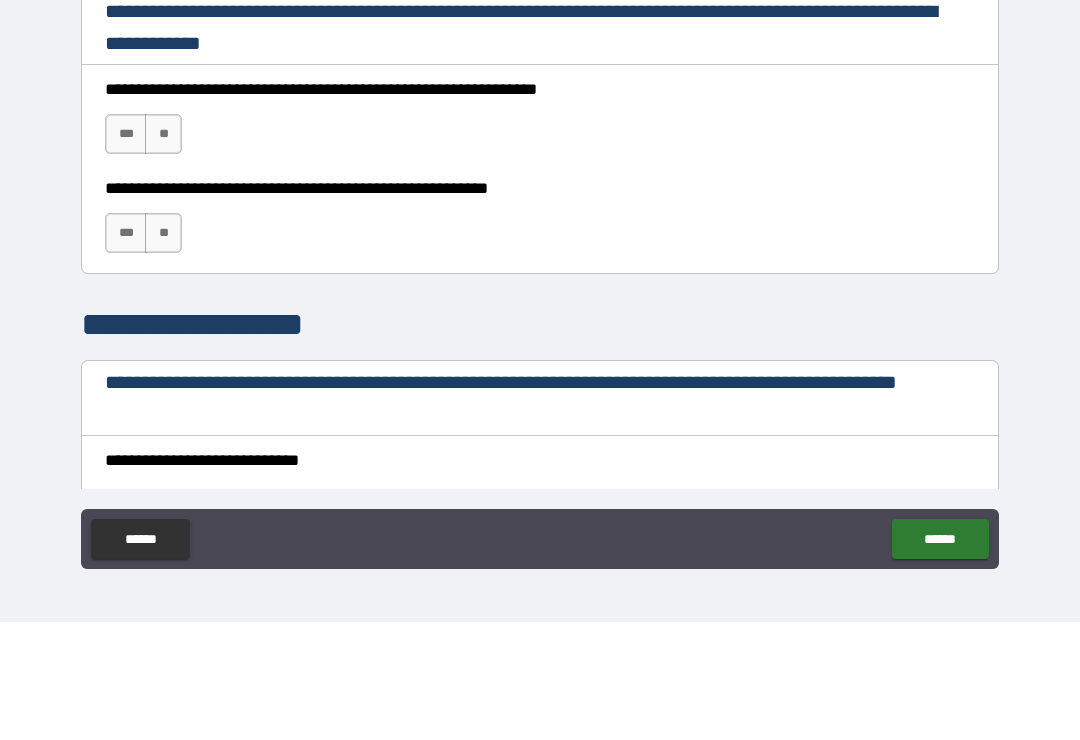 click on "***" at bounding box center [126, 252] 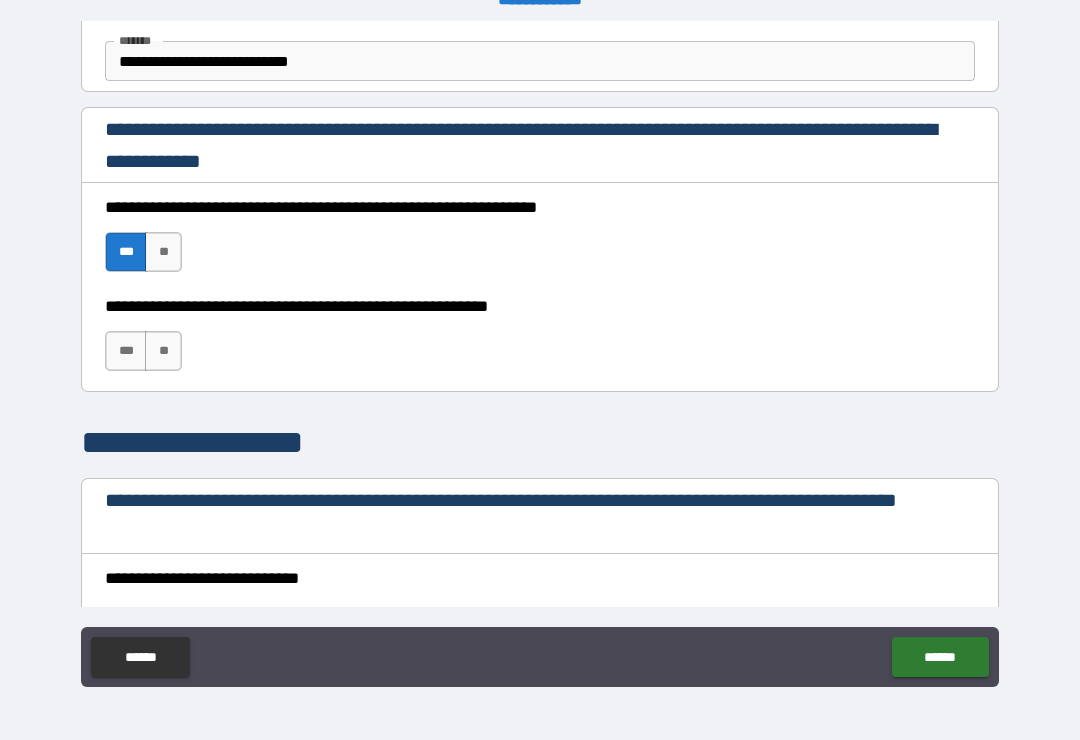 click on "***" at bounding box center (126, 351) 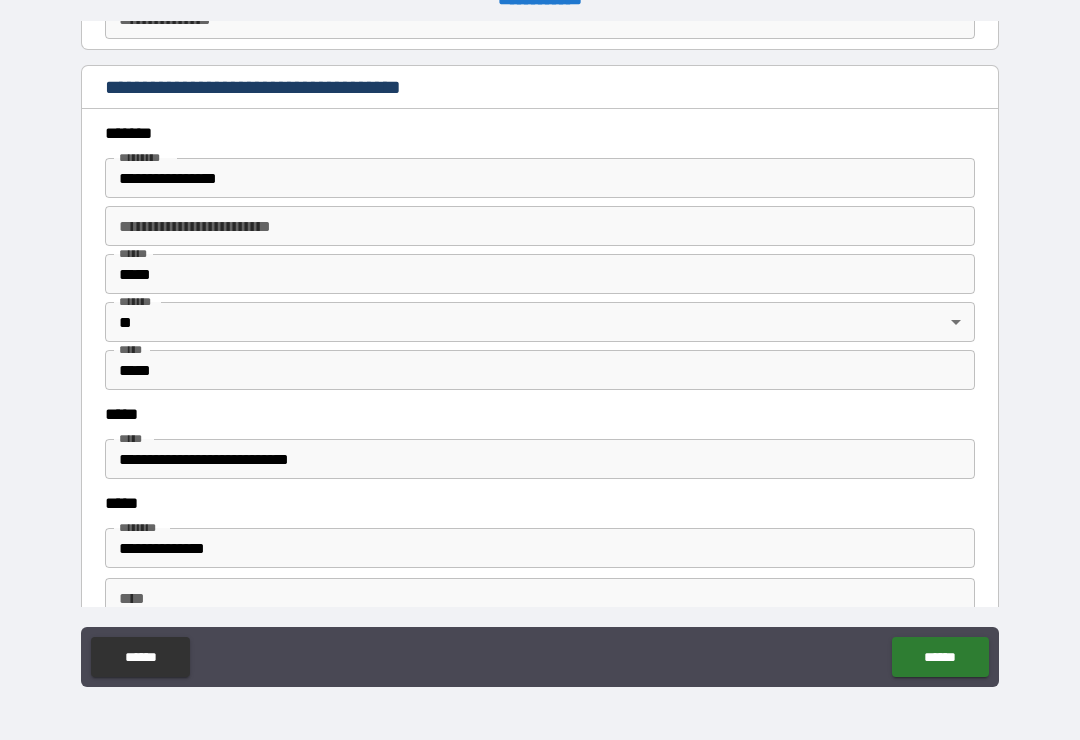 scroll, scrollTop: 2321, scrollLeft: 0, axis: vertical 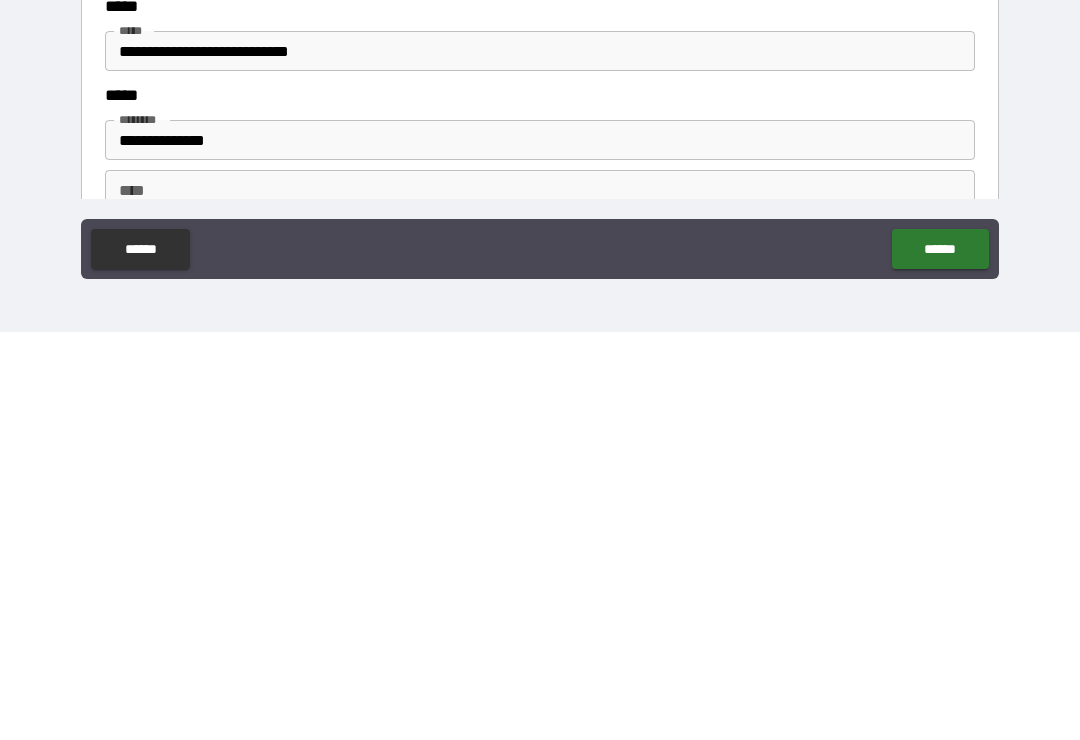 click on "******" at bounding box center (940, 657) 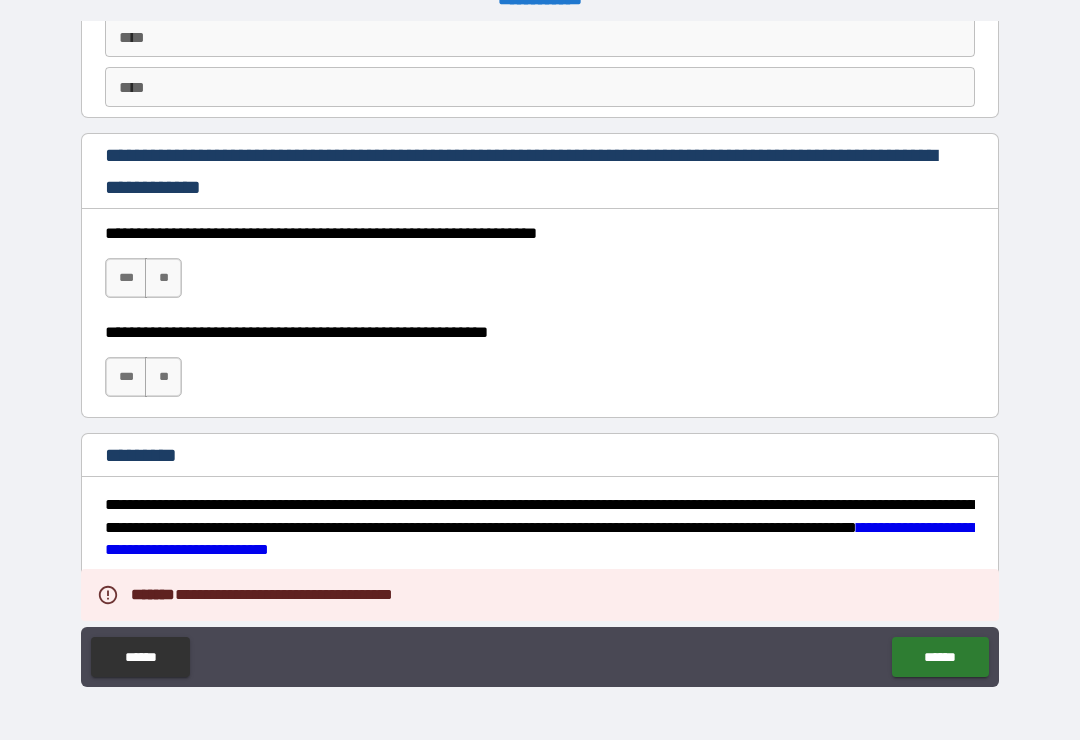 scroll, scrollTop: 2897, scrollLeft: 0, axis: vertical 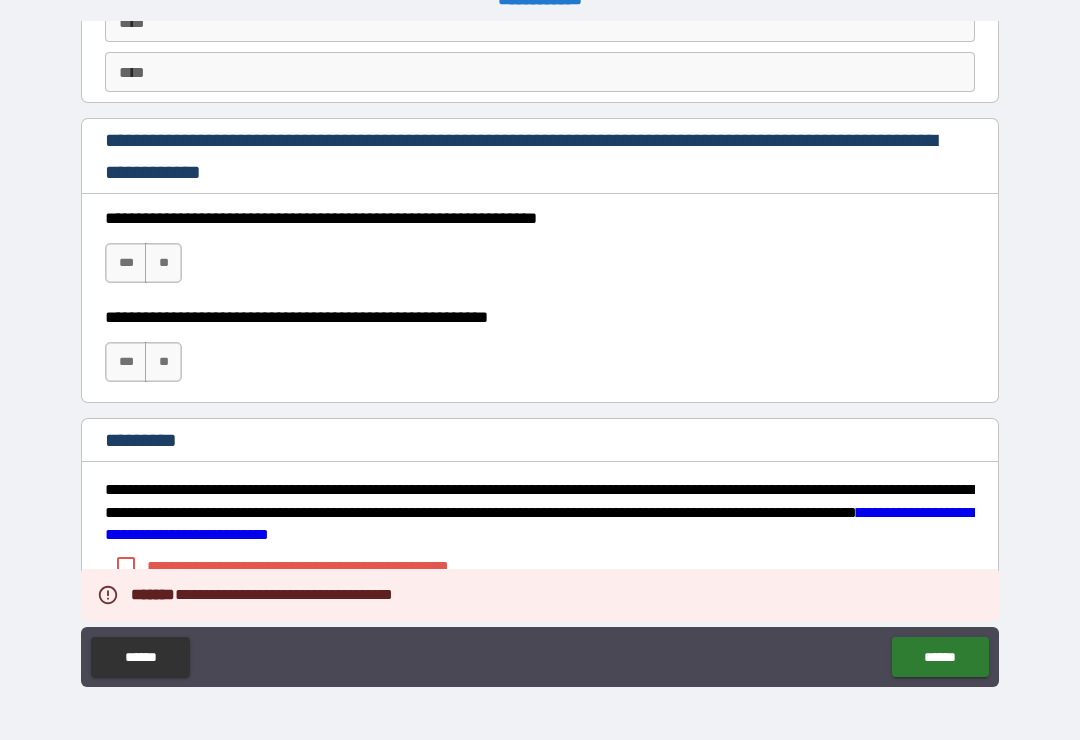click on "***" at bounding box center [126, 263] 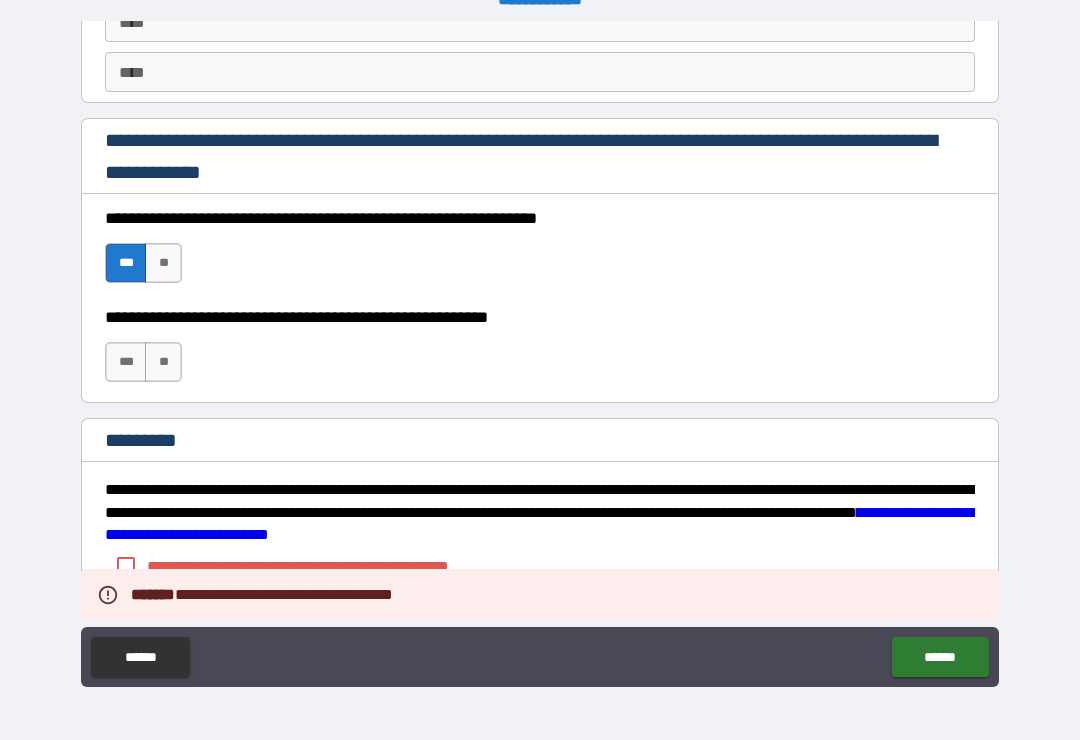 click on "***" at bounding box center [126, 362] 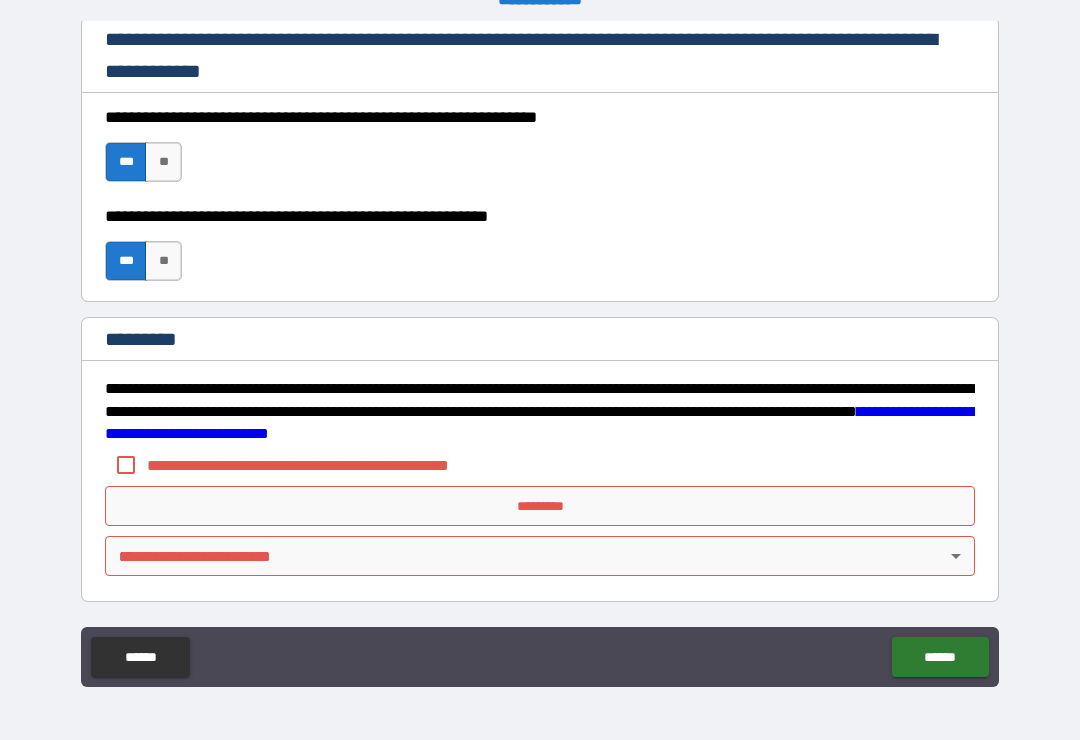 scroll, scrollTop: 2998, scrollLeft: 0, axis: vertical 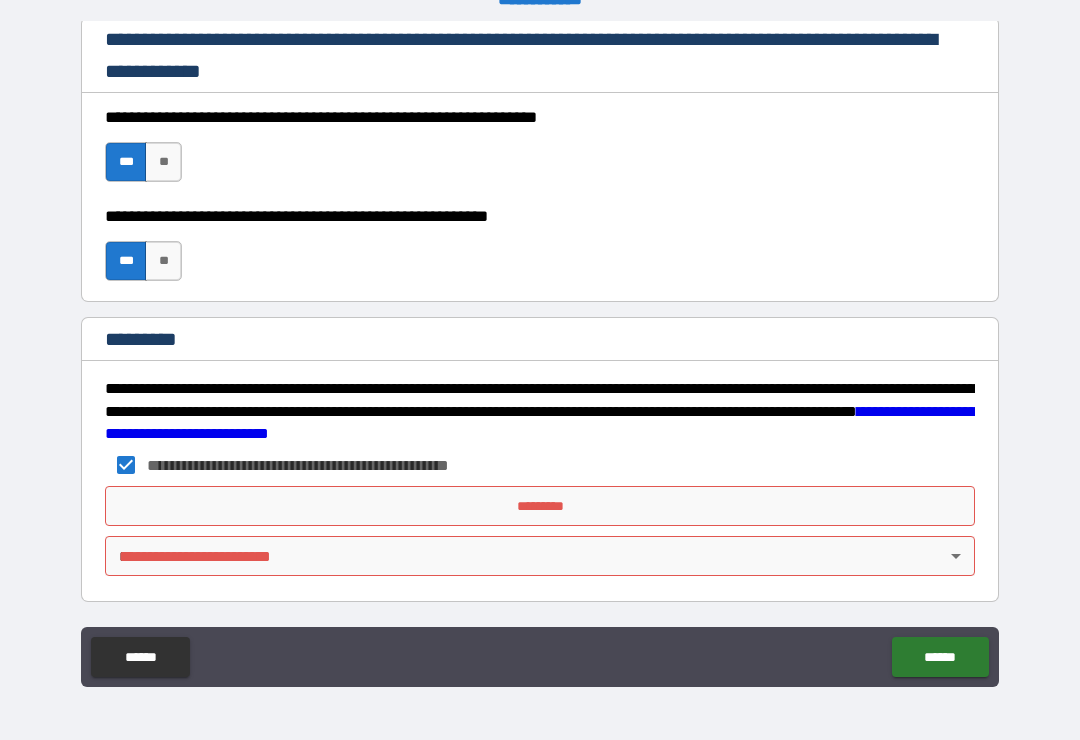 click on "*********" at bounding box center (540, 506) 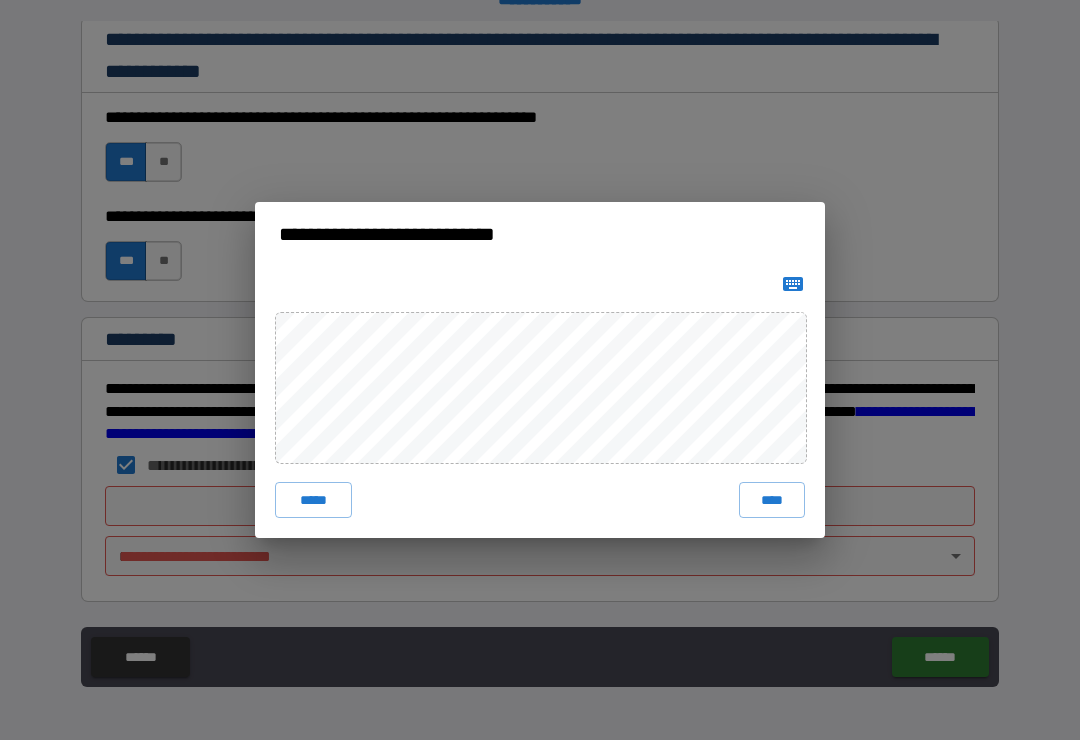 click on "****" at bounding box center (772, 500) 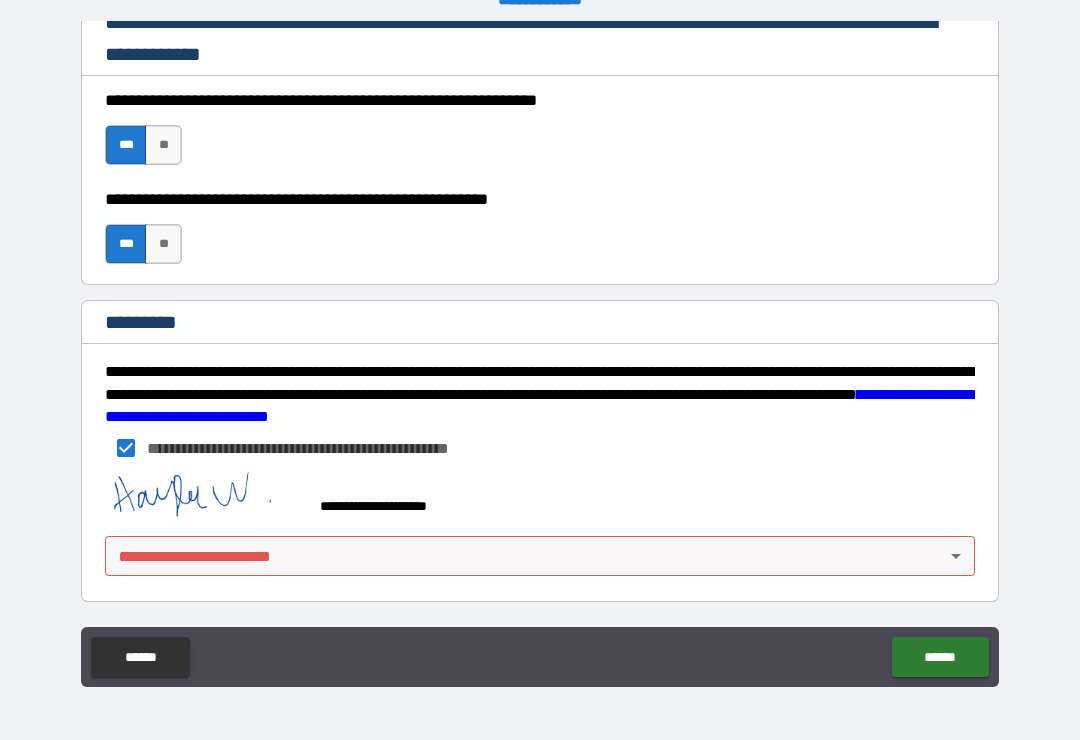 scroll, scrollTop: 3015, scrollLeft: 0, axis: vertical 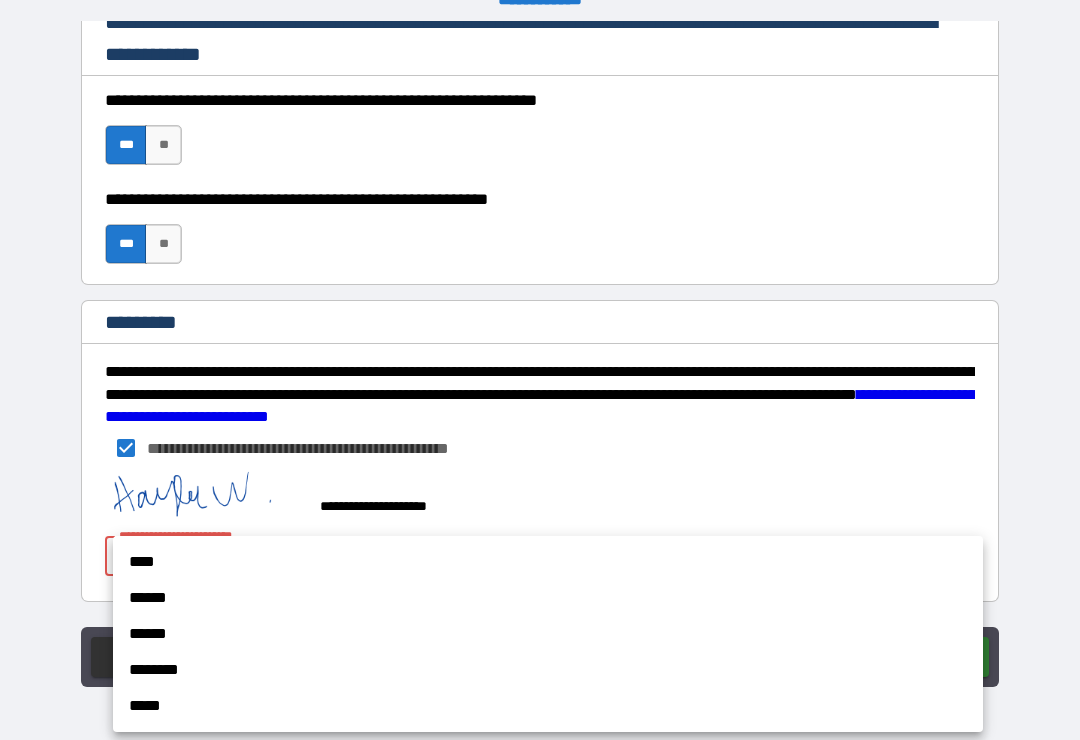 click on "******" at bounding box center [548, 598] 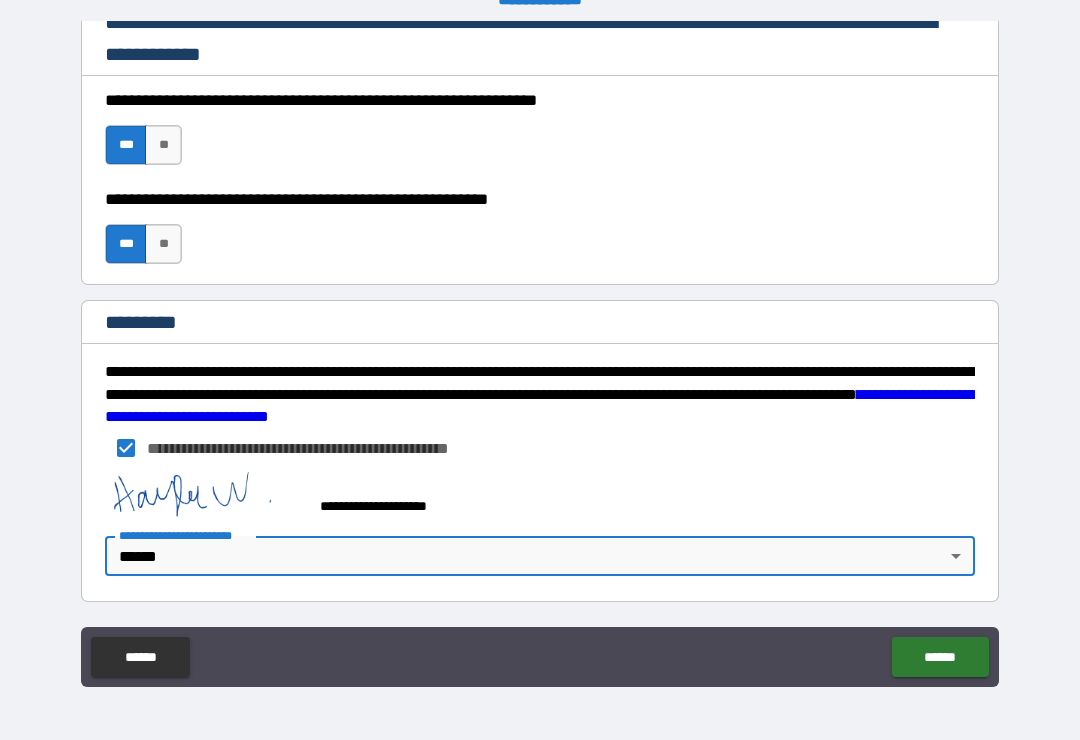 click on "******" at bounding box center (940, 657) 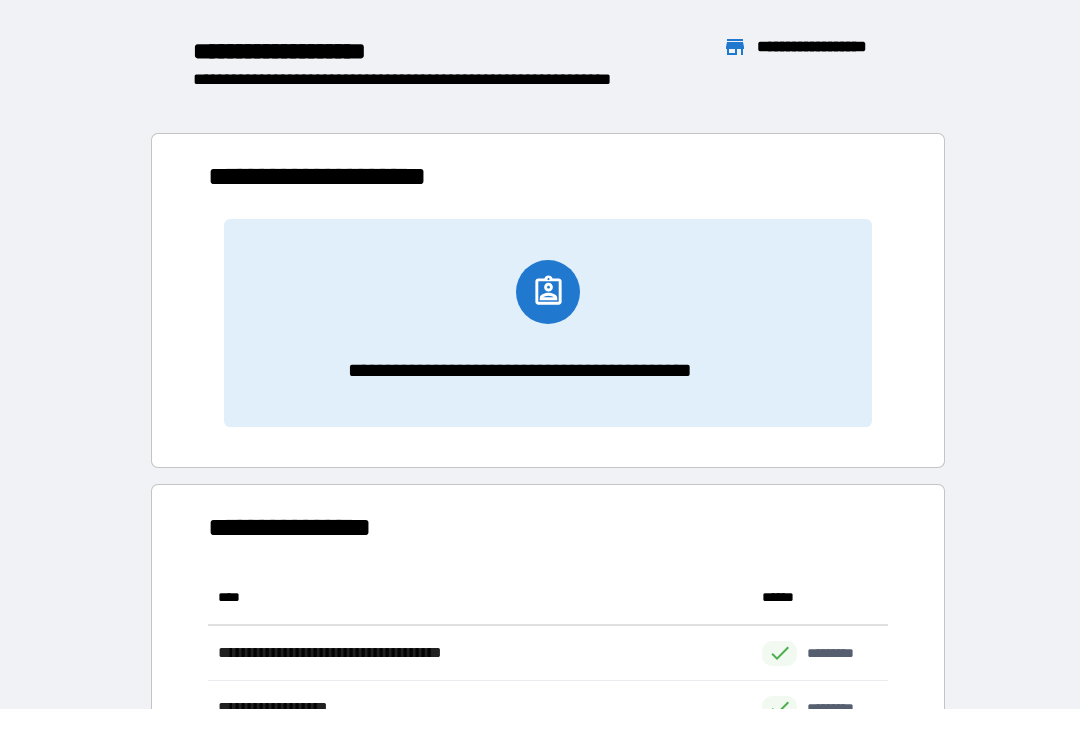 scroll, scrollTop: 1, scrollLeft: 1, axis: both 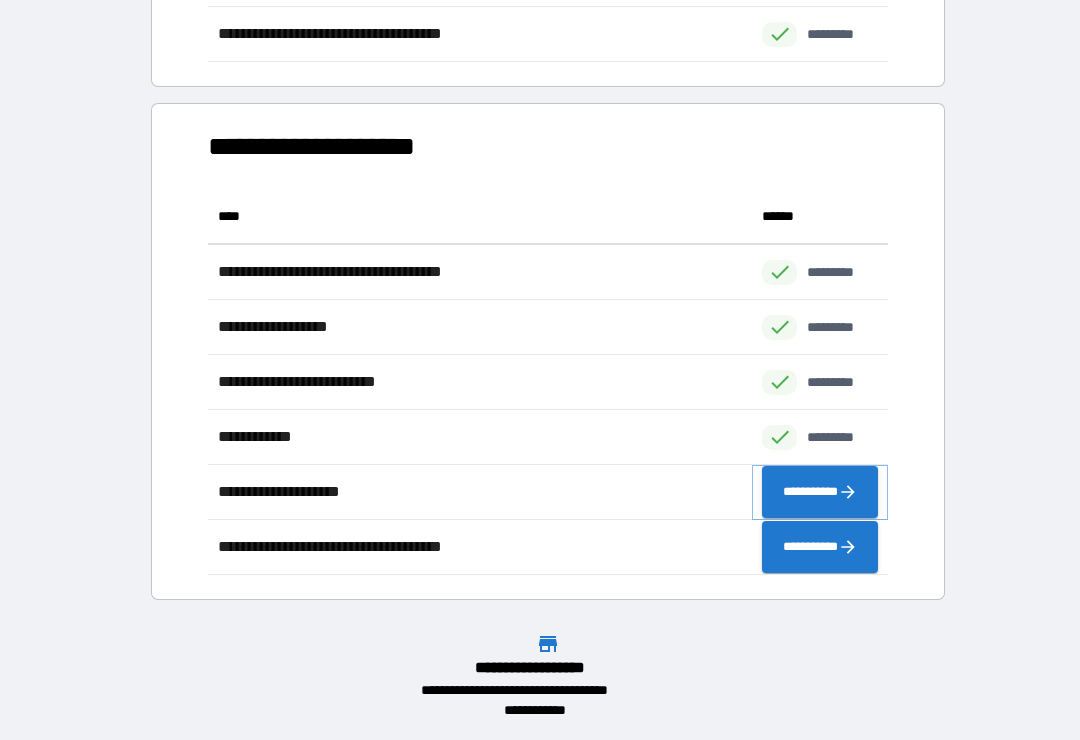 click on "**********" at bounding box center (820, 492) 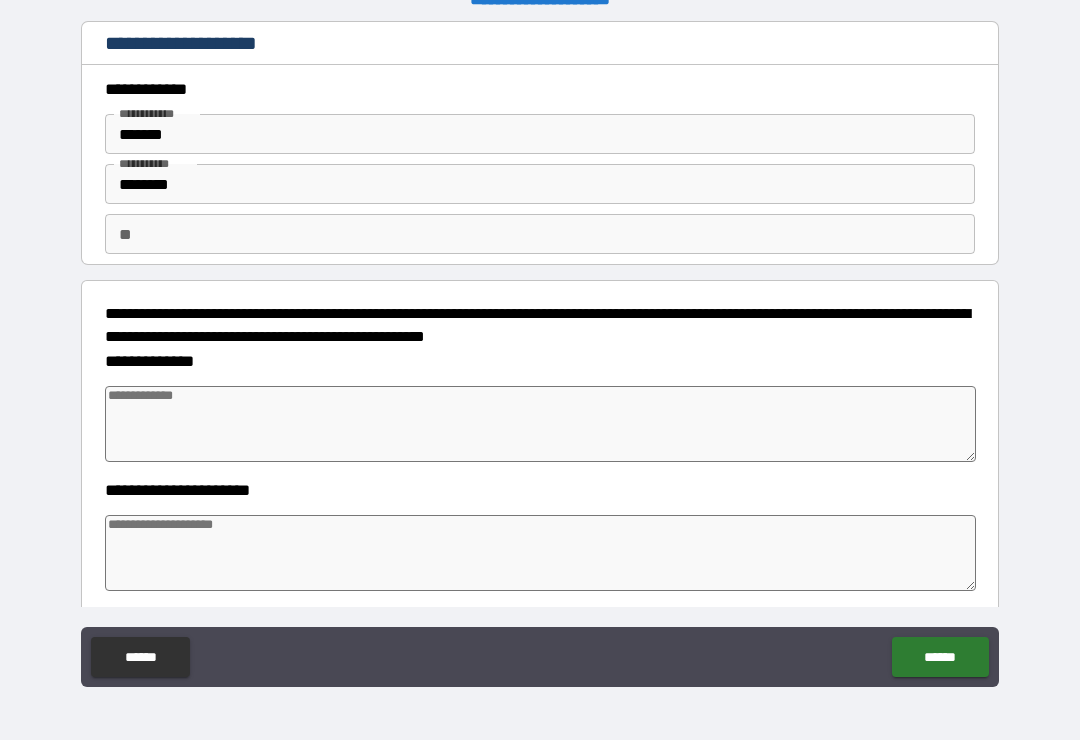 click at bounding box center (540, 424) 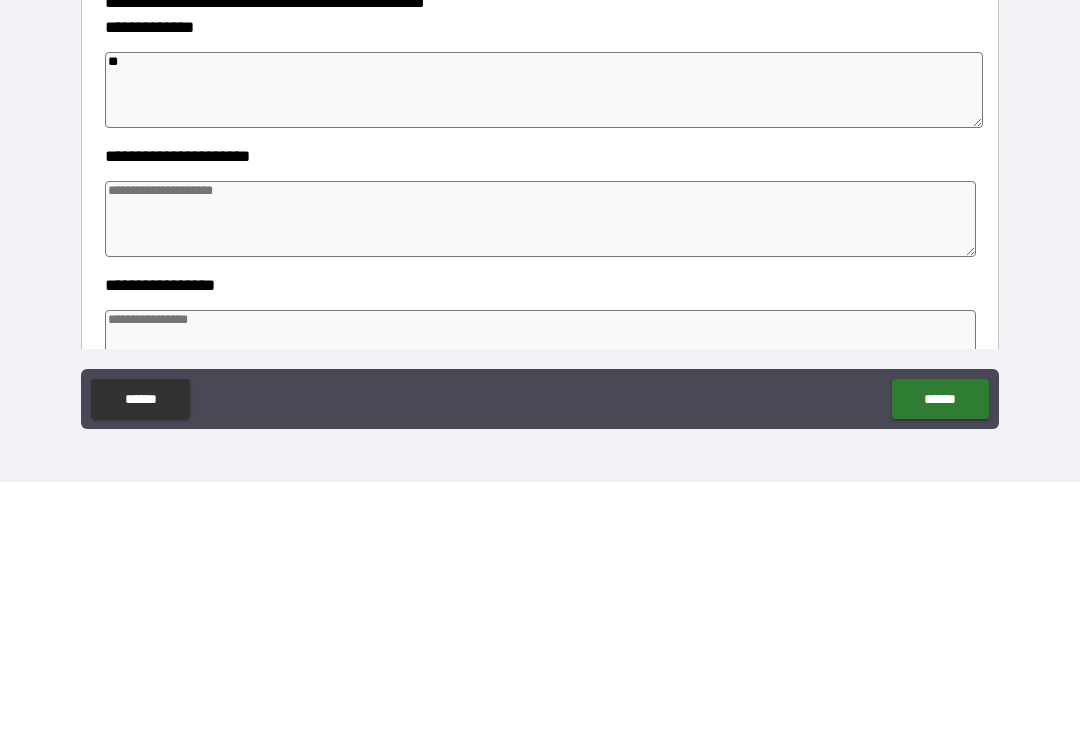 scroll, scrollTop: 80, scrollLeft: 0, axis: vertical 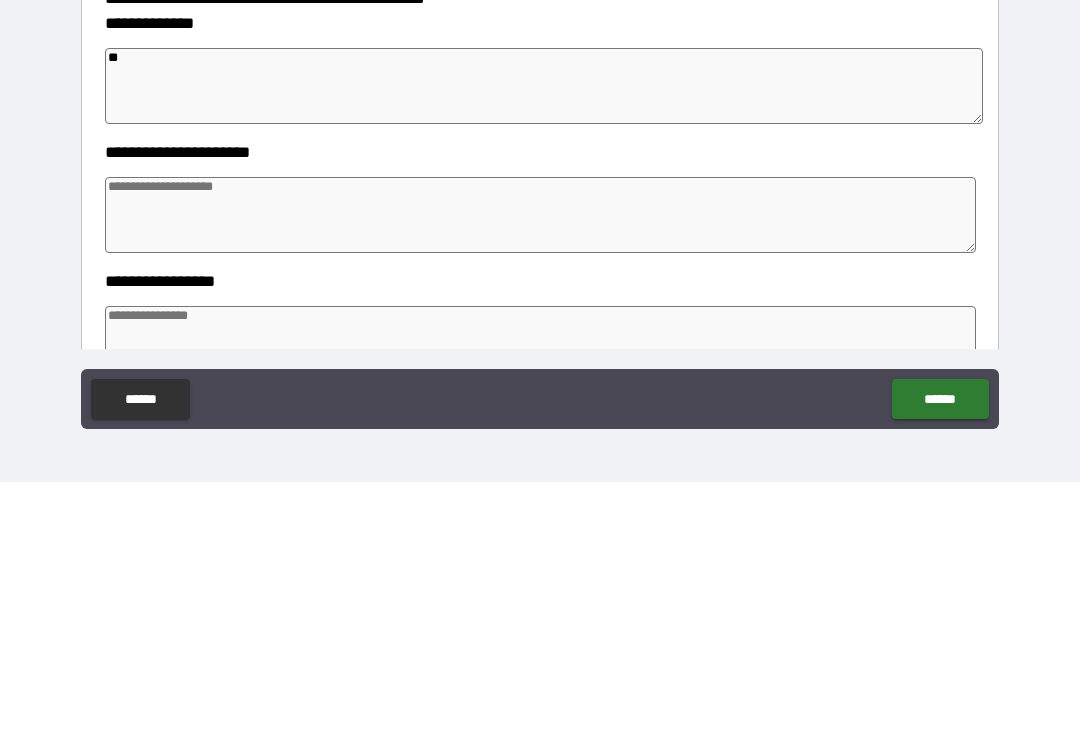 click at bounding box center (540, 473) 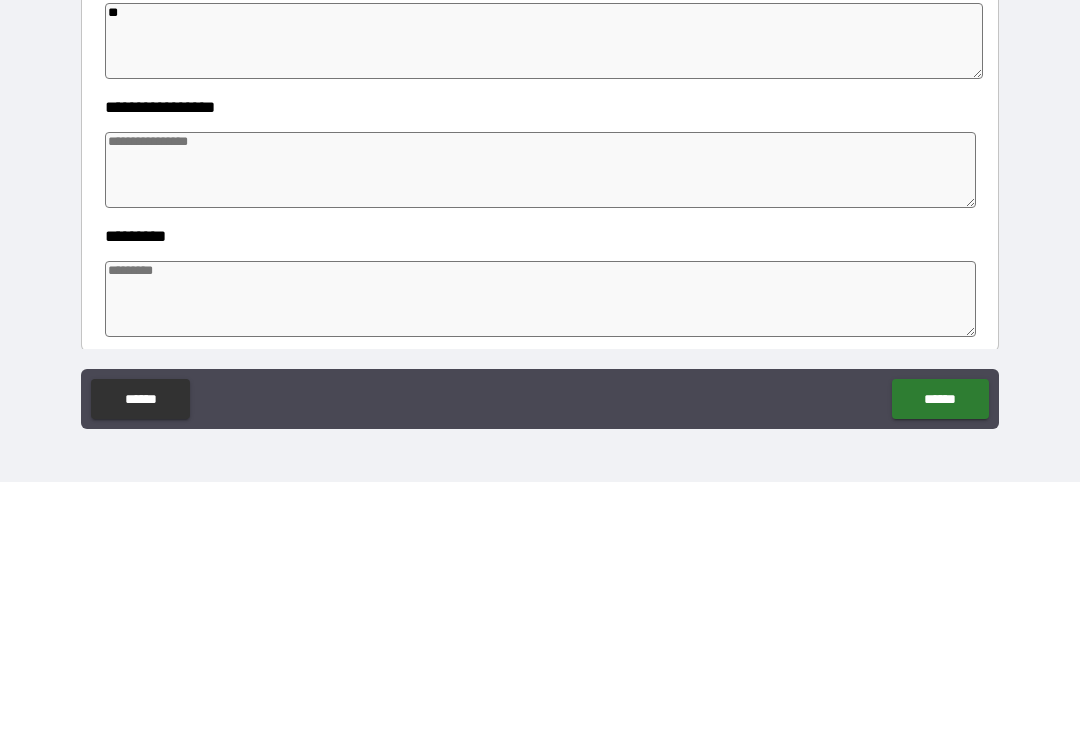 scroll, scrollTop: 281, scrollLeft: 0, axis: vertical 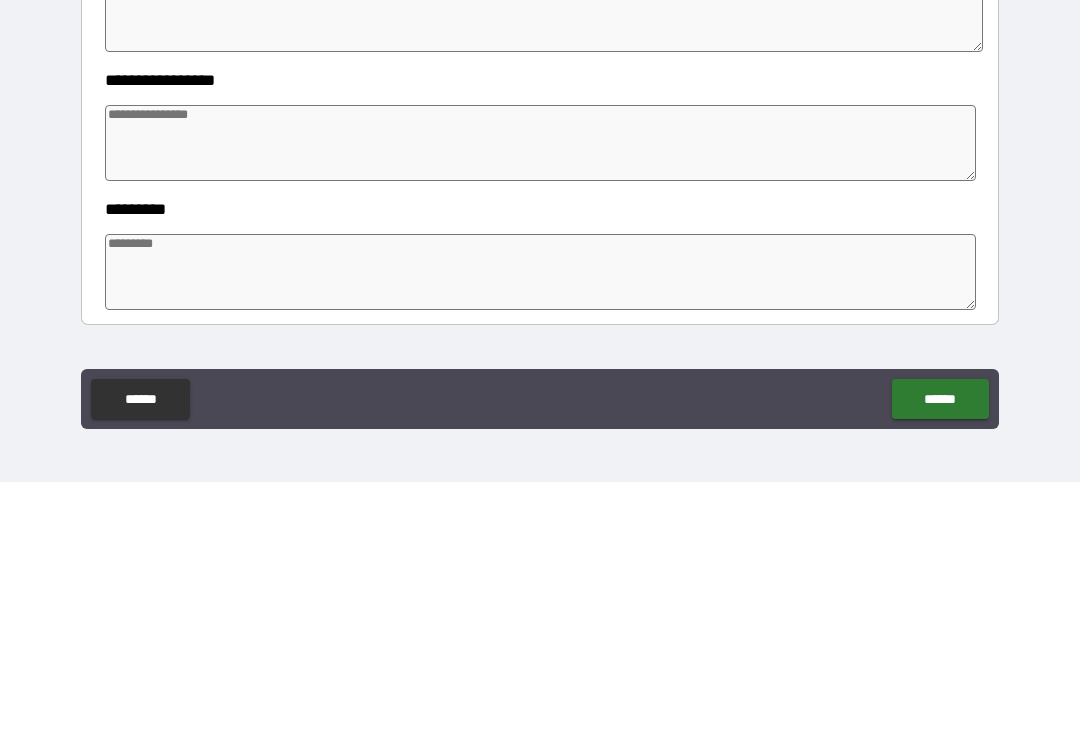 click at bounding box center [540, 401] 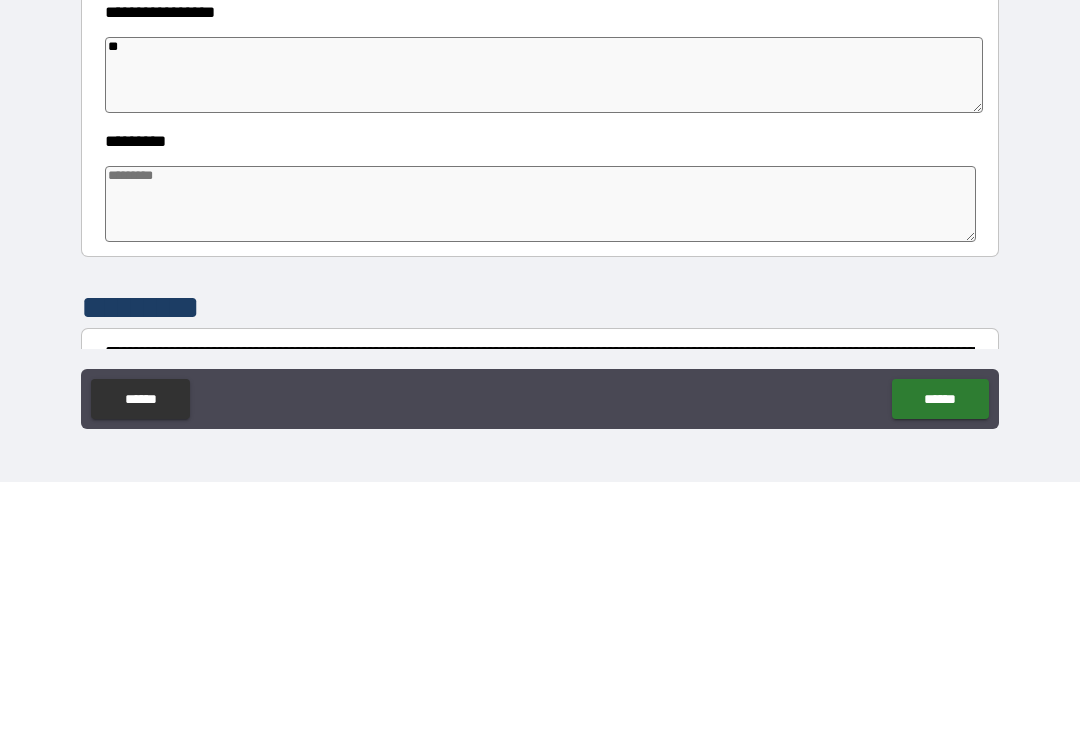 scroll, scrollTop: 346, scrollLeft: 0, axis: vertical 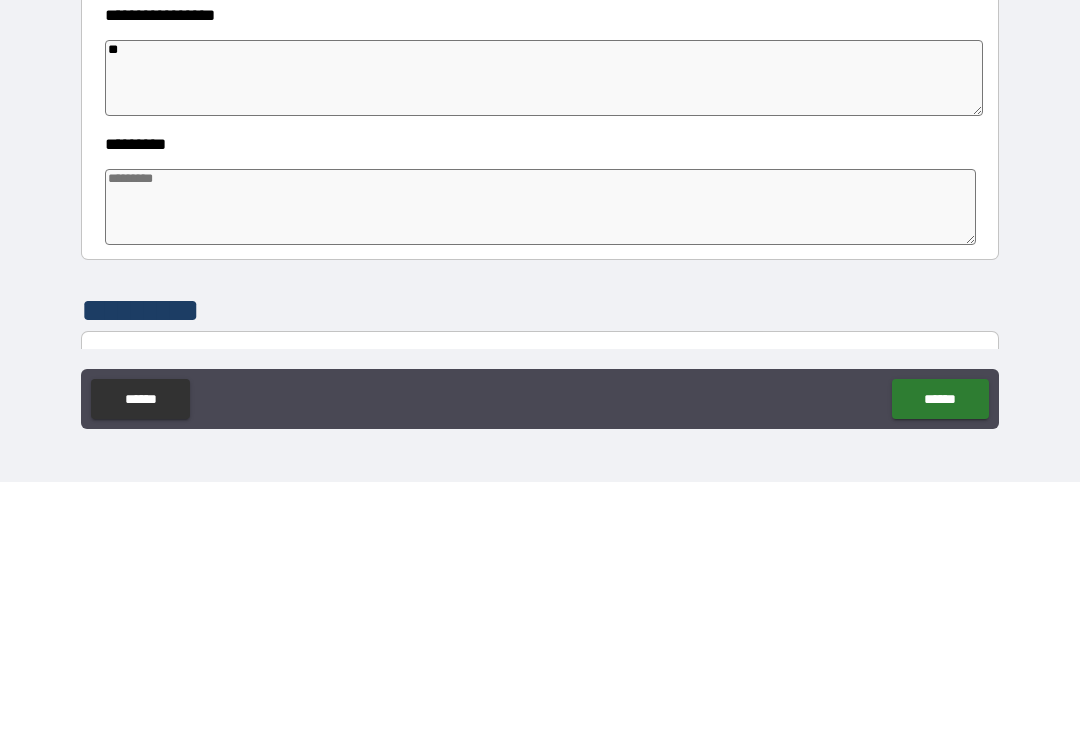 click at bounding box center (540, 465) 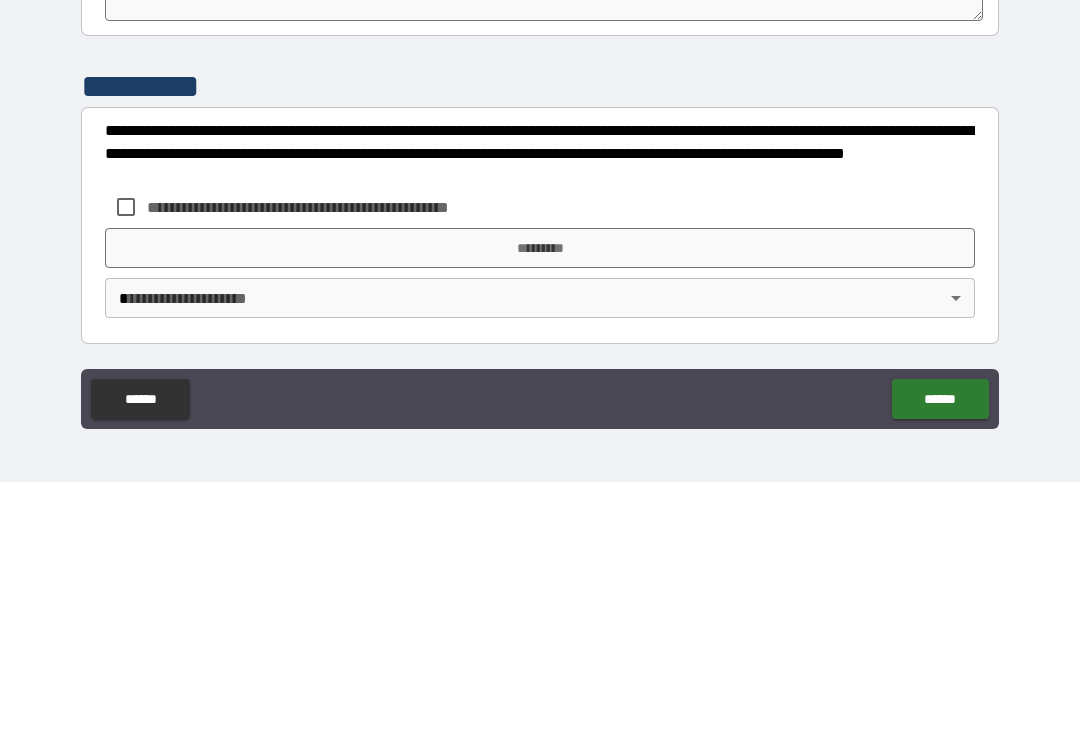 scroll, scrollTop: 570, scrollLeft: 0, axis: vertical 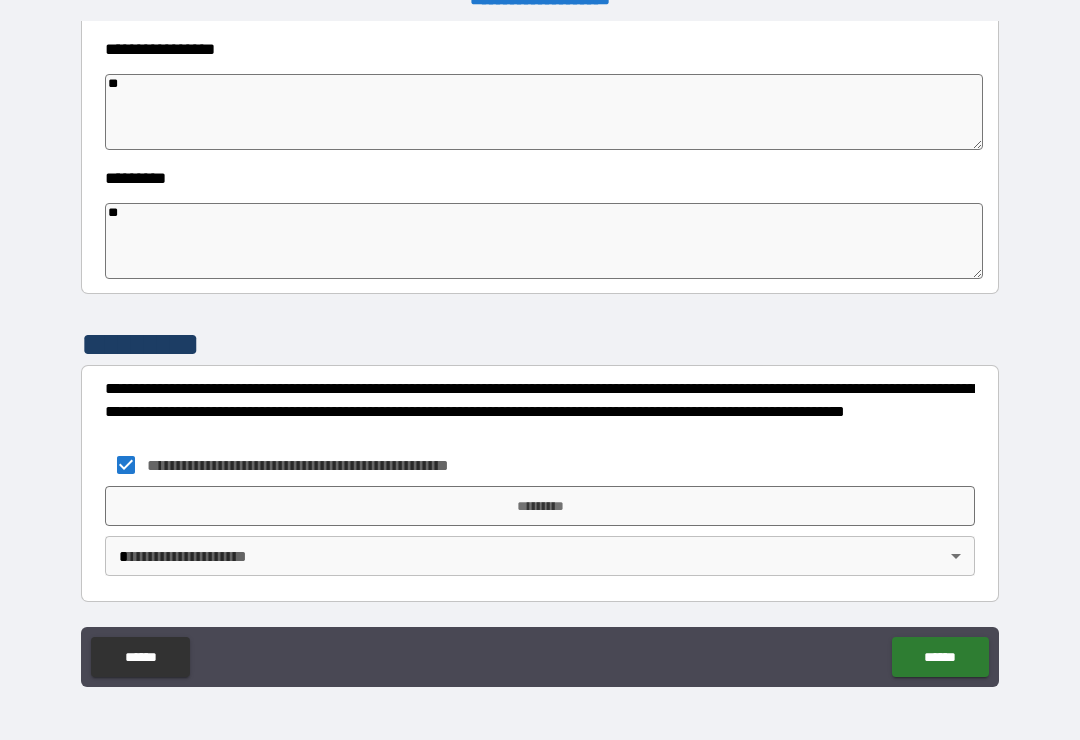 click on "*********" at bounding box center (540, 506) 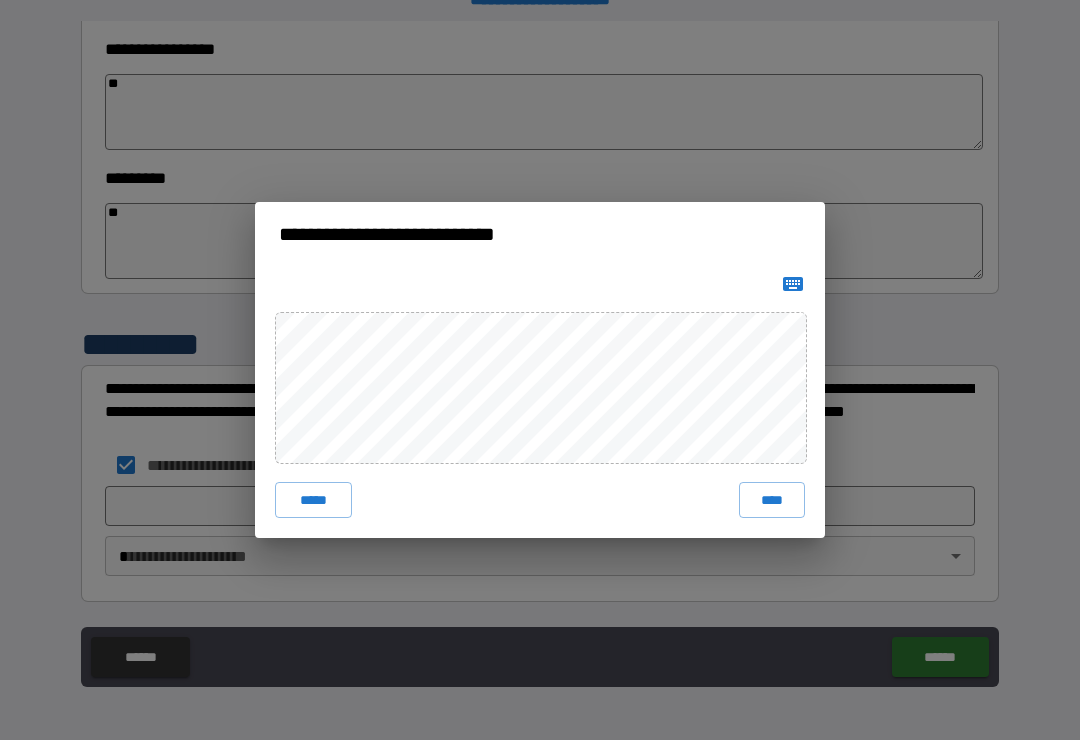click on "****" at bounding box center (772, 500) 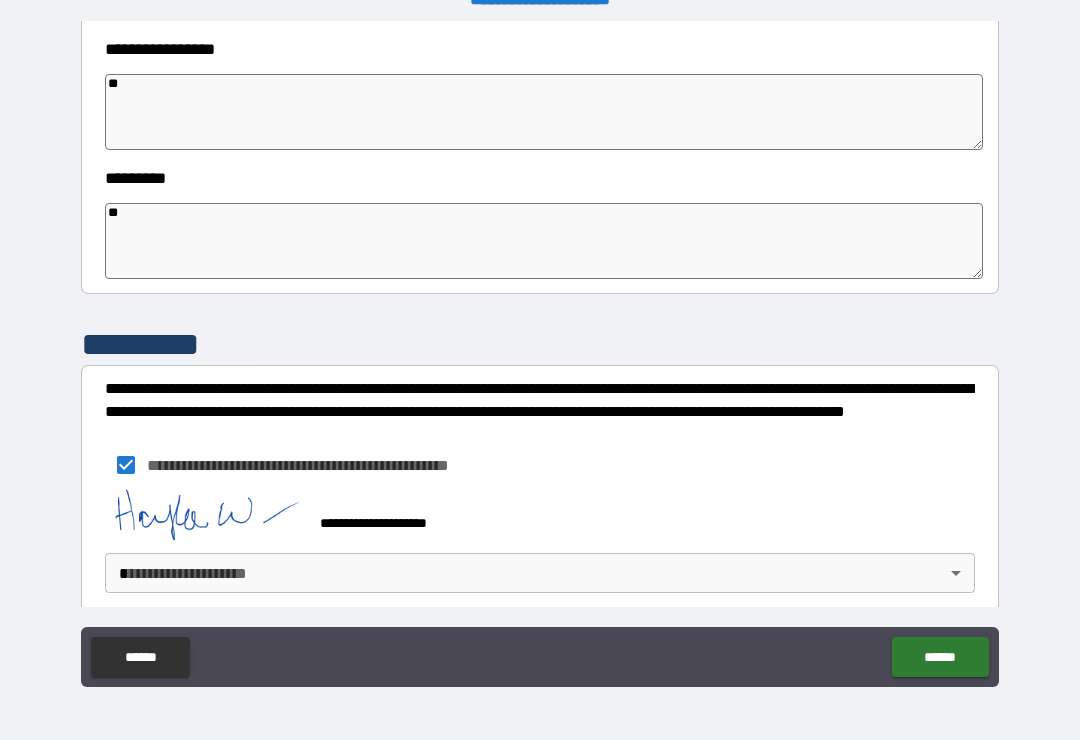 click on "**********" at bounding box center (540, 354) 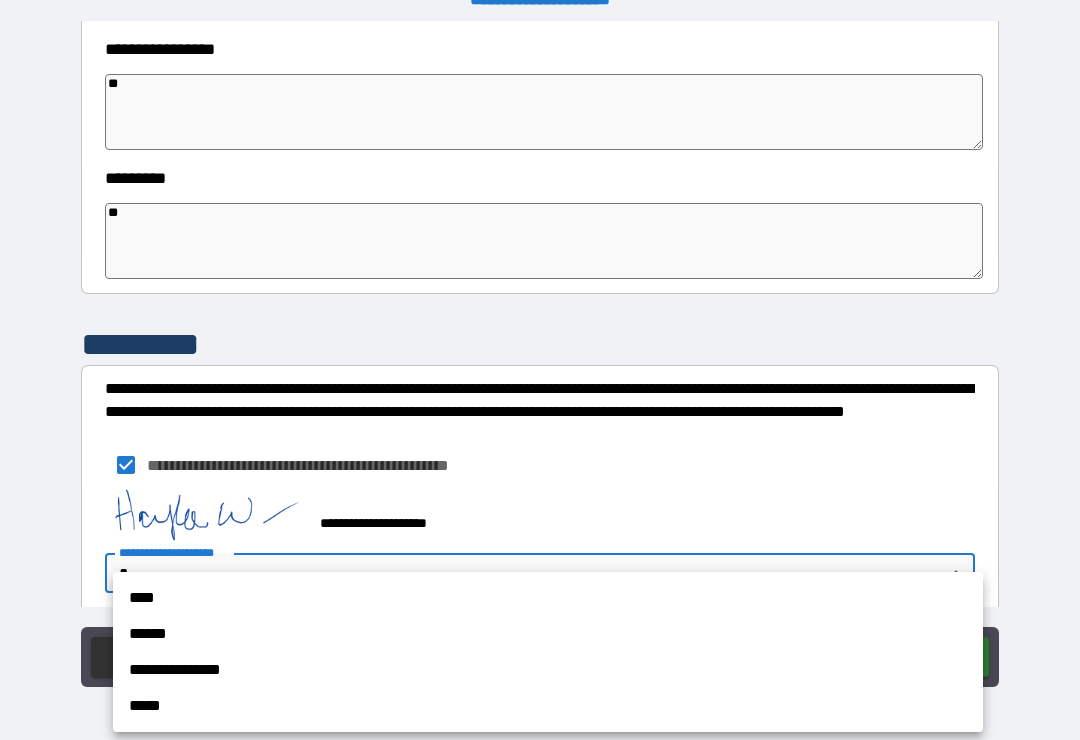 click on "******" at bounding box center (548, 634) 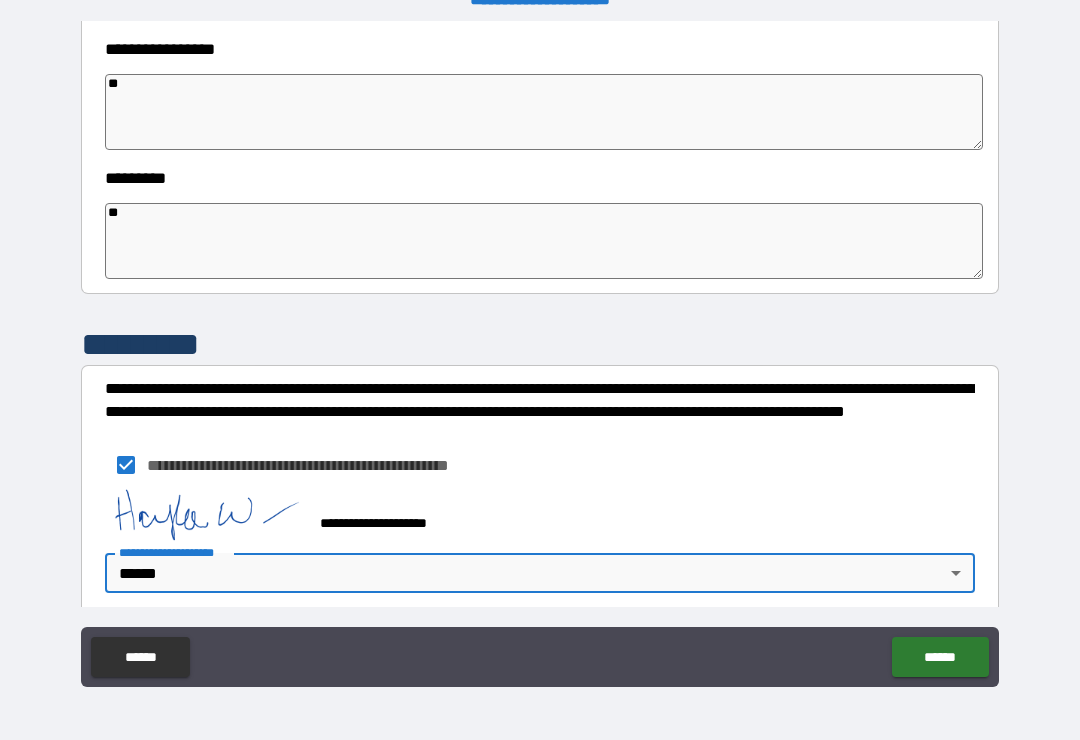 click on "**********" at bounding box center (540, 354) 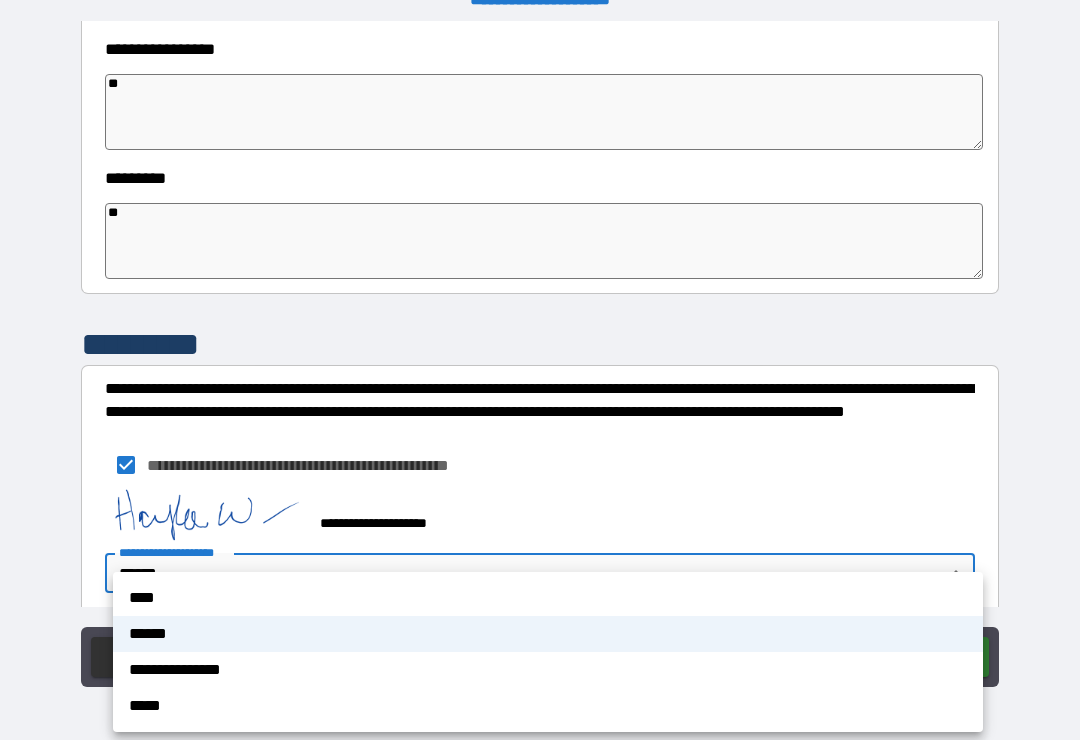 click on "**********" at bounding box center [548, 670] 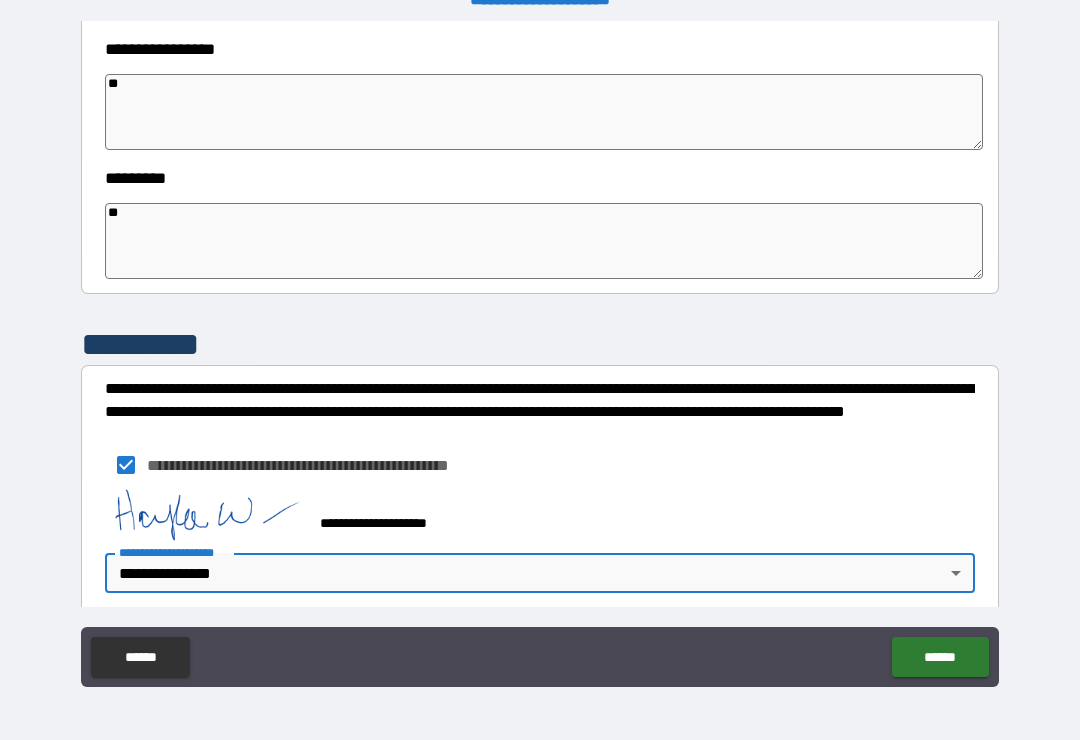 click on "******" at bounding box center (940, 657) 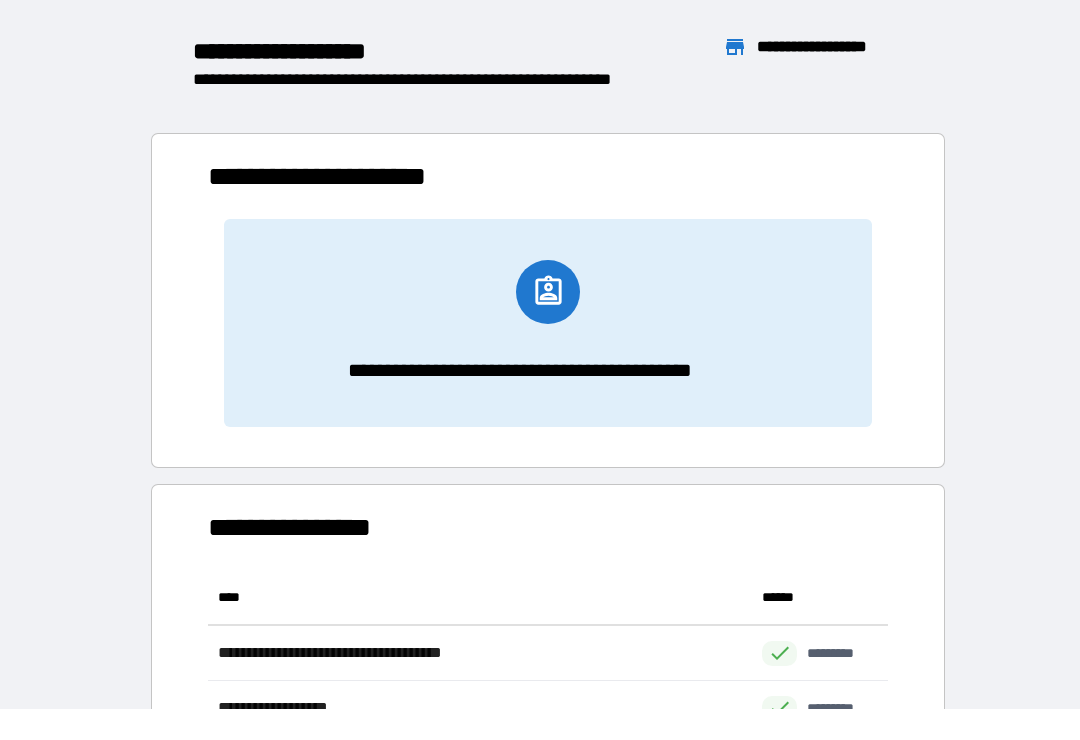 scroll, scrollTop: 386, scrollLeft: 680, axis: both 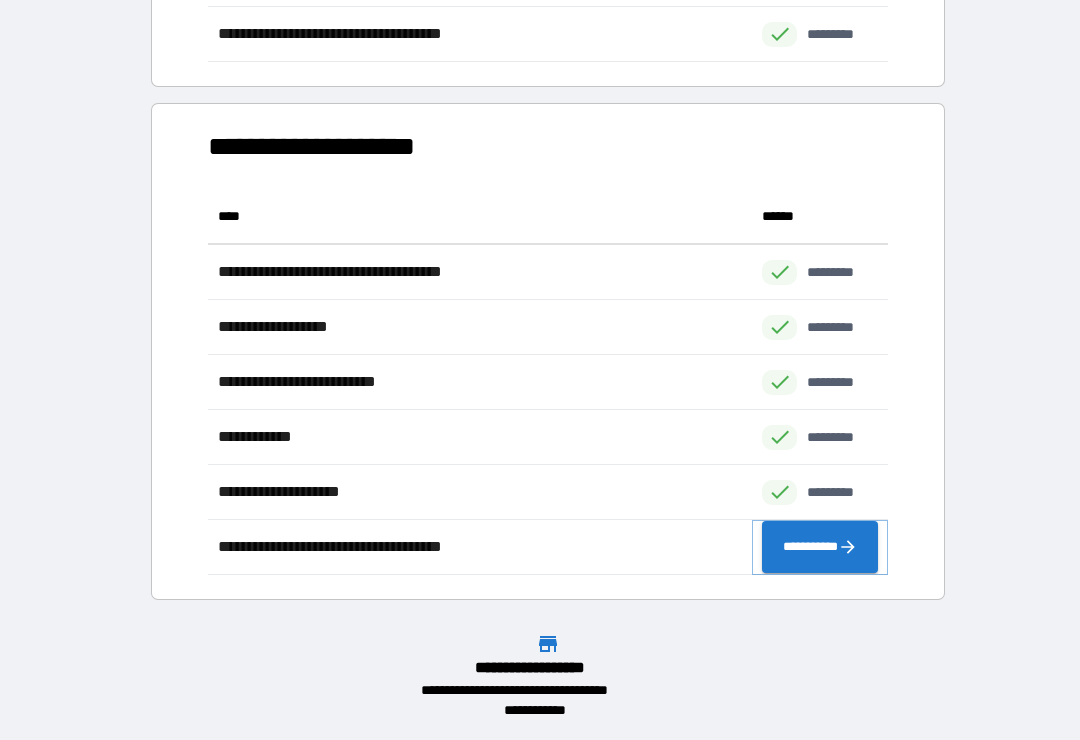 click on "**********" at bounding box center [820, 547] 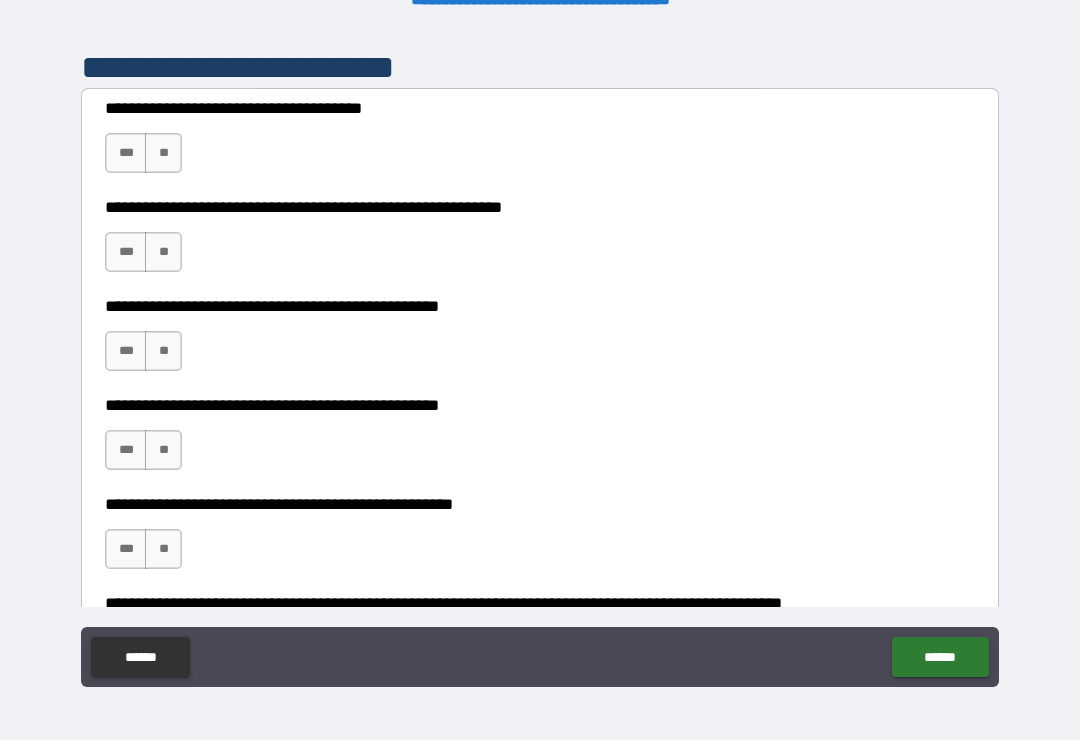 scroll, scrollTop: 396, scrollLeft: 0, axis: vertical 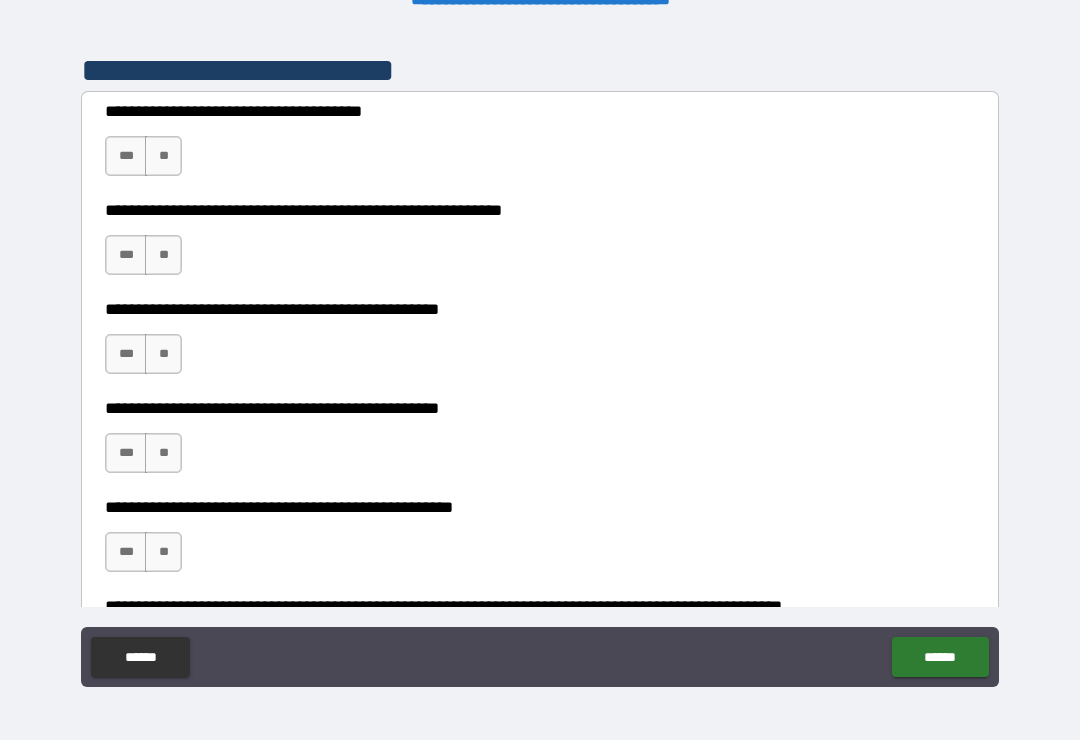 click on "**" at bounding box center [163, 156] 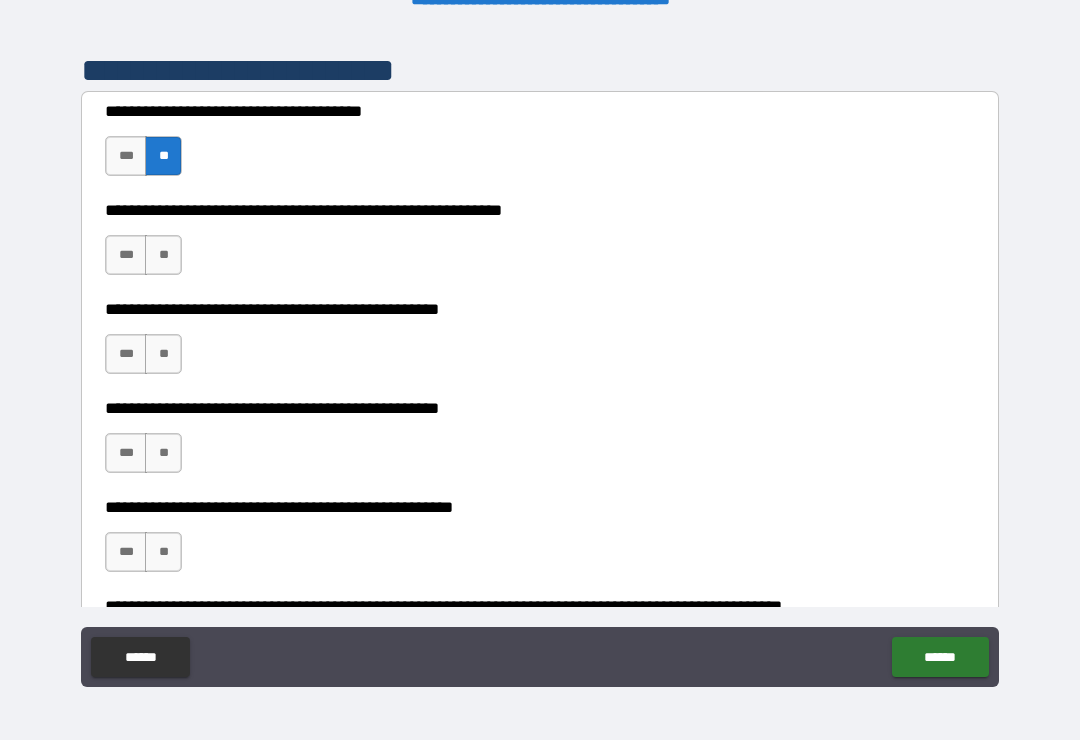 click on "**" at bounding box center [163, 255] 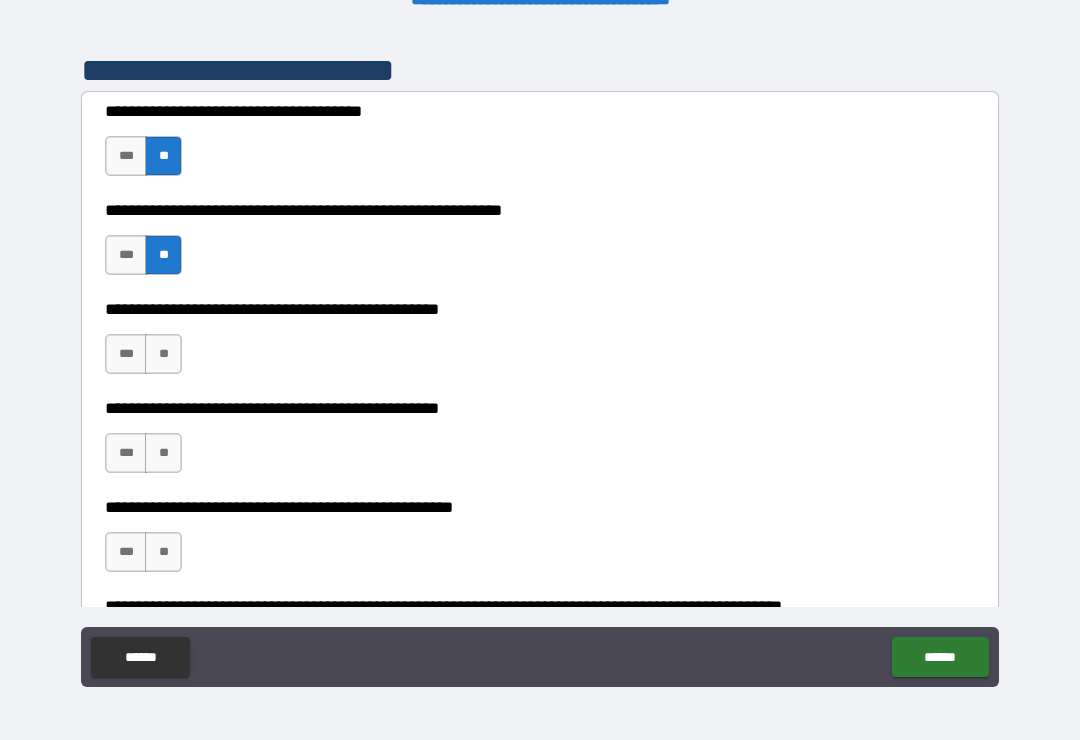 click on "**" at bounding box center [163, 354] 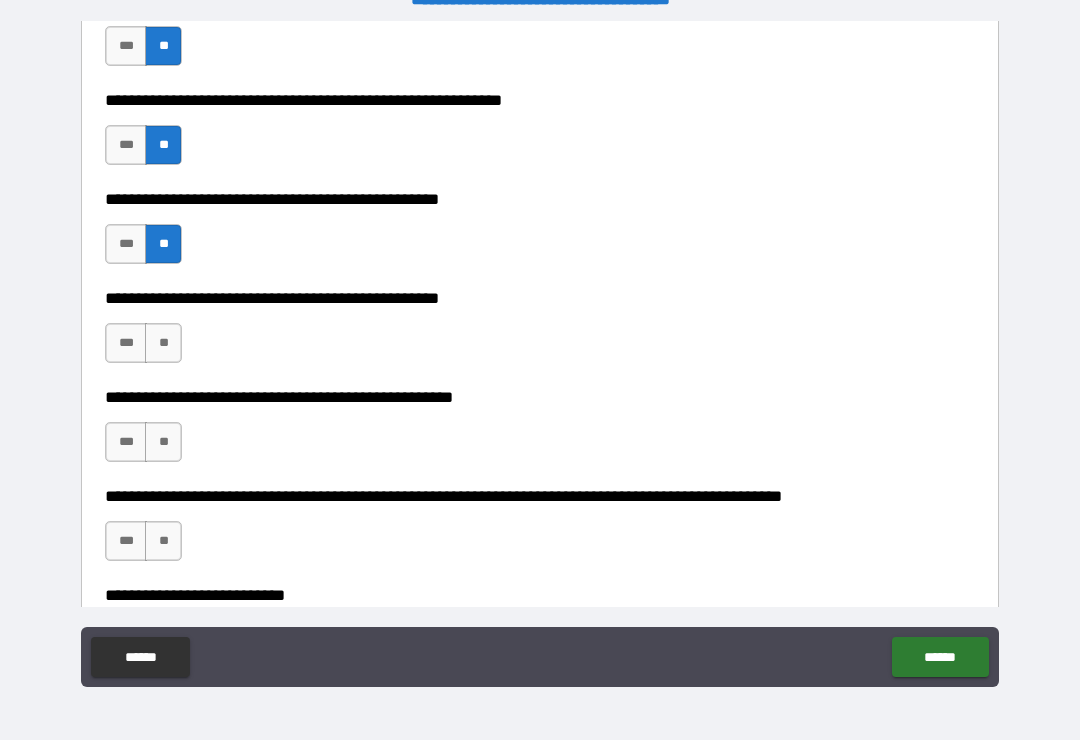 scroll, scrollTop: 578, scrollLeft: 0, axis: vertical 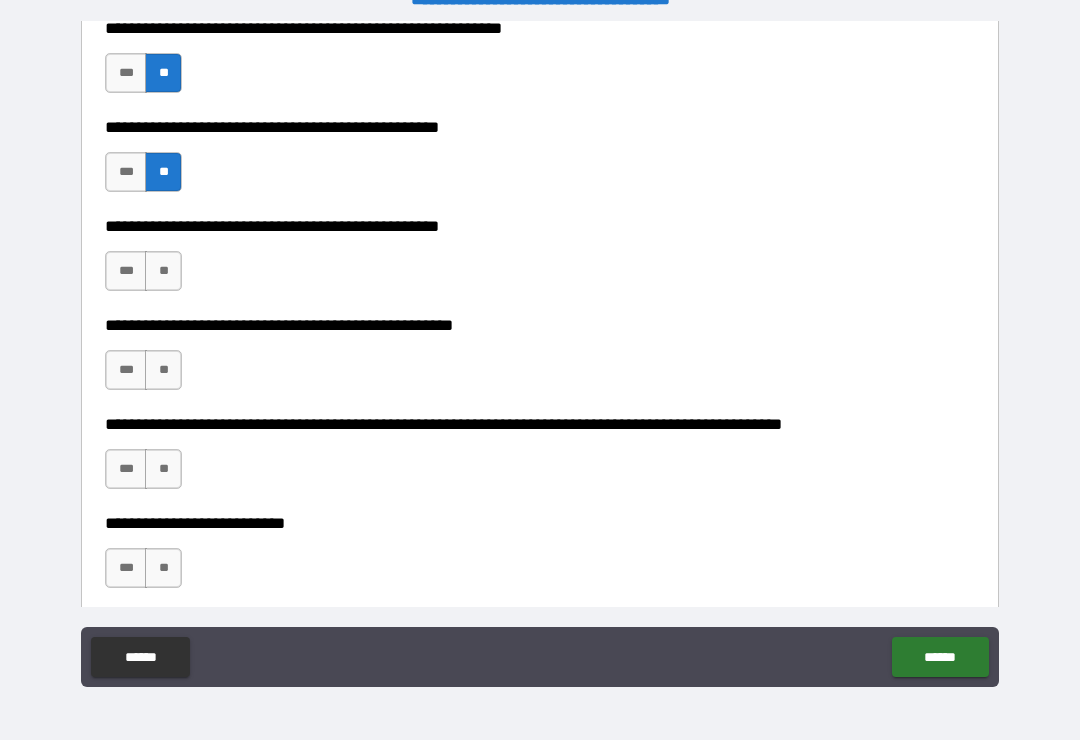 click on "**" at bounding box center (163, 271) 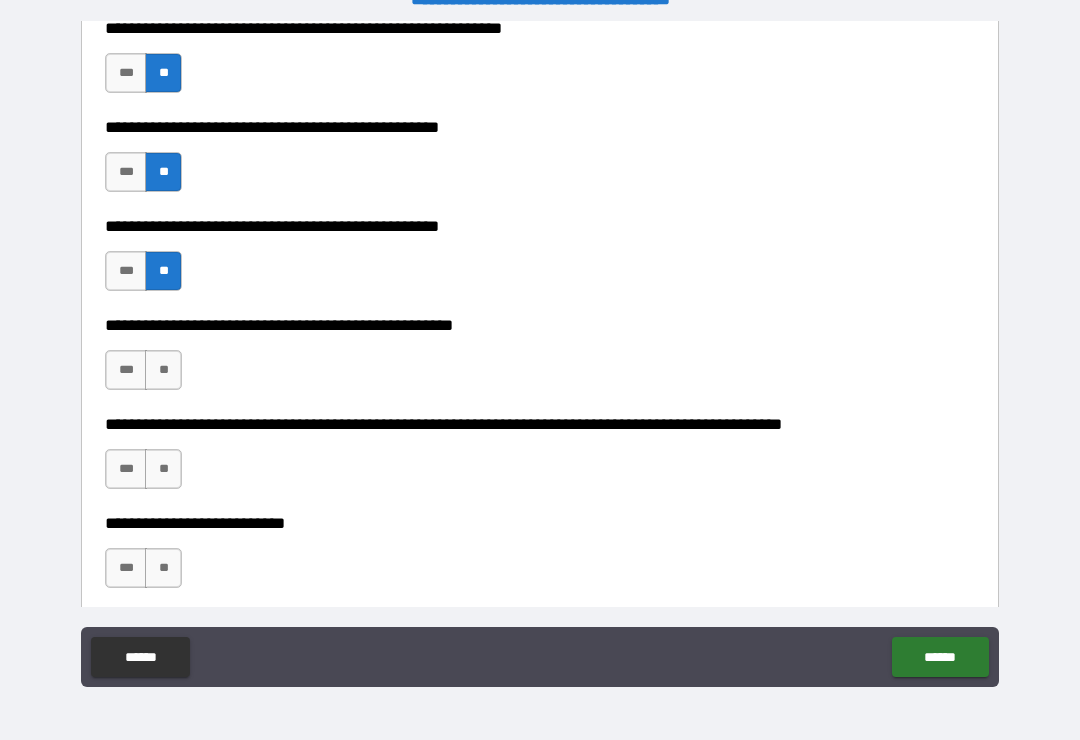 click on "**" at bounding box center (163, 370) 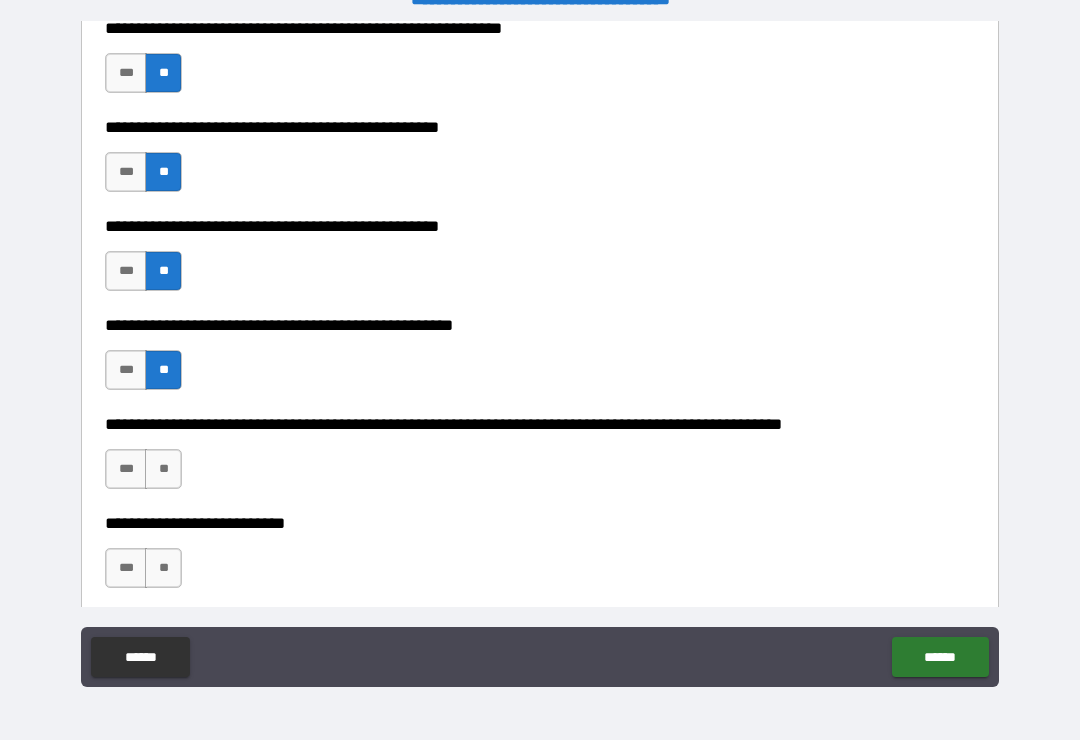click on "**" at bounding box center (163, 469) 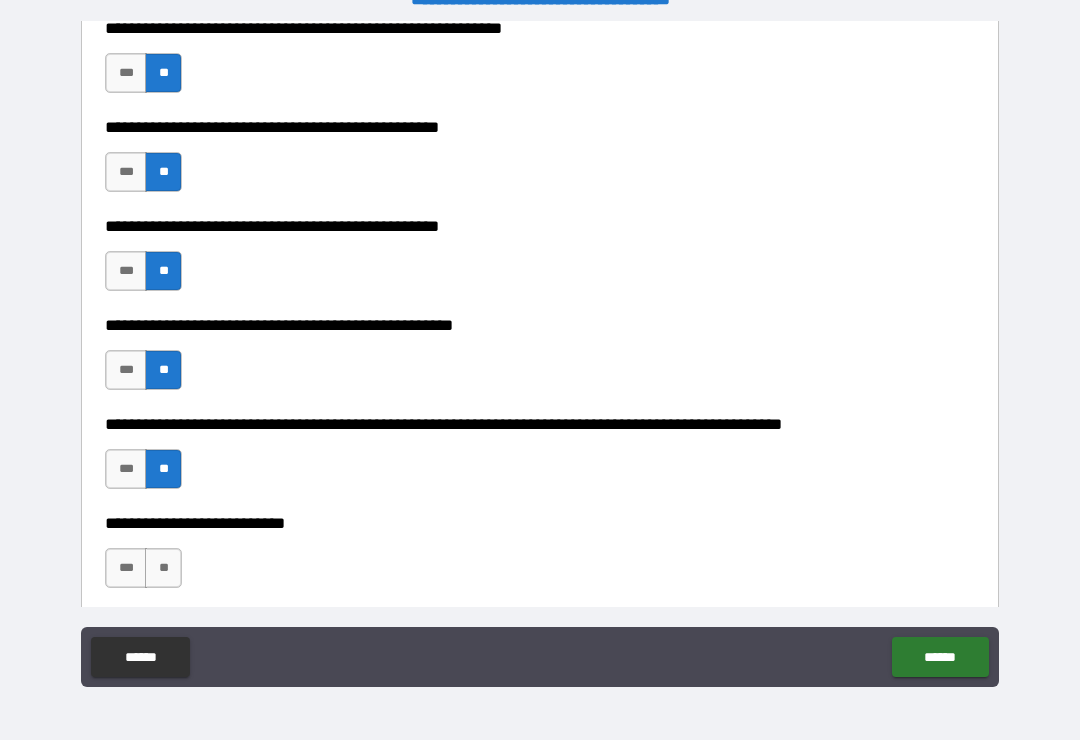 click on "**" at bounding box center (163, 568) 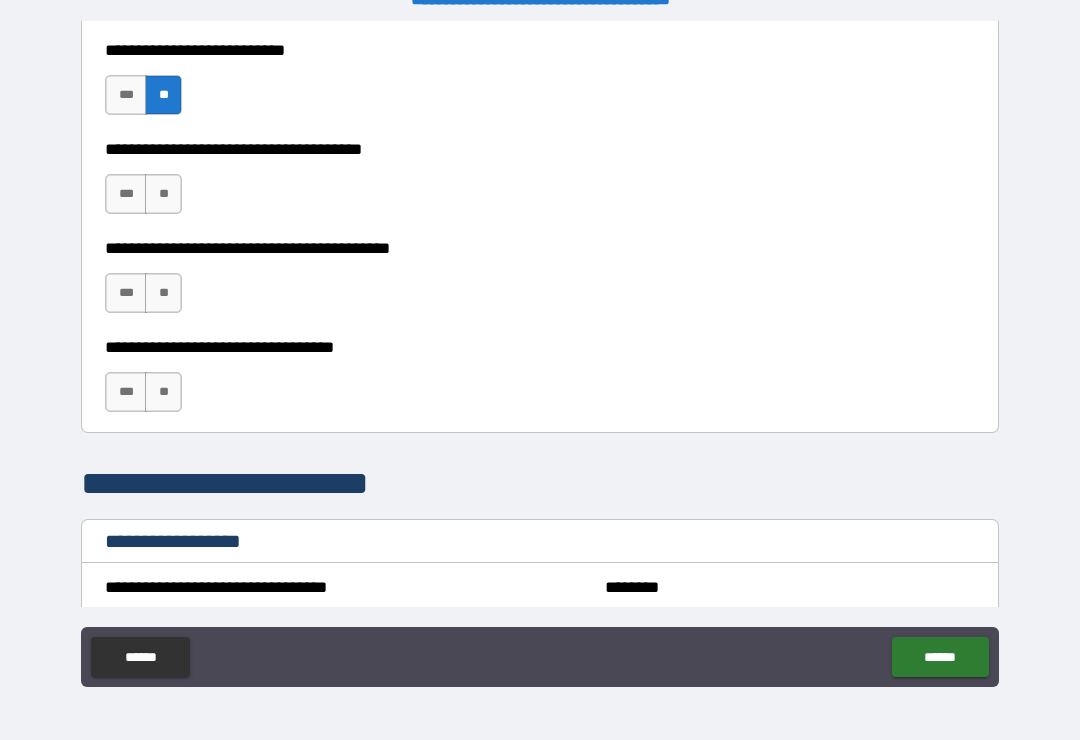 scroll, scrollTop: 1063, scrollLeft: 0, axis: vertical 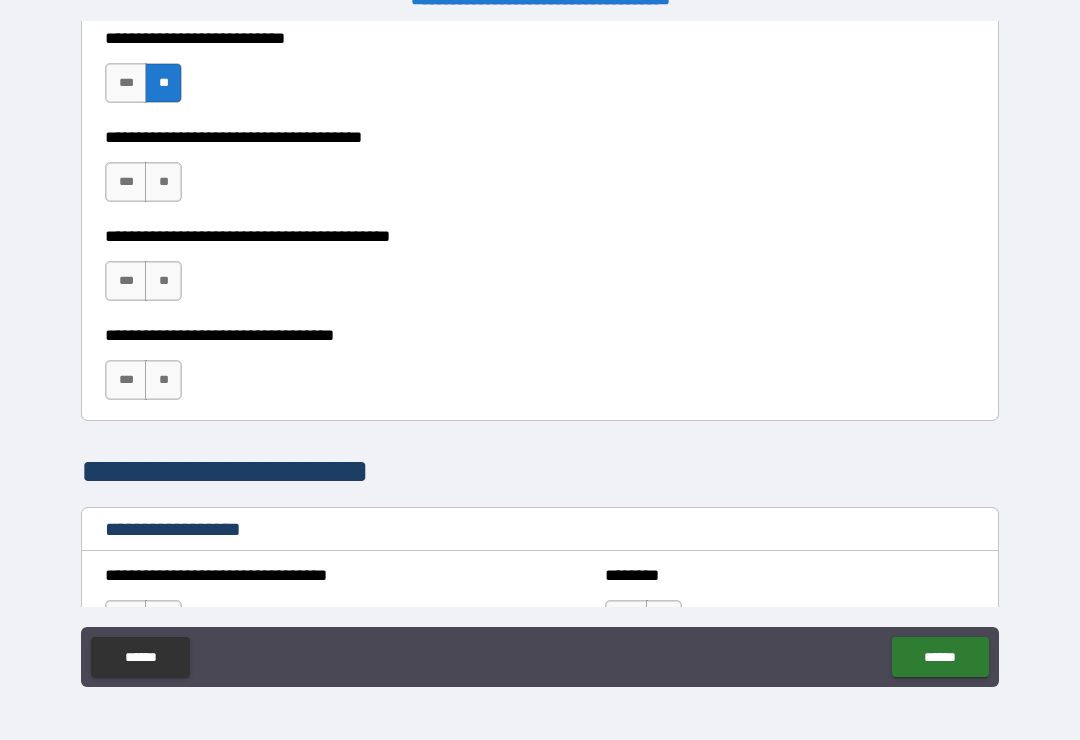 click on "**" at bounding box center [163, 182] 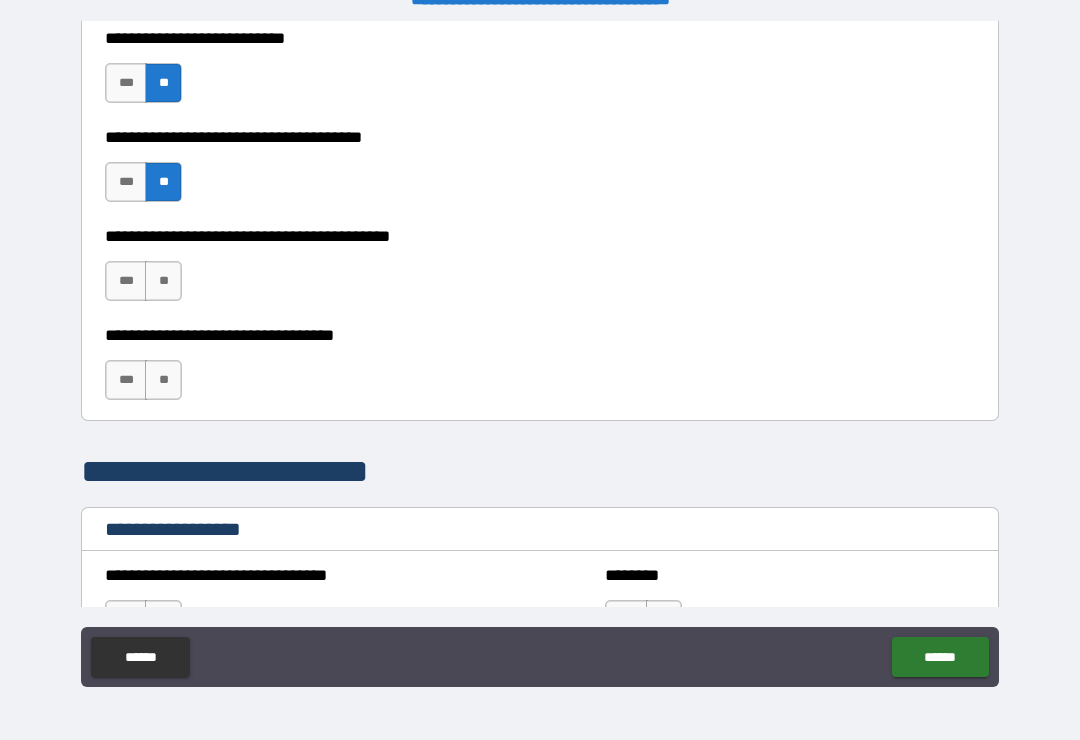 click on "**" at bounding box center (163, 281) 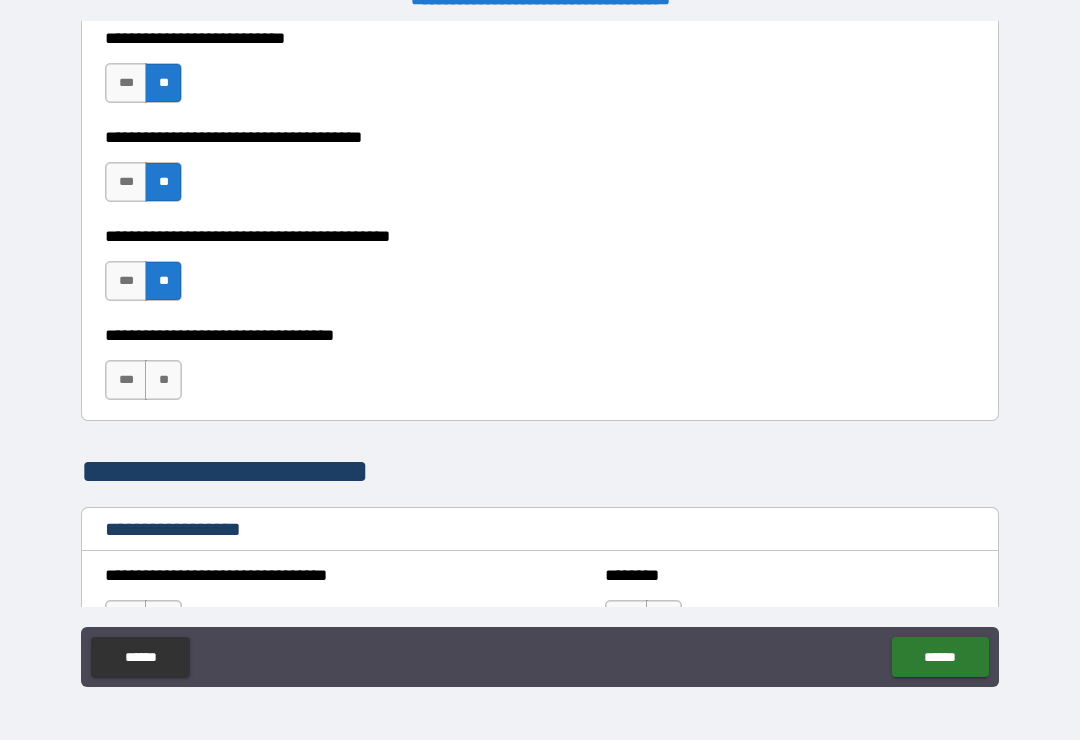 click on "**" at bounding box center (163, 380) 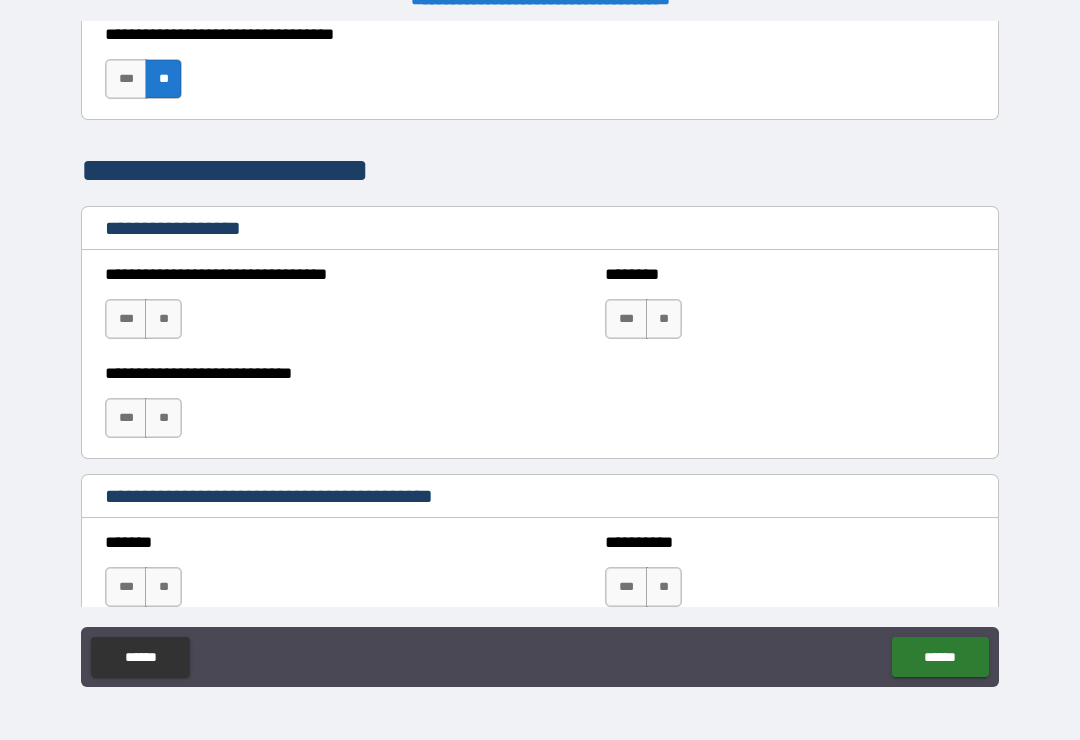 scroll, scrollTop: 1365, scrollLeft: 0, axis: vertical 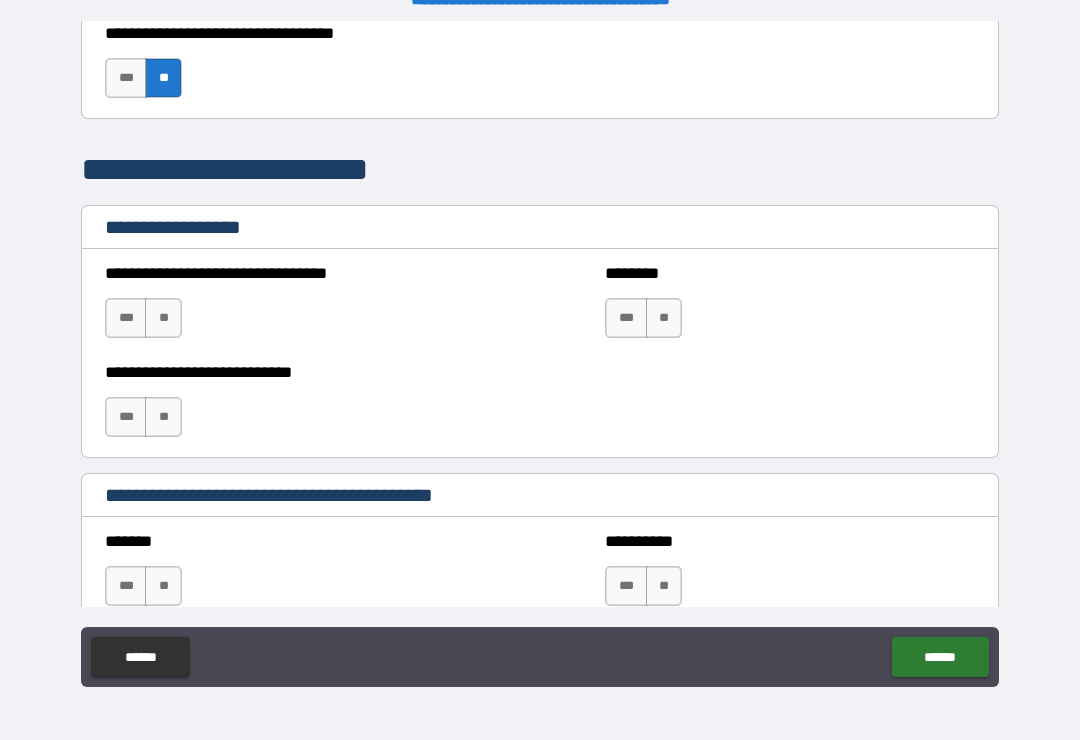 click on "**" at bounding box center (163, 318) 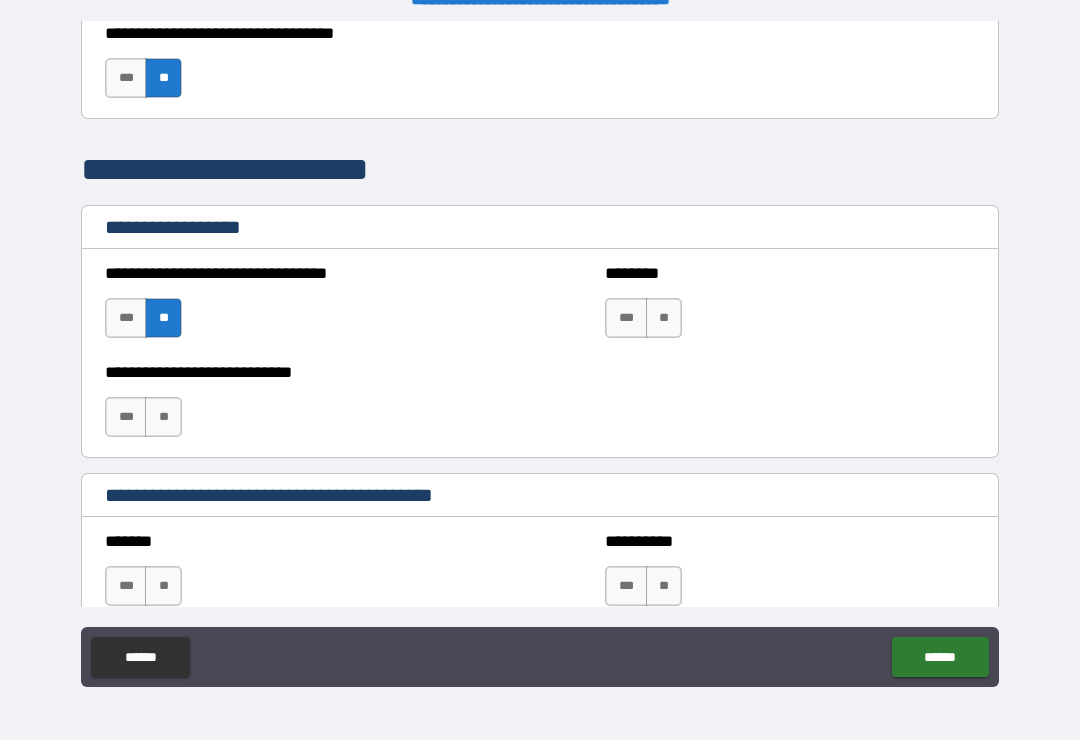 click on "**" at bounding box center (163, 417) 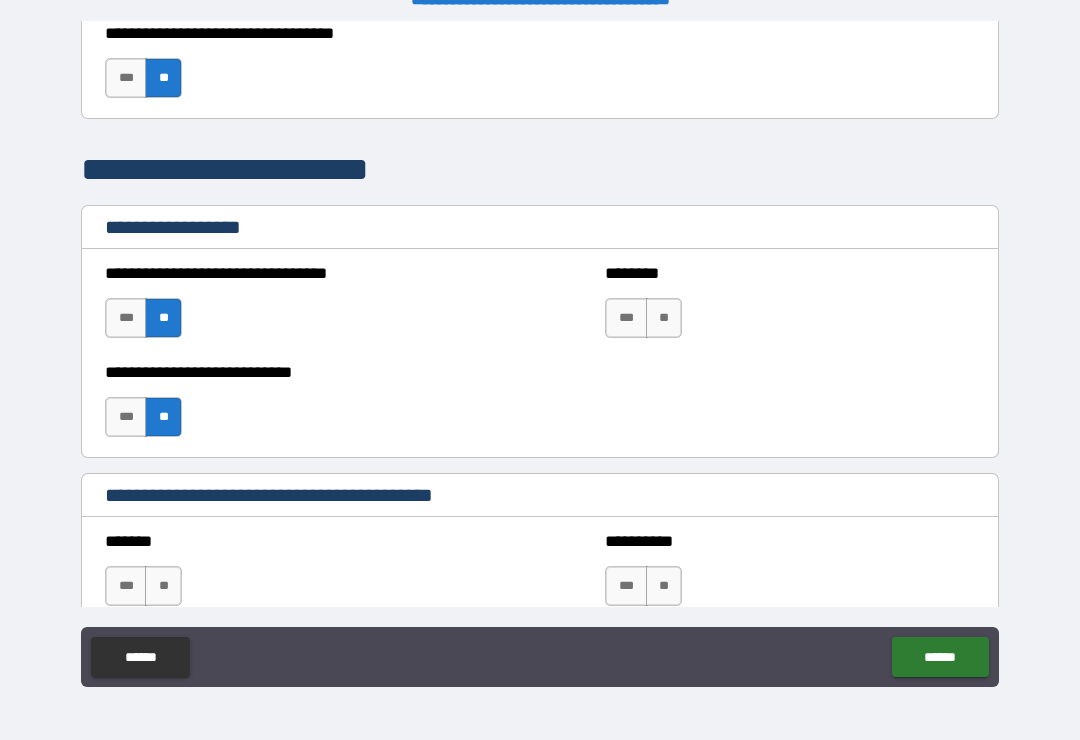 click on "**" at bounding box center [664, 318] 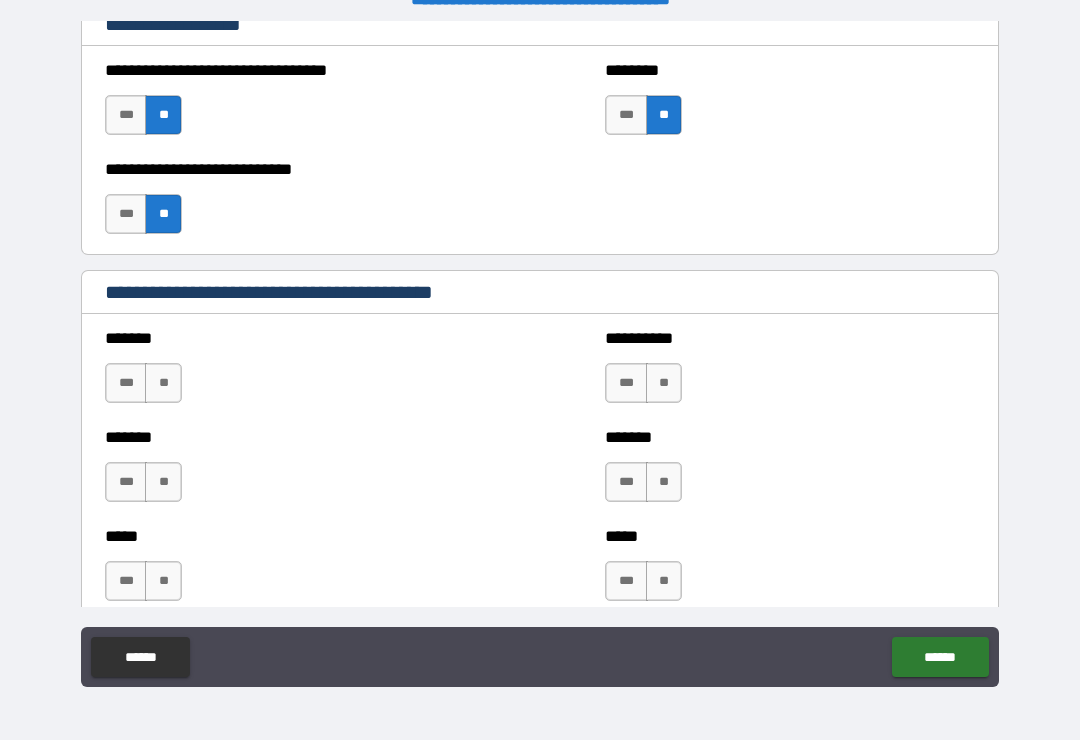 scroll, scrollTop: 1599, scrollLeft: 0, axis: vertical 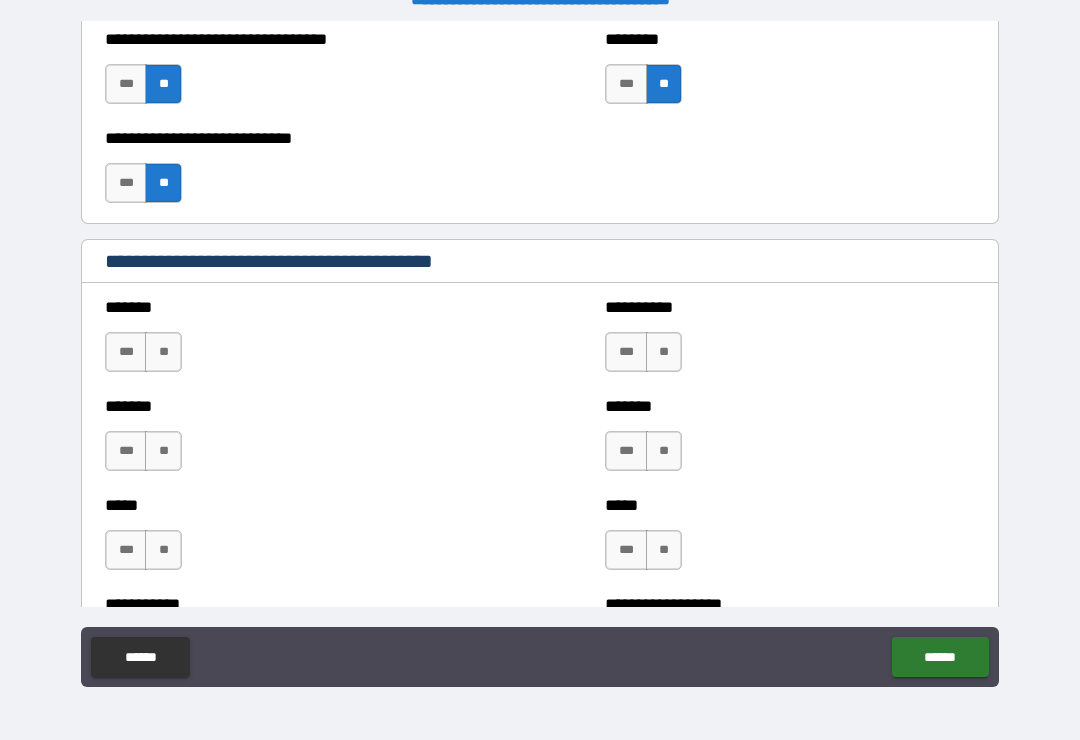 click on "**" at bounding box center (163, 352) 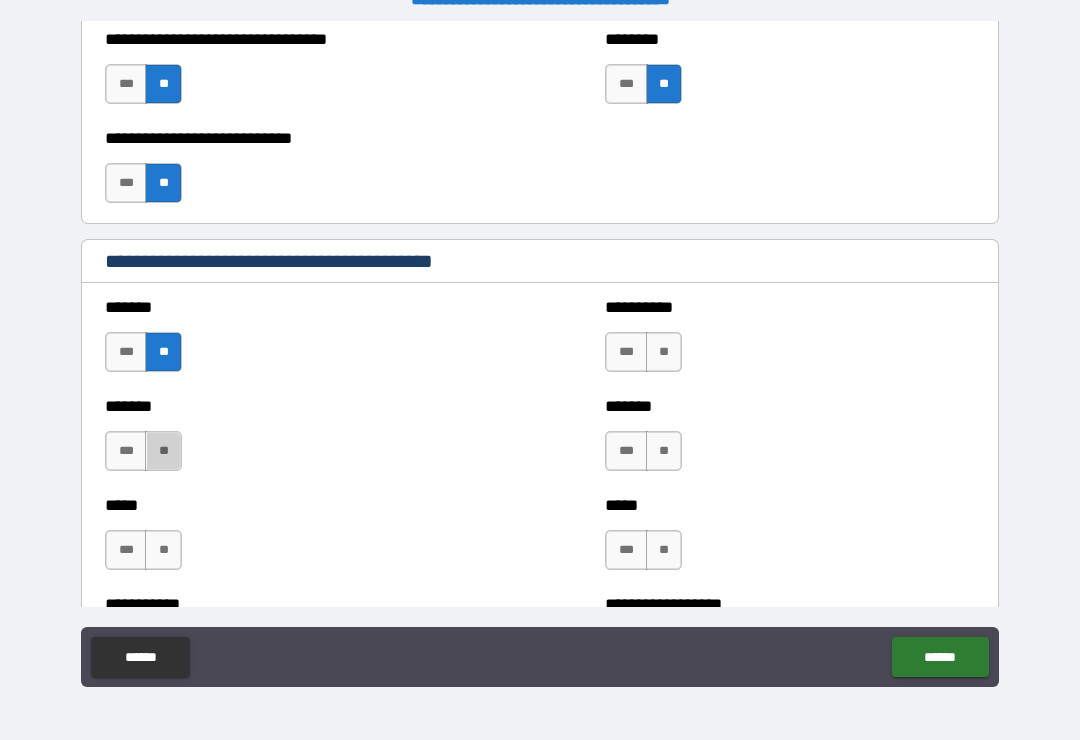 click on "**" at bounding box center [163, 451] 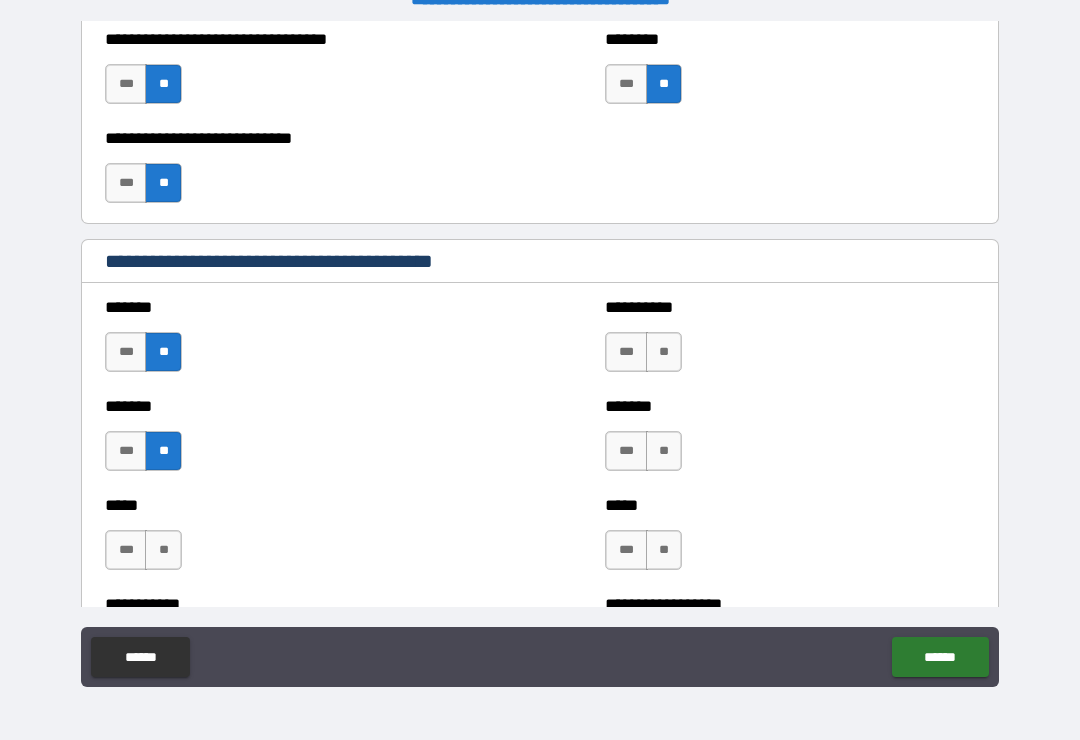 click on "**" at bounding box center (664, 352) 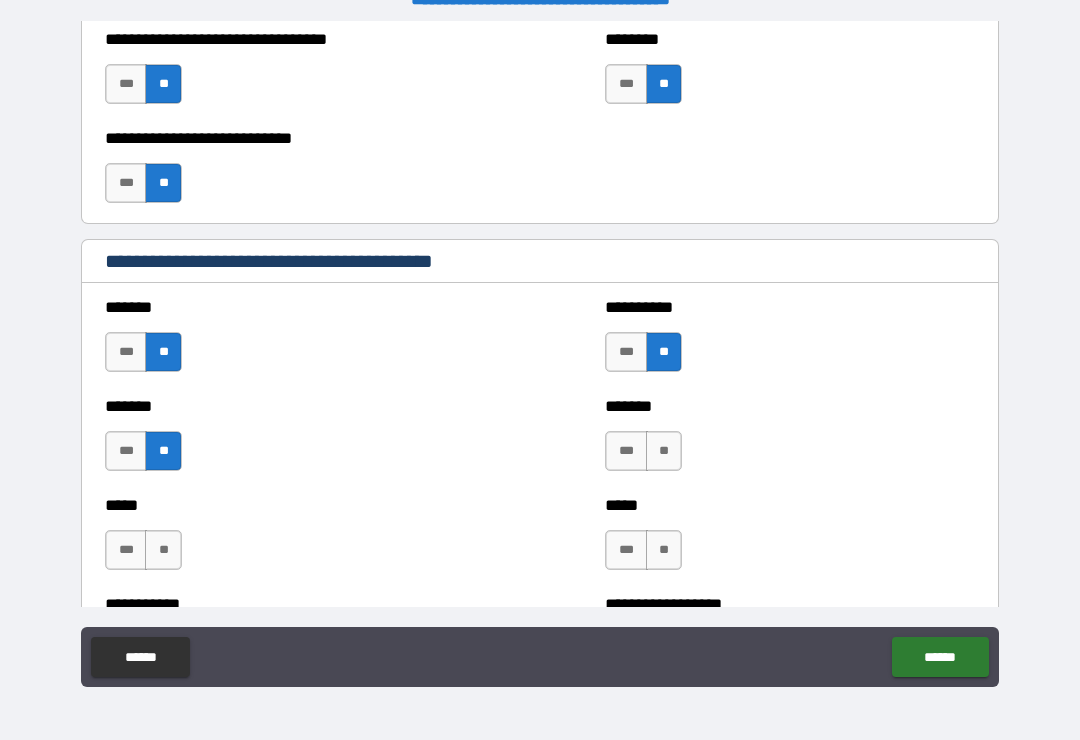 click on "**" at bounding box center (664, 451) 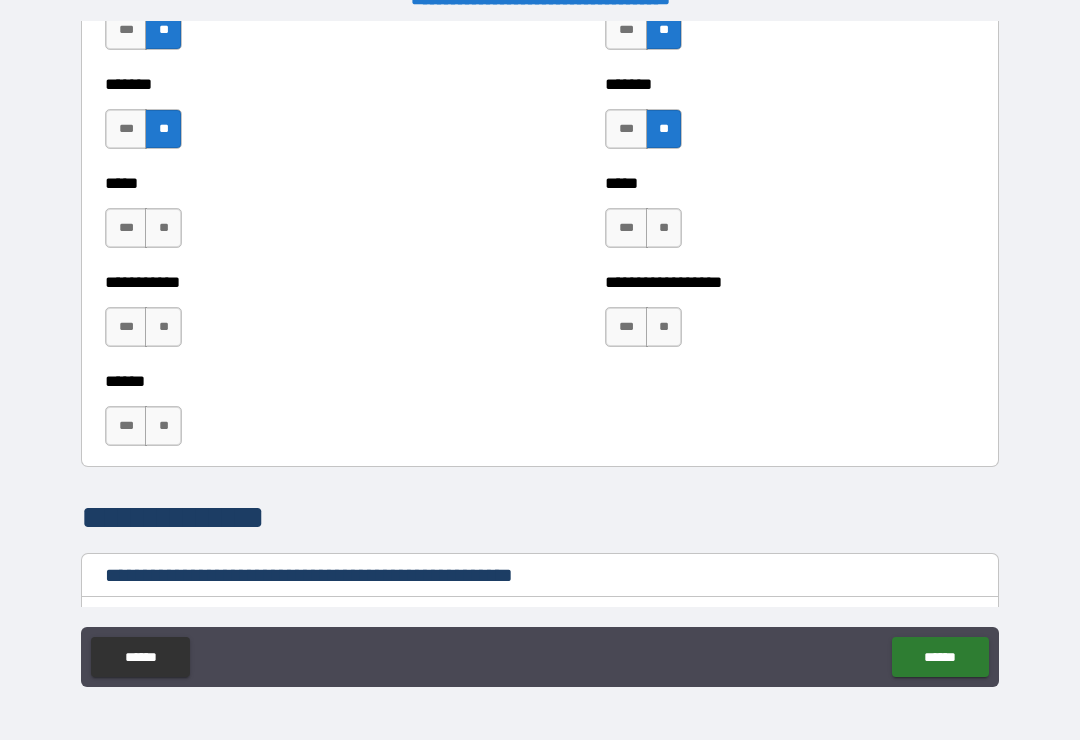 scroll, scrollTop: 1922, scrollLeft: 0, axis: vertical 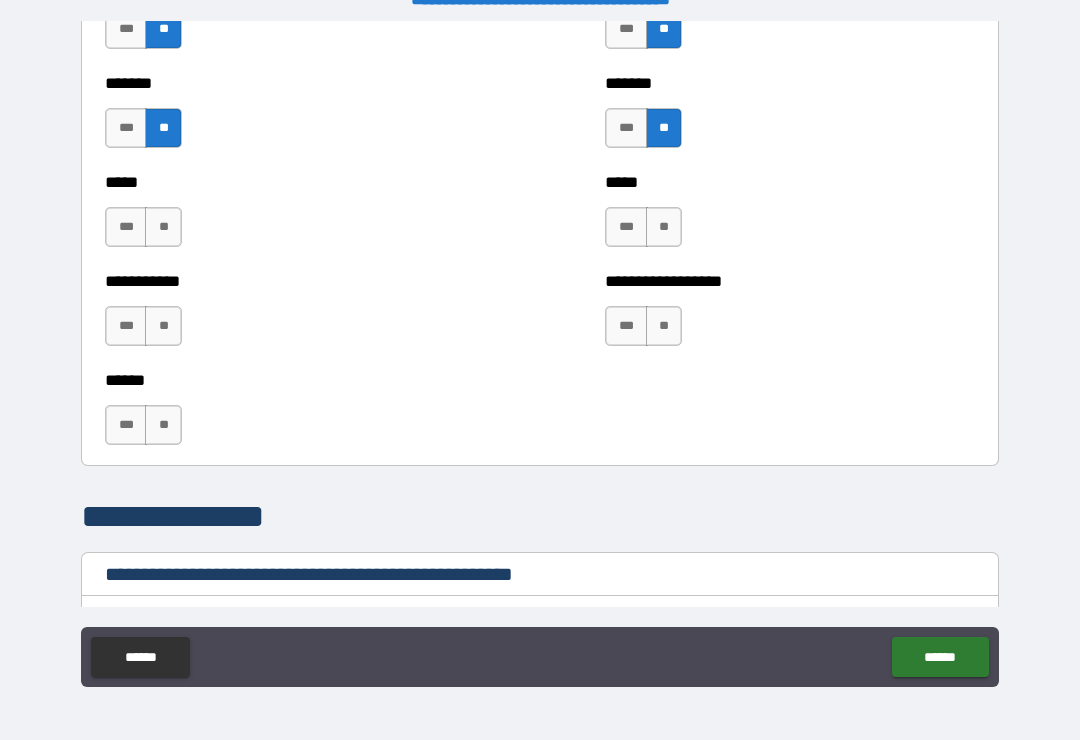 click on "**" at bounding box center [163, 227] 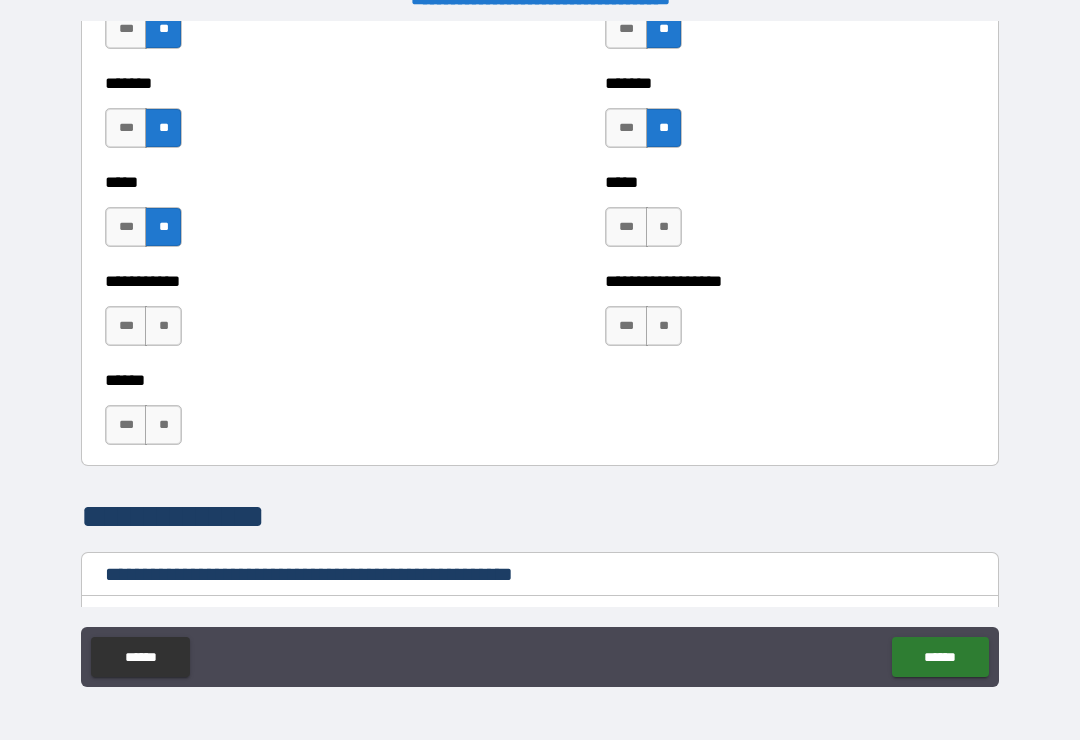 click on "**" at bounding box center [163, 326] 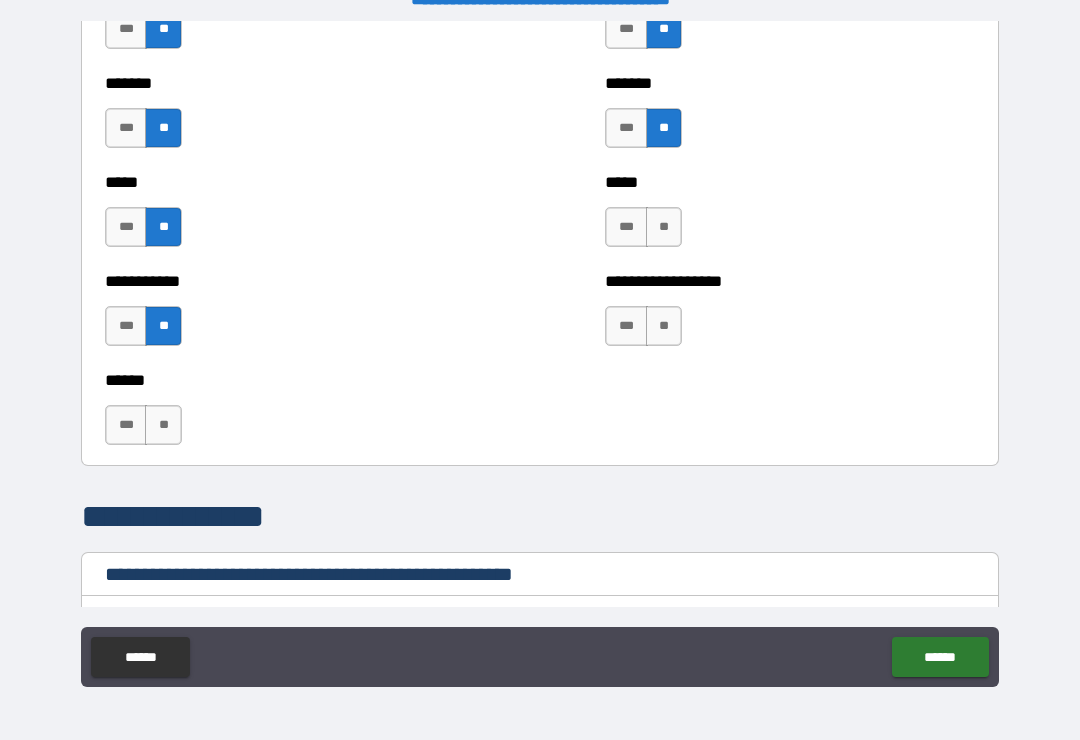 click on "**" at bounding box center (163, 425) 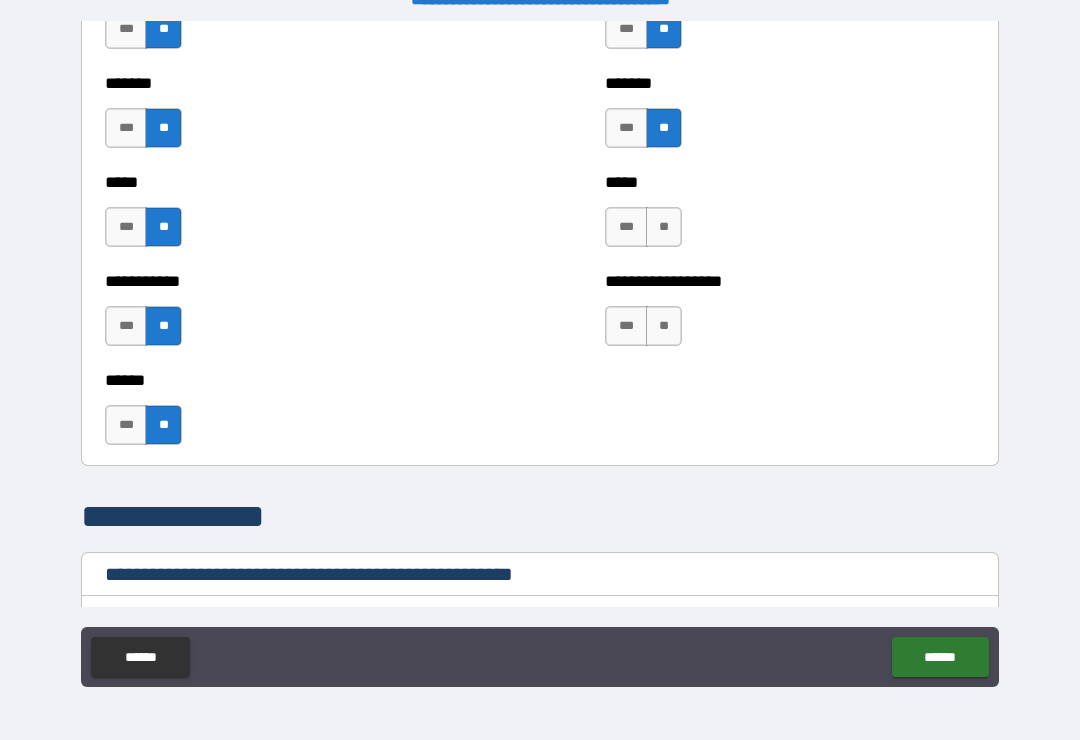 click on "**" at bounding box center [664, 326] 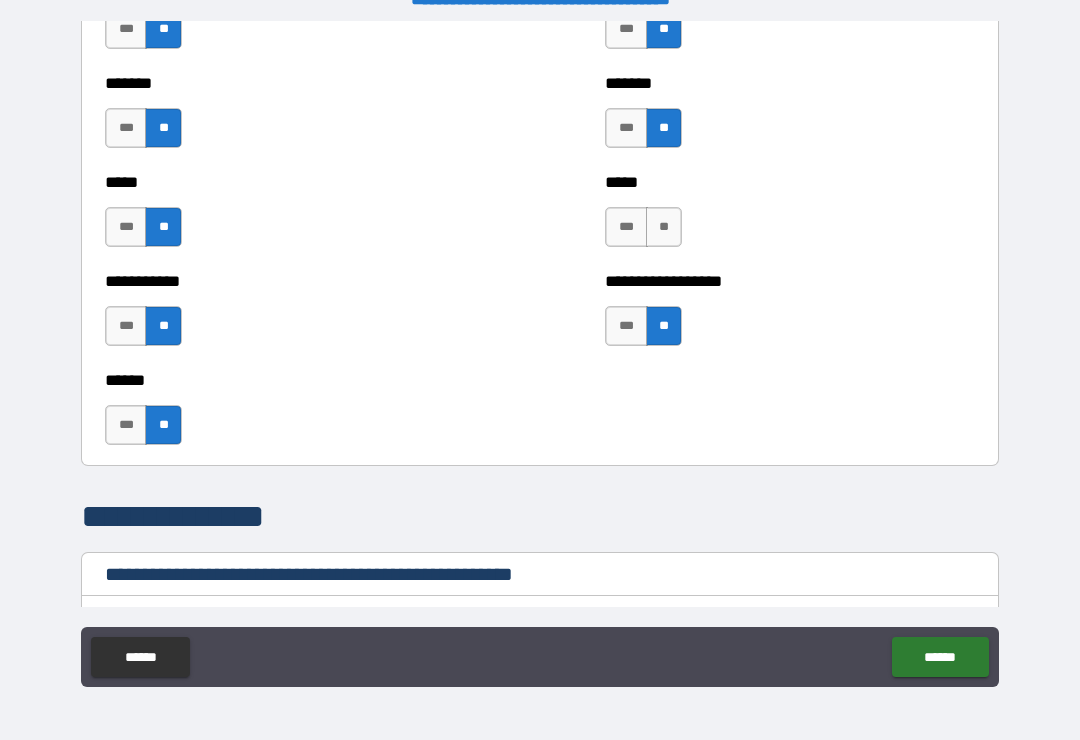 click on "**" at bounding box center (664, 227) 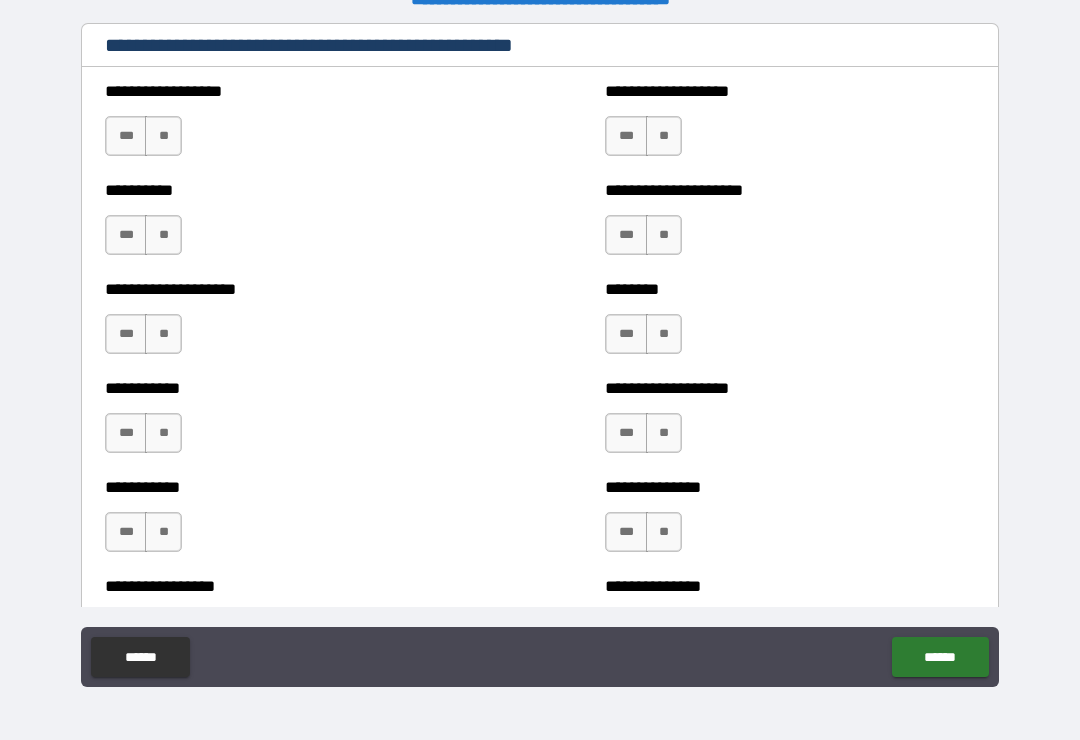 scroll, scrollTop: 2453, scrollLeft: 0, axis: vertical 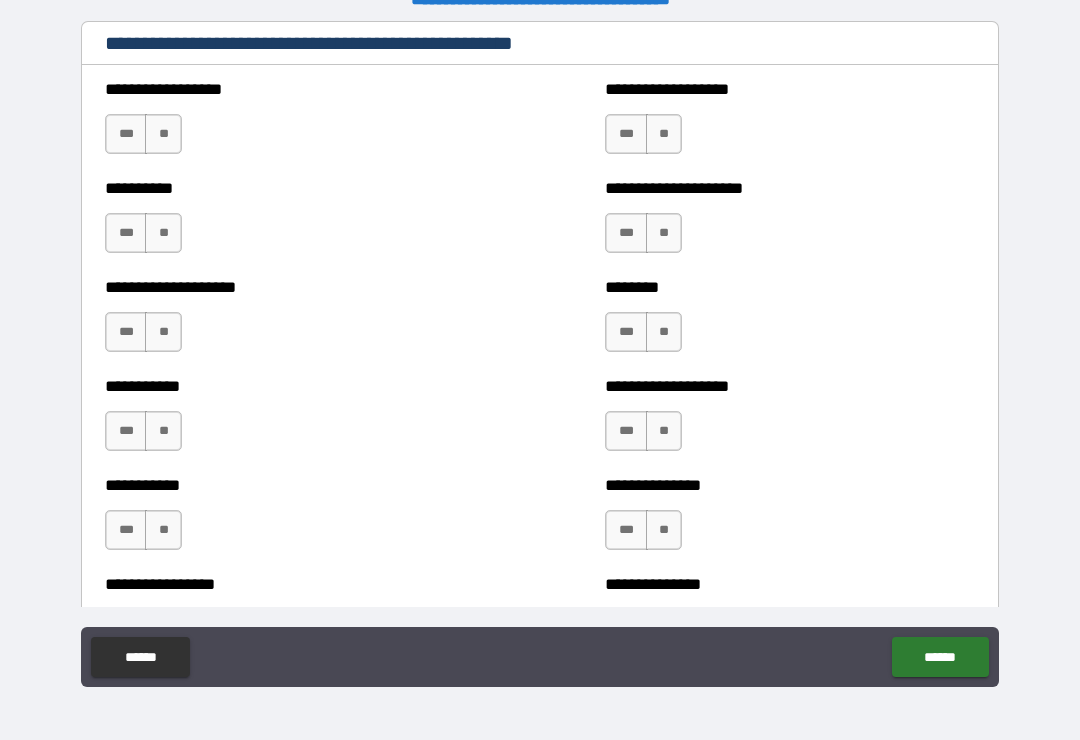 click on "**" at bounding box center [163, 134] 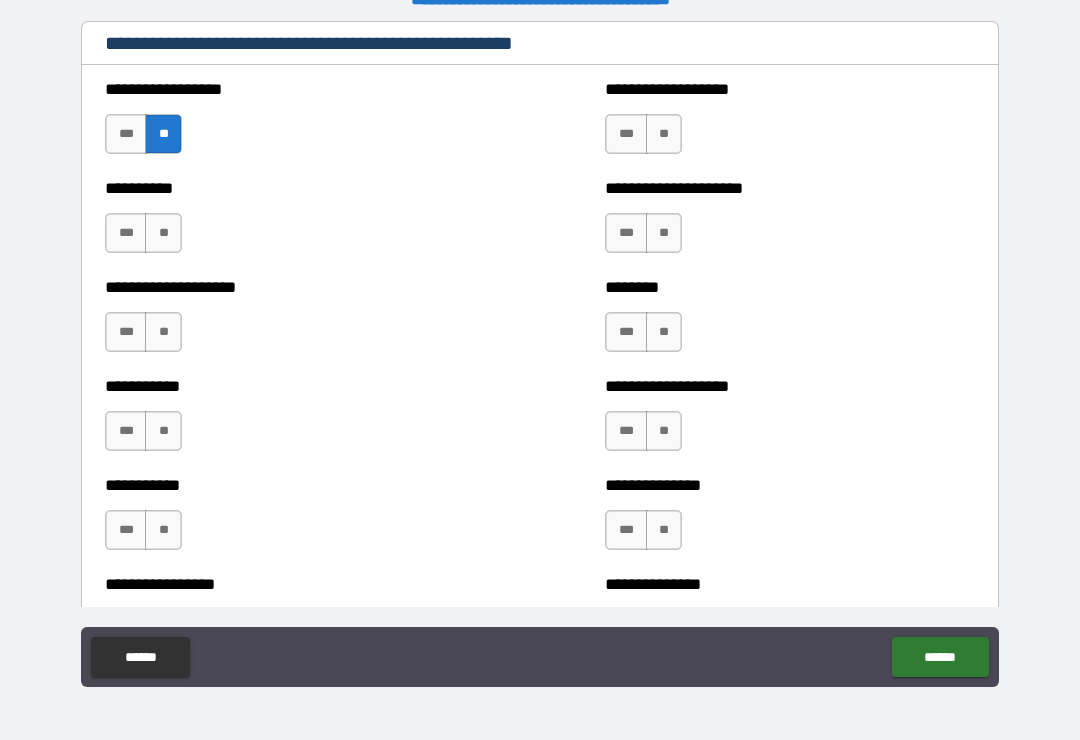 click on "**" at bounding box center (163, 233) 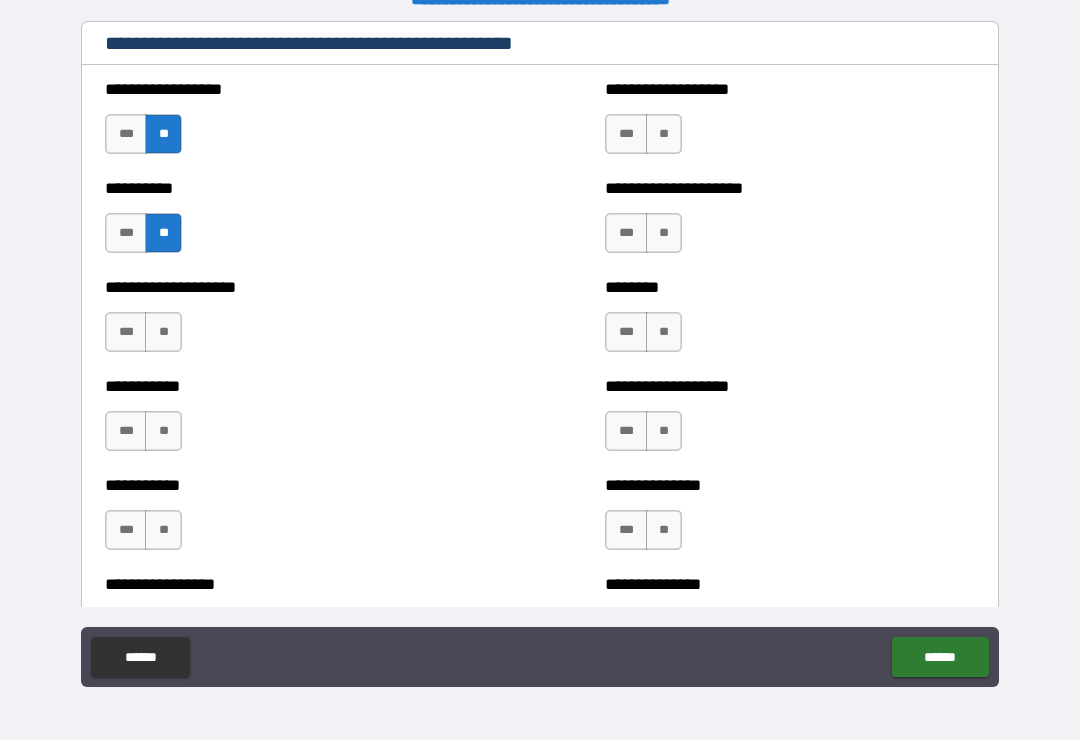 click on "**" at bounding box center [163, 332] 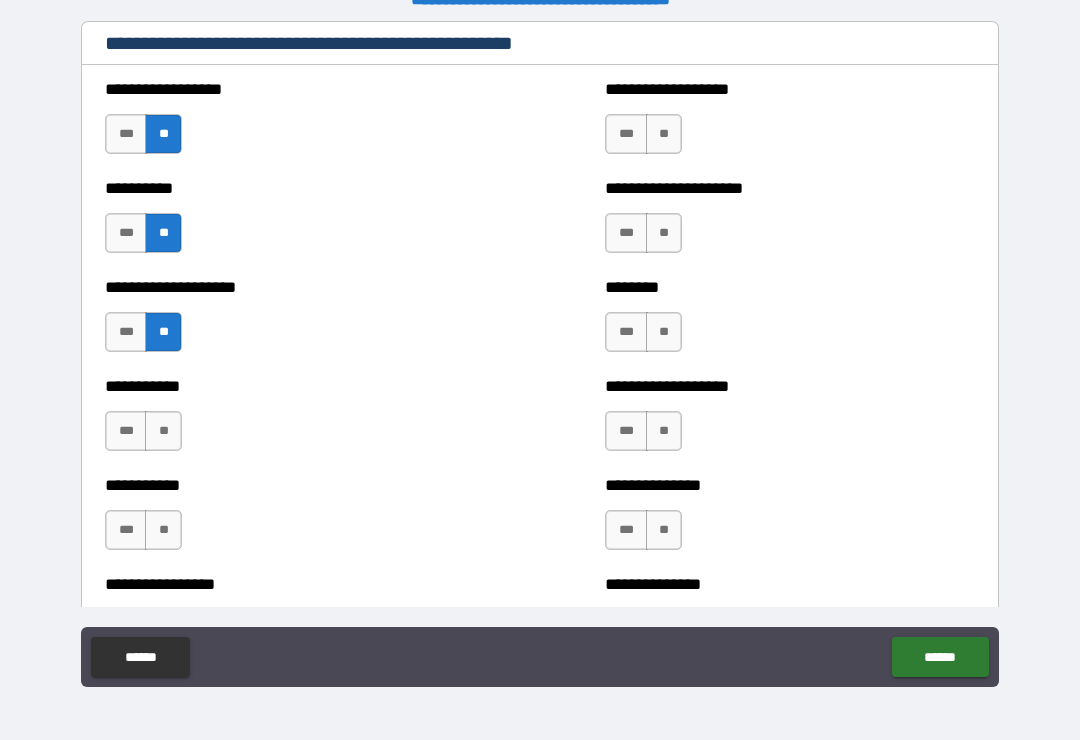 click on "**" at bounding box center [163, 431] 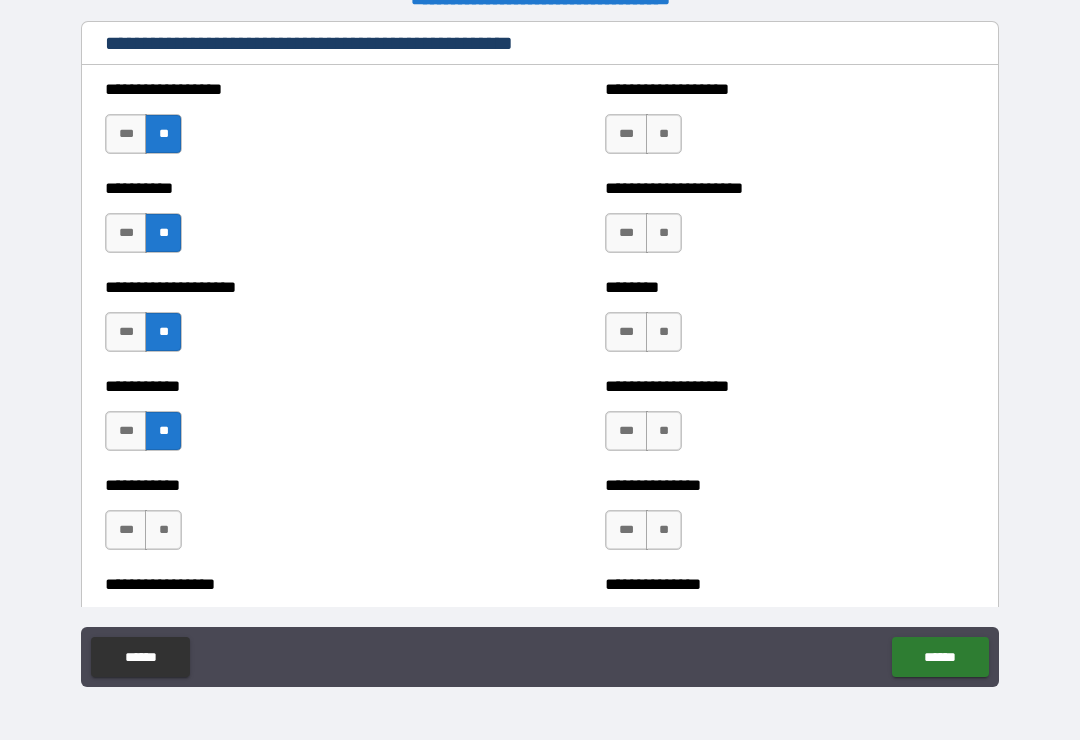 click on "**" at bounding box center (163, 530) 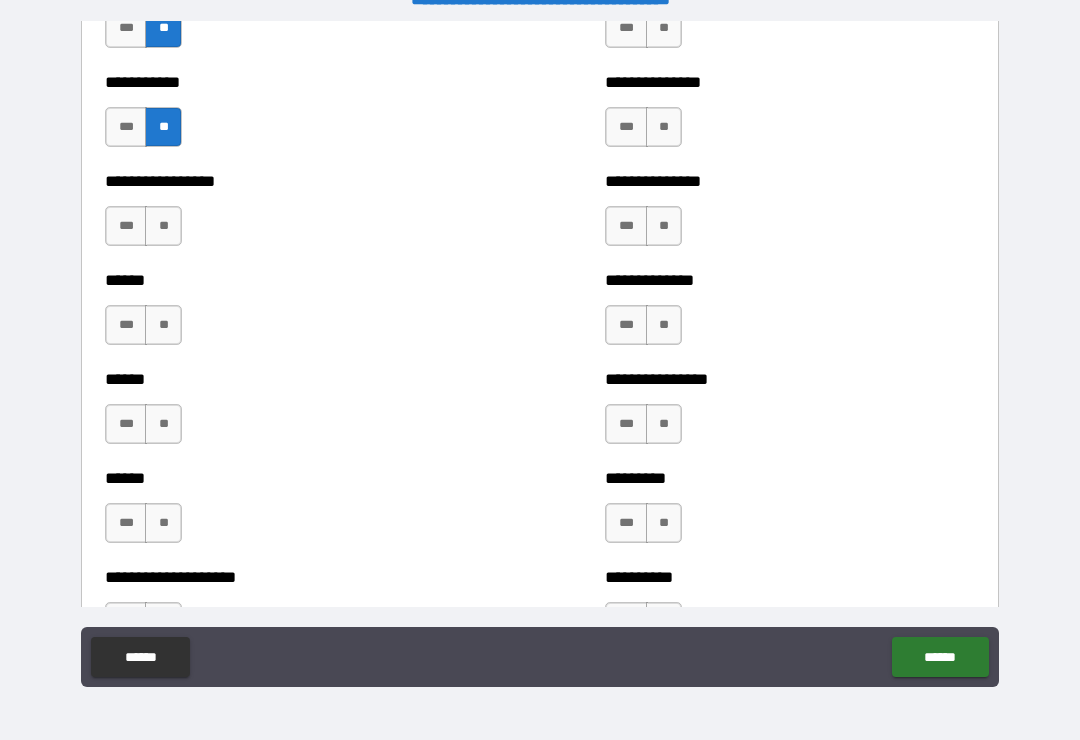 scroll, scrollTop: 2856, scrollLeft: 0, axis: vertical 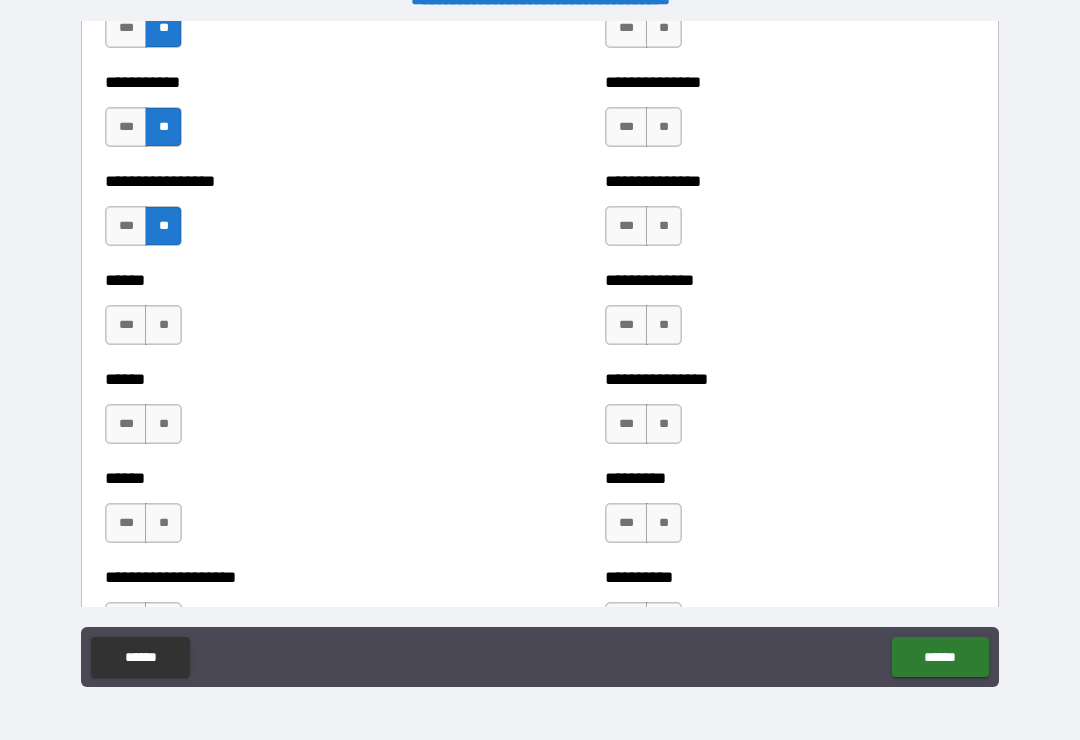 click on "**" at bounding box center (163, 325) 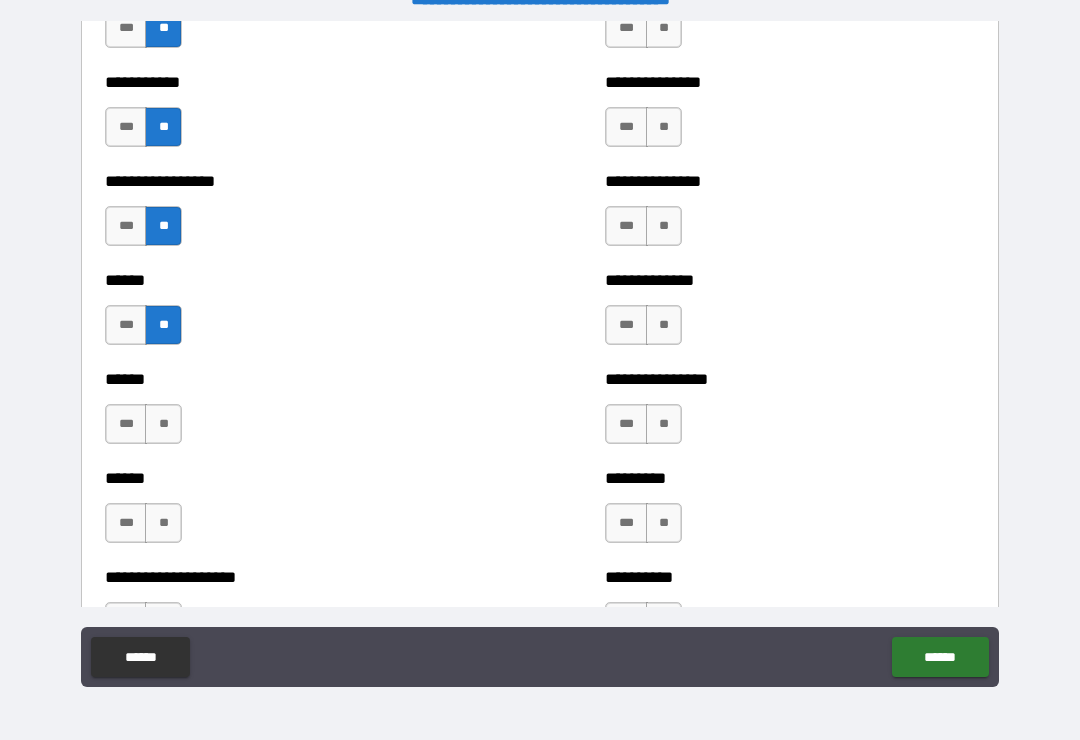 click on "**" at bounding box center (163, 424) 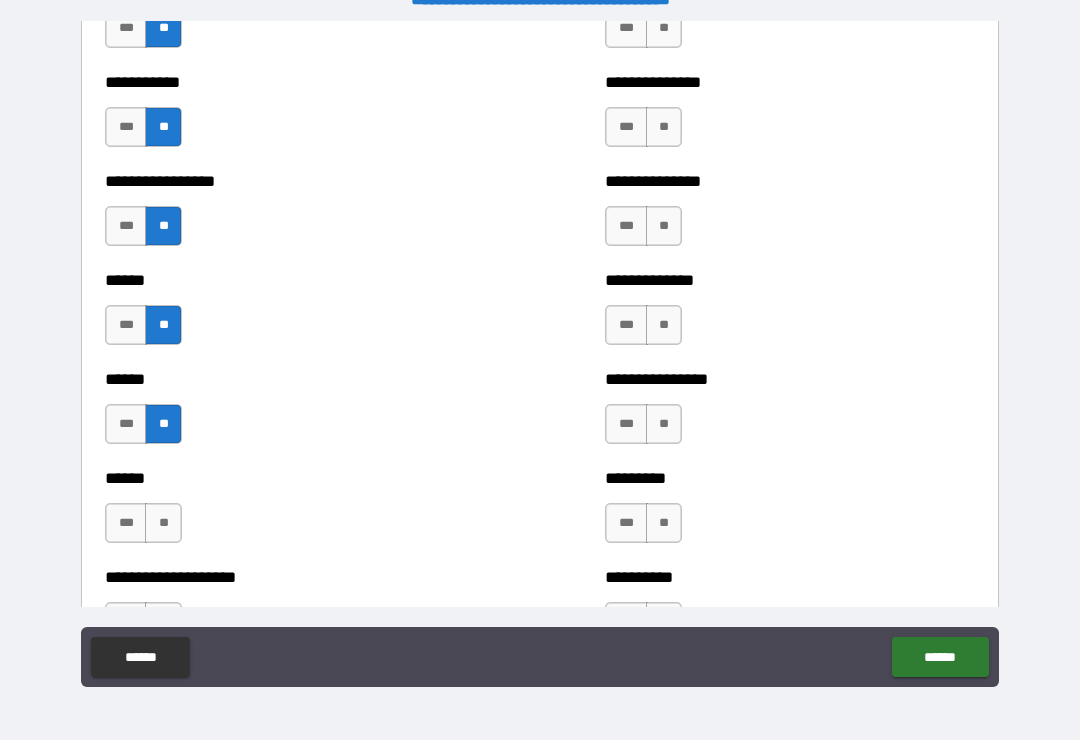 click on "**" at bounding box center [163, 523] 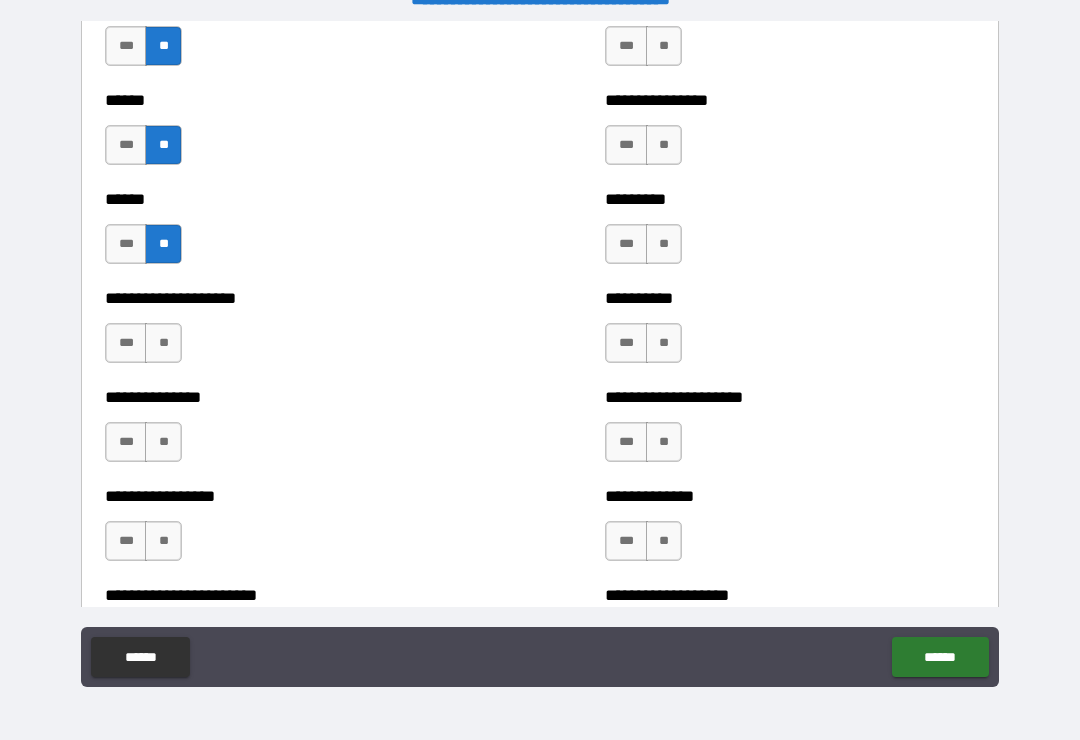 scroll, scrollTop: 3301, scrollLeft: 0, axis: vertical 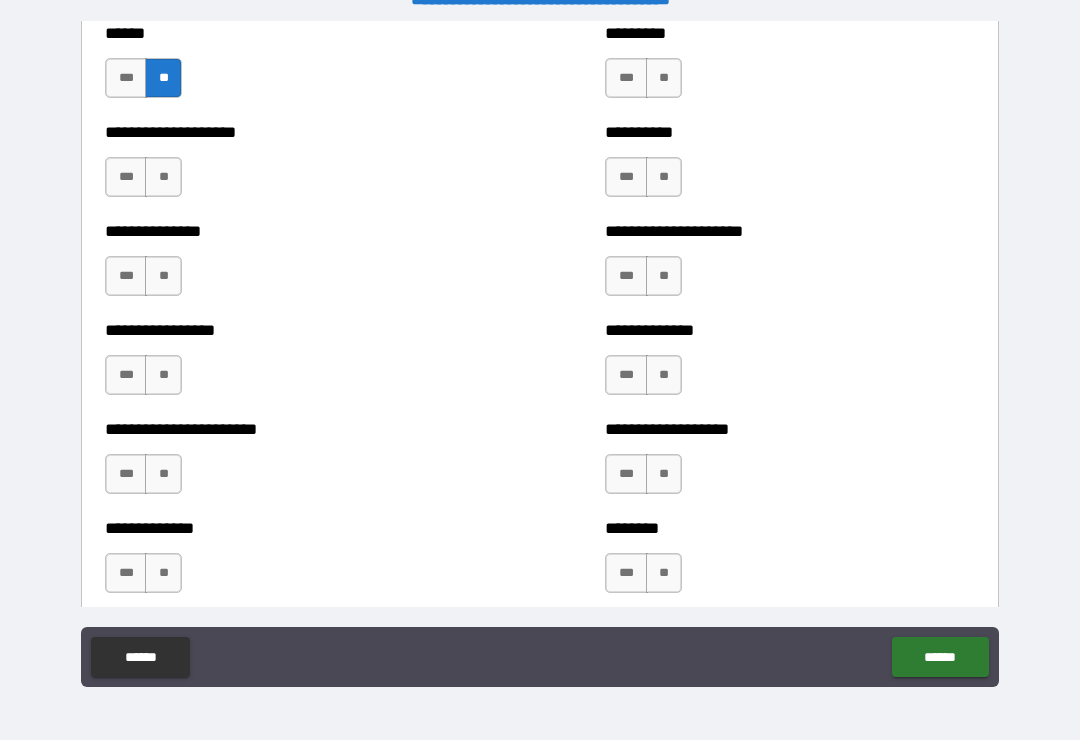 click on "**" at bounding box center [163, 177] 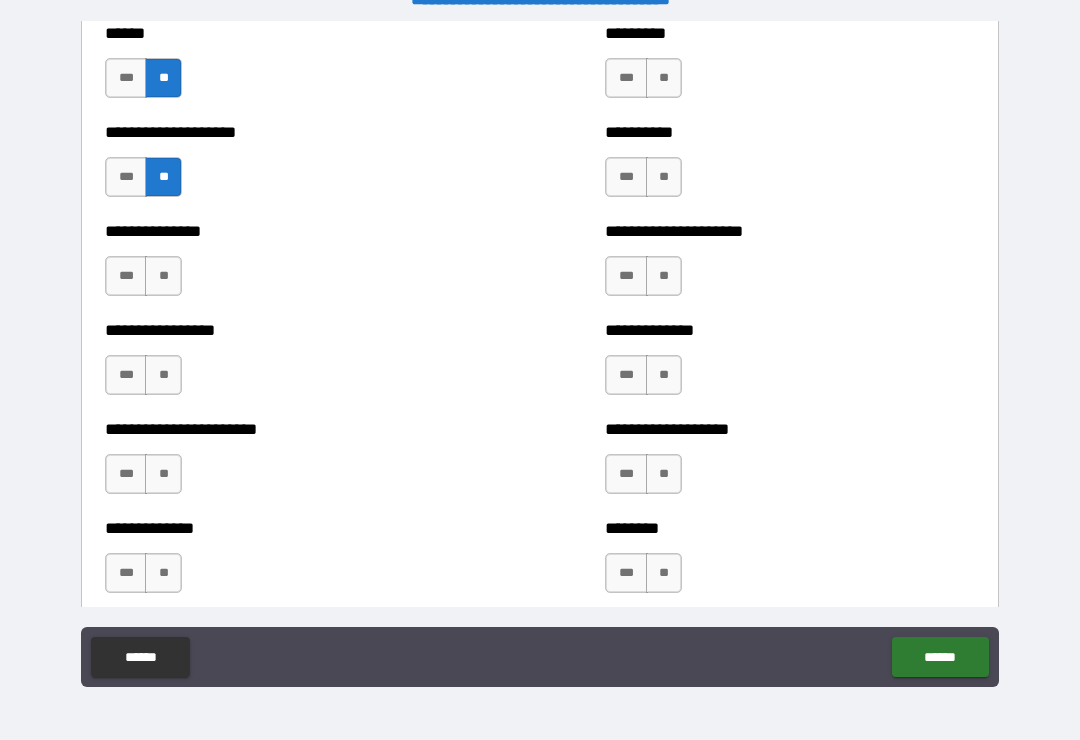 click on "**" at bounding box center (163, 276) 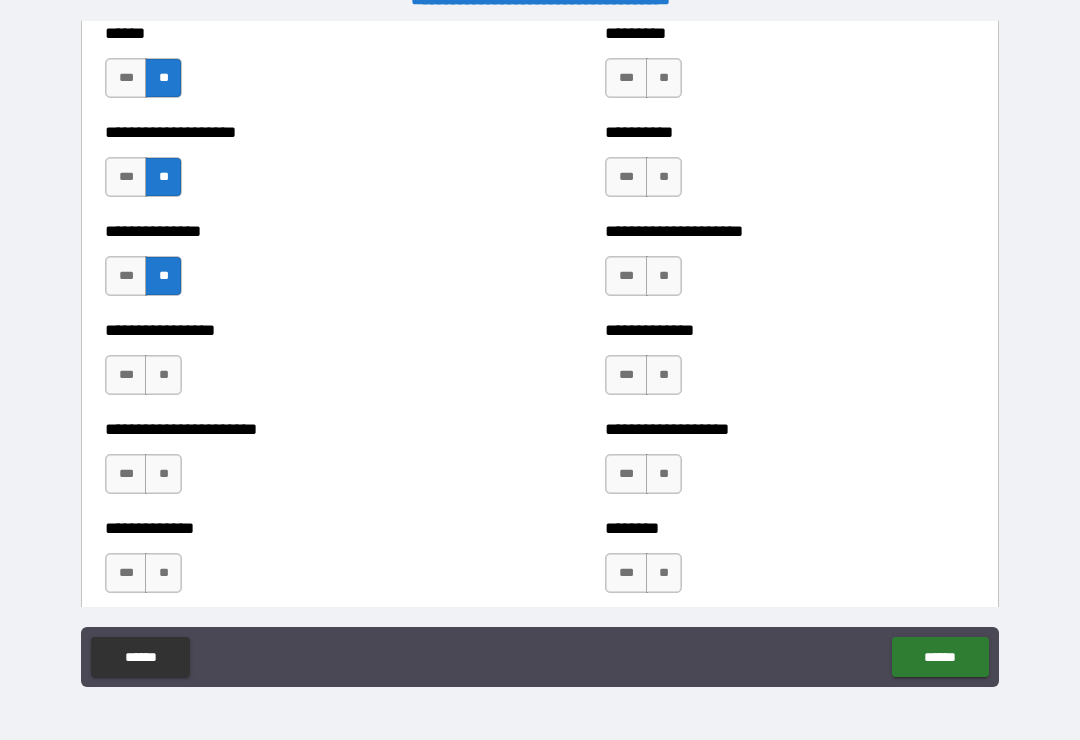 click on "**" at bounding box center (163, 375) 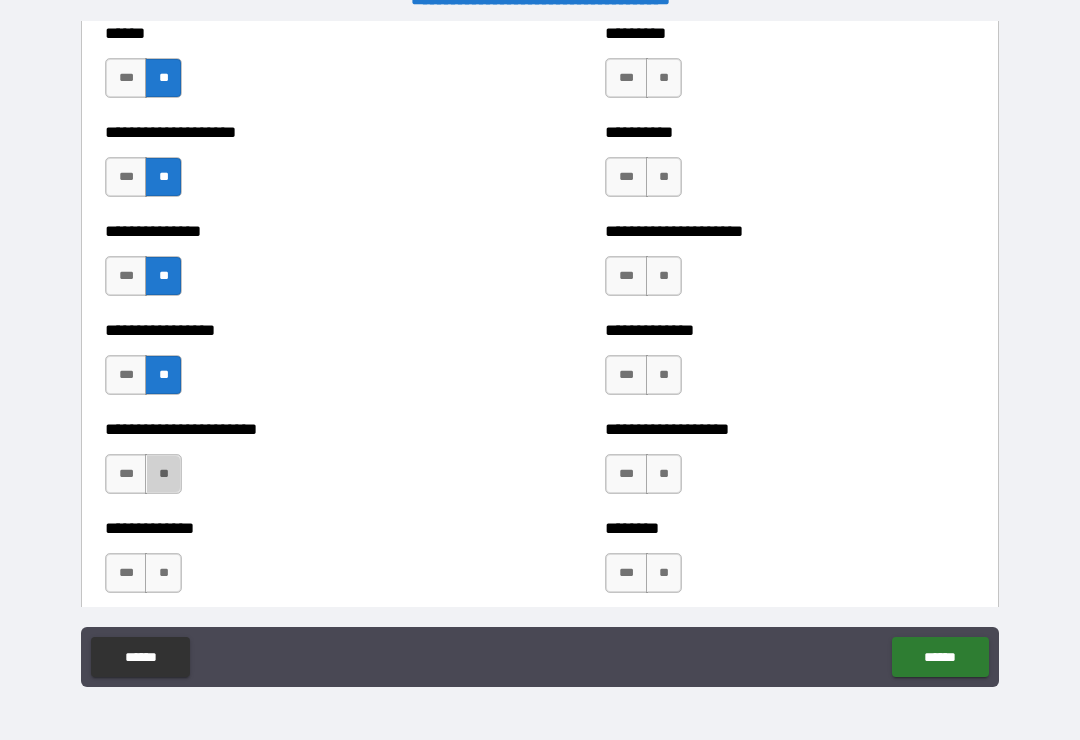 click on "**" at bounding box center [163, 474] 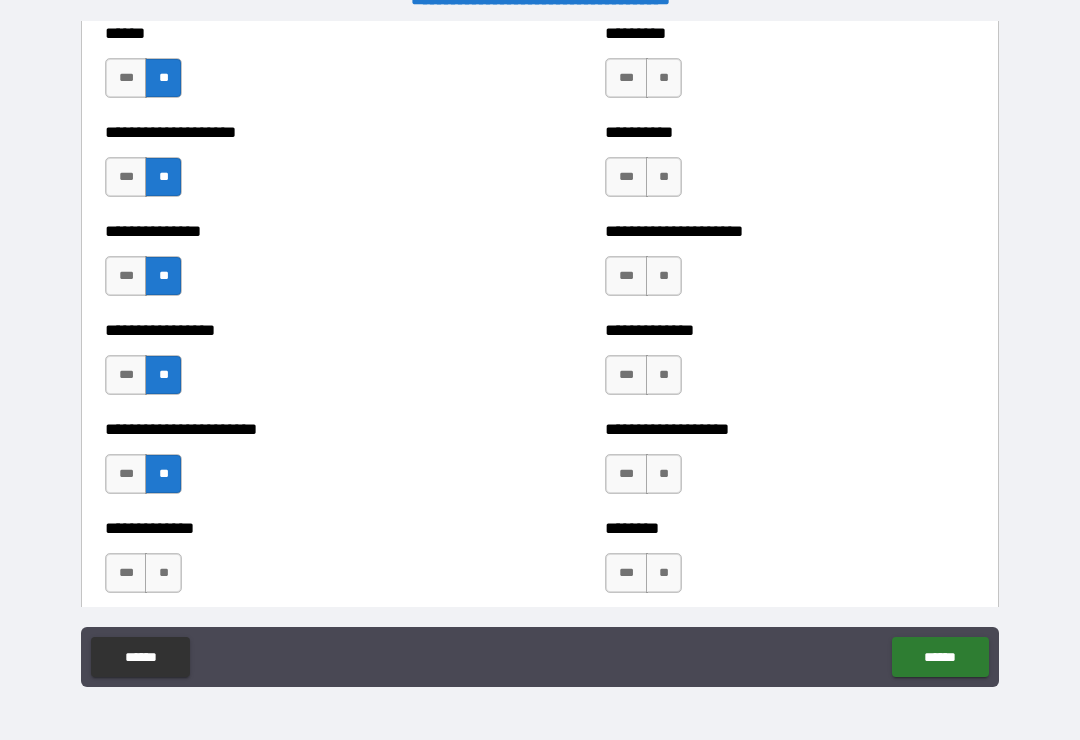 click on "**" at bounding box center (163, 573) 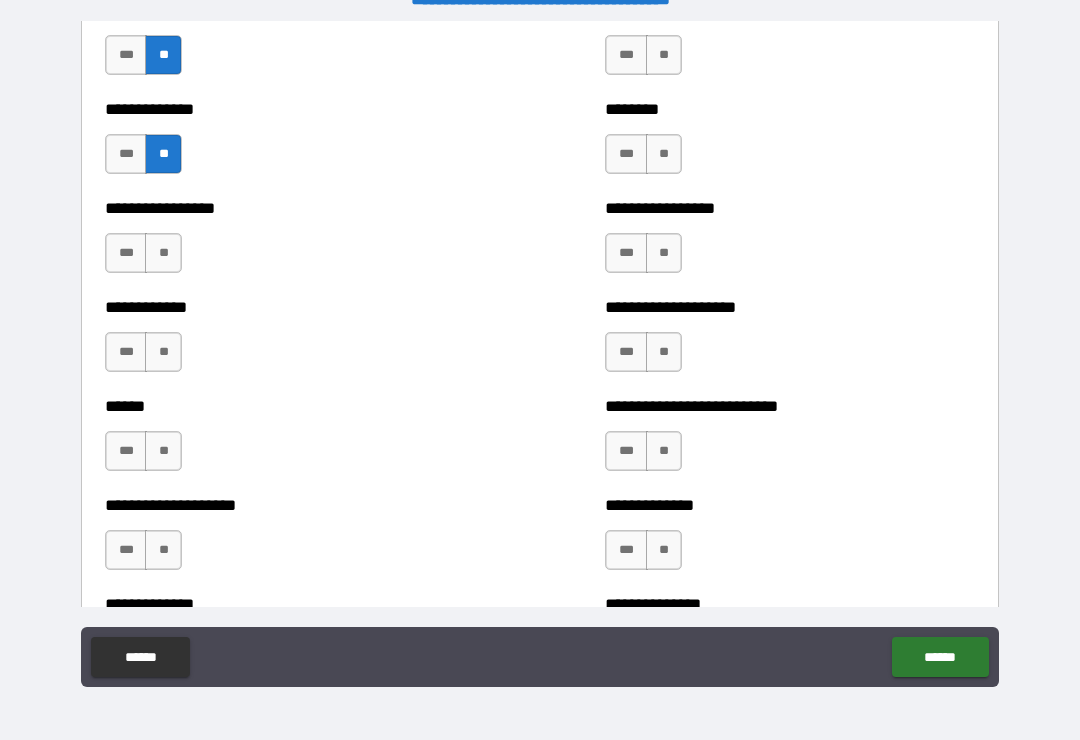scroll, scrollTop: 3738, scrollLeft: 0, axis: vertical 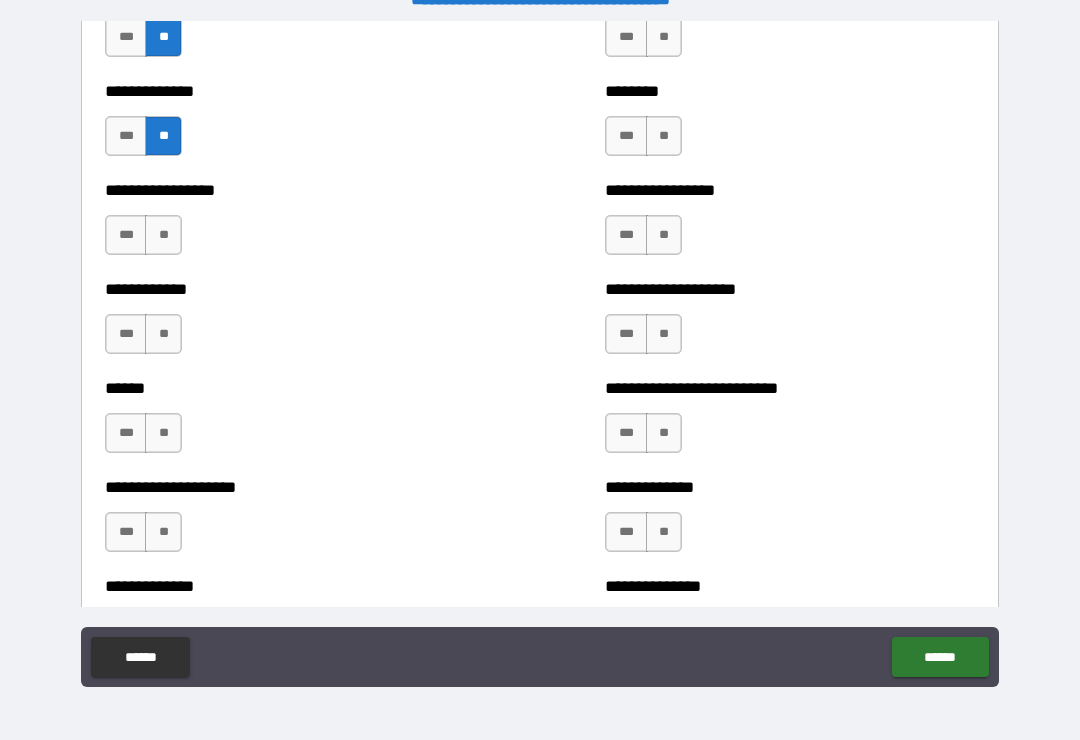 click on "**" at bounding box center (163, 235) 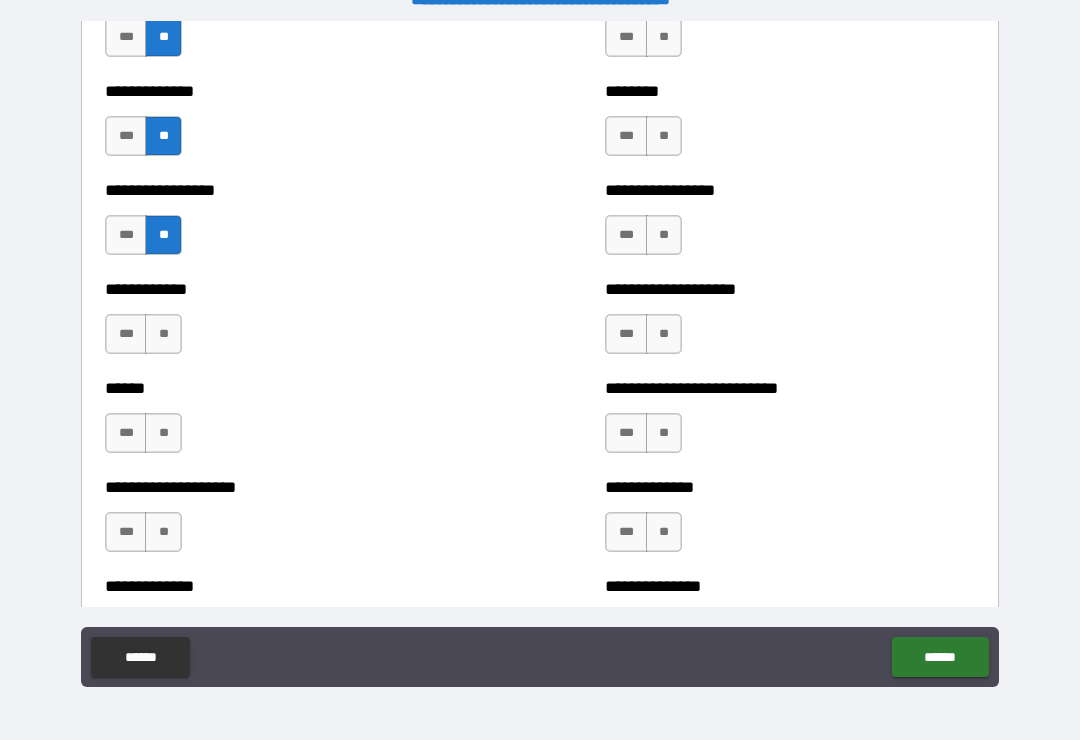 click on "**" at bounding box center (163, 334) 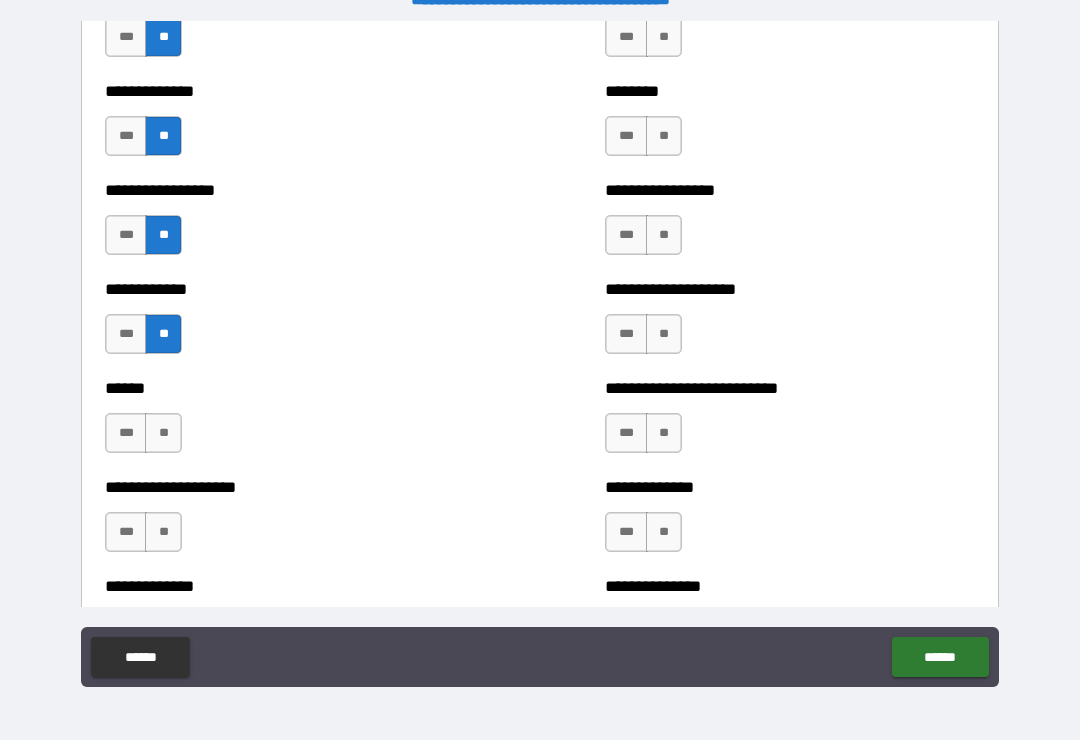 click on "**" at bounding box center [163, 433] 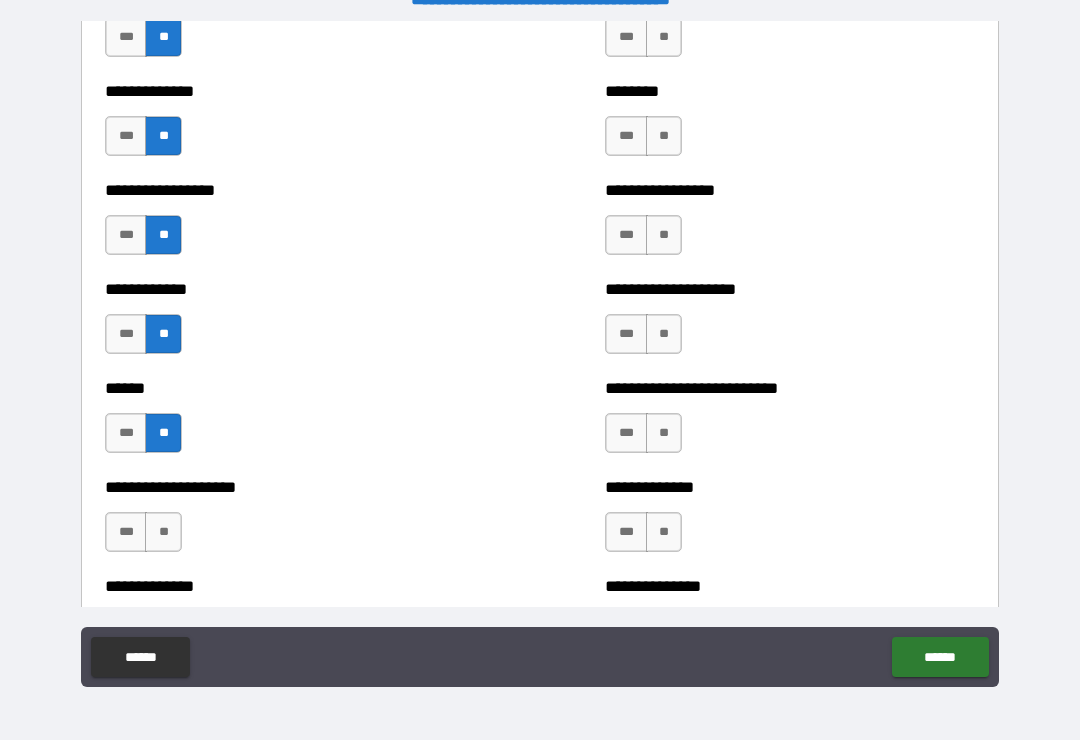click on "**" at bounding box center (163, 532) 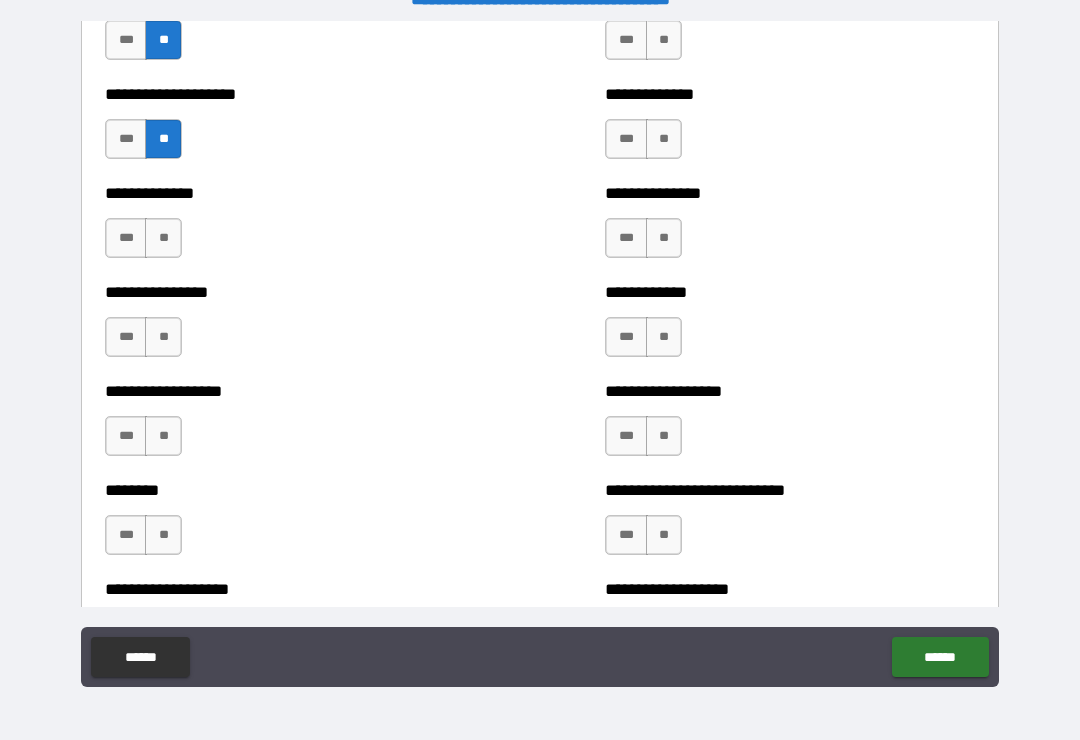 scroll, scrollTop: 4137, scrollLeft: 0, axis: vertical 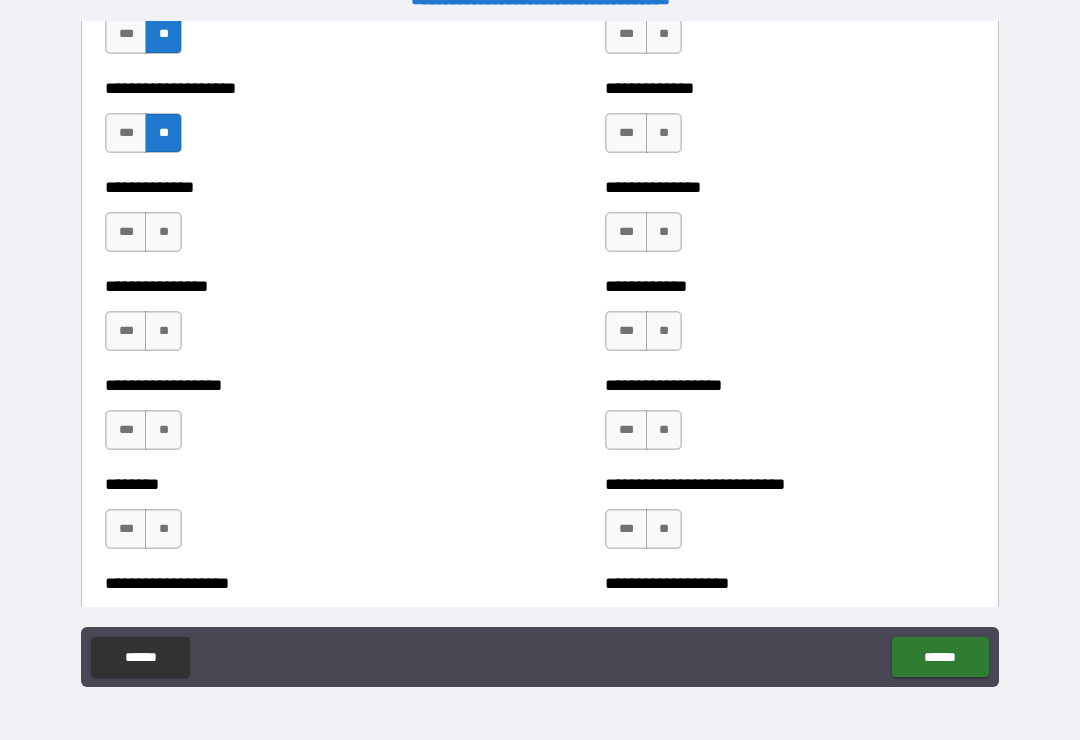 click on "**" at bounding box center [163, 232] 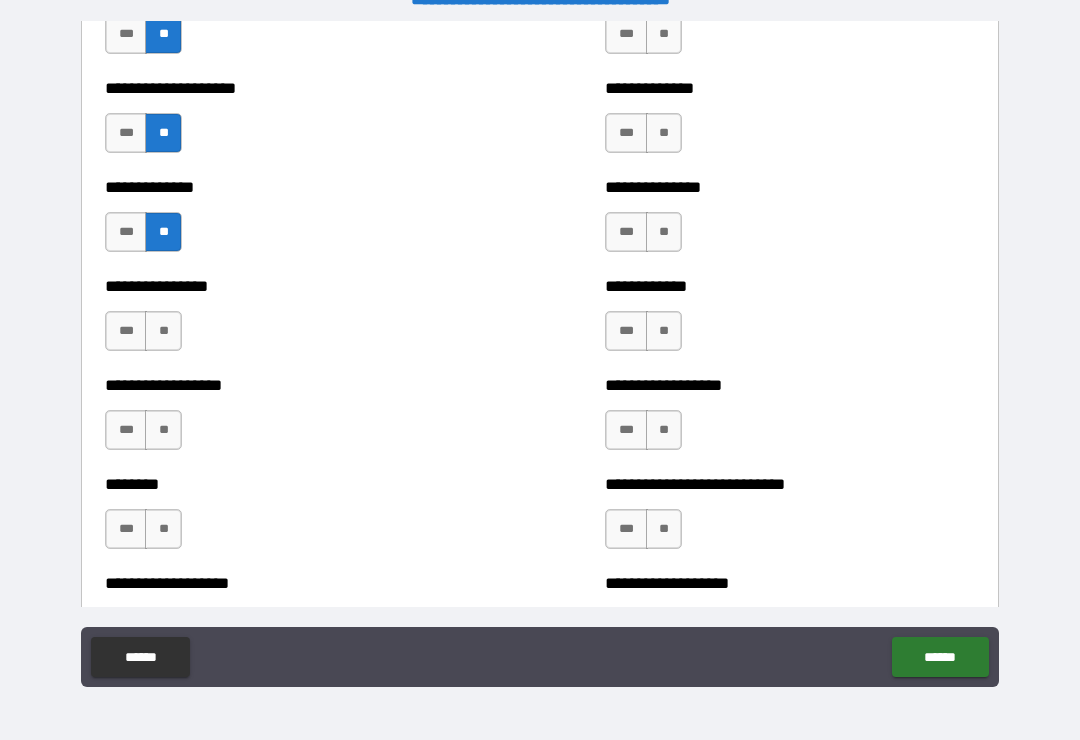 click on "**" at bounding box center (163, 331) 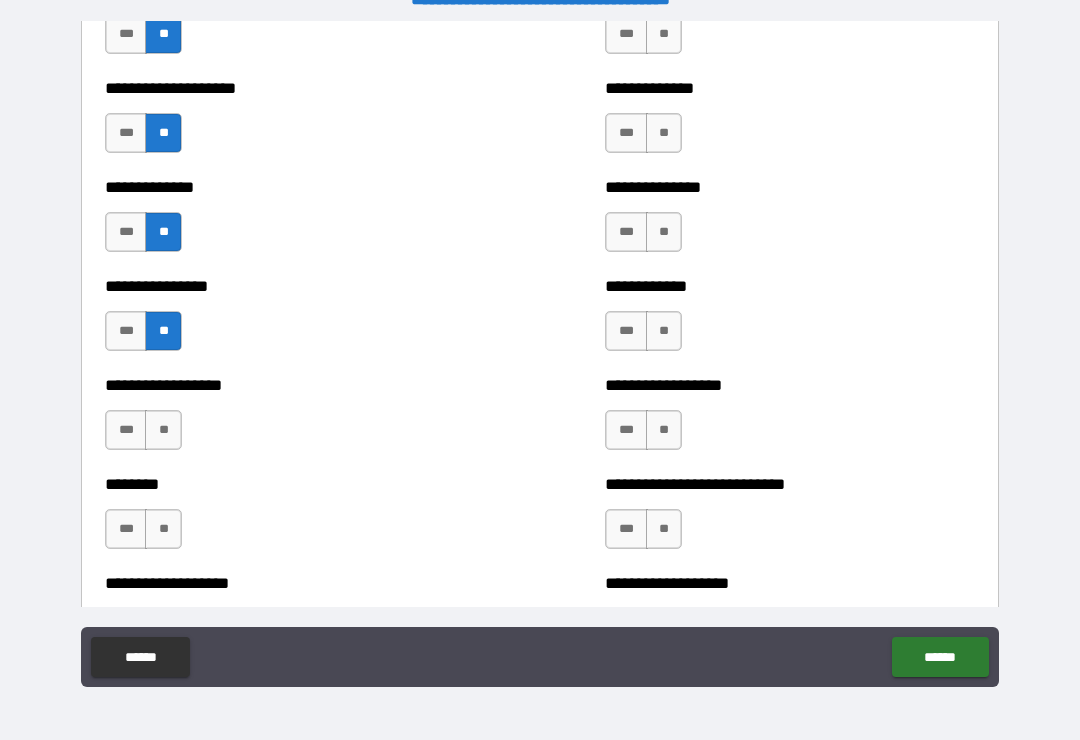 click on "**" at bounding box center [163, 430] 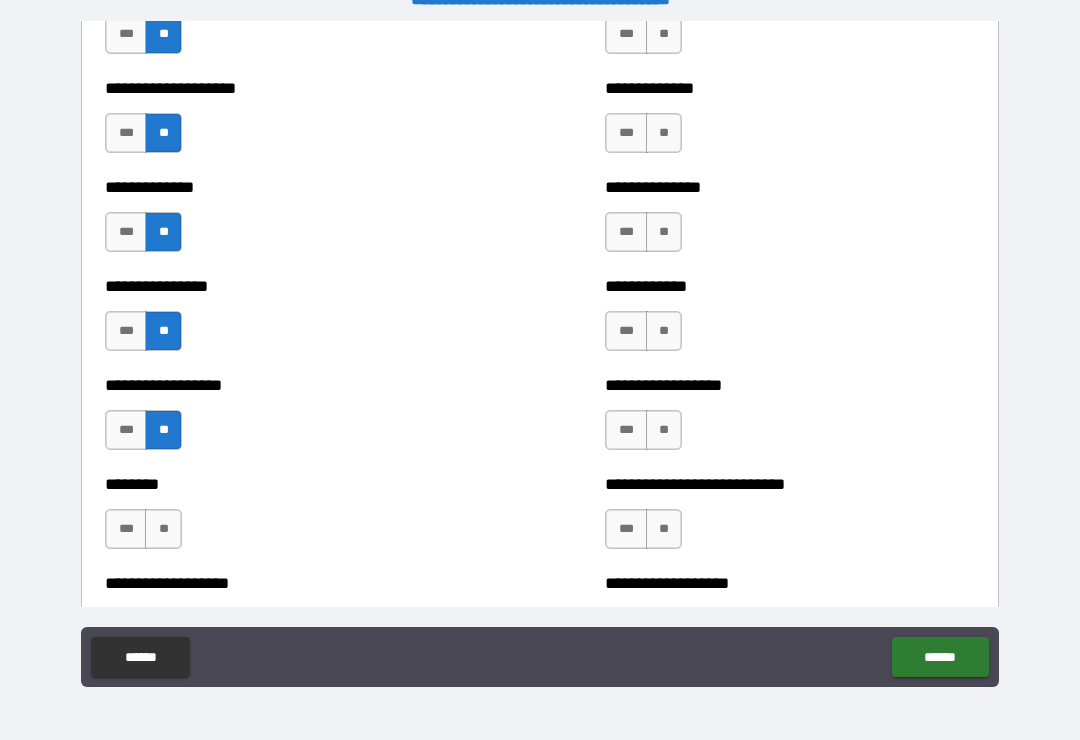 click on "**" at bounding box center (163, 529) 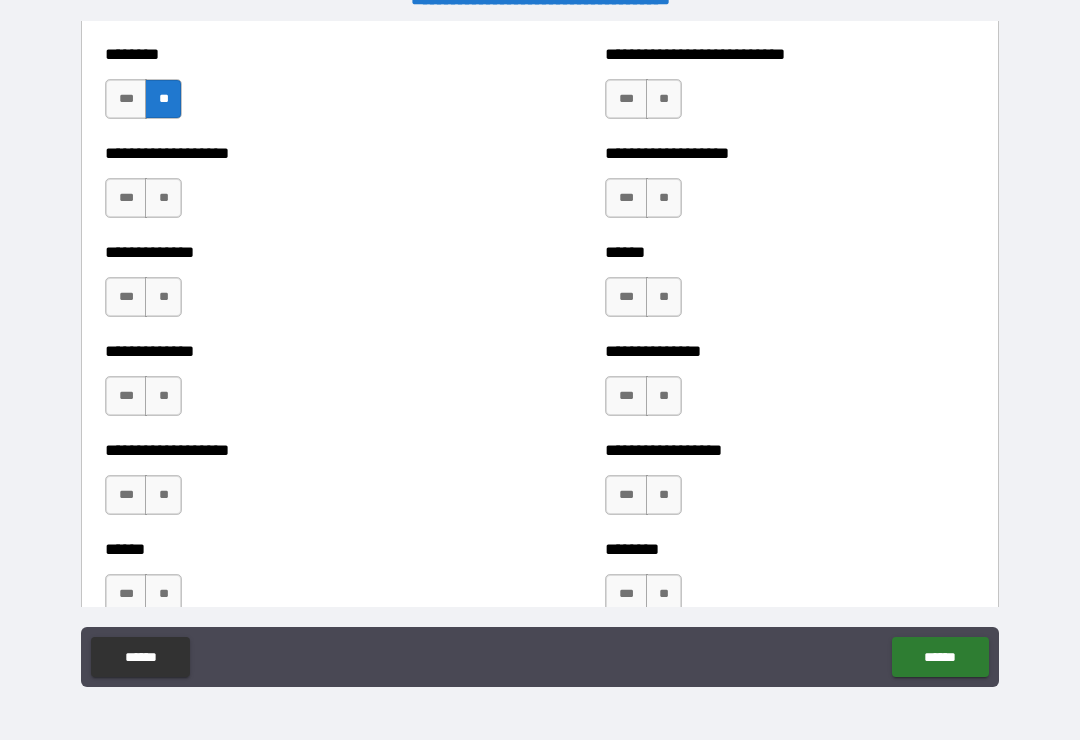 scroll, scrollTop: 4574, scrollLeft: 0, axis: vertical 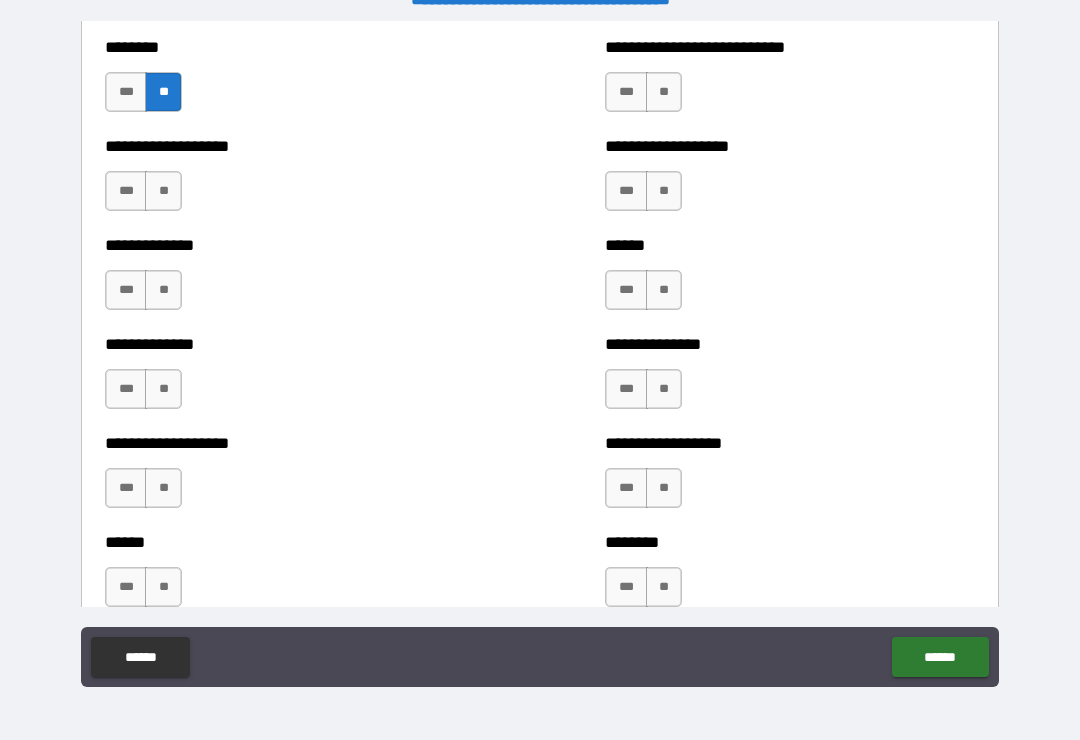 click on "**" at bounding box center (163, 191) 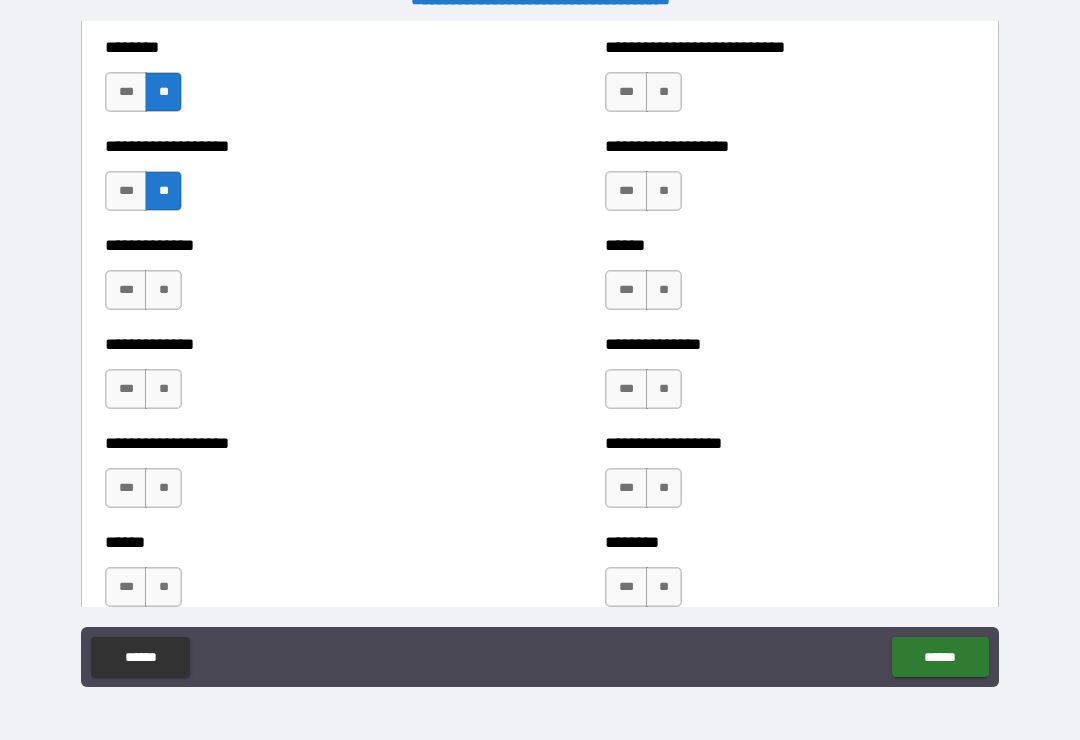 click on "**" at bounding box center [163, 290] 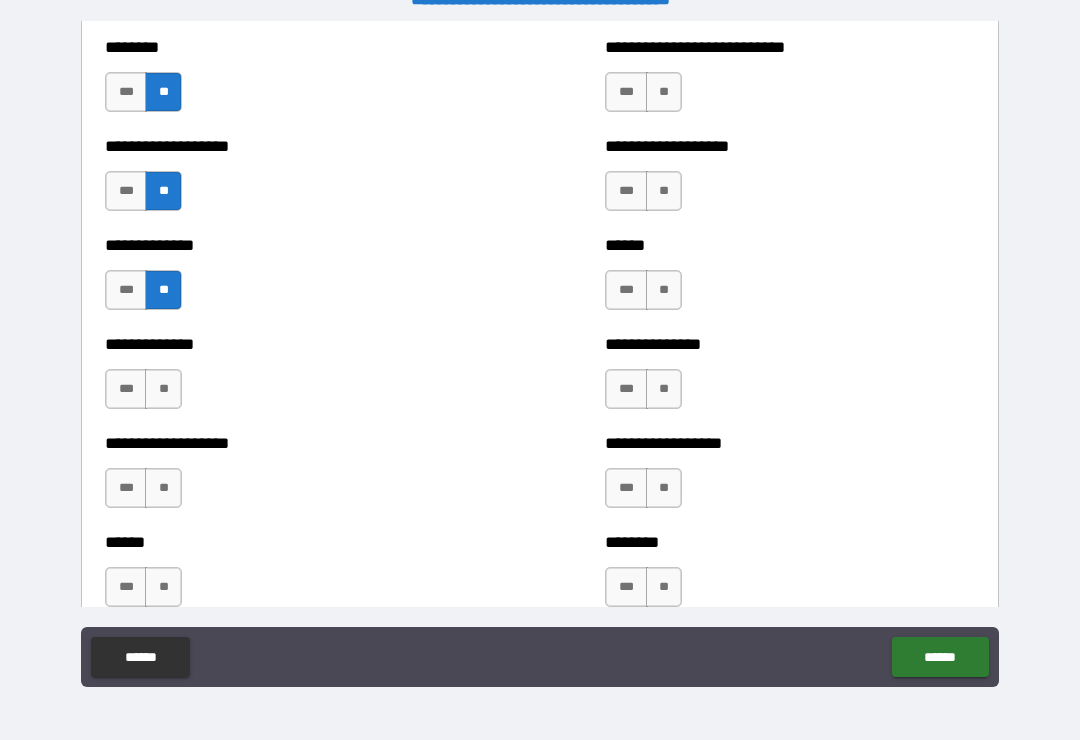 click on "**" at bounding box center (163, 389) 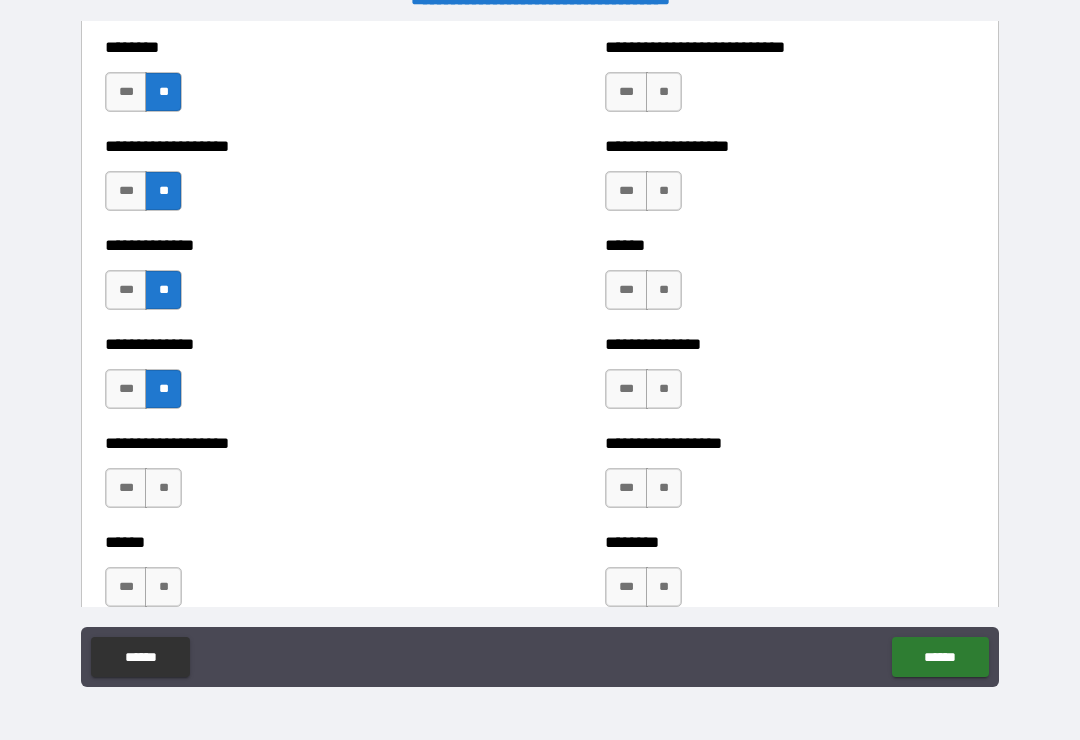 click on "**" at bounding box center (163, 488) 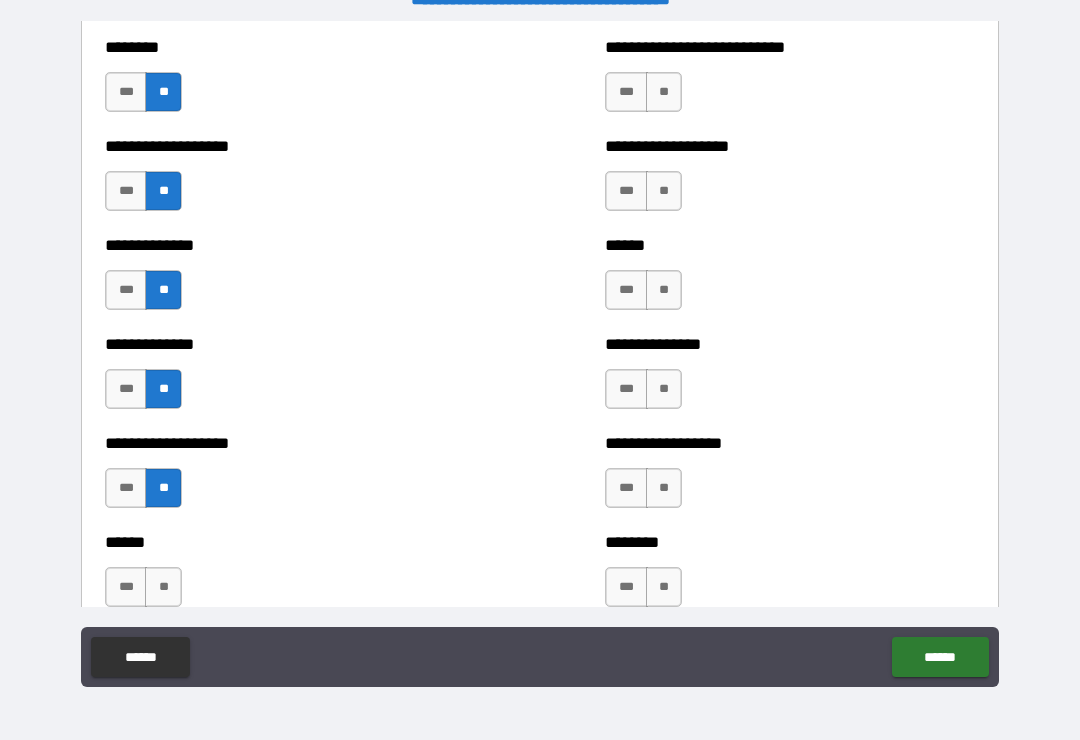 click on "**" at bounding box center (163, 587) 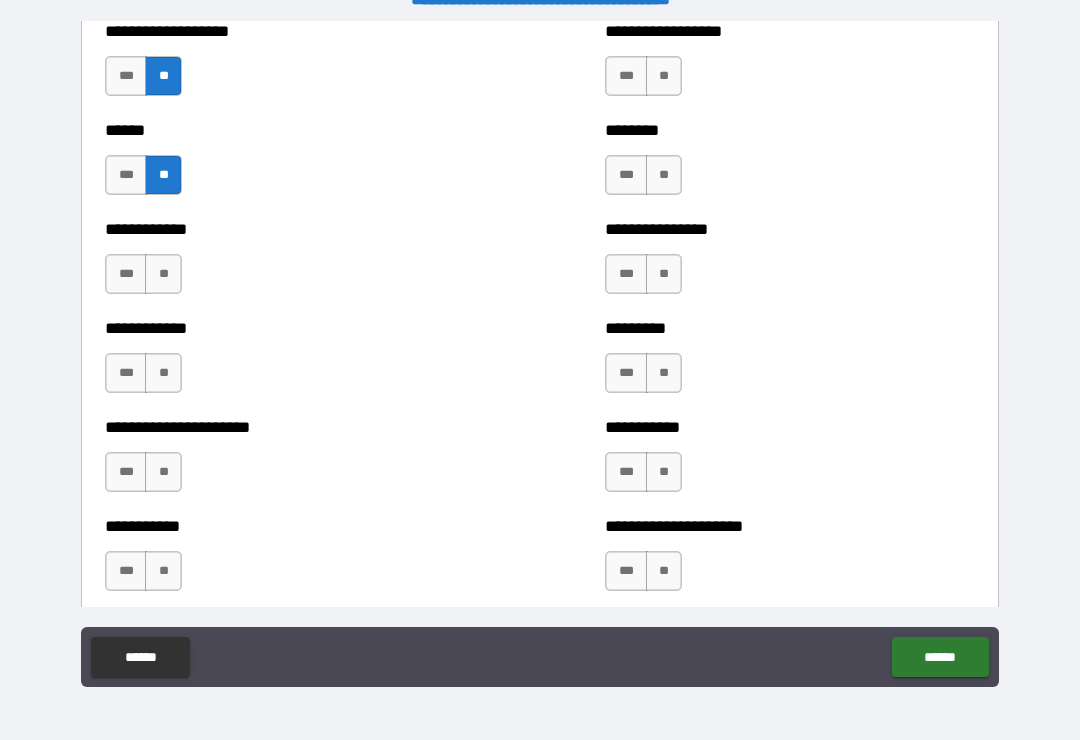 scroll, scrollTop: 5042, scrollLeft: 0, axis: vertical 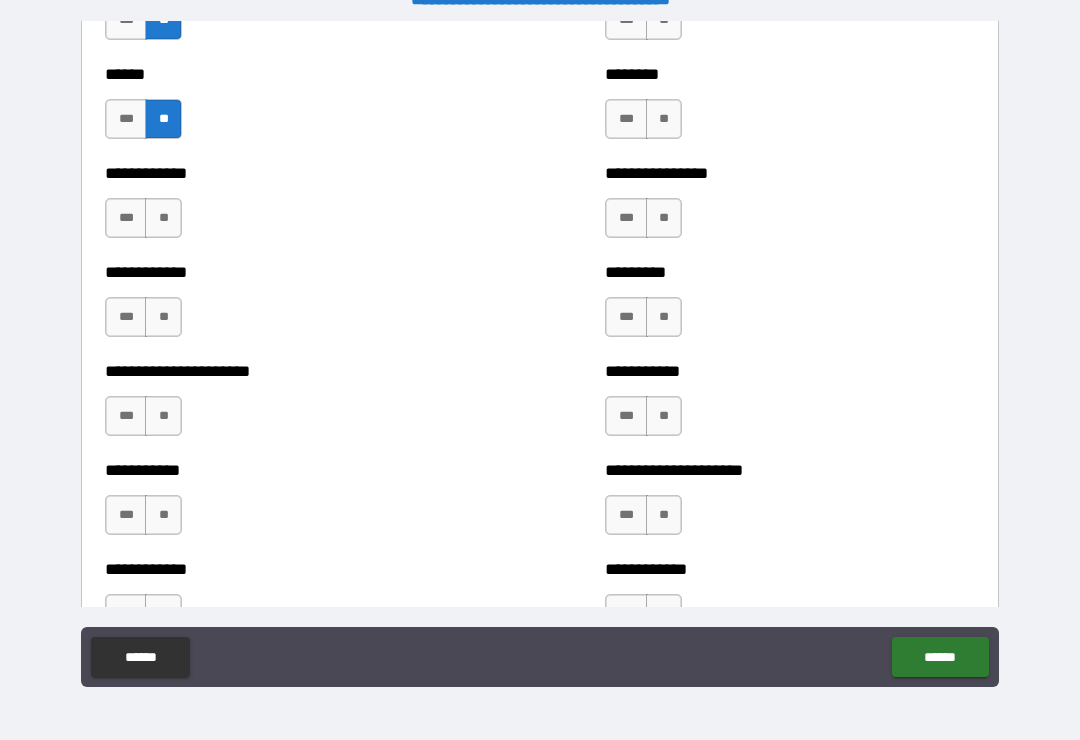 click on "**" at bounding box center [163, 218] 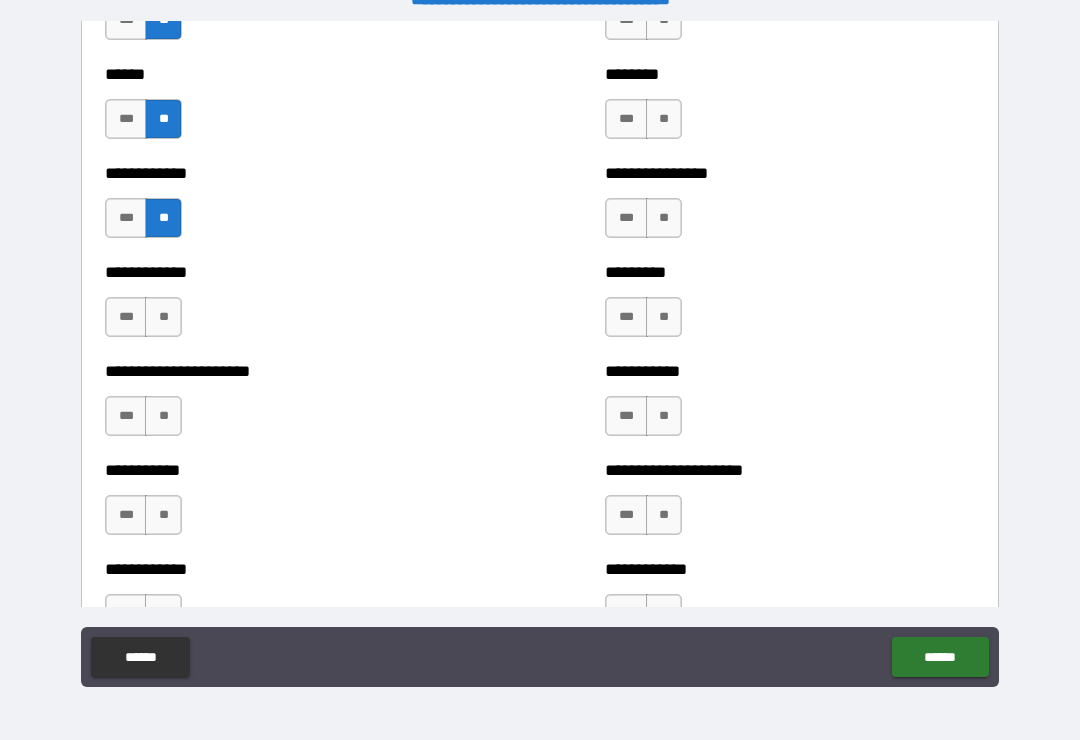 click on "**" at bounding box center (163, 317) 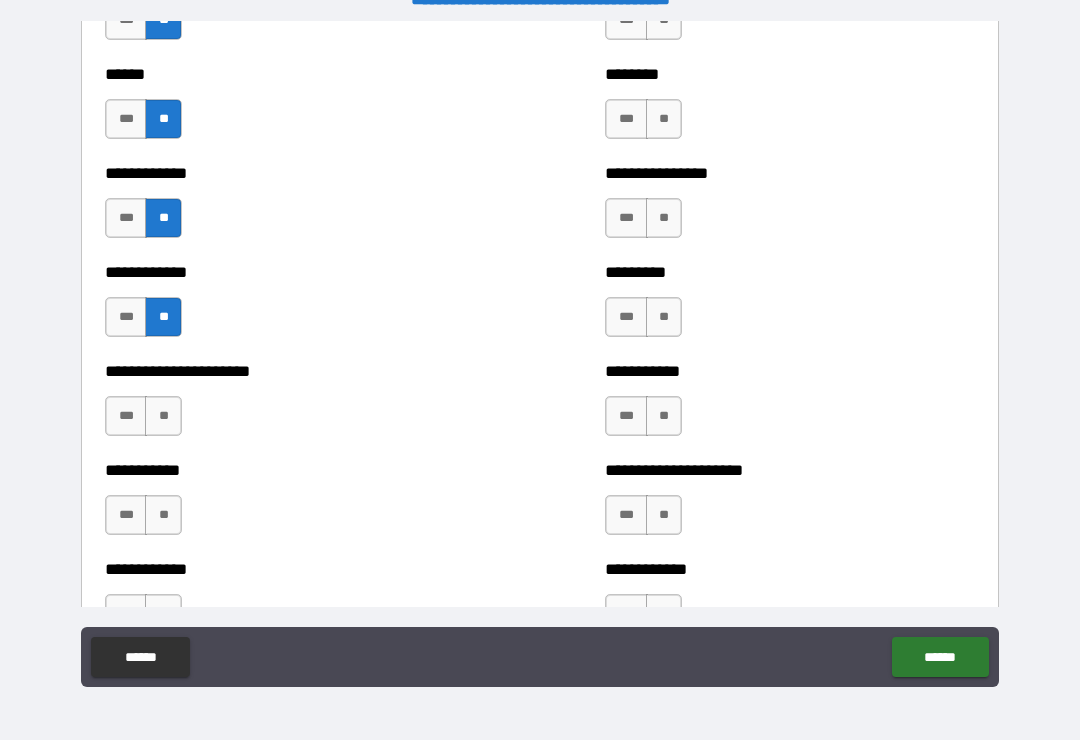click on "**" at bounding box center (163, 416) 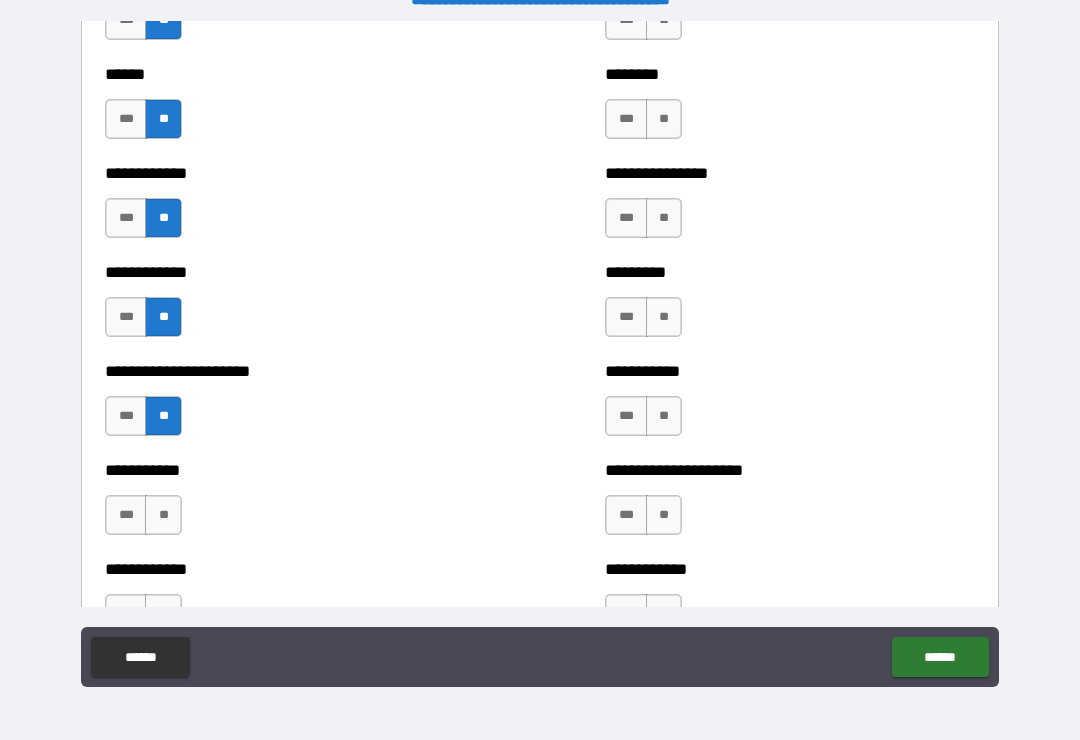 click on "**" at bounding box center [163, 515] 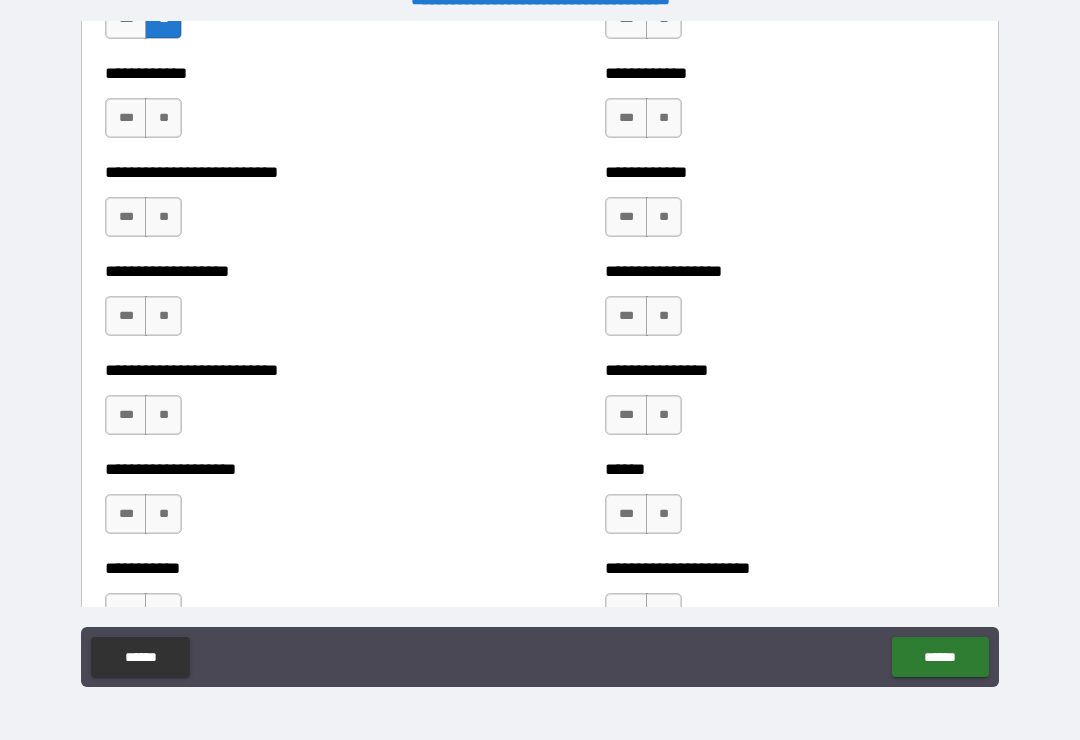 scroll, scrollTop: 5539, scrollLeft: 0, axis: vertical 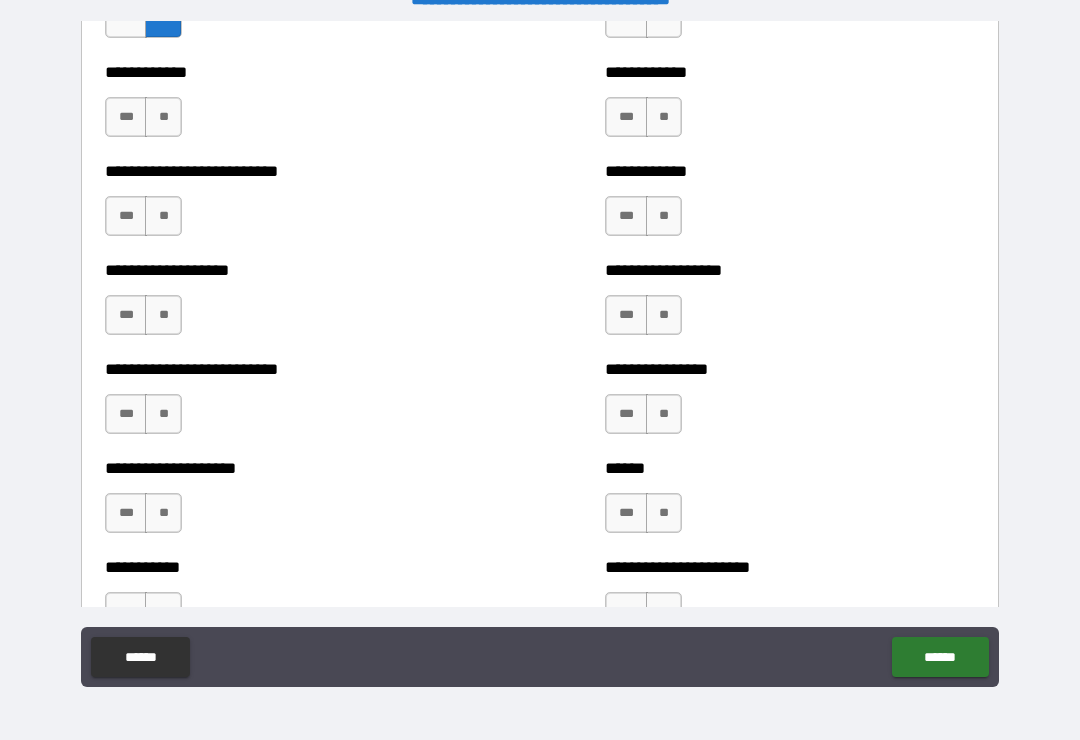 click on "**" at bounding box center (163, 117) 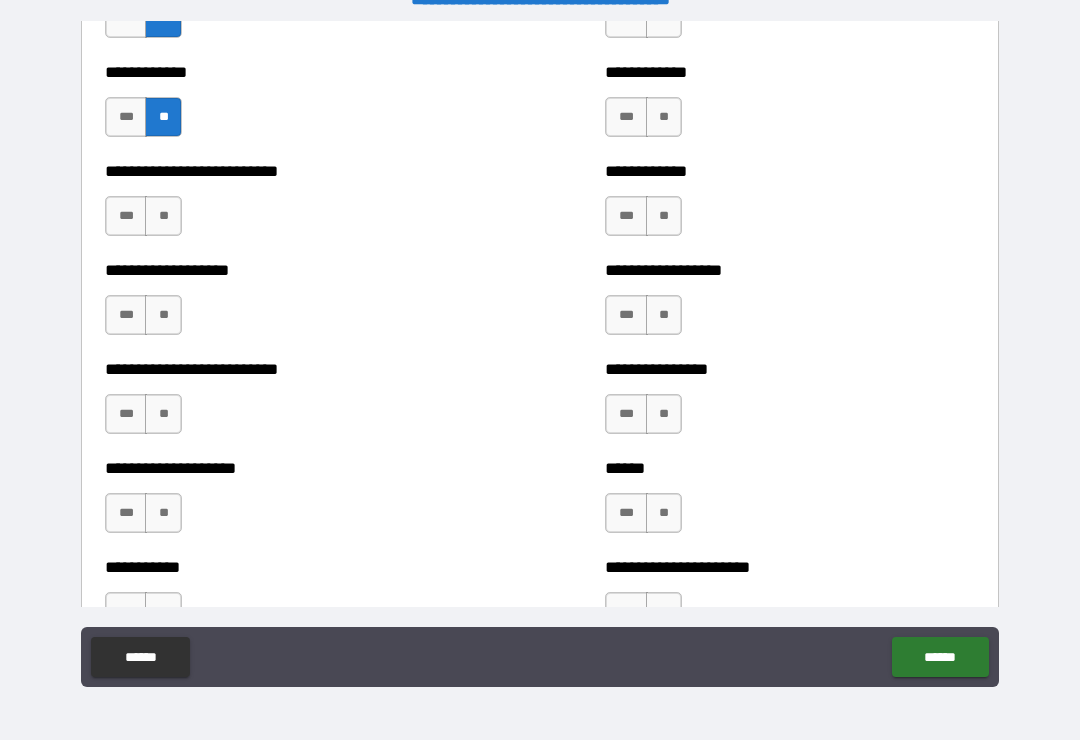 click on "**" at bounding box center [163, 216] 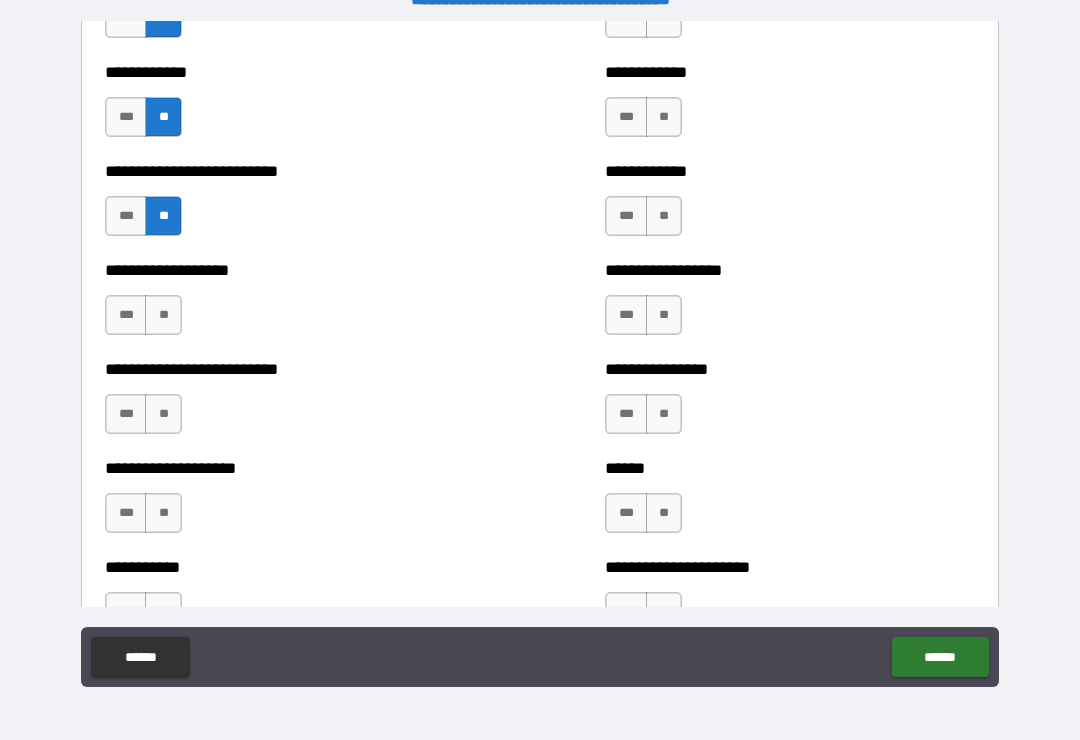 click on "**" at bounding box center [163, 315] 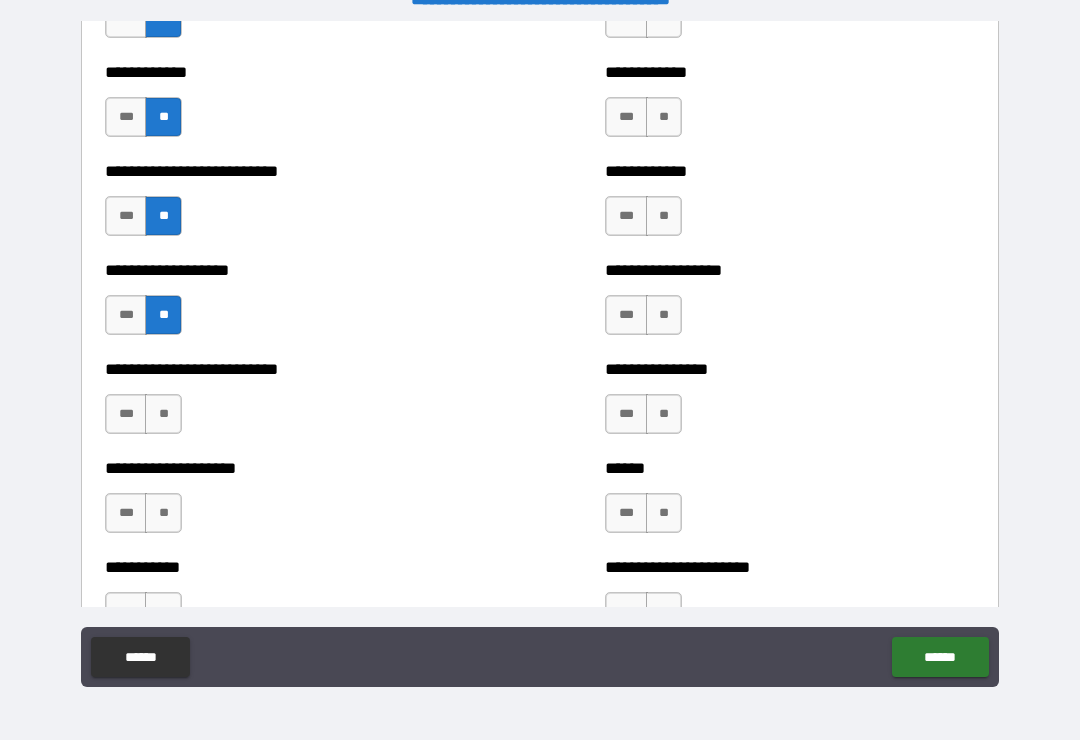click on "**" at bounding box center (163, 414) 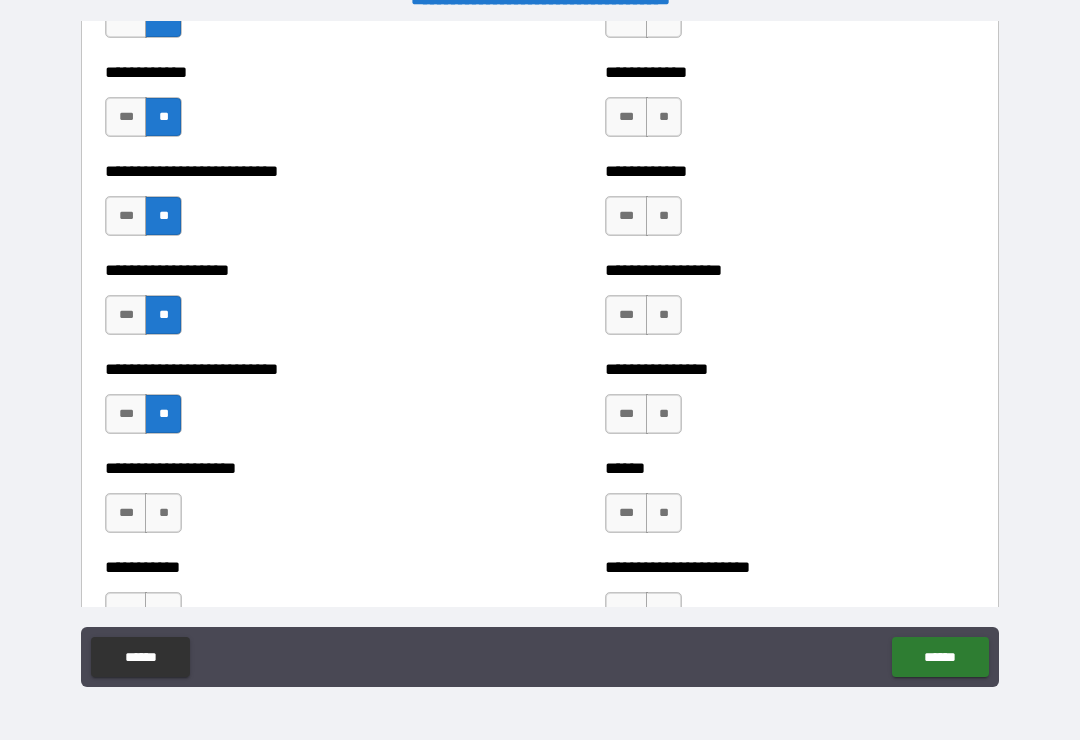 click on "**" at bounding box center [163, 513] 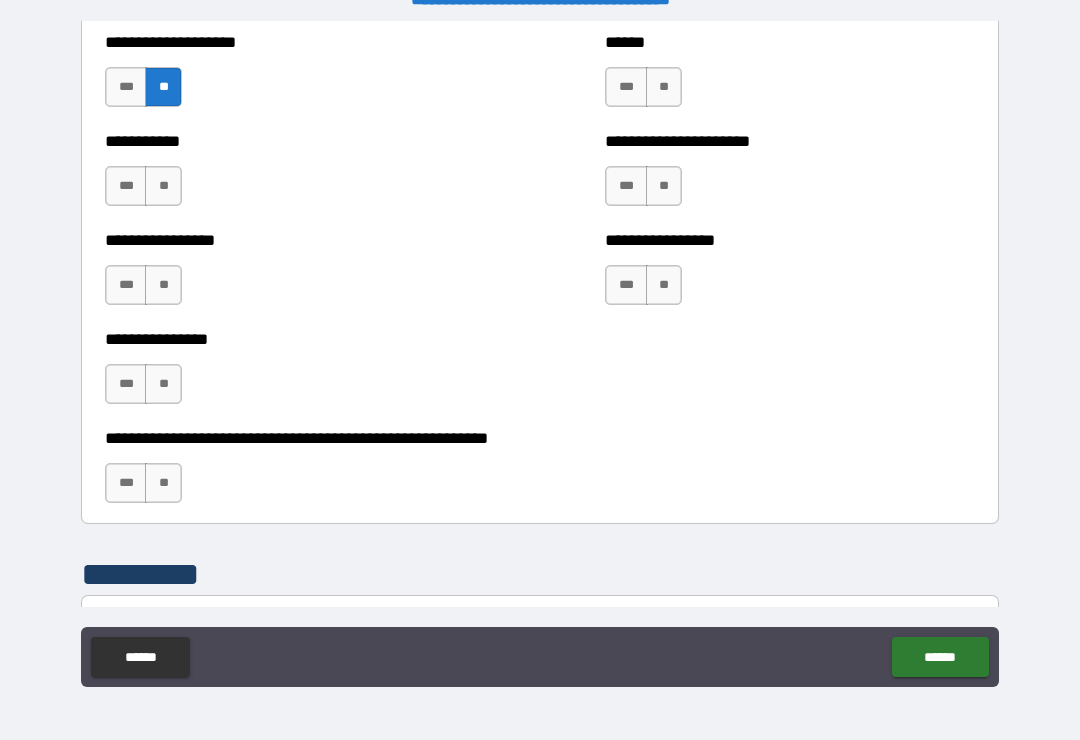 scroll, scrollTop: 5963, scrollLeft: 0, axis: vertical 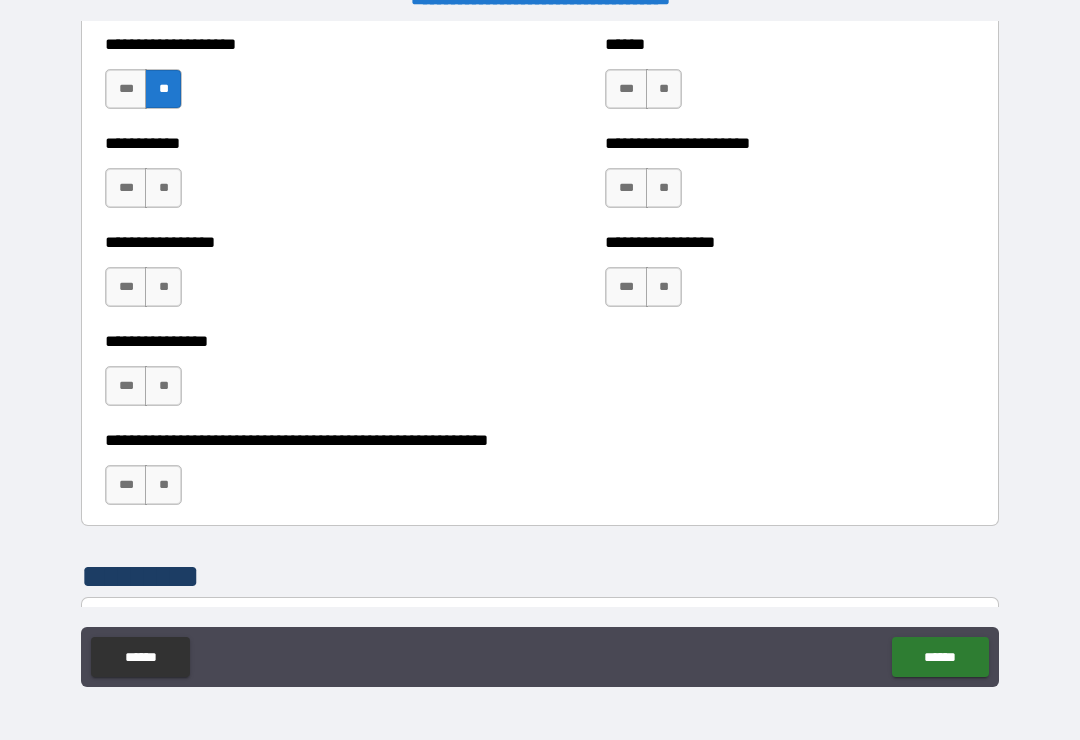 click on "**" at bounding box center [163, 188] 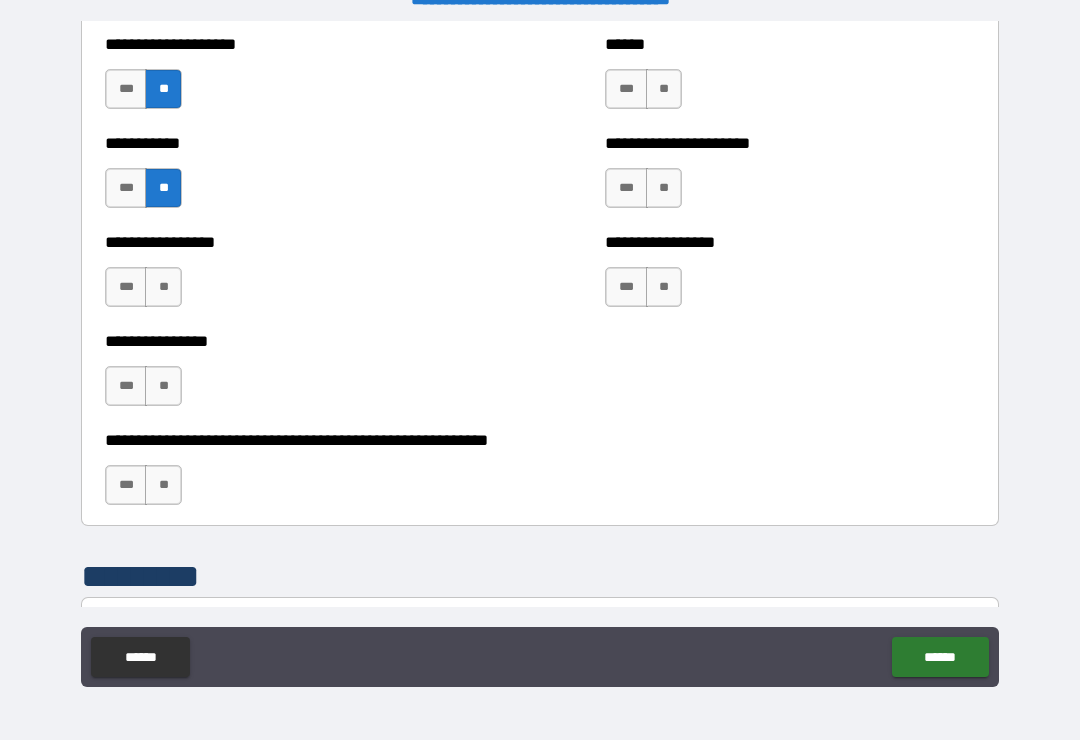 click on "**" at bounding box center (163, 287) 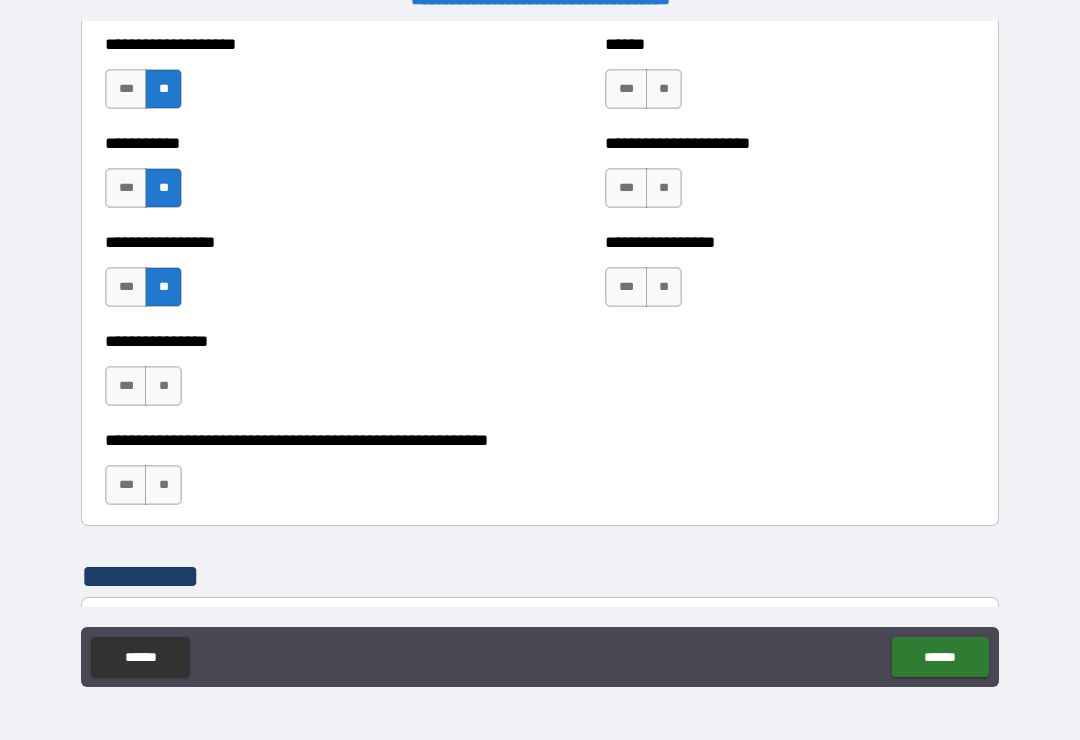 click on "**" at bounding box center [163, 386] 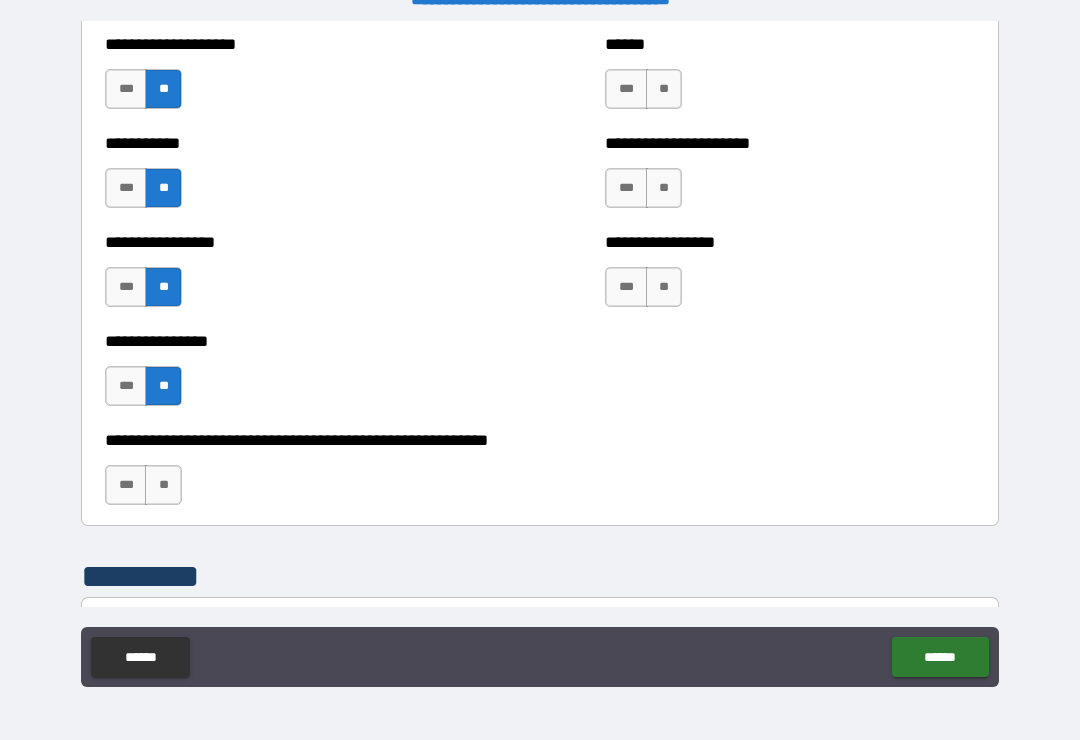 click on "**" at bounding box center (163, 485) 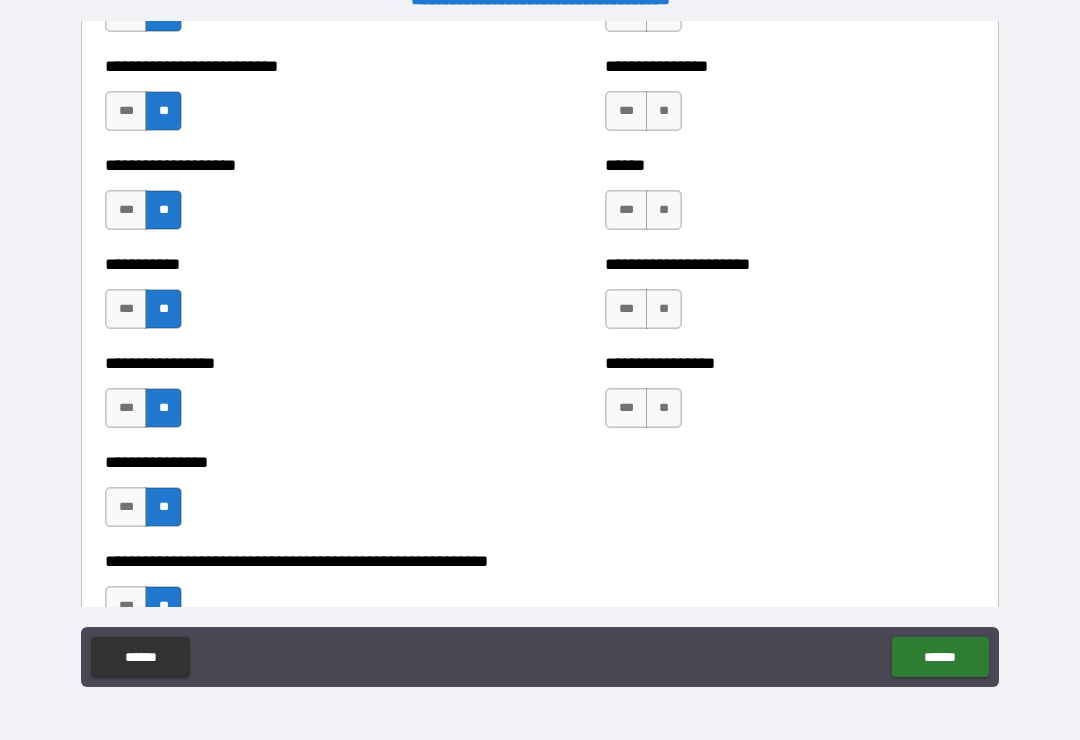 scroll, scrollTop: 5838, scrollLeft: 0, axis: vertical 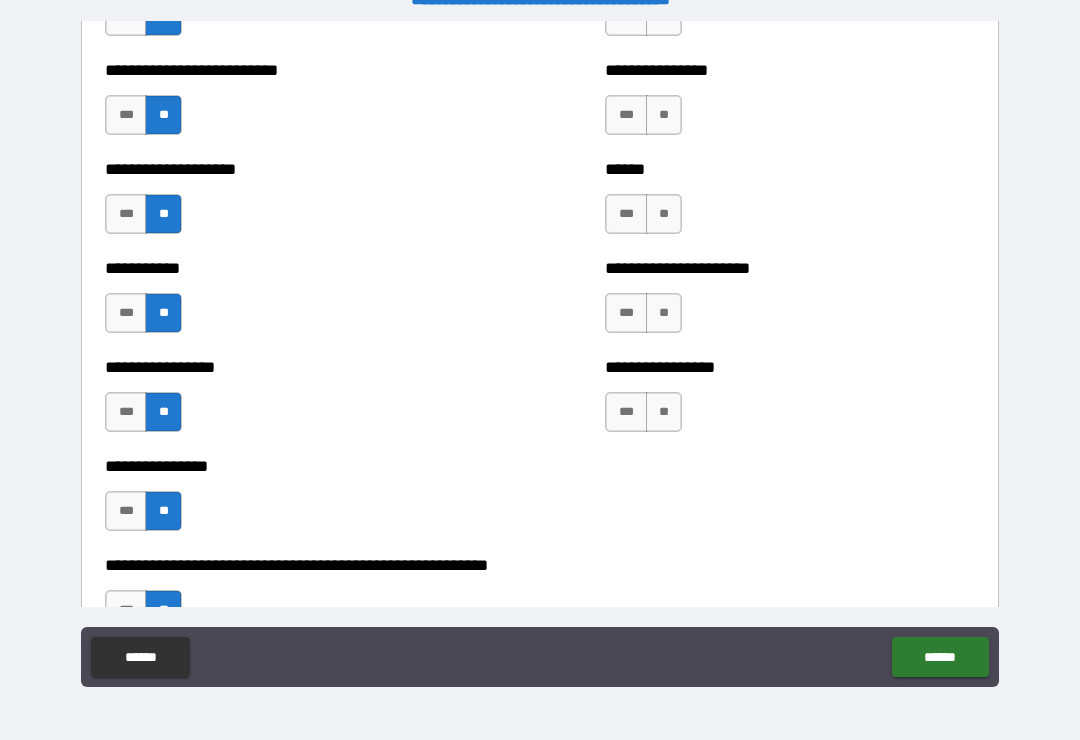 click on "**" at bounding box center (664, 412) 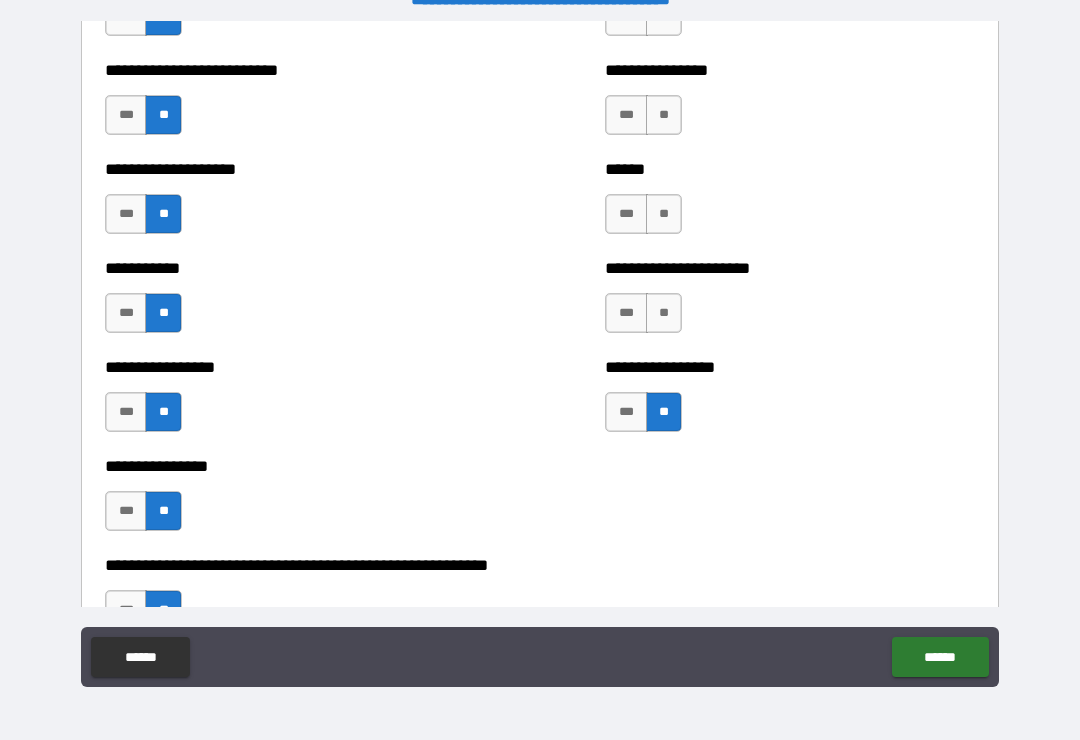 click on "**" at bounding box center (664, 313) 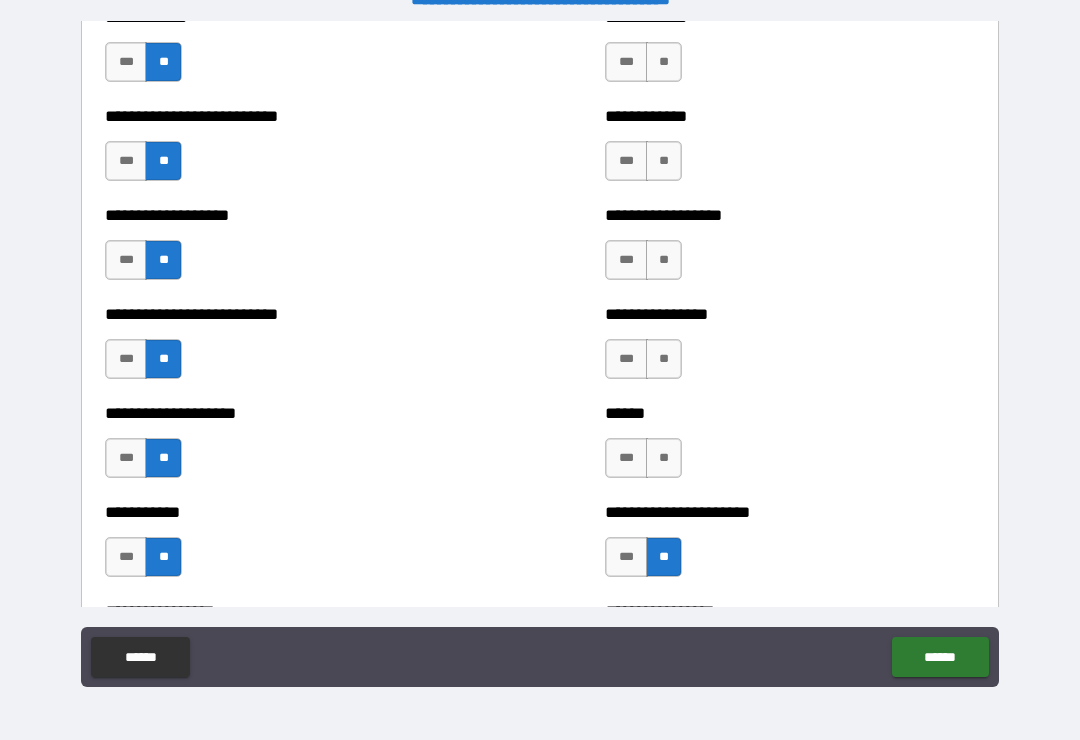 scroll, scrollTop: 5595, scrollLeft: 0, axis: vertical 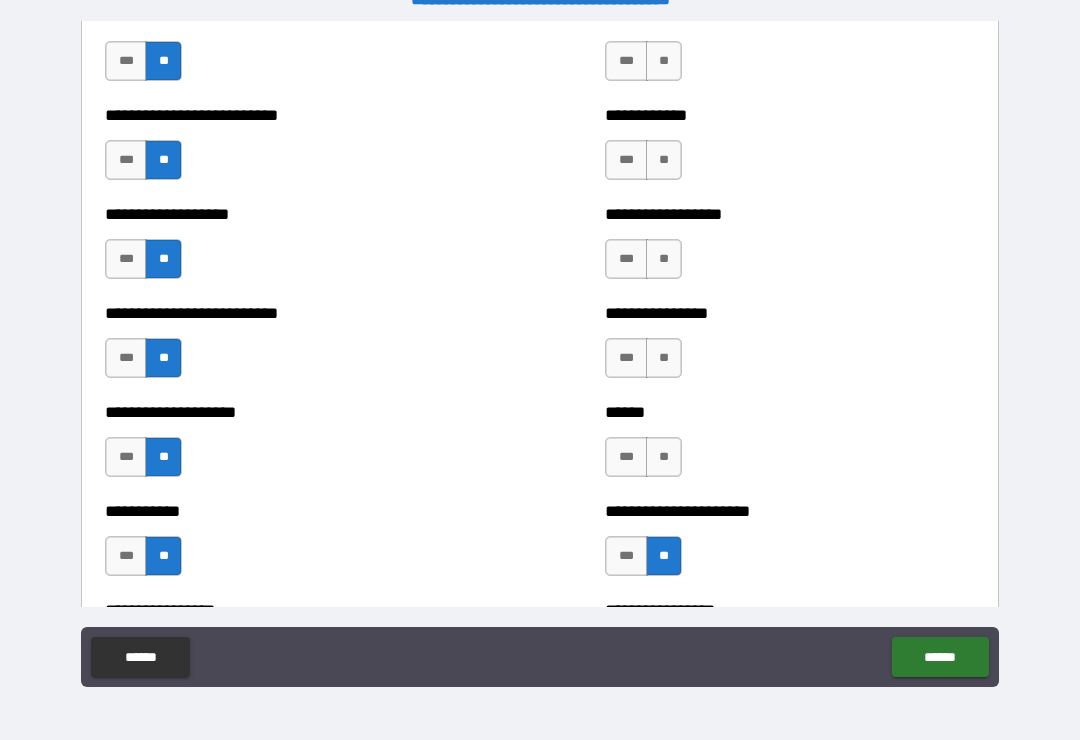 click on "**" at bounding box center (664, 457) 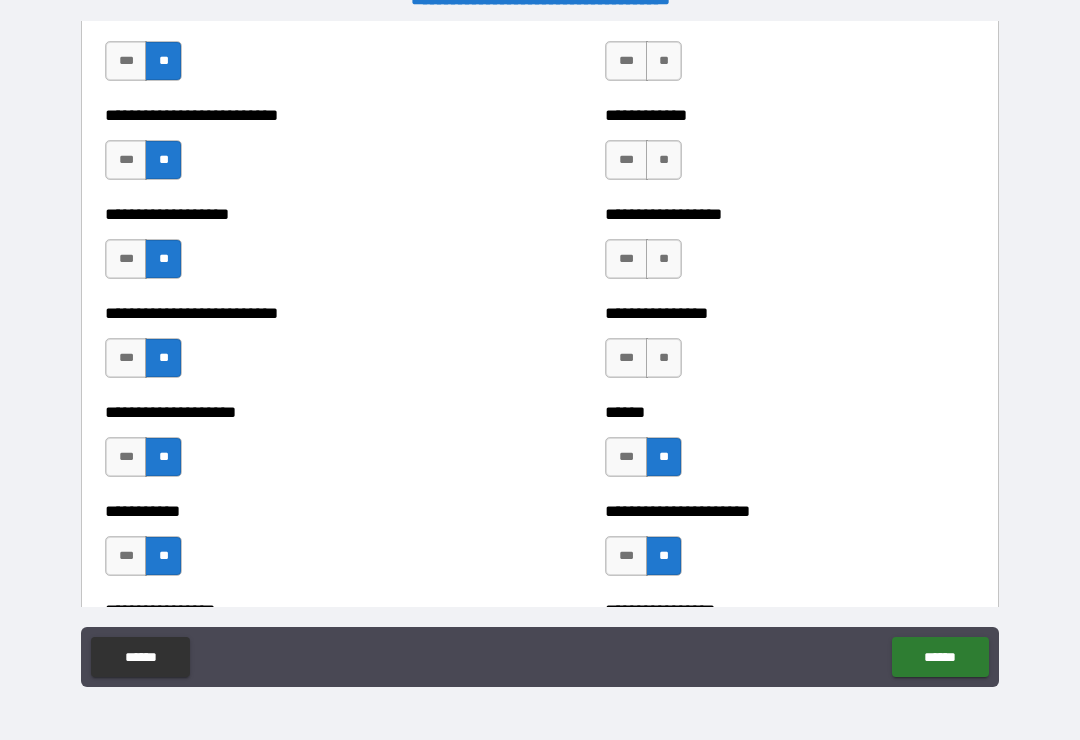 click on "**" at bounding box center [664, 358] 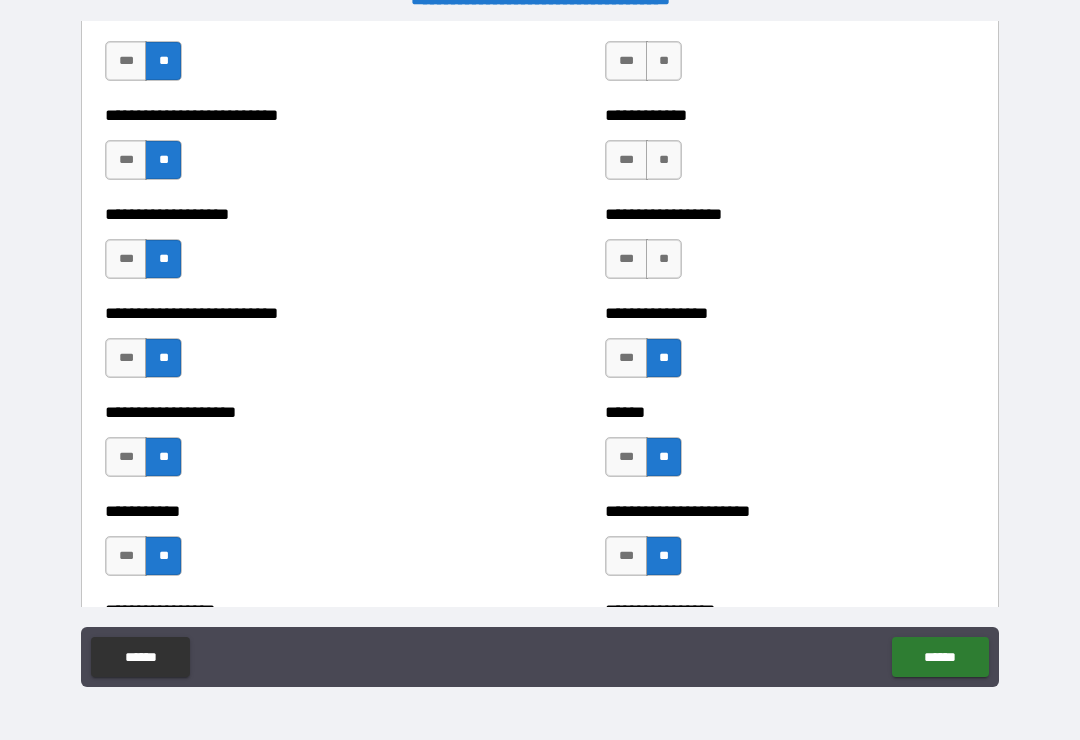click on "**" at bounding box center [664, 259] 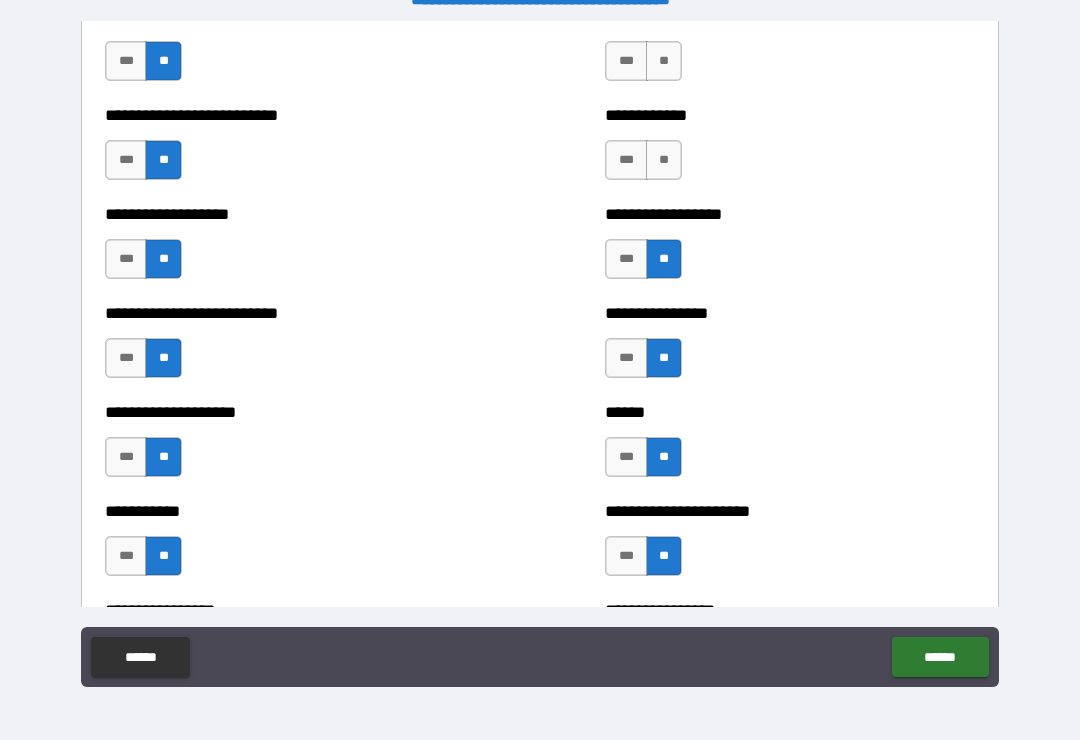 click on "**" at bounding box center (664, 160) 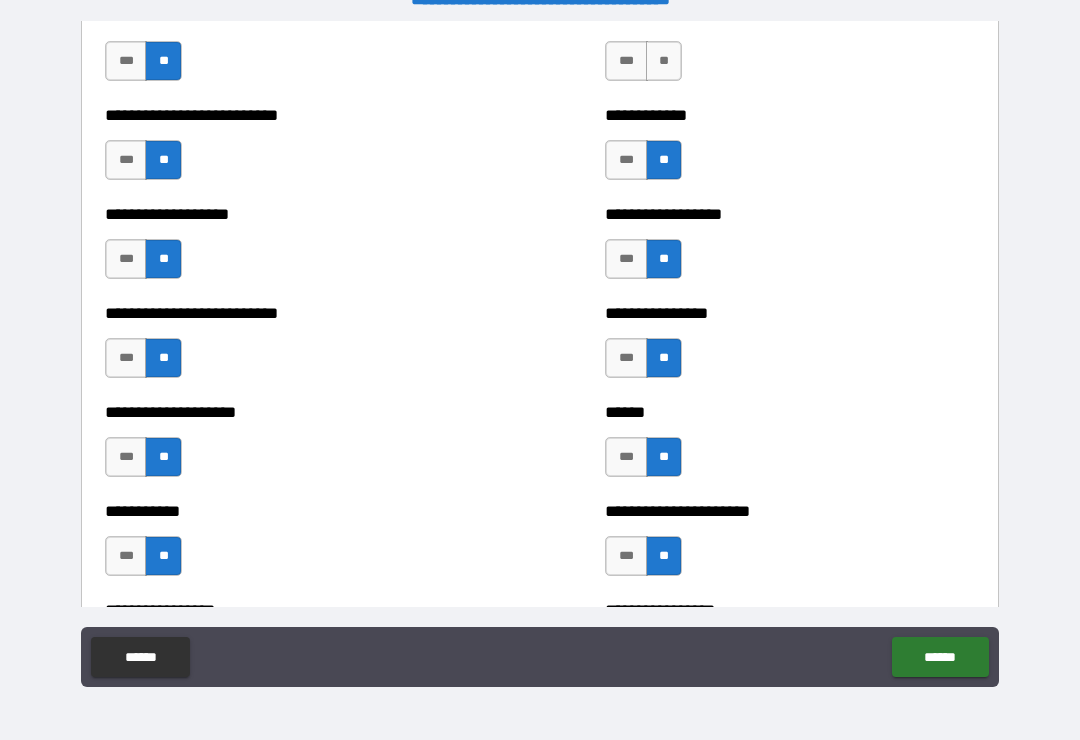 click on "**" at bounding box center [664, 61] 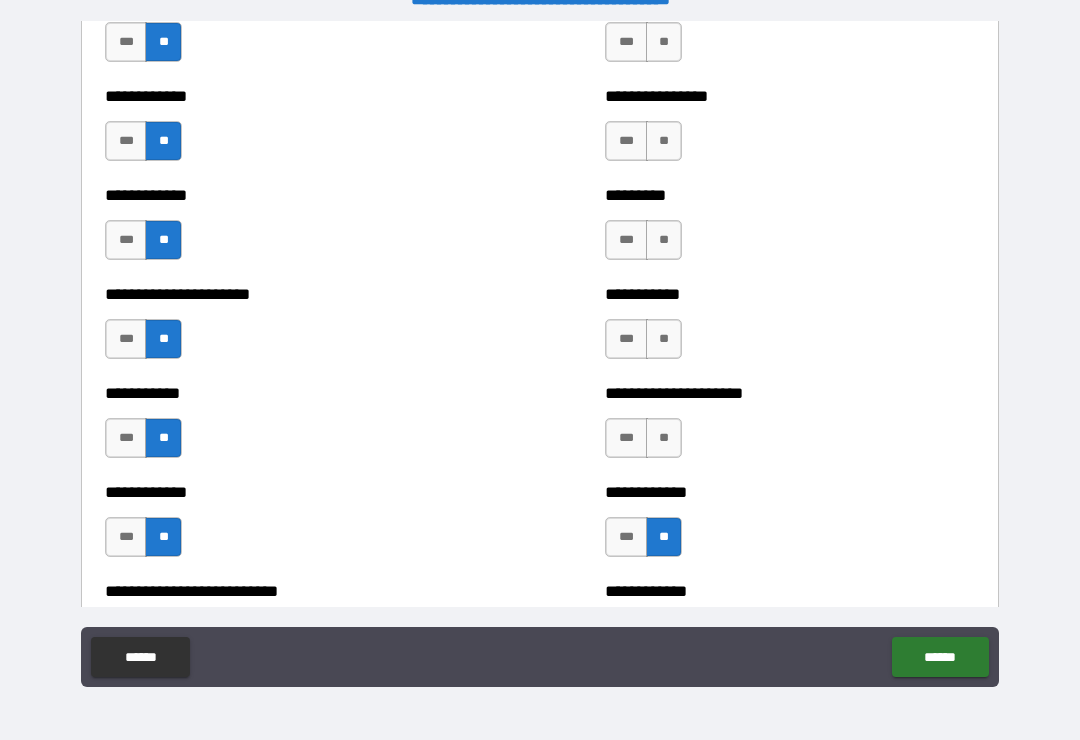 scroll, scrollTop: 5119, scrollLeft: 0, axis: vertical 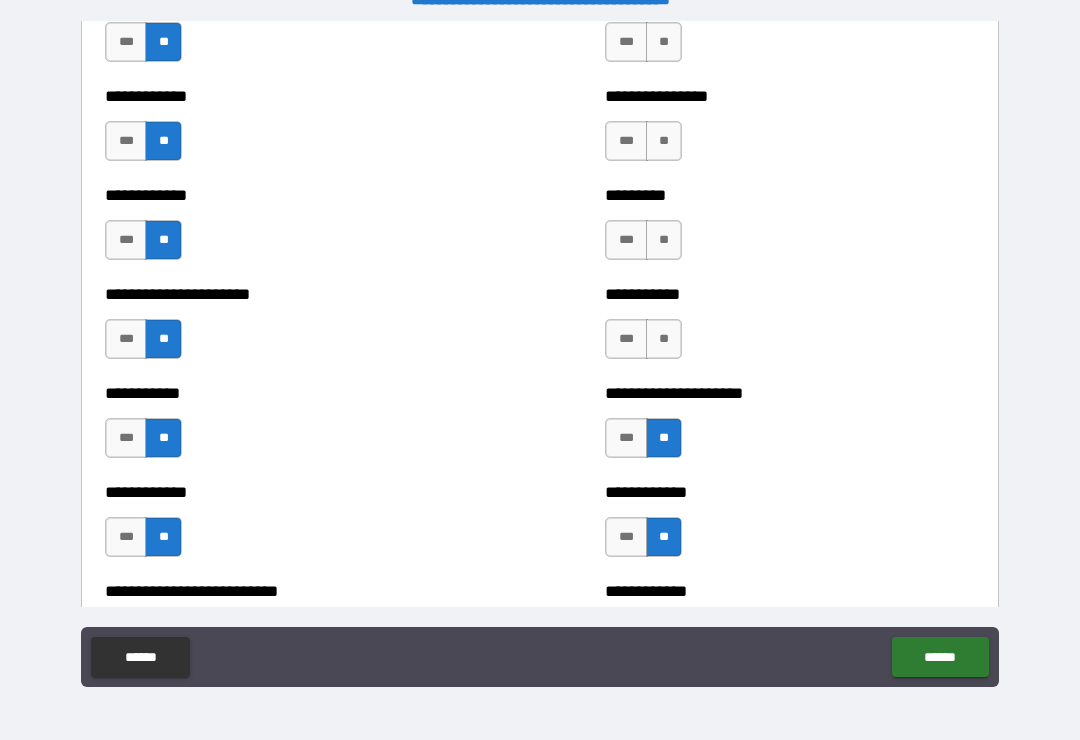 click on "**" at bounding box center (664, 339) 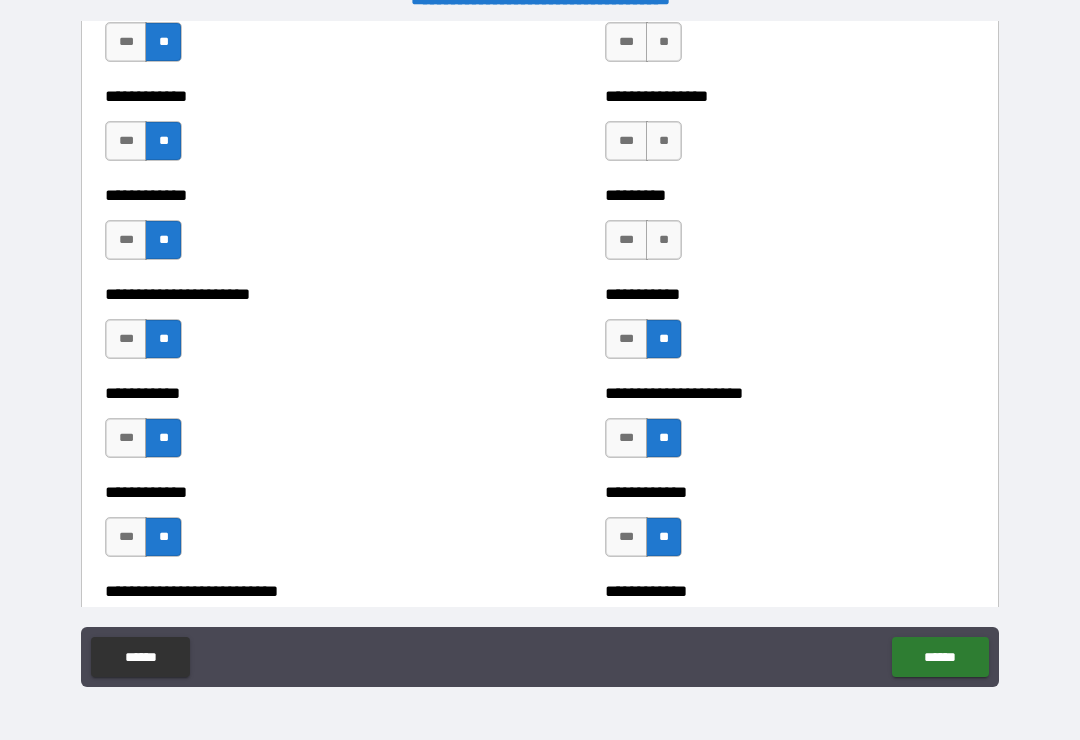 click on "**" at bounding box center [664, 240] 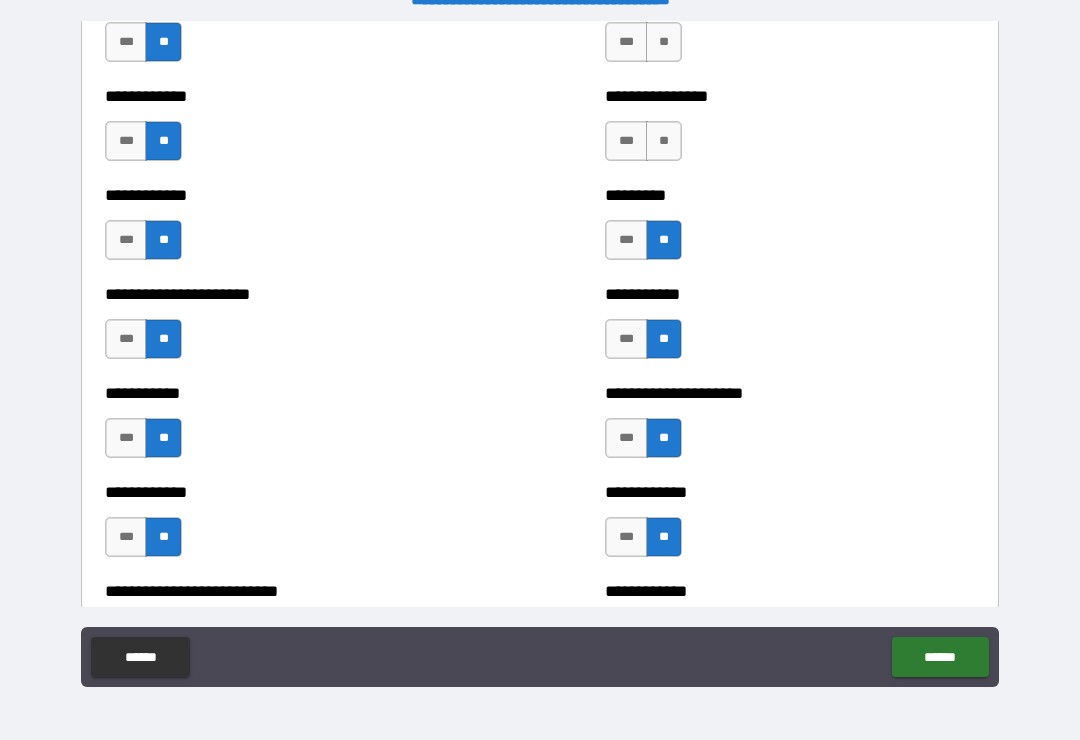 click on "**" at bounding box center (664, 141) 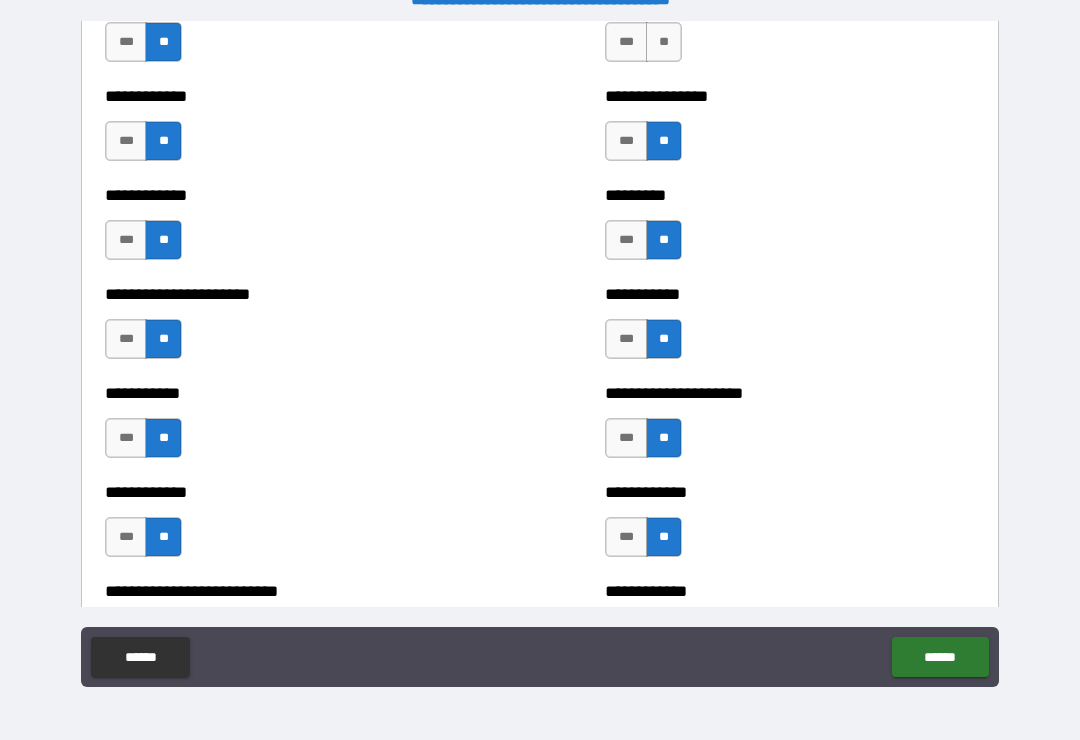 click on "**" at bounding box center [664, 42] 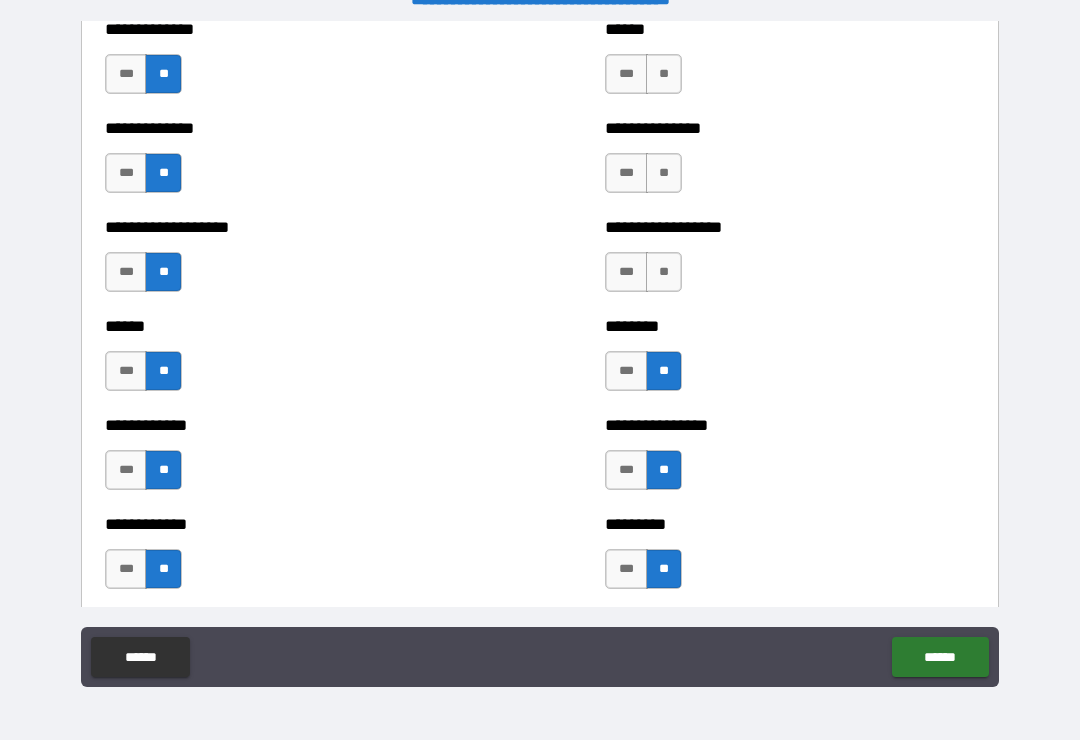 scroll, scrollTop: 4770, scrollLeft: 0, axis: vertical 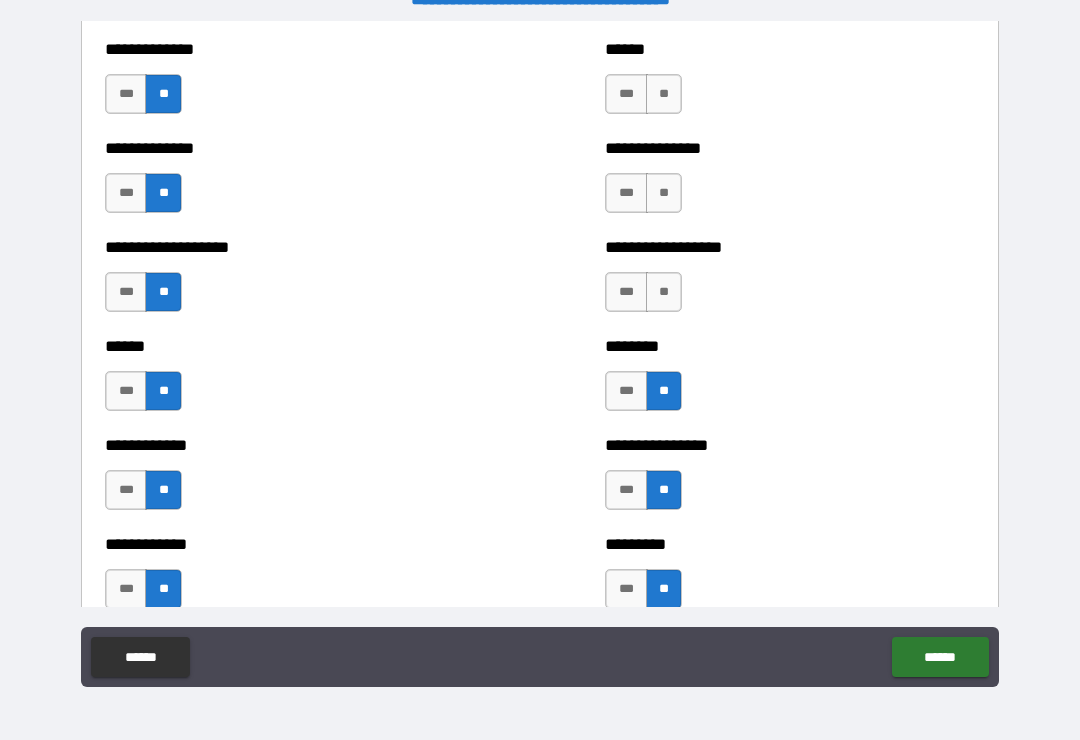 click on "**" at bounding box center (664, 292) 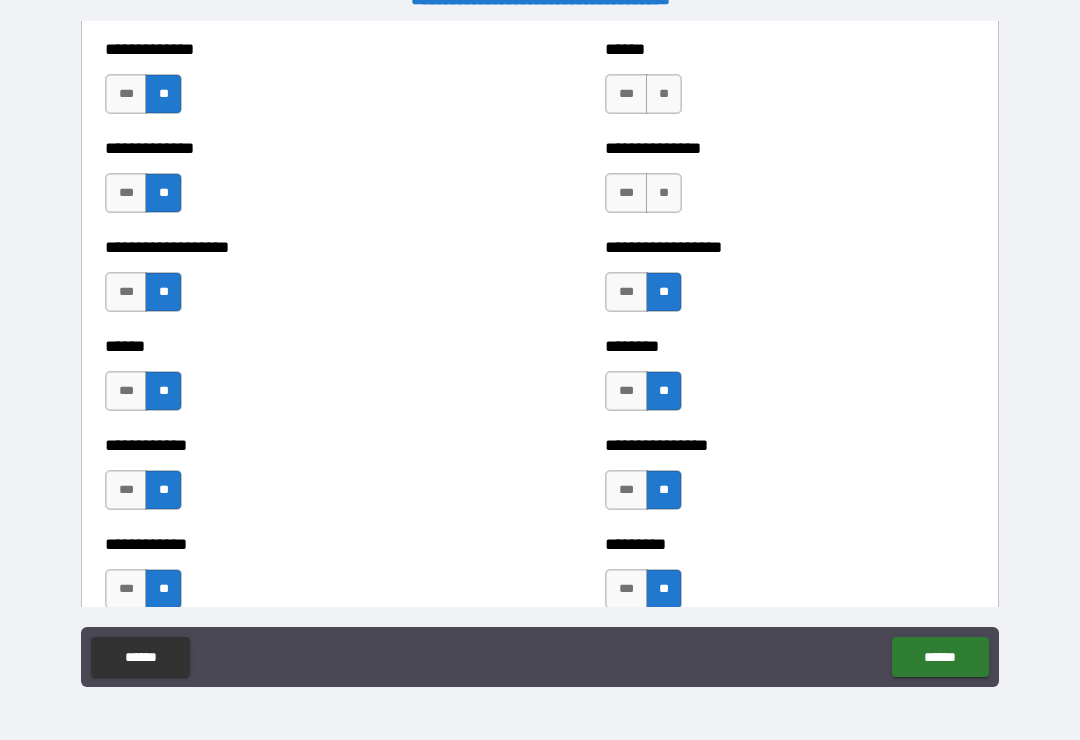 click on "**" at bounding box center [664, 193] 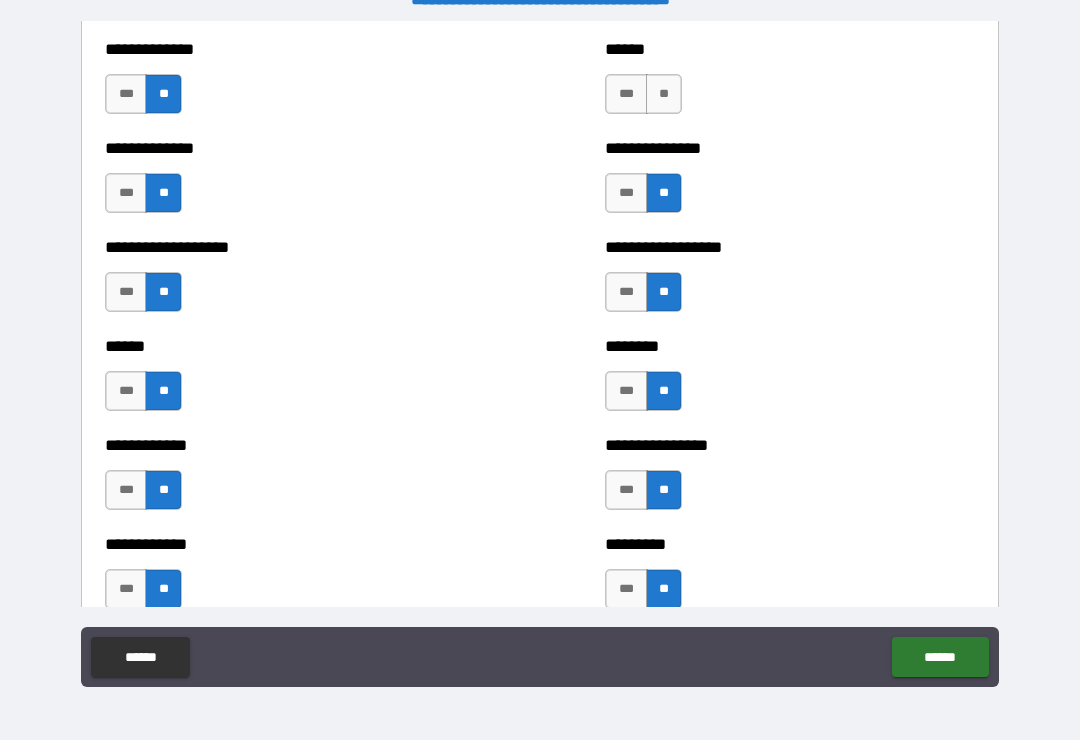 click on "**" at bounding box center (664, 94) 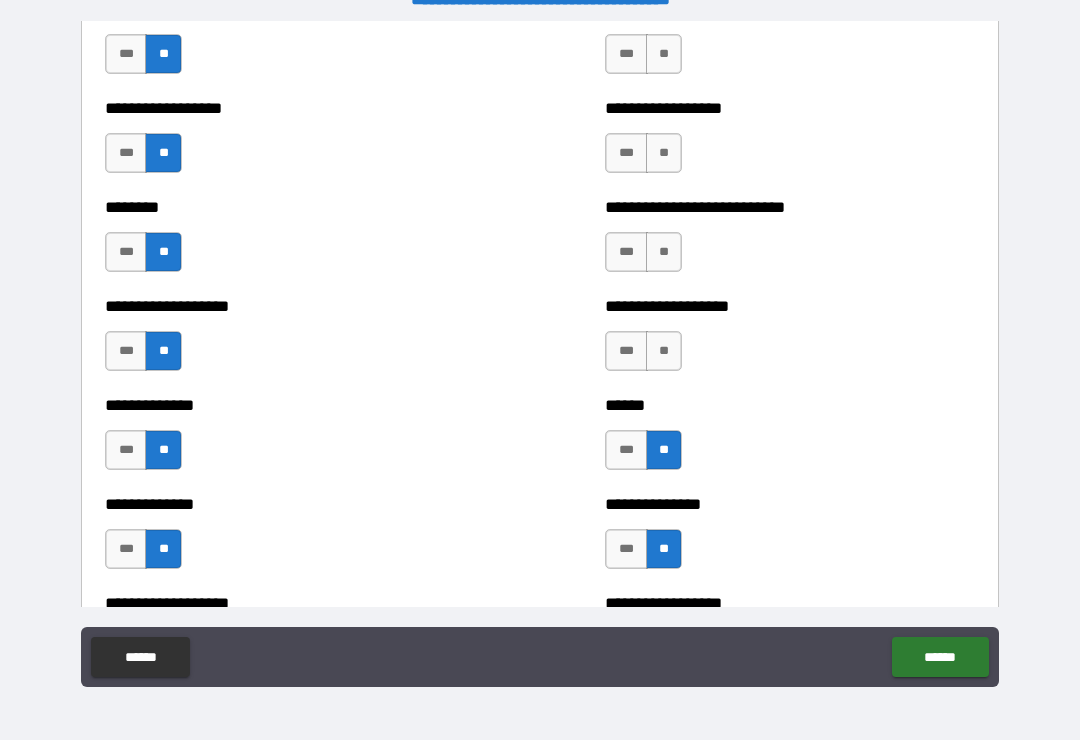 scroll, scrollTop: 4396, scrollLeft: 0, axis: vertical 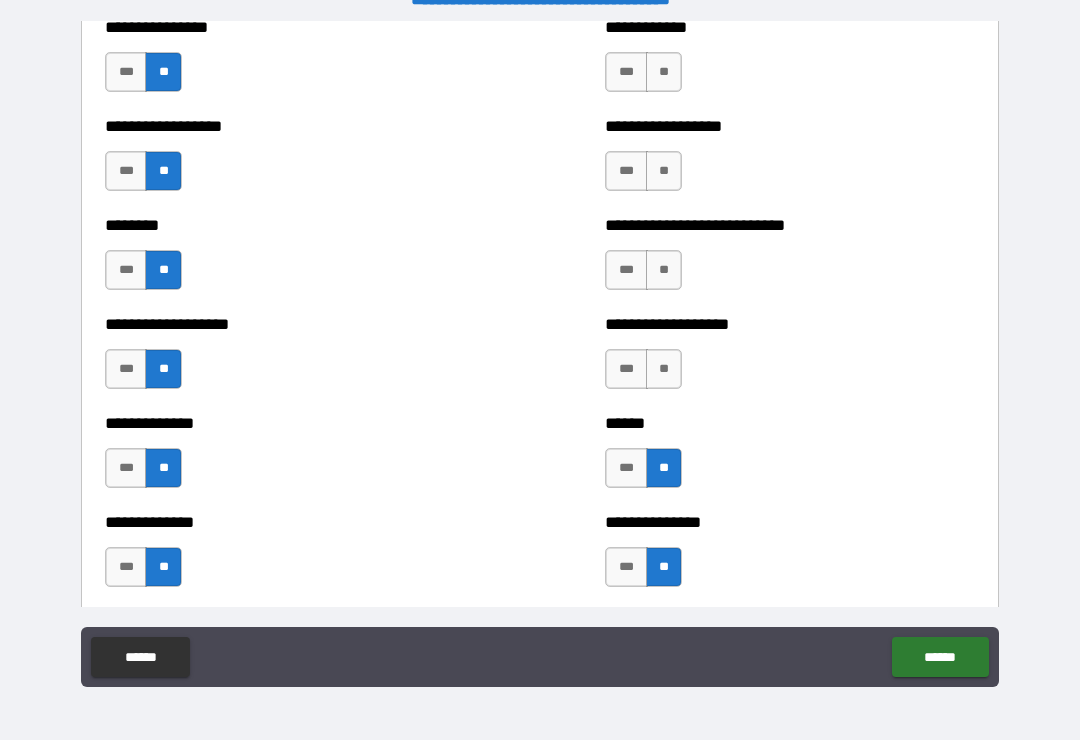 click on "**" at bounding box center [664, 369] 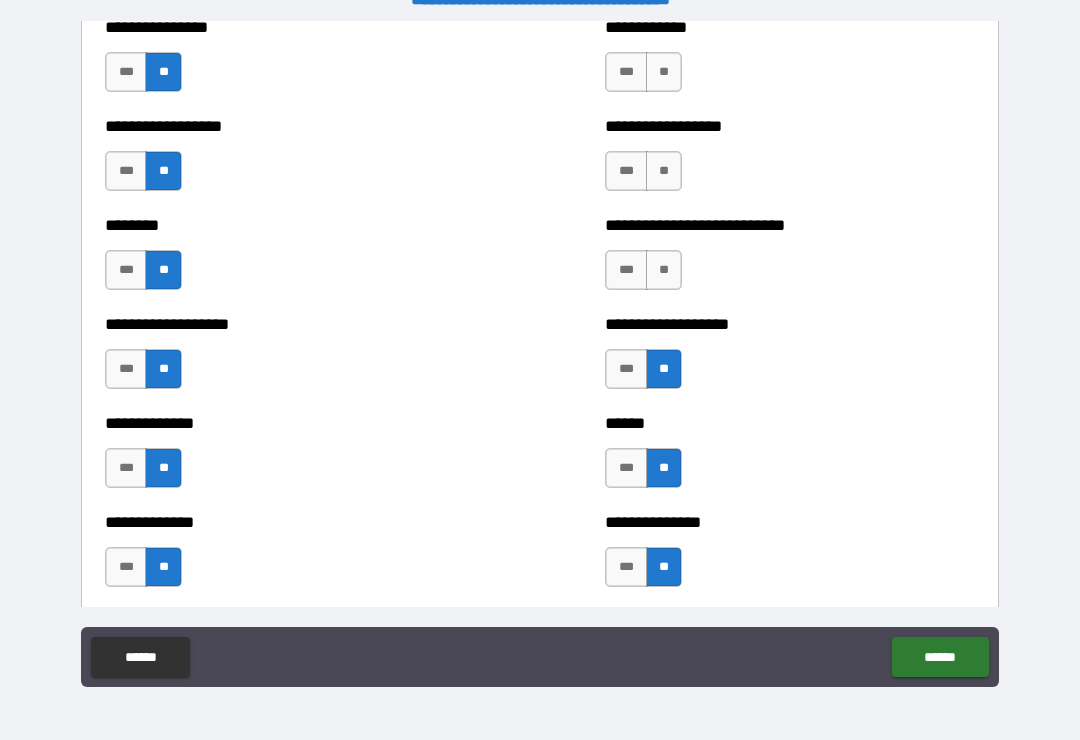 click on "**" at bounding box center (664, 270) 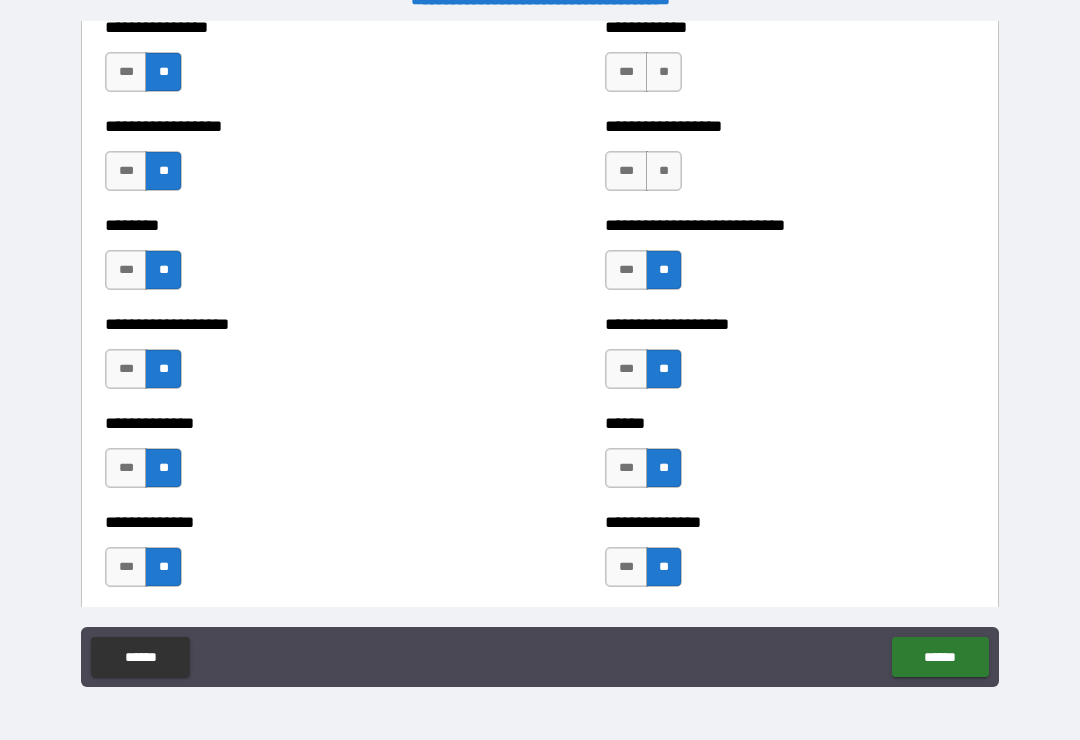 click on "**" at bounding box center (664, 171) 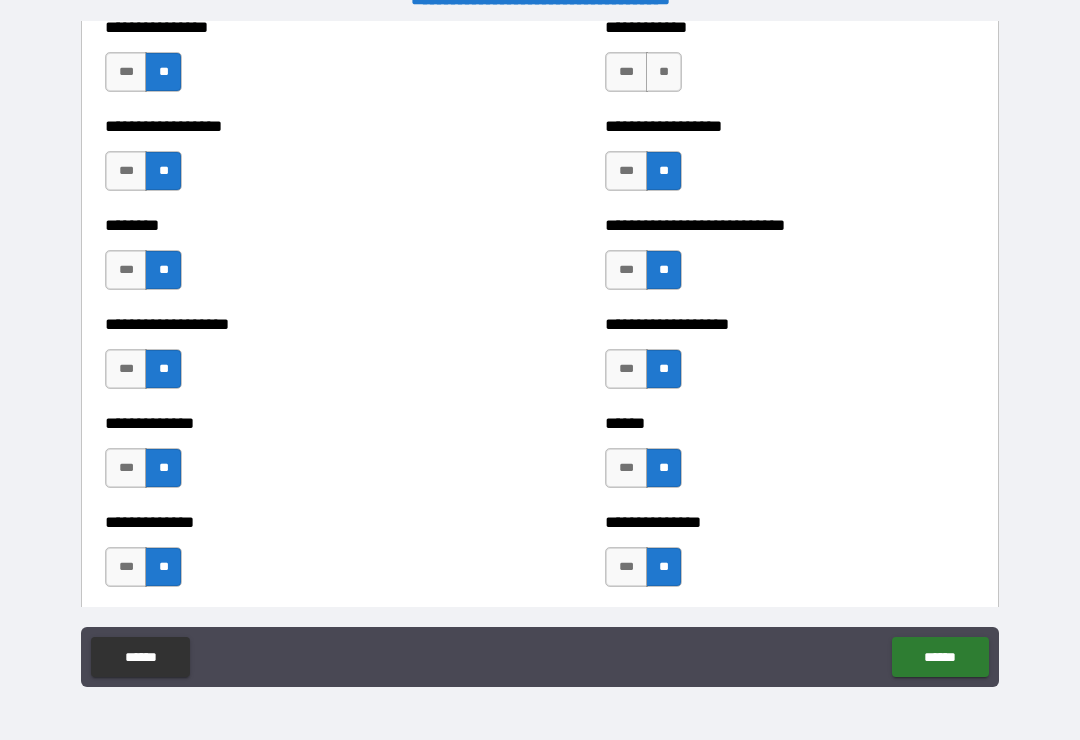 click on "**" at bounding box center [664, 72] 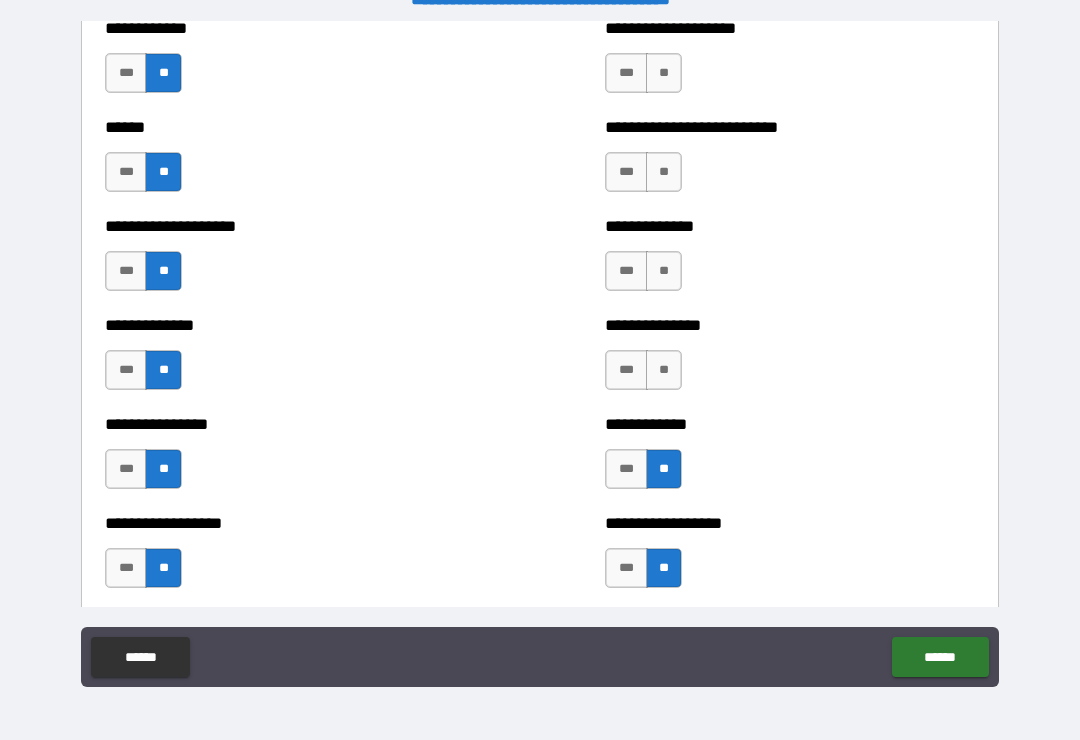 scroll, scrollTop: 3996, scrollLeft: 0, axis: vertical 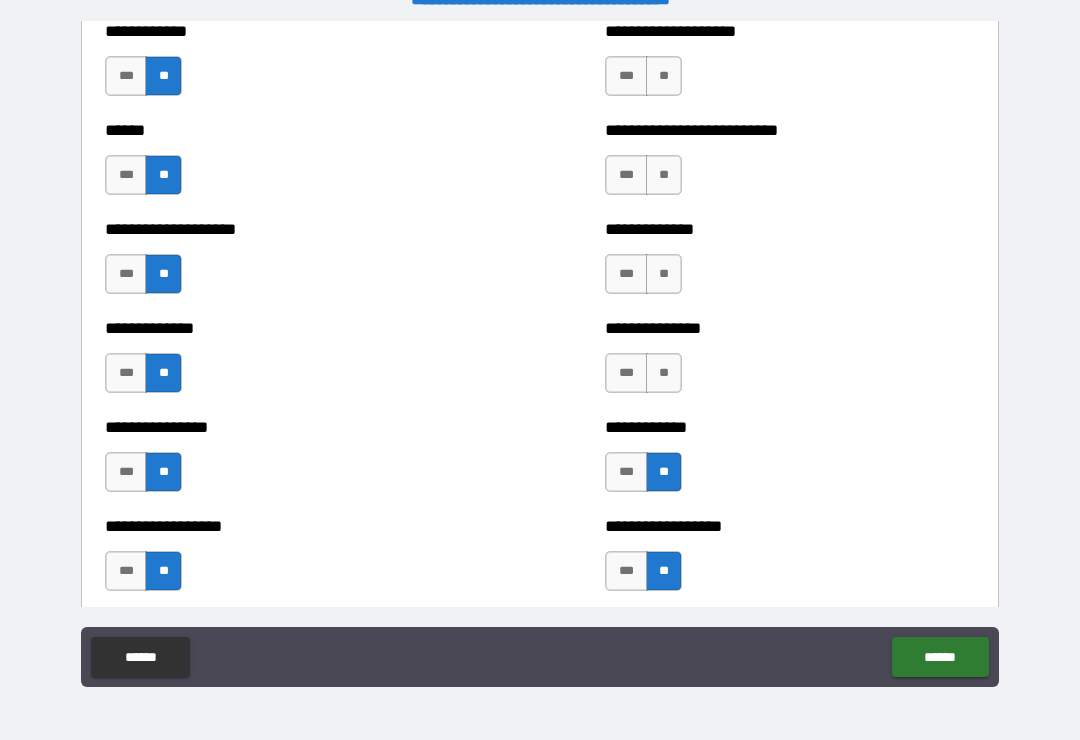 click on "**" at bounding box center (664, 373) 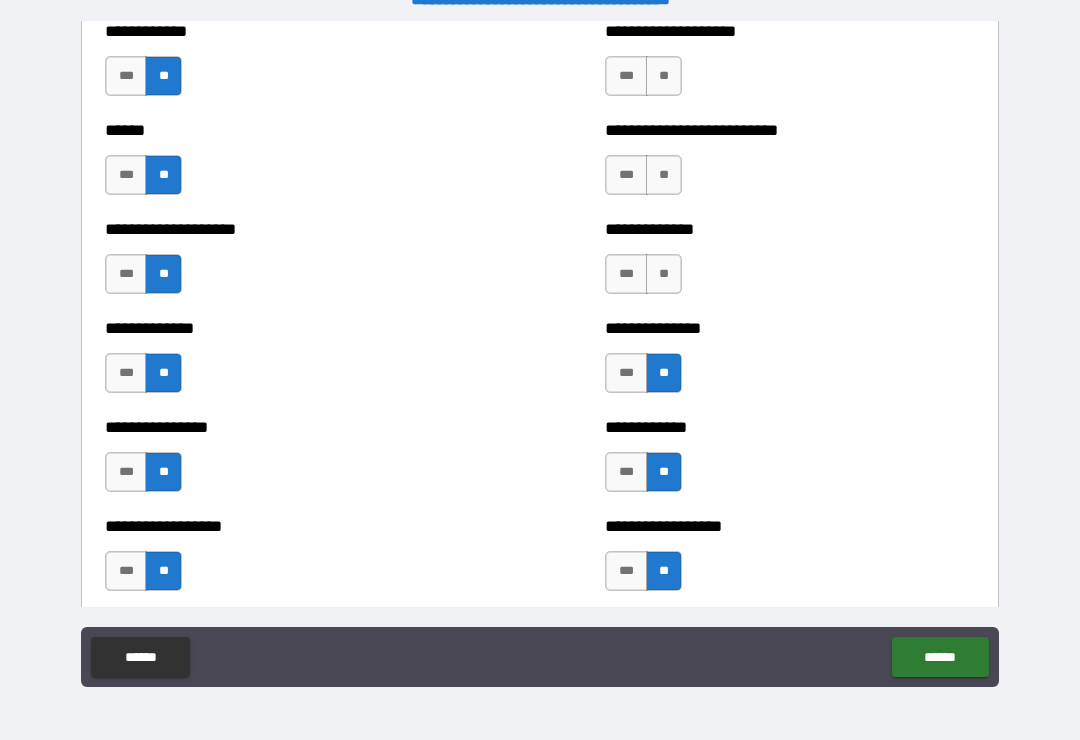 click on "**" at bounding box center [664, 274] 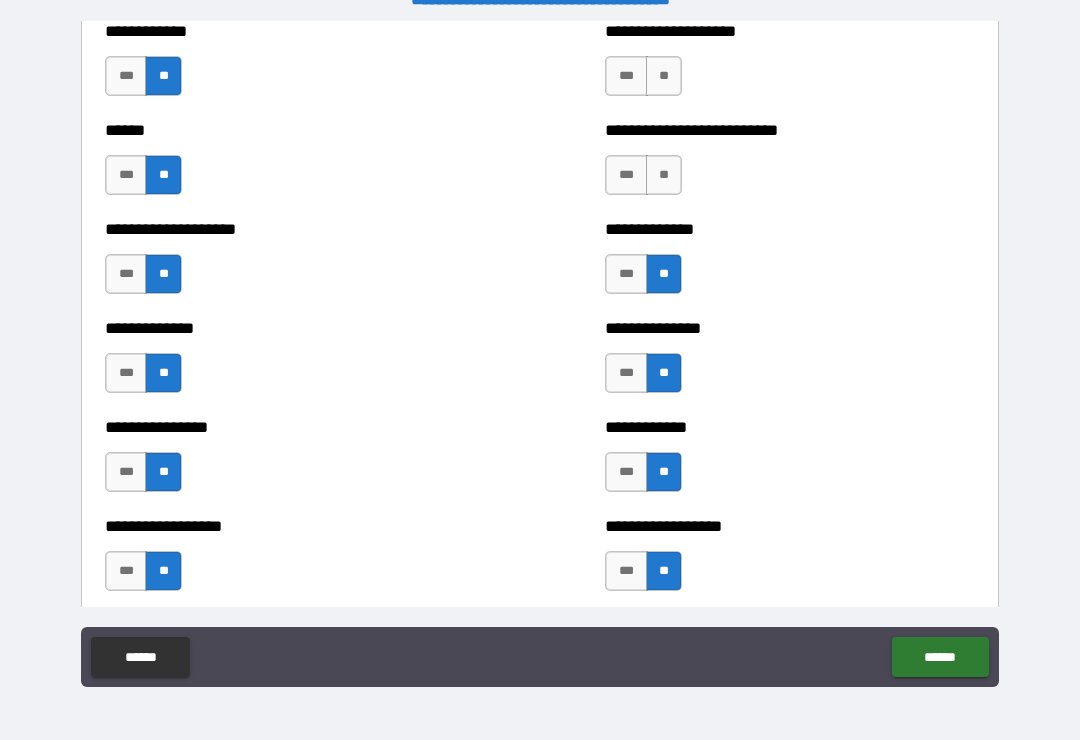 click on "**" at bounding box center (664, 175) 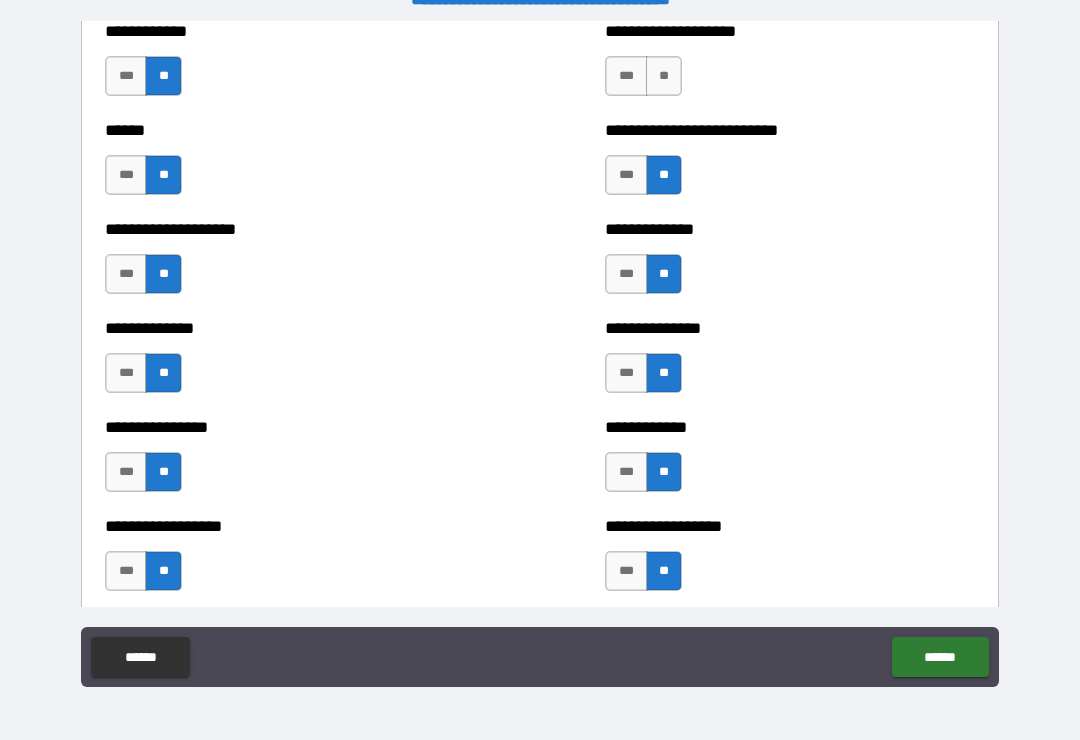 click on "**" at bounding box center [664, 76] 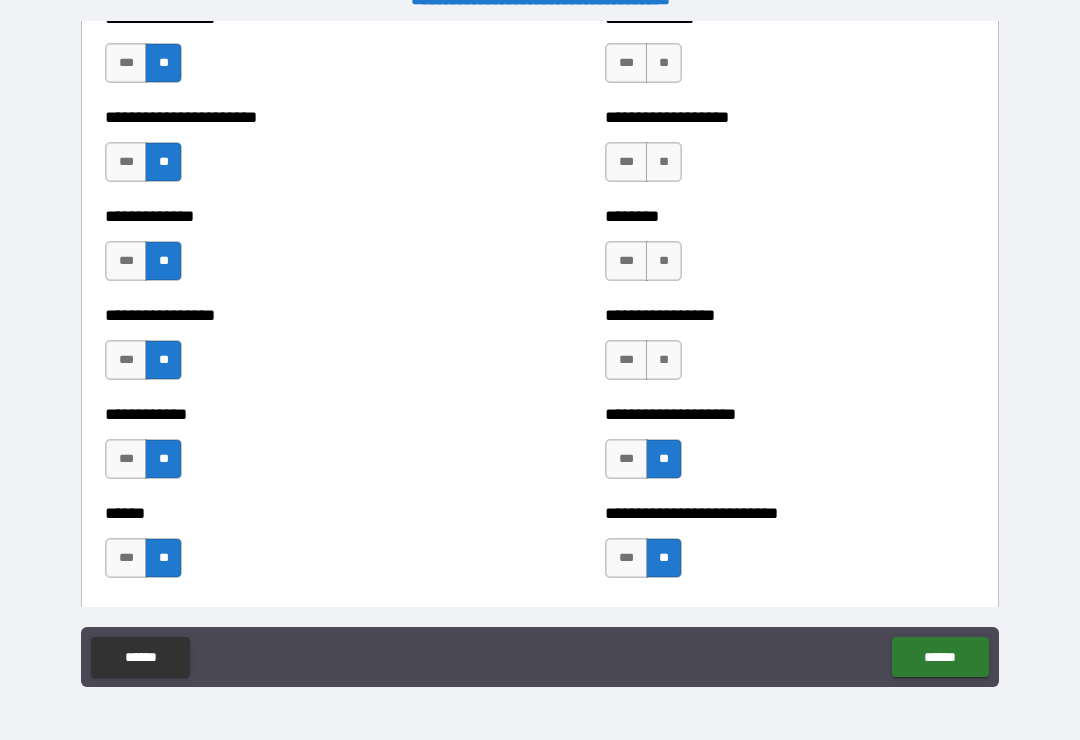scroll, scrollTop: 3600, scrollLeft: 0, axis: vertical 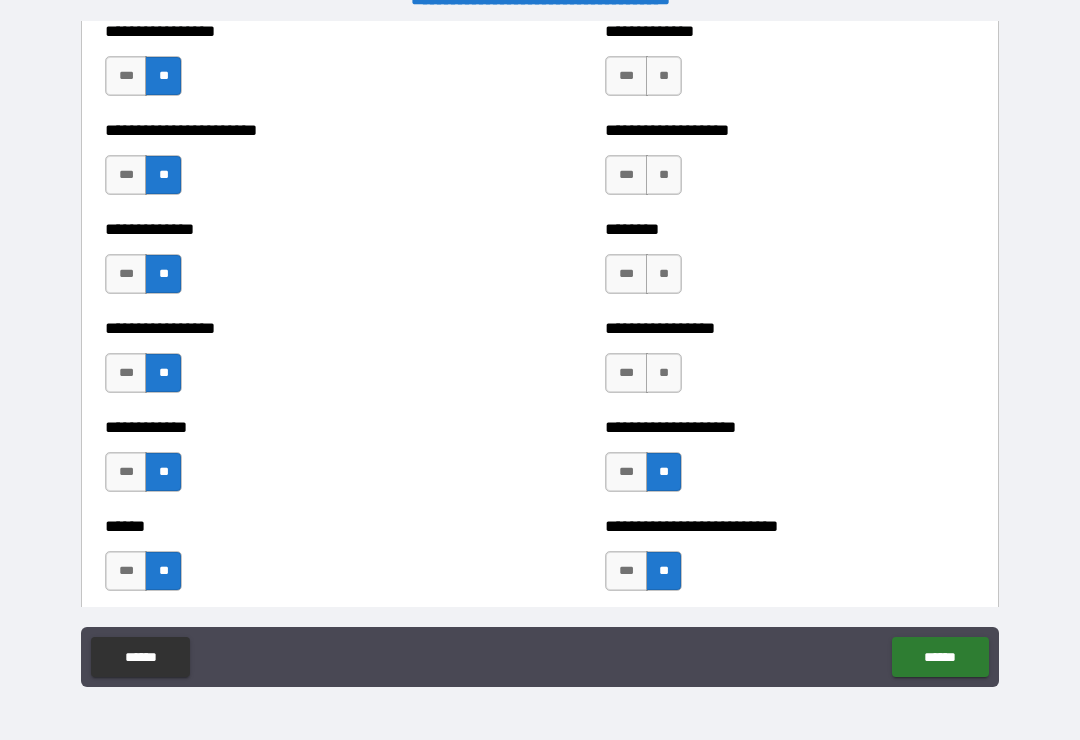 click on "**" at bounding box center [664, 373] 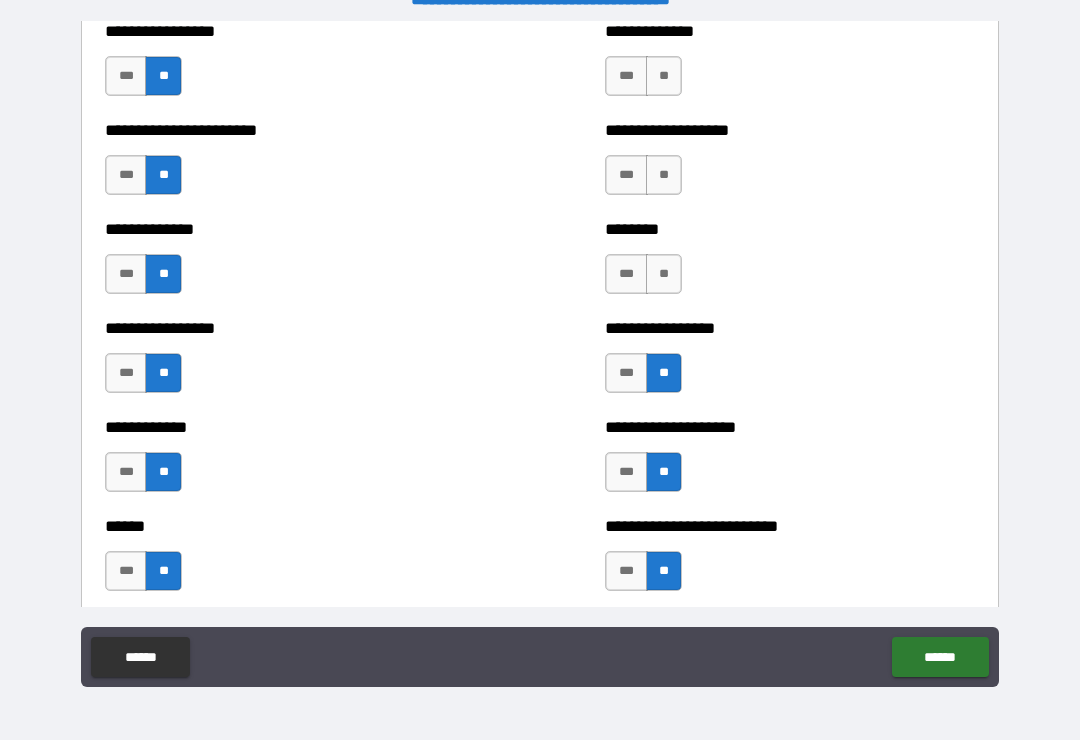 click on "**" at bounding box center (664, 274) 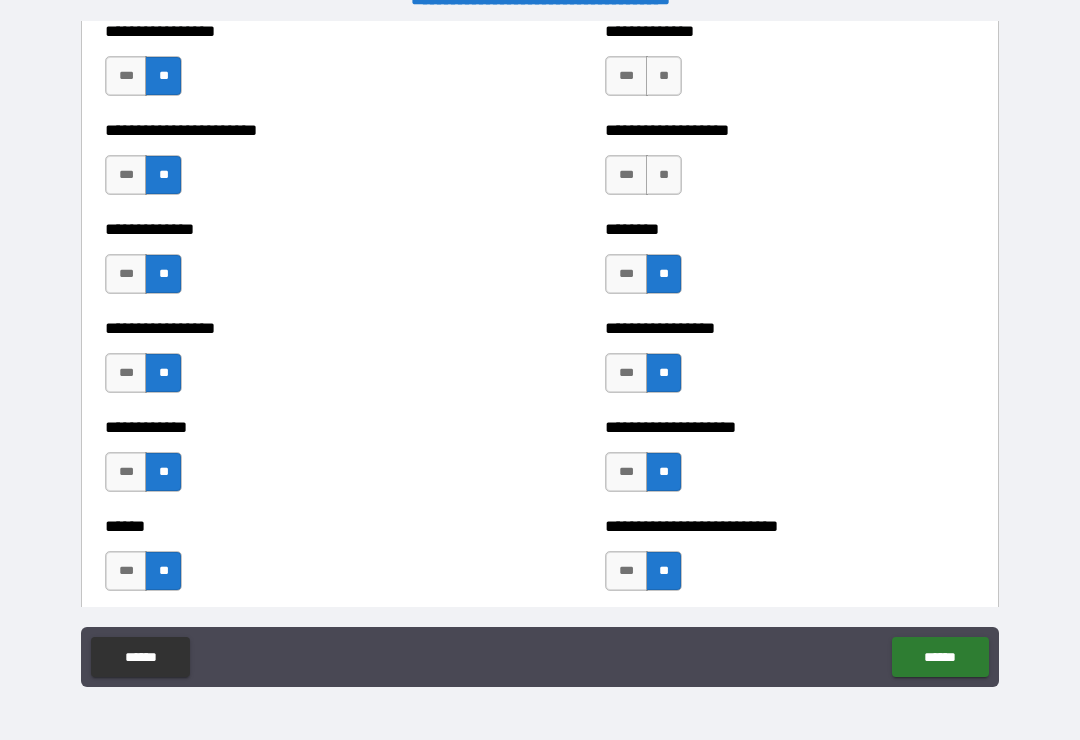click on "**" at bounding box center [664, 175] 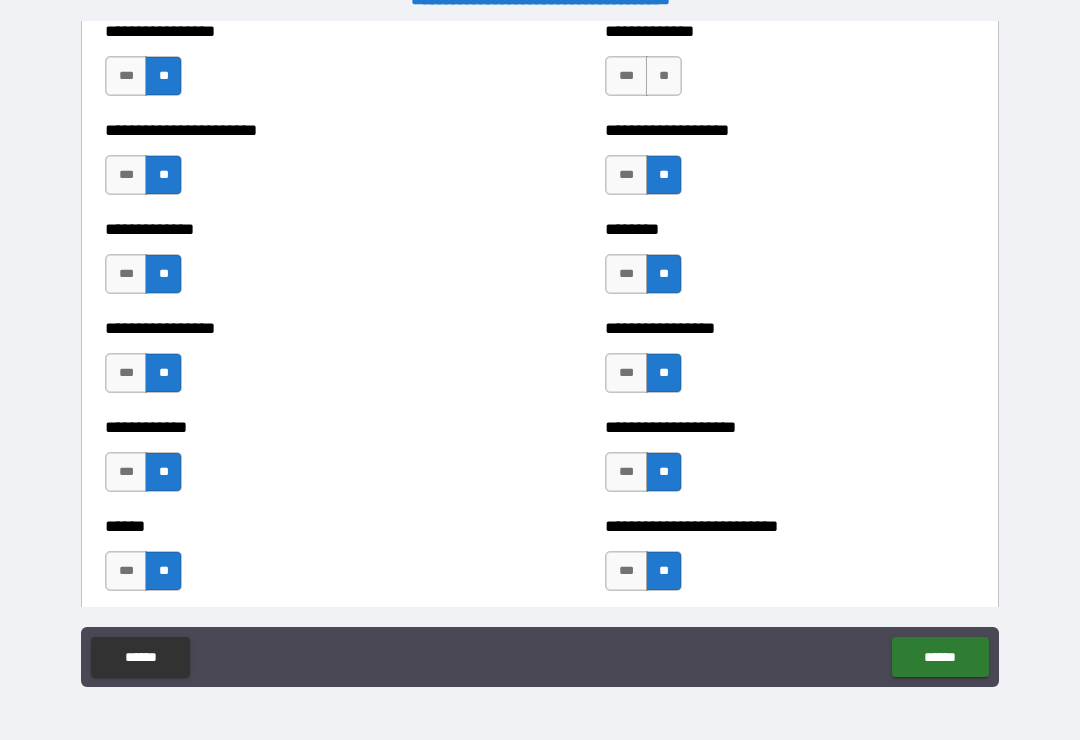 click on "**" at bounding box center [664, 76] 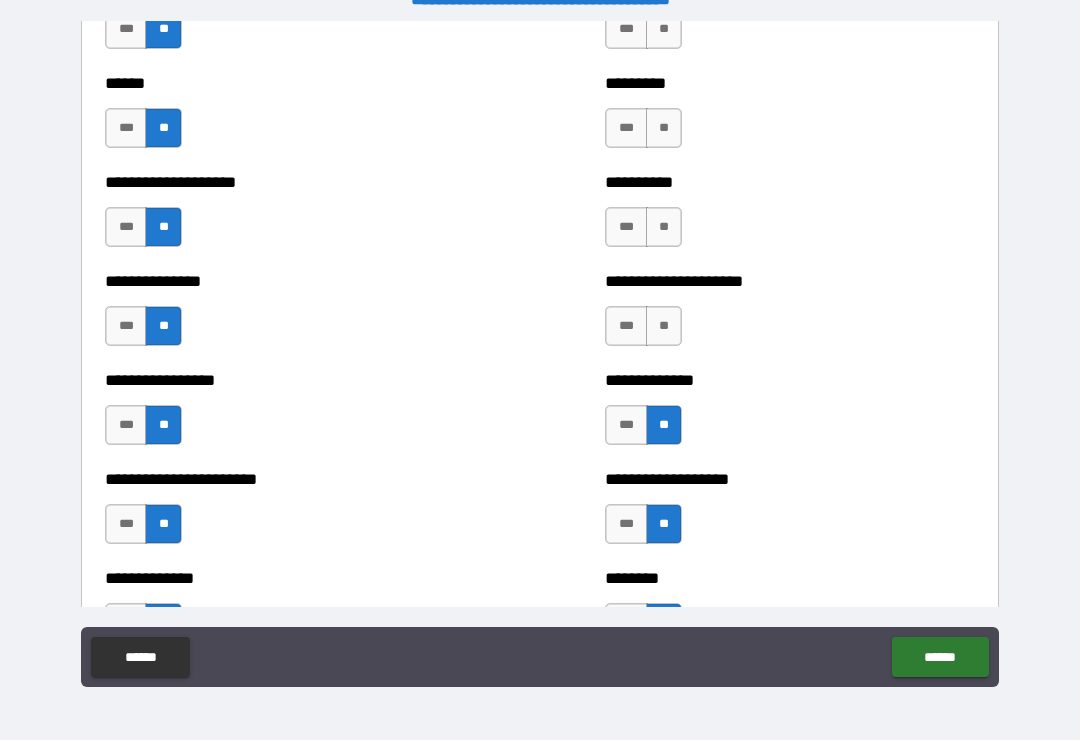 scroll, scrollTop: 3228, scrollLeft: 0, axis: vertical 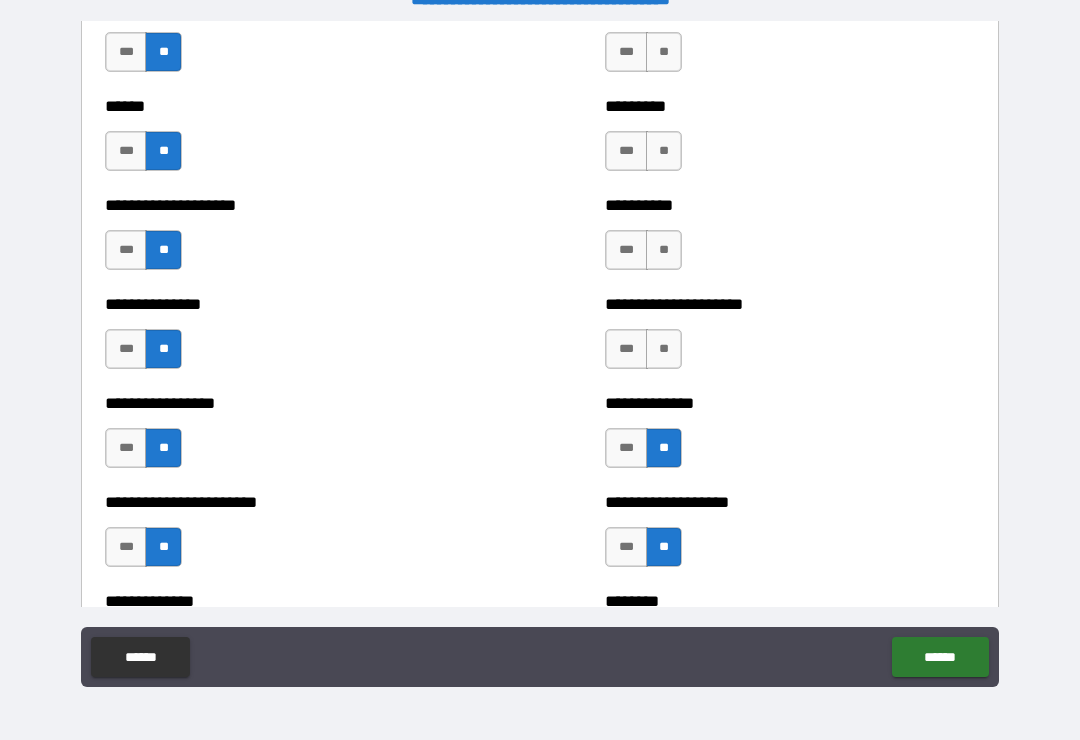 click on "**" at bounding box center (664, 349) 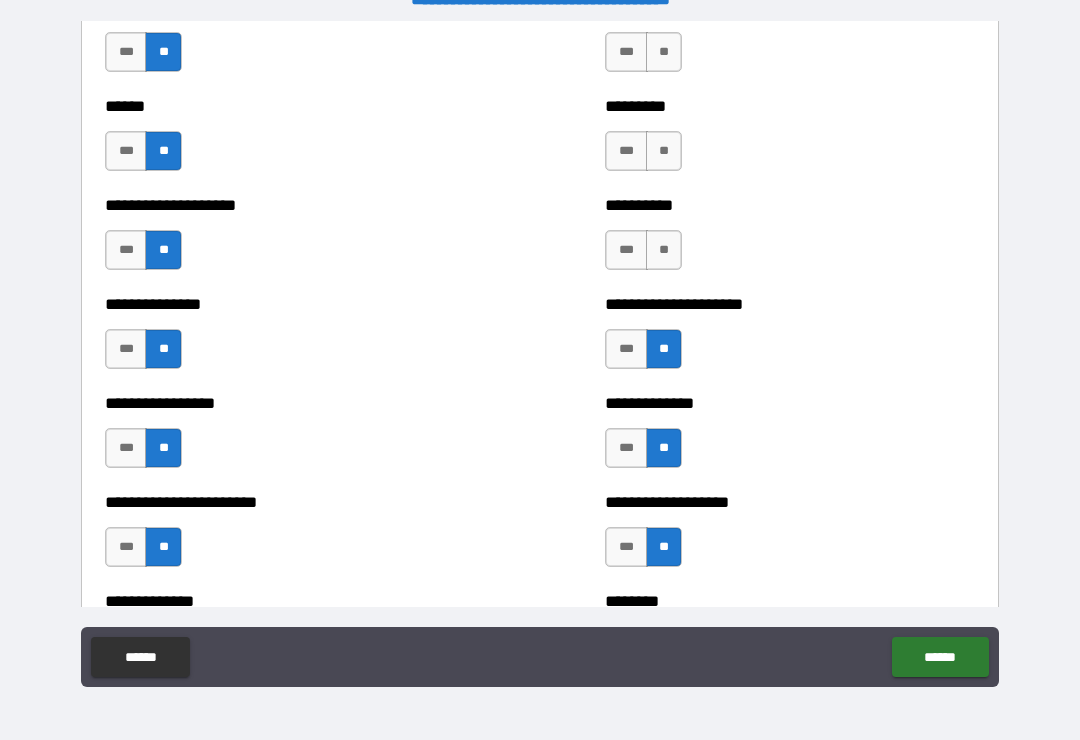 click on "**********" at bounding box center (790, 205) 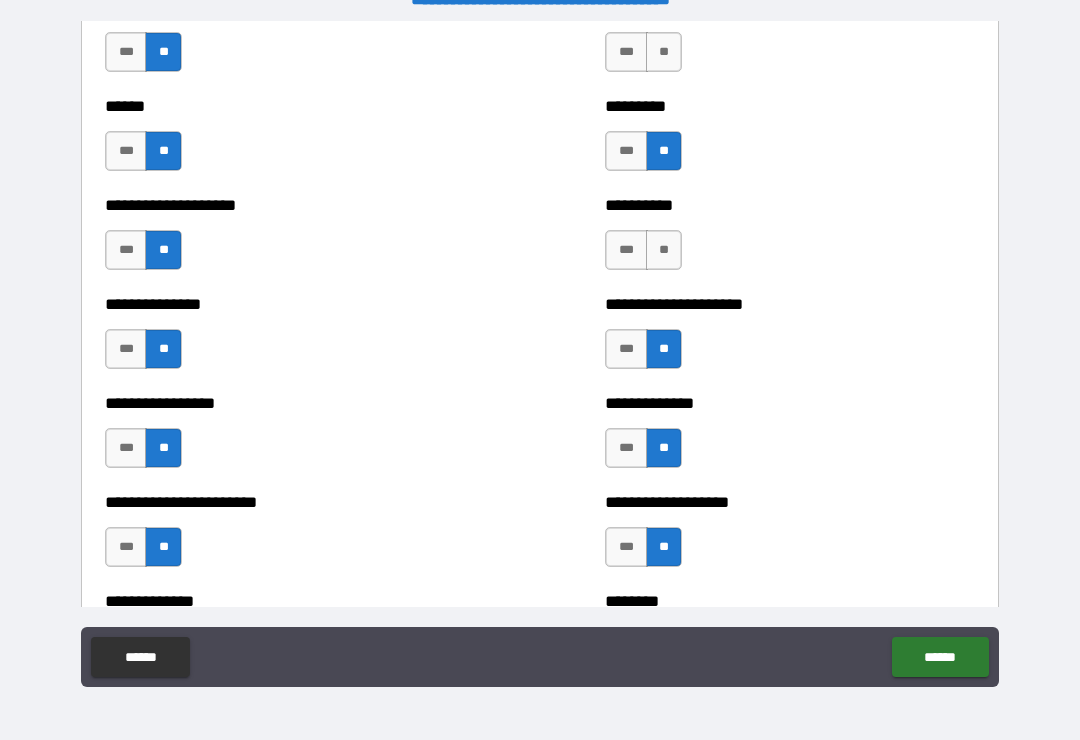 click on "**" at bounding box center [664, 250] 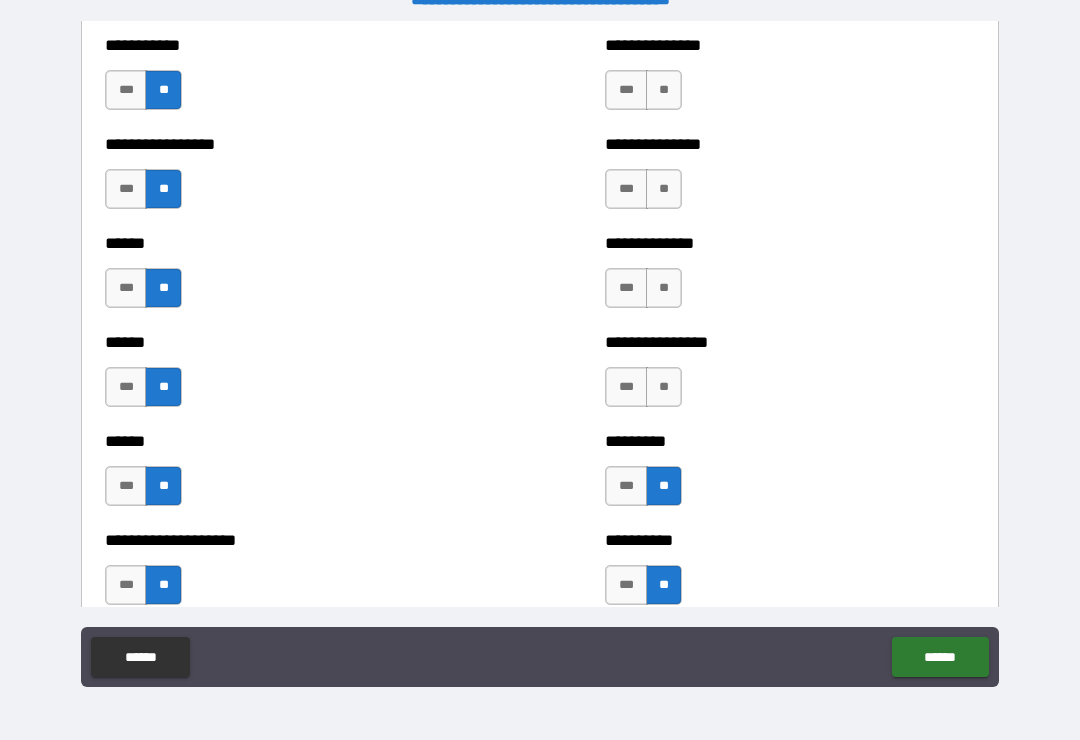 scroll, scrollTop: 2897, scrollLeft: 0, axis: vertical 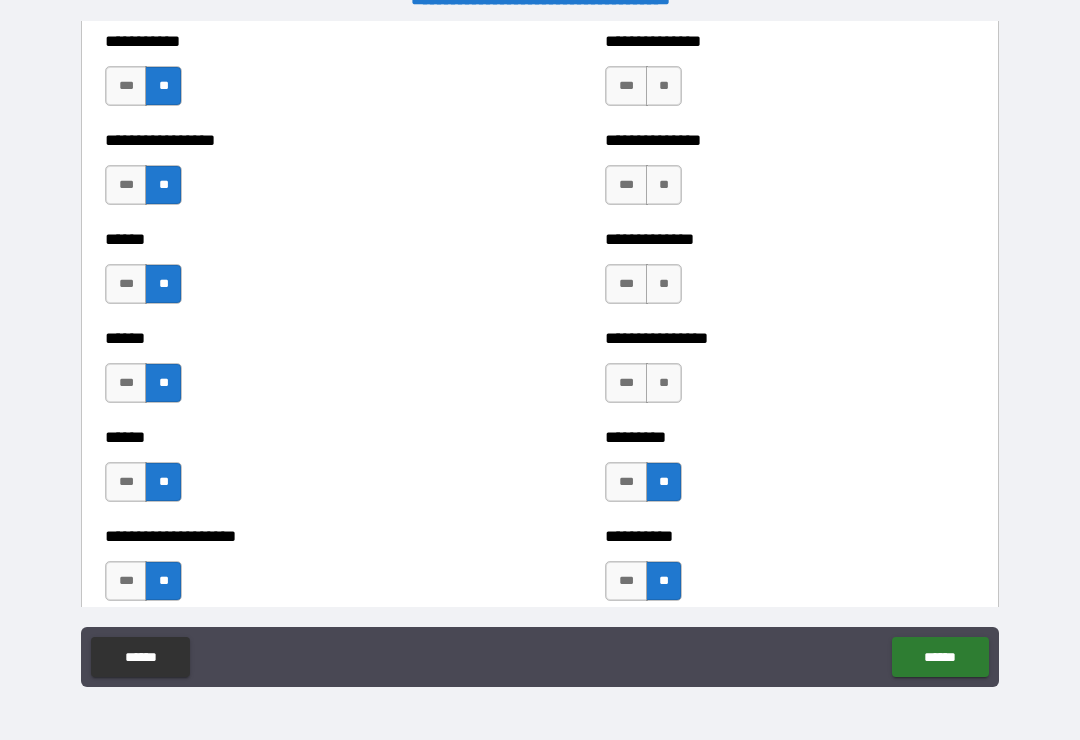 click on "**" at bounding box center (664, 383) 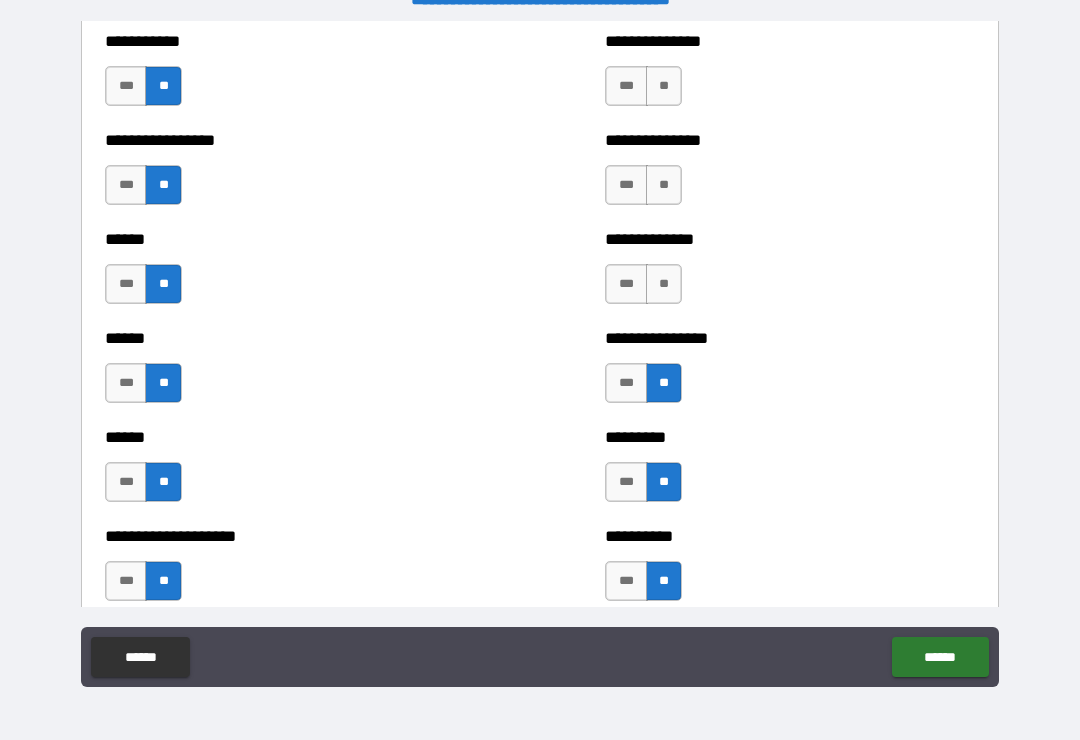 click on "**" at bounding box center (664, 284) 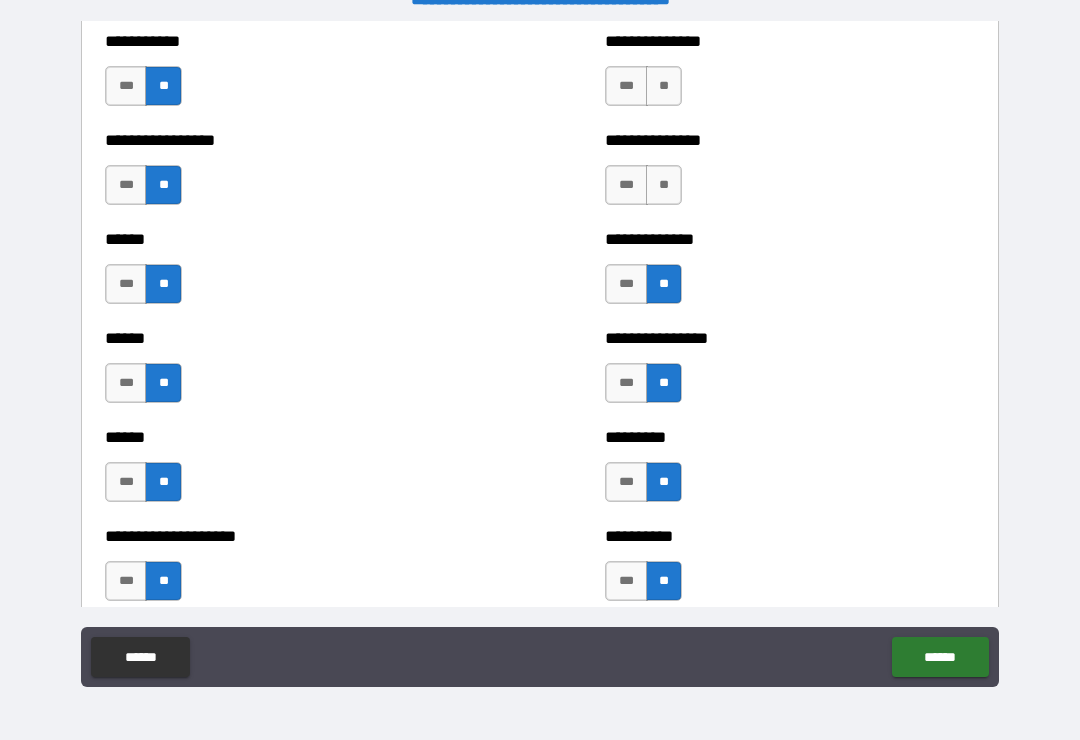 click on "**" at bounding box center (664, 185) 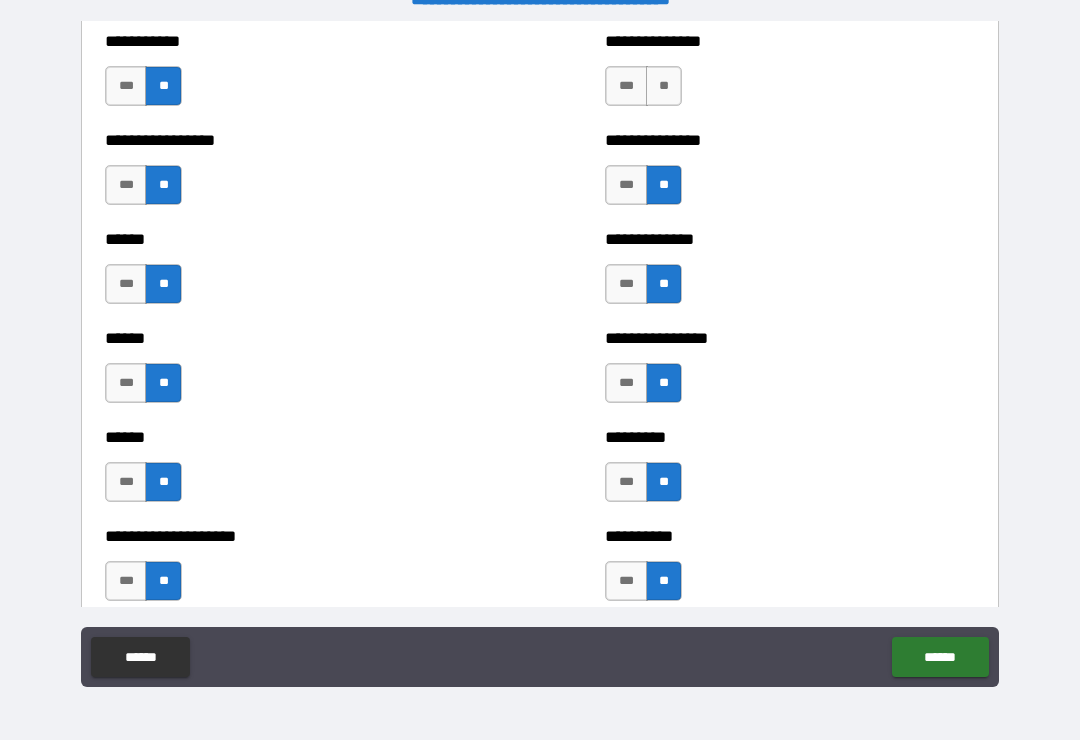 click on "**" at bounding box center [664, 86] 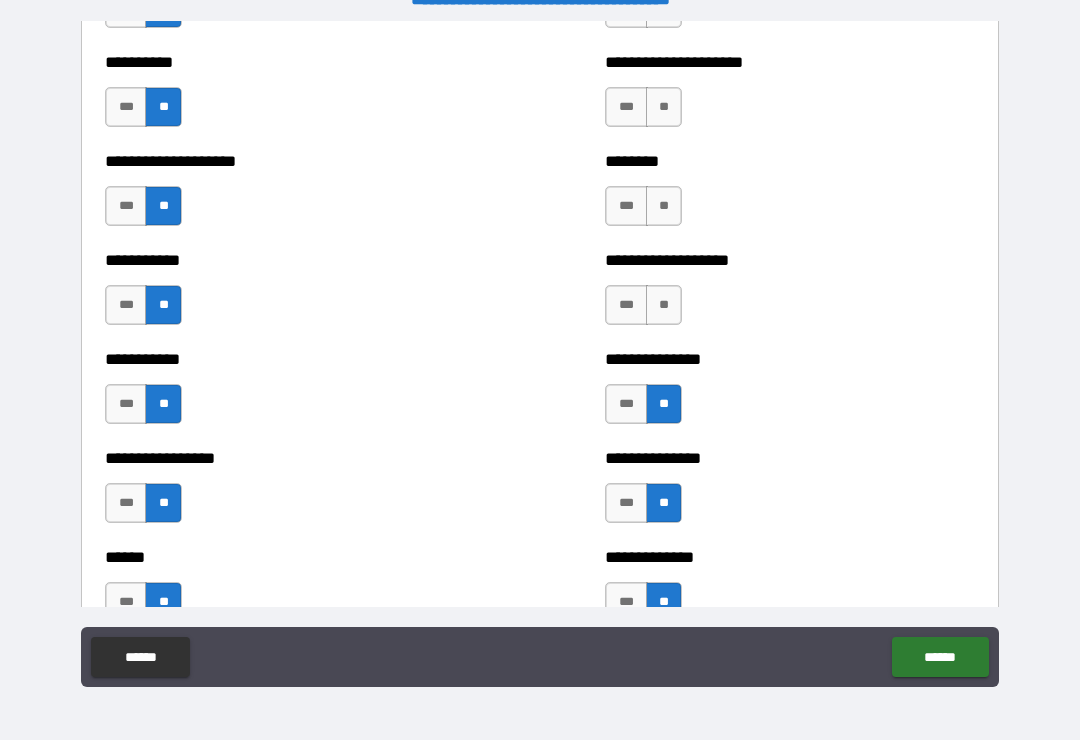 scroll, scrollTop: 2550, scrollLeft: 0, axis: vertical 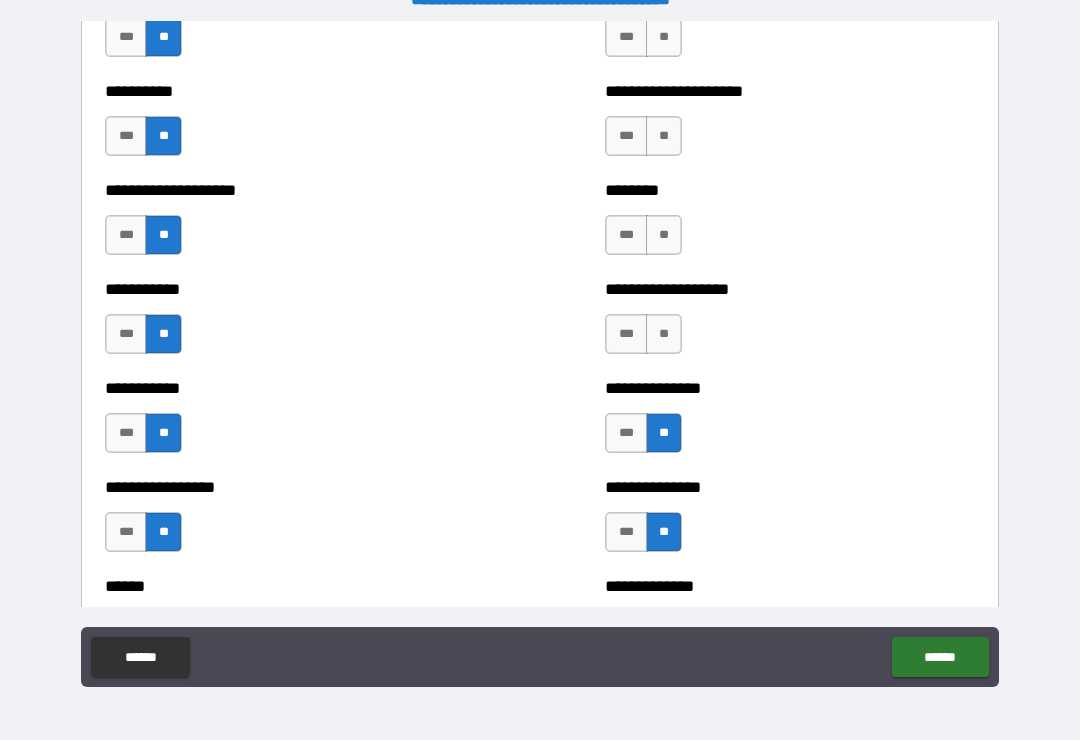click on "**" at bounding box center [664, 334] 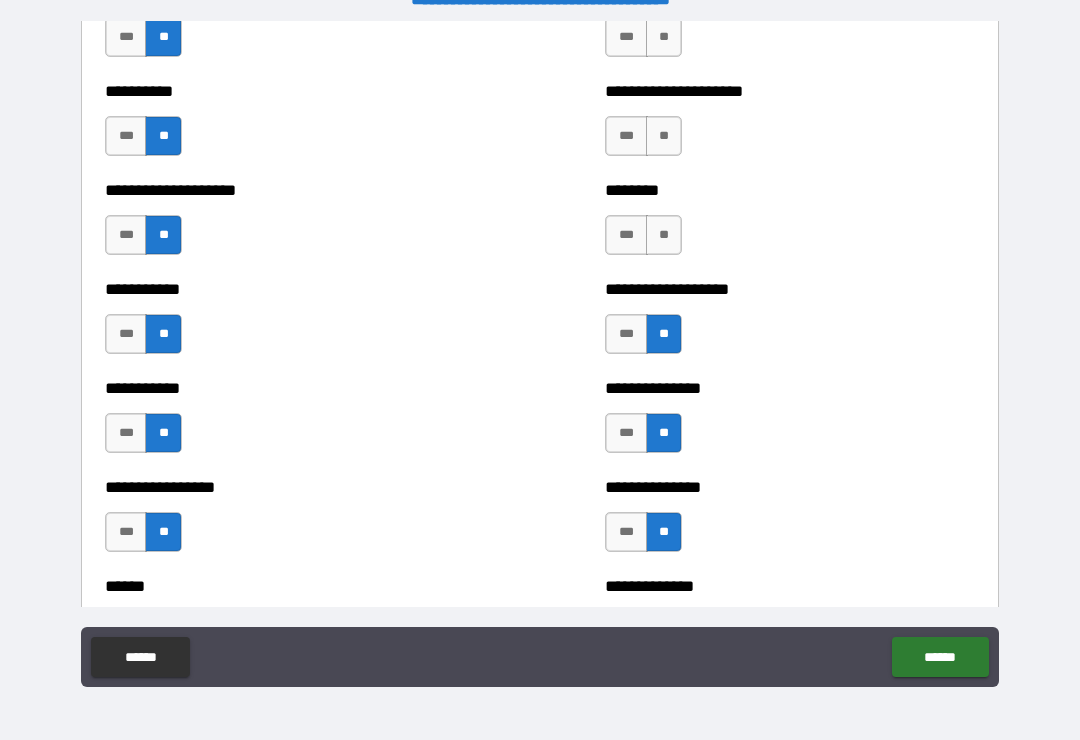click on "**" at bounding box center [664, 235] 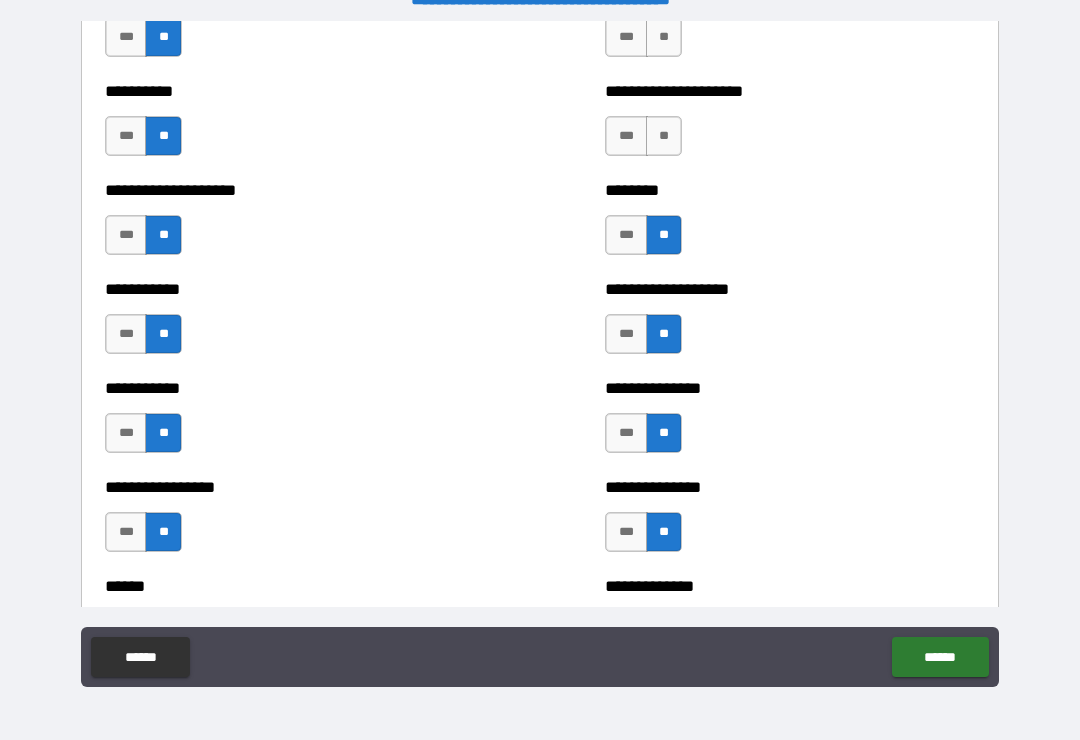 click on "**" at bounding box center [664, 136] 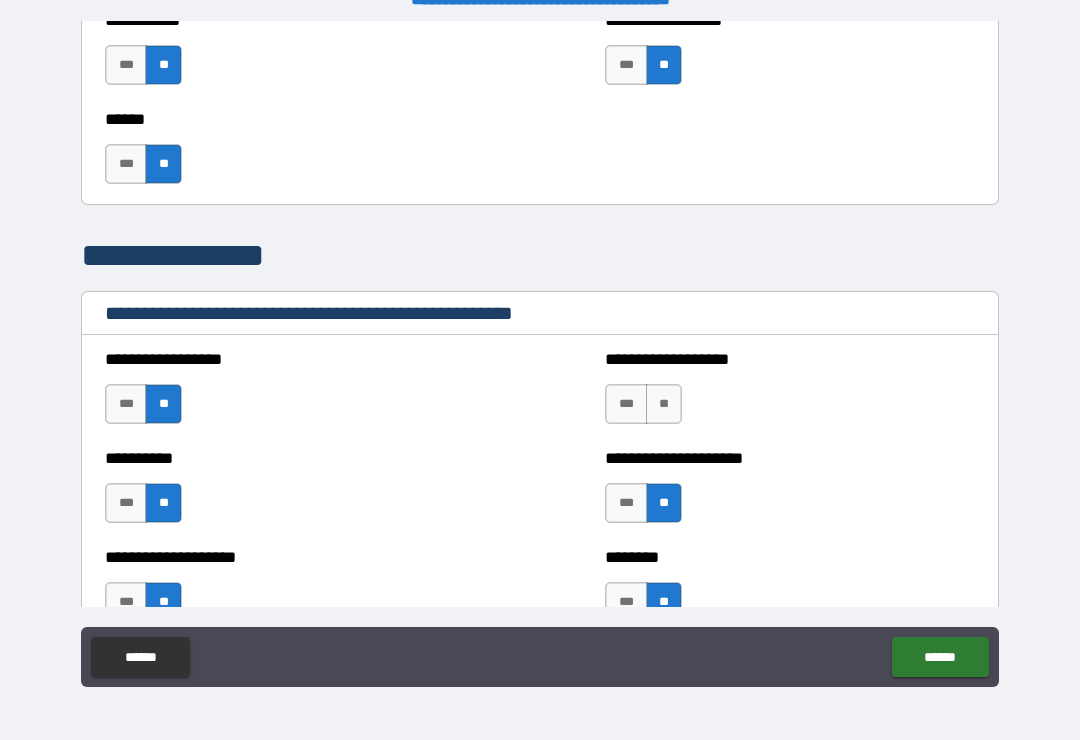 scroll, scrollTop: 2192, scrollLeft: 0, axis: vertical 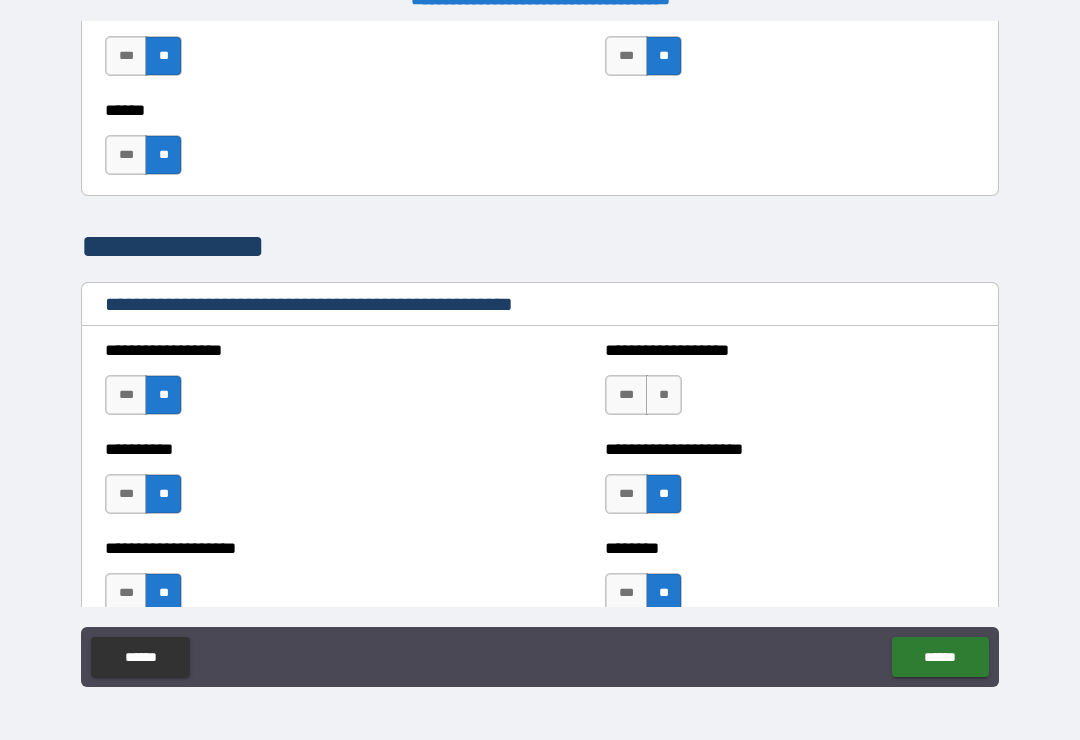 click on "**" at bounding box center (664, 395) 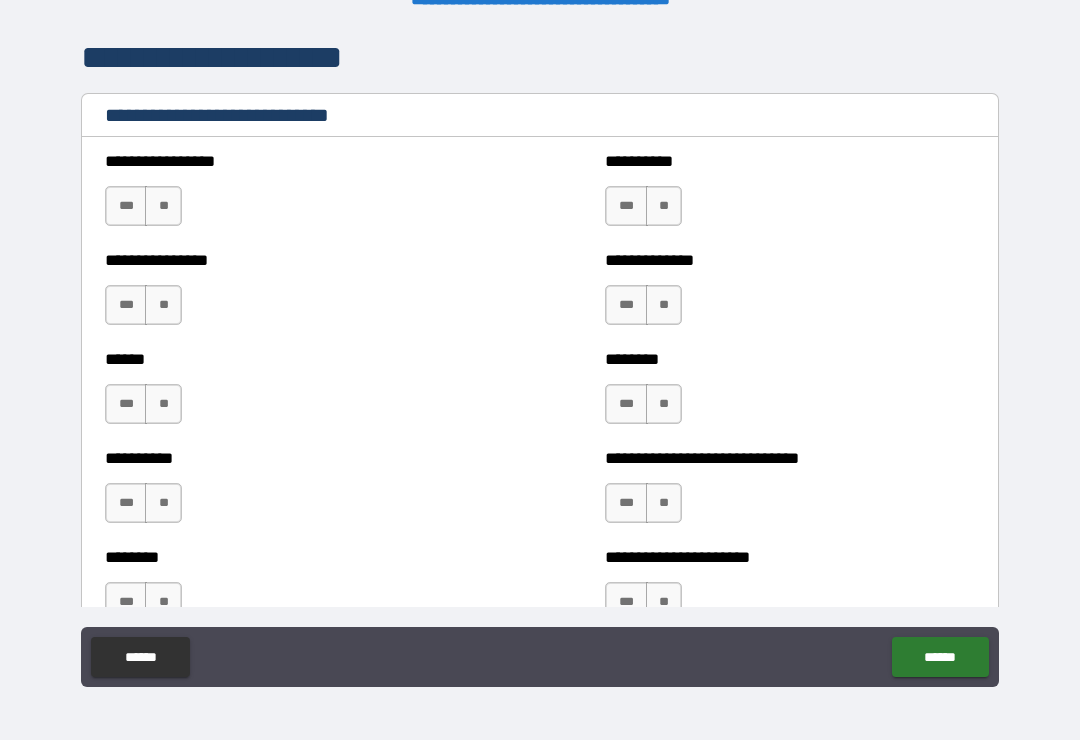 scroll, scrollTop: 6725, scrollLeft: 0, axis: vertical 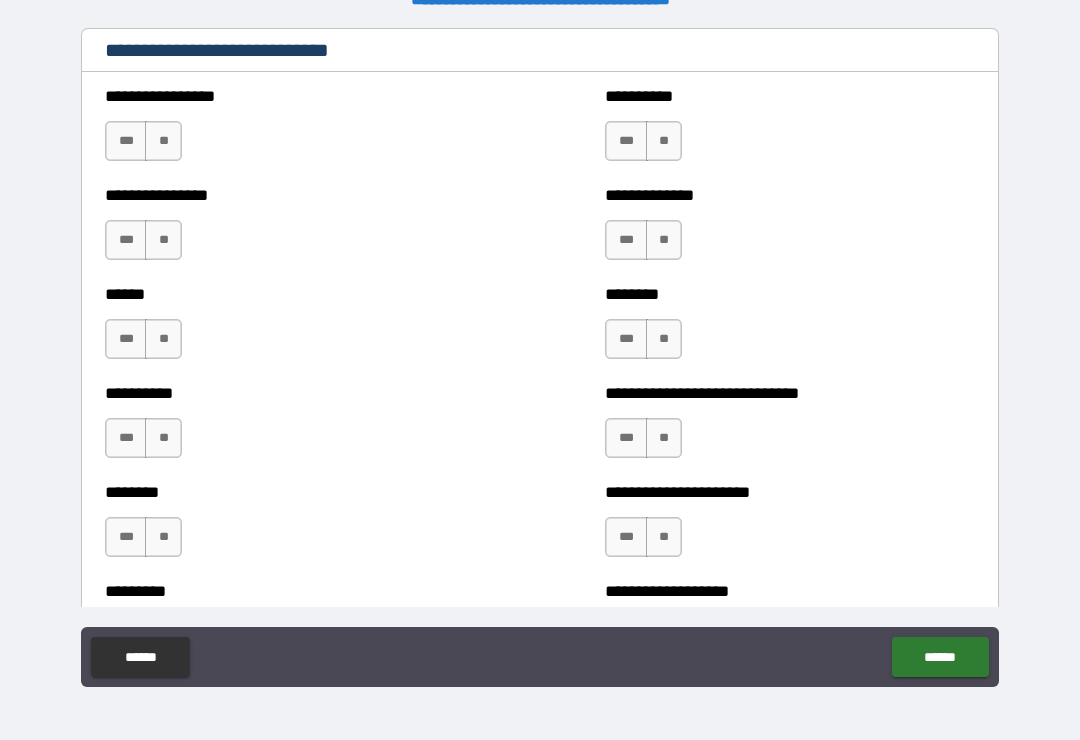 click on "**" at bounding box center (163, 141) 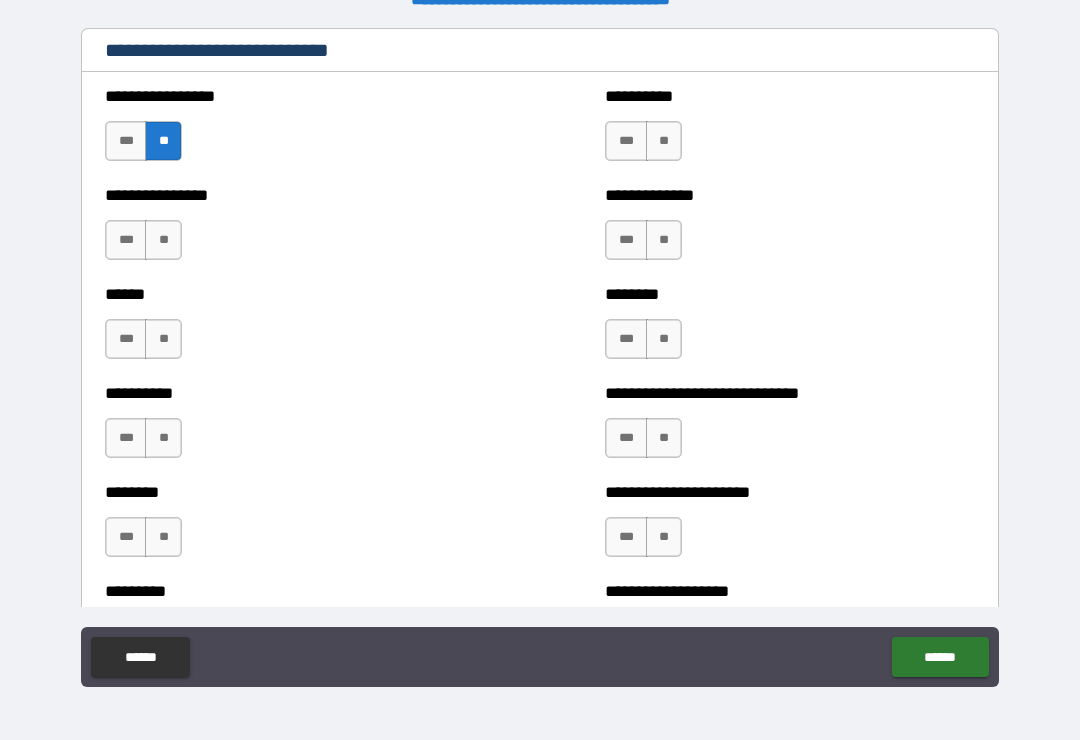 click on "**" at bounding box center [163, 240] 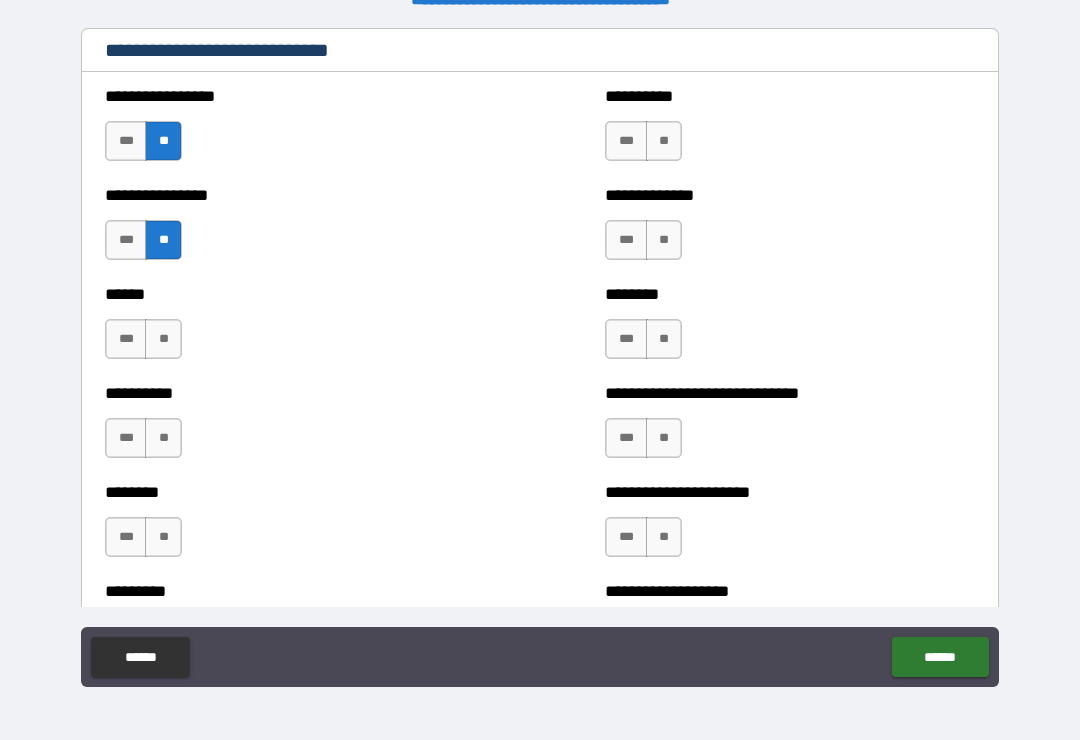 click on "**" at bounding box center (163, 339) 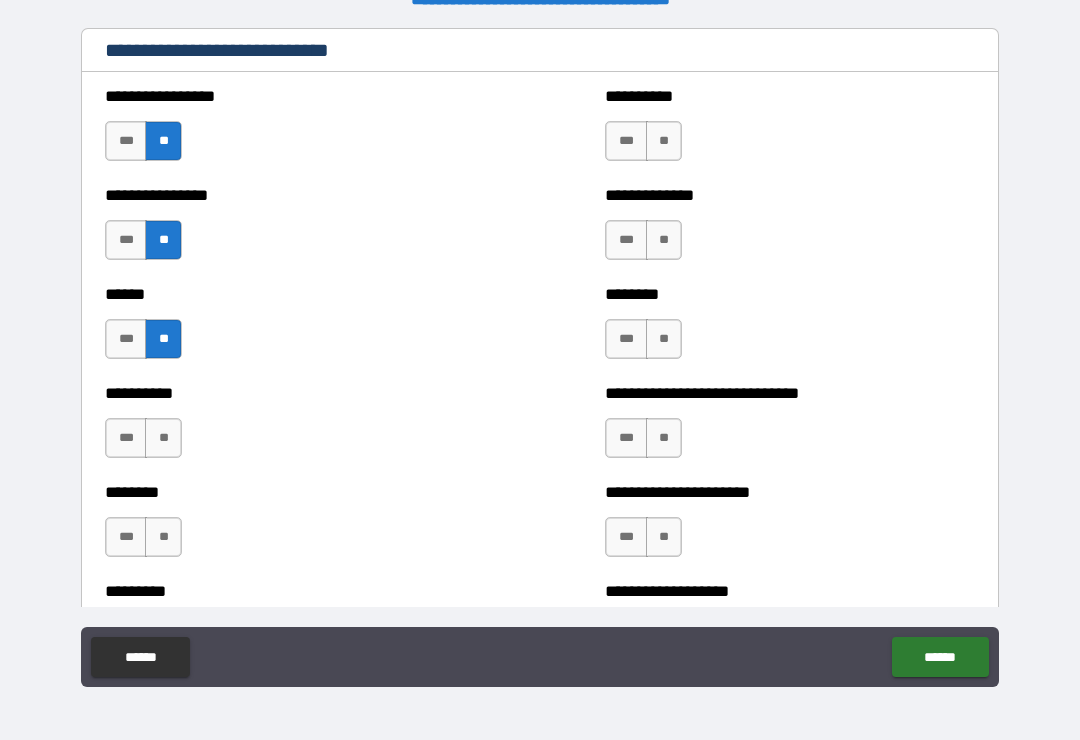 click on "**" at bounding box center (163, 438) 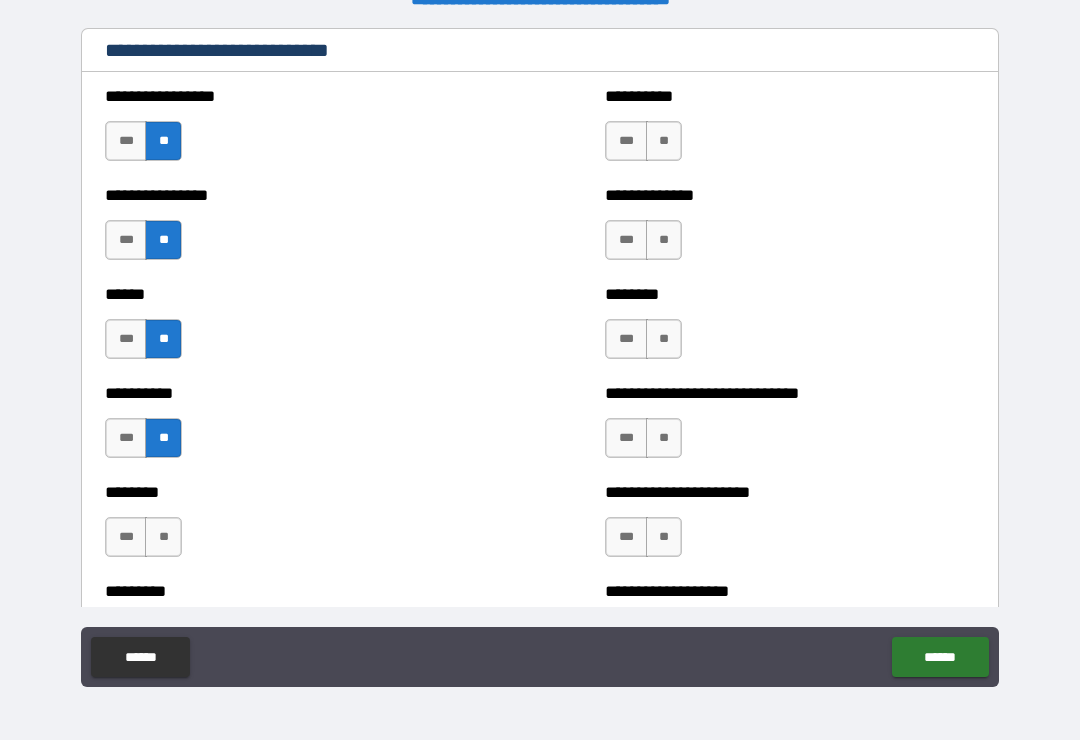 click on "**" at bounding box center [163, 537] 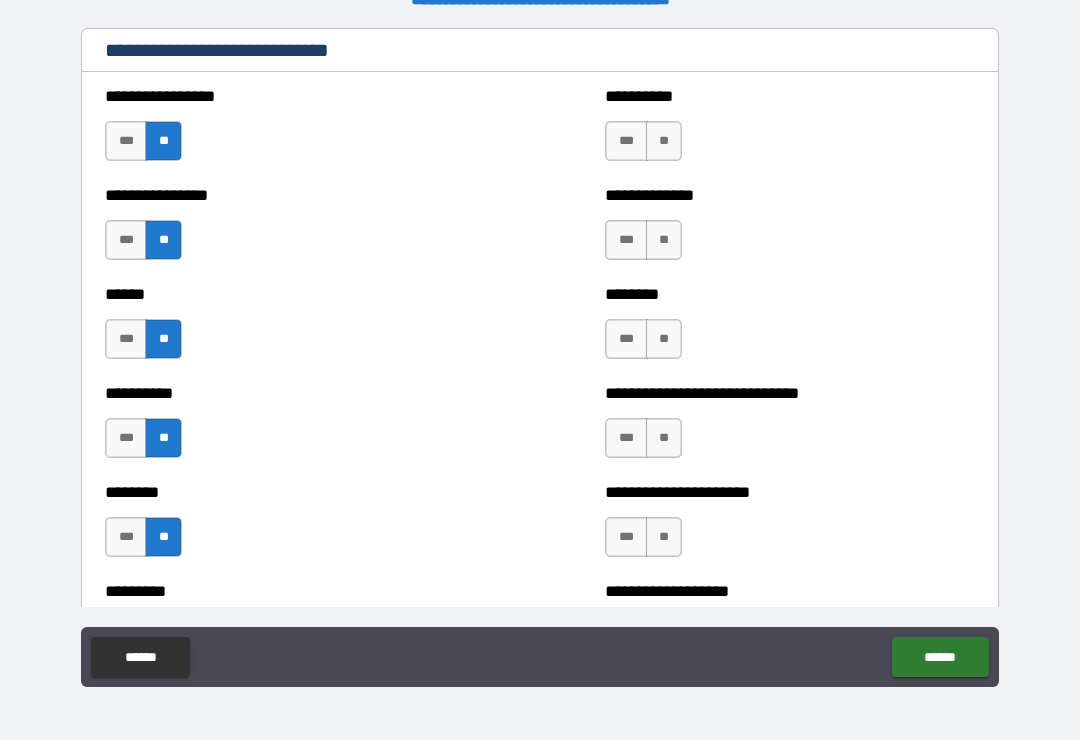 click on "**" at bounding box center (664, 141) 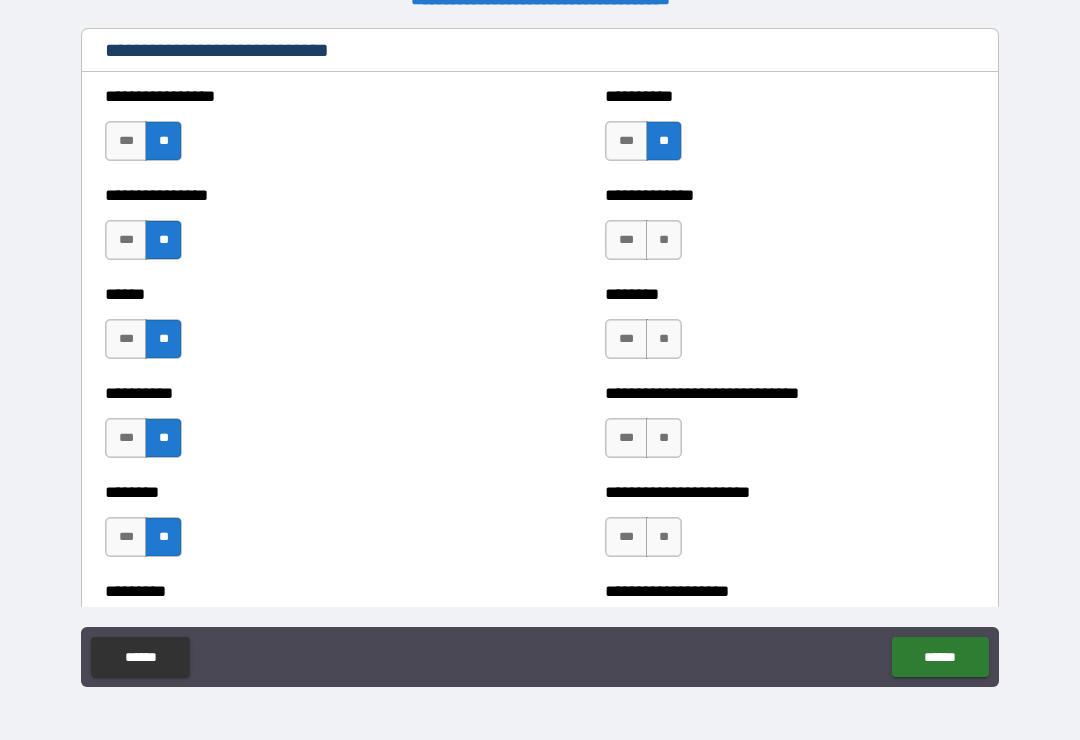 click on "**" at bounding box center (664, 240) 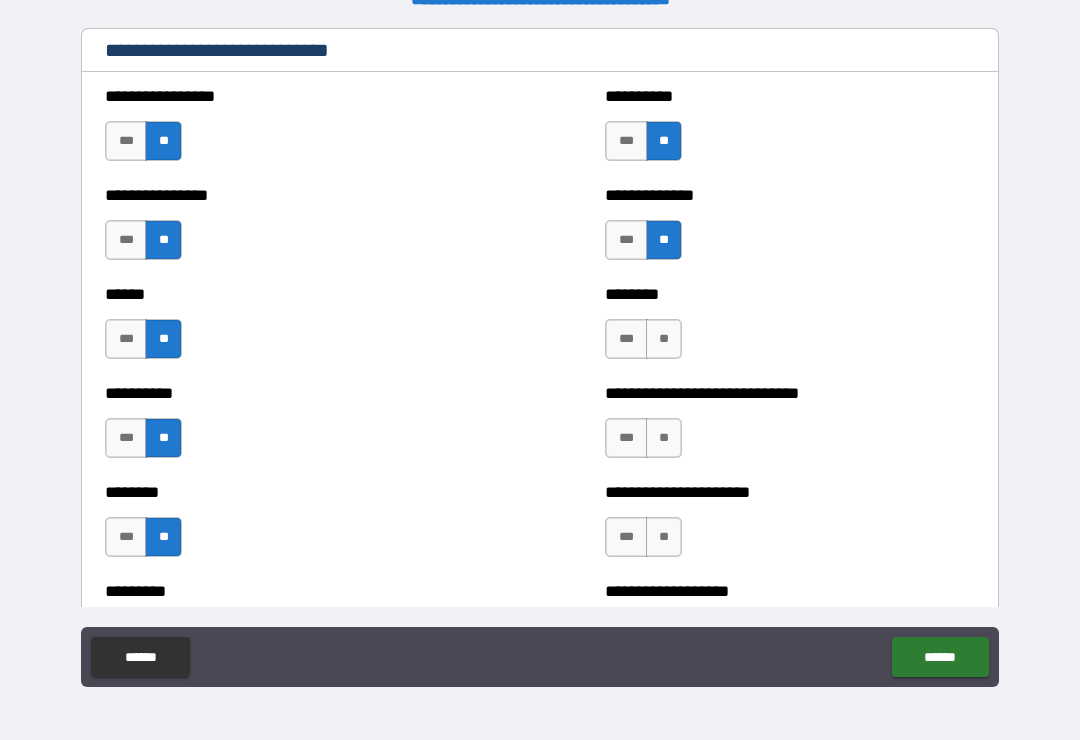click on "**" at bounding box center [664, 339] 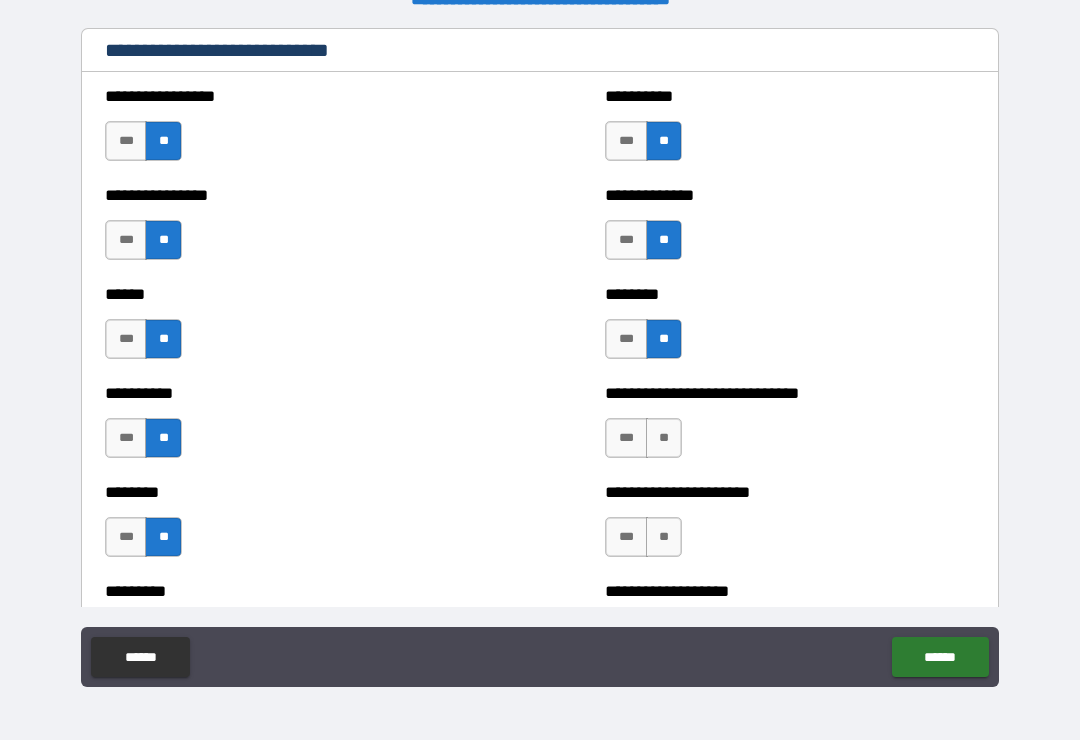 click on "**" at bounding box center [664, 438] 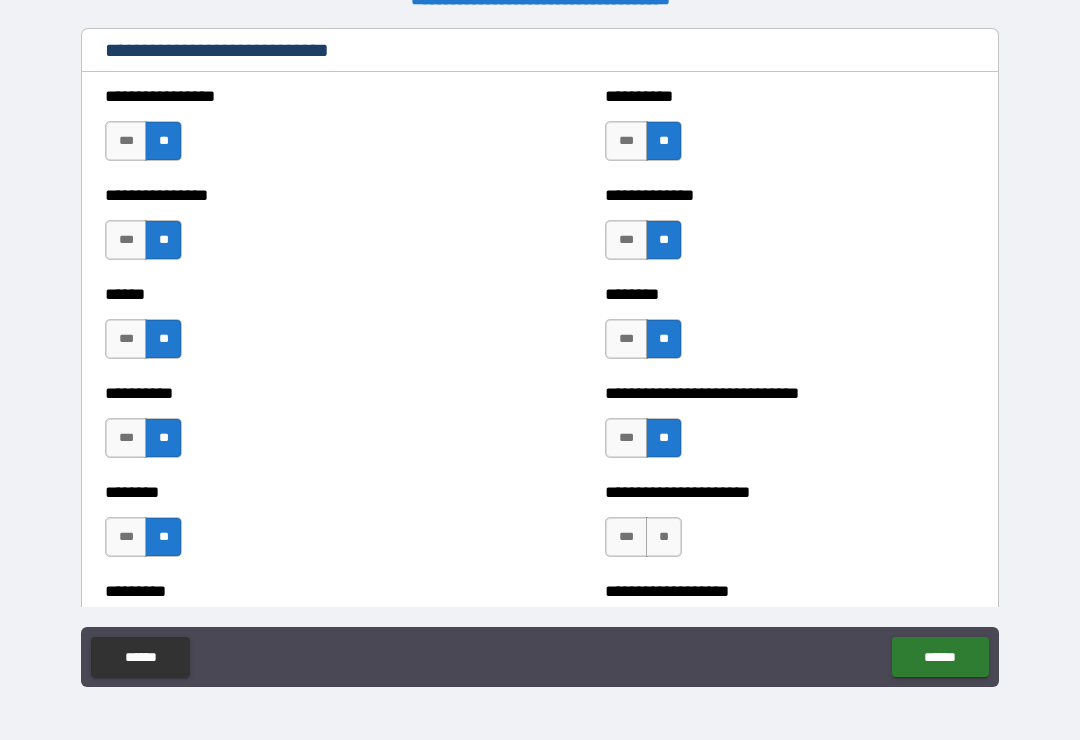 click on "**" at bounding box center [664, 537] 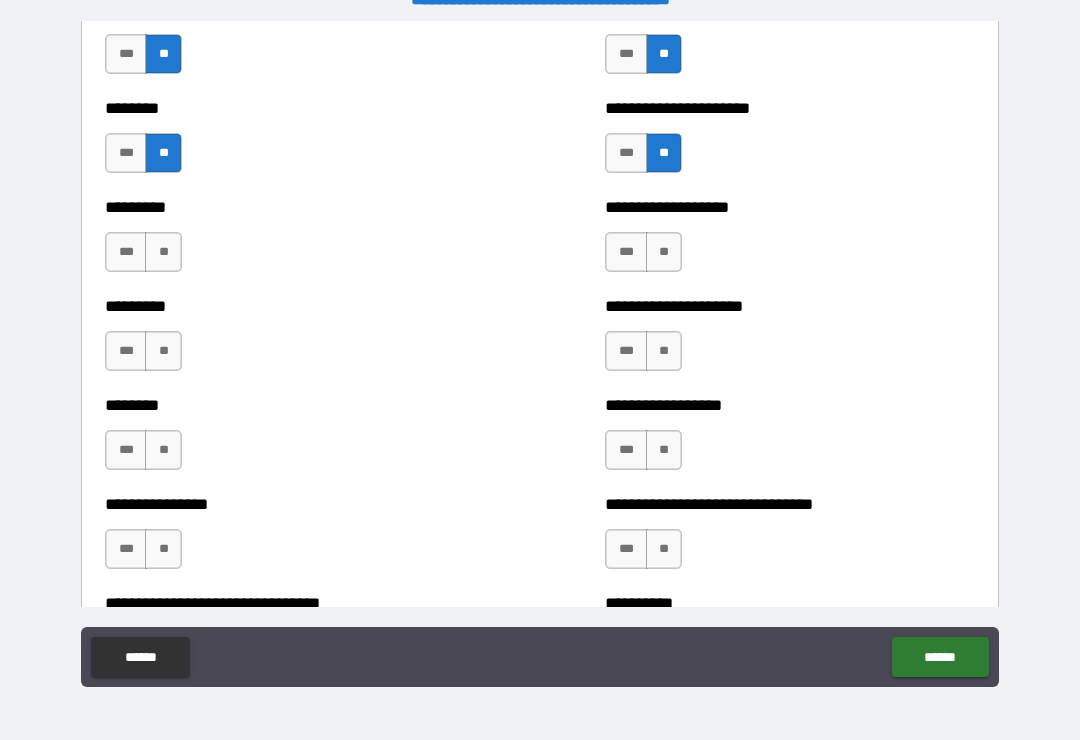 scroll, scrollTop: 7160, scrollLeft: 0, axis: vertical 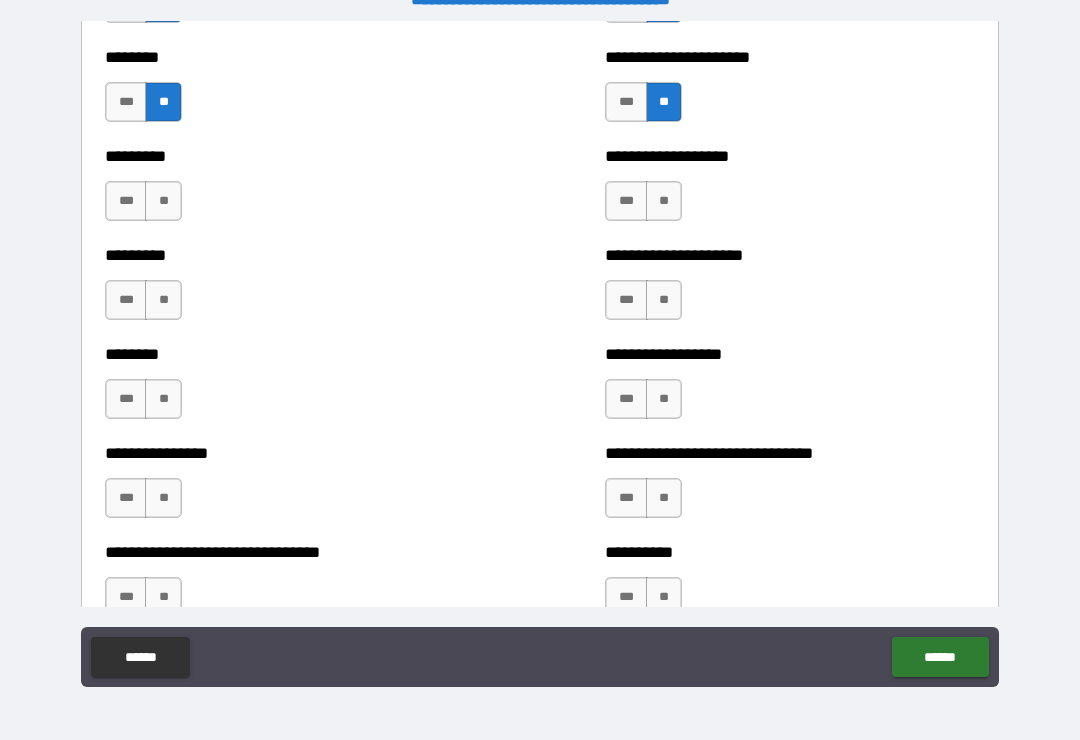 click on "**" at bounding box center [163, 201] 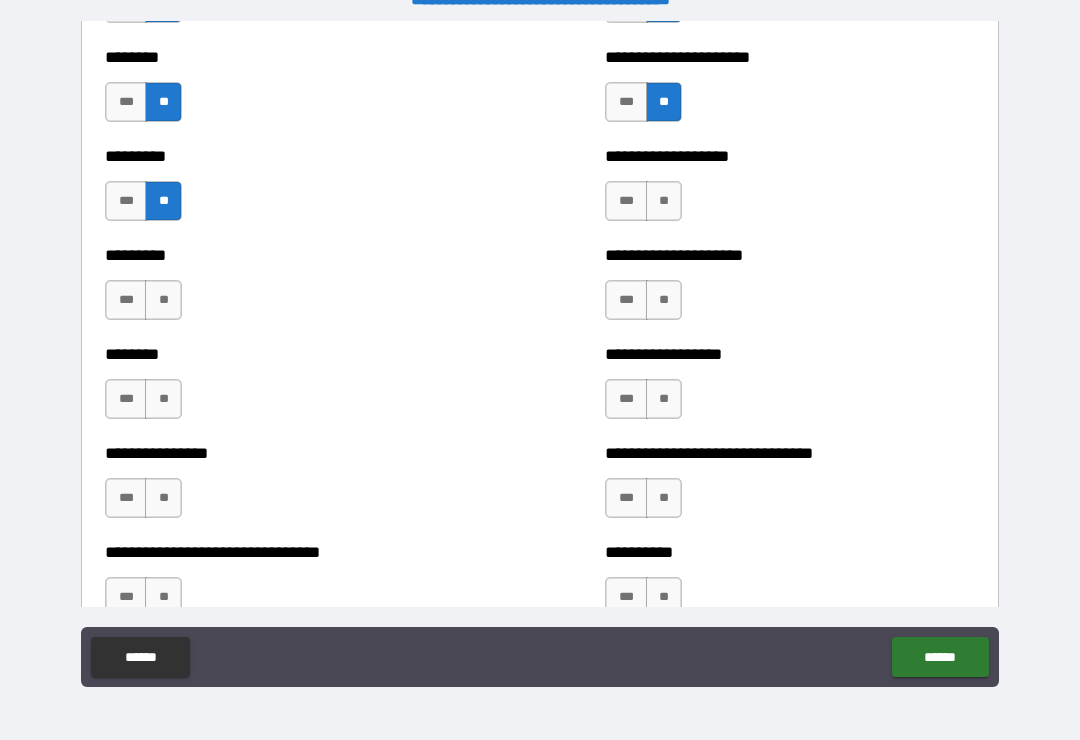 click on "**" at bounding box center (163, 300) 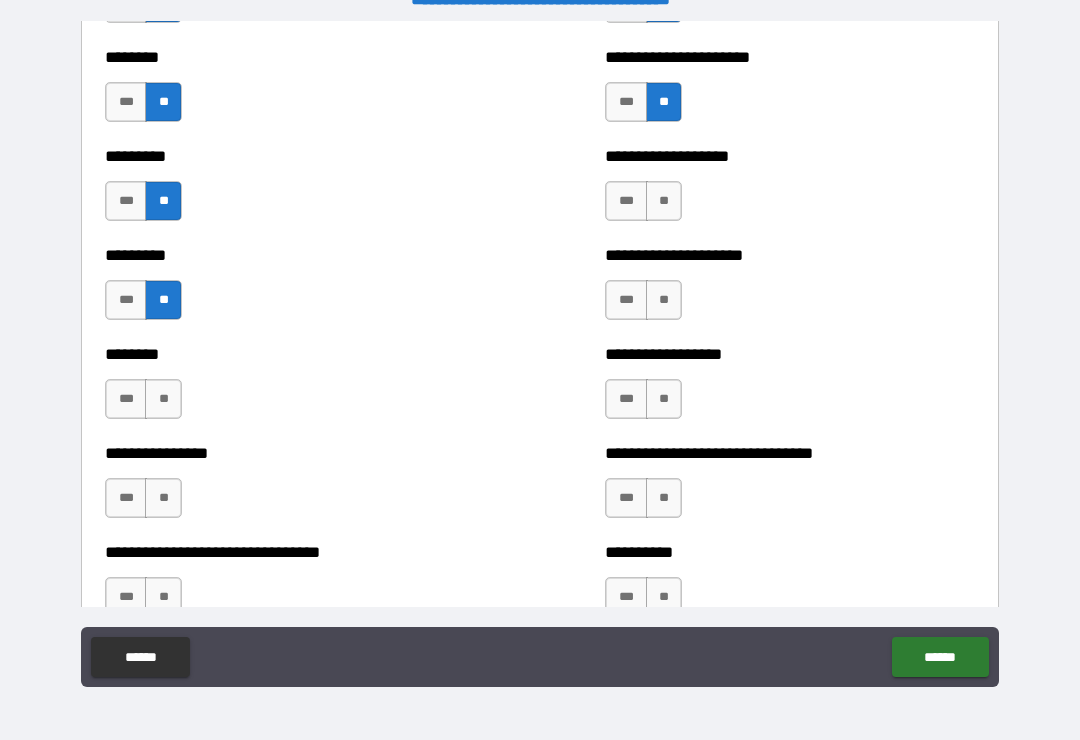 click on "**" at bounding box center [664, 201] 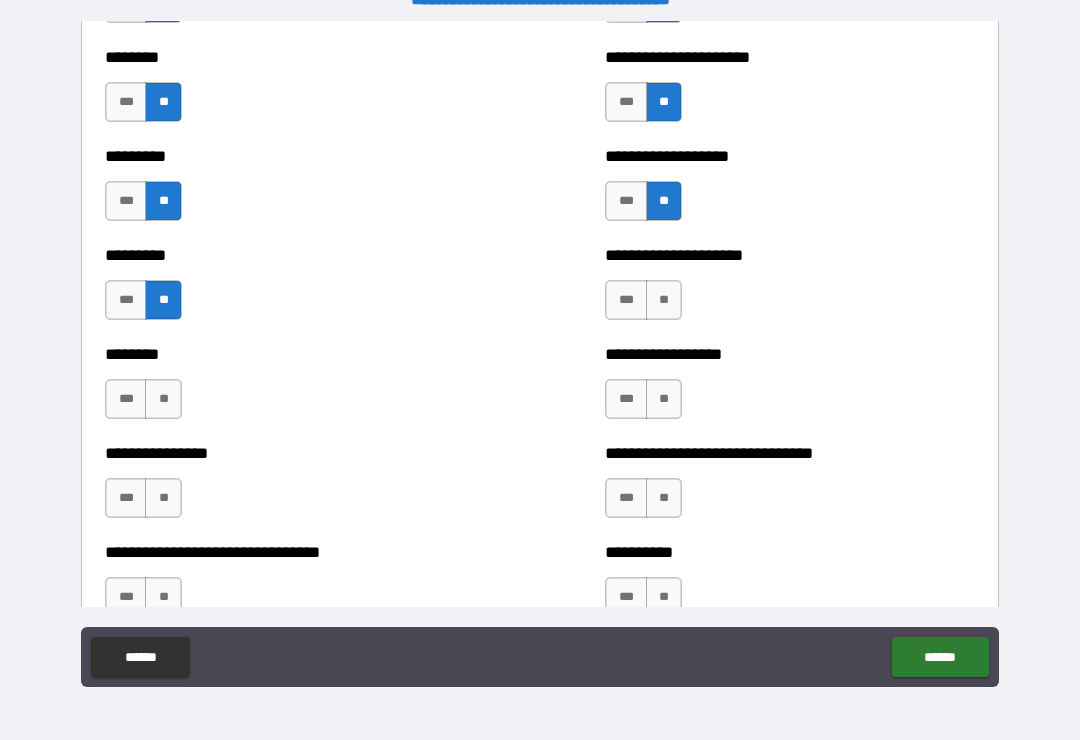 click on "**" at bounding box center (664, 300) 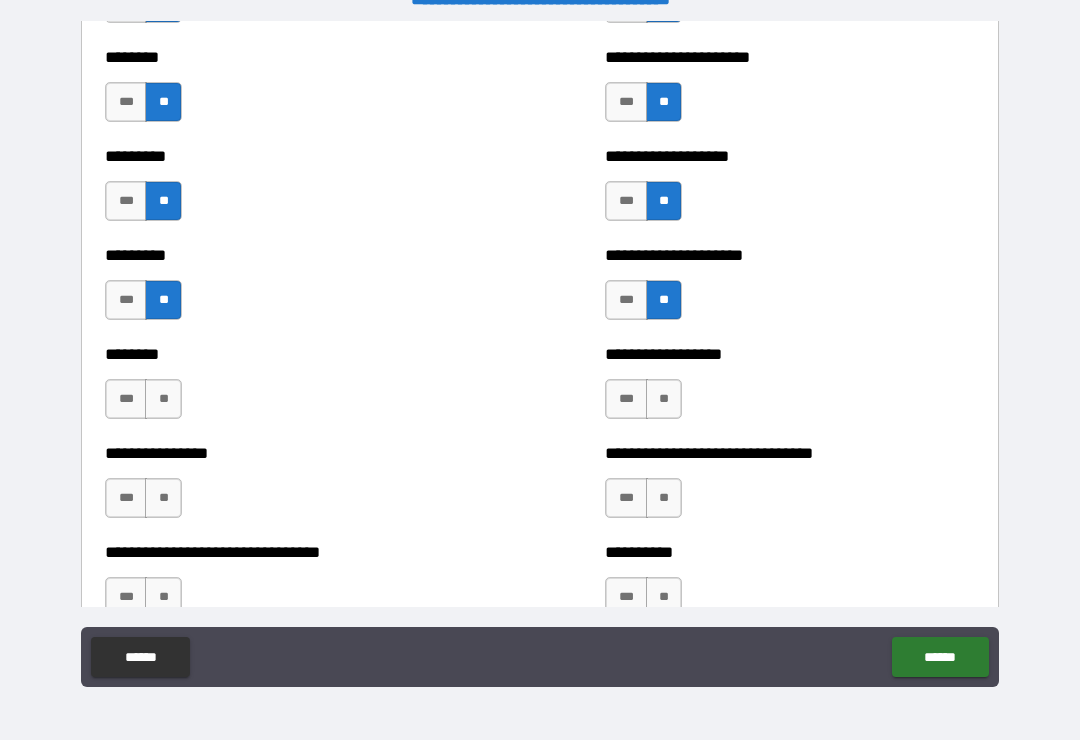 click on "**" at bounding box center [664, 399] 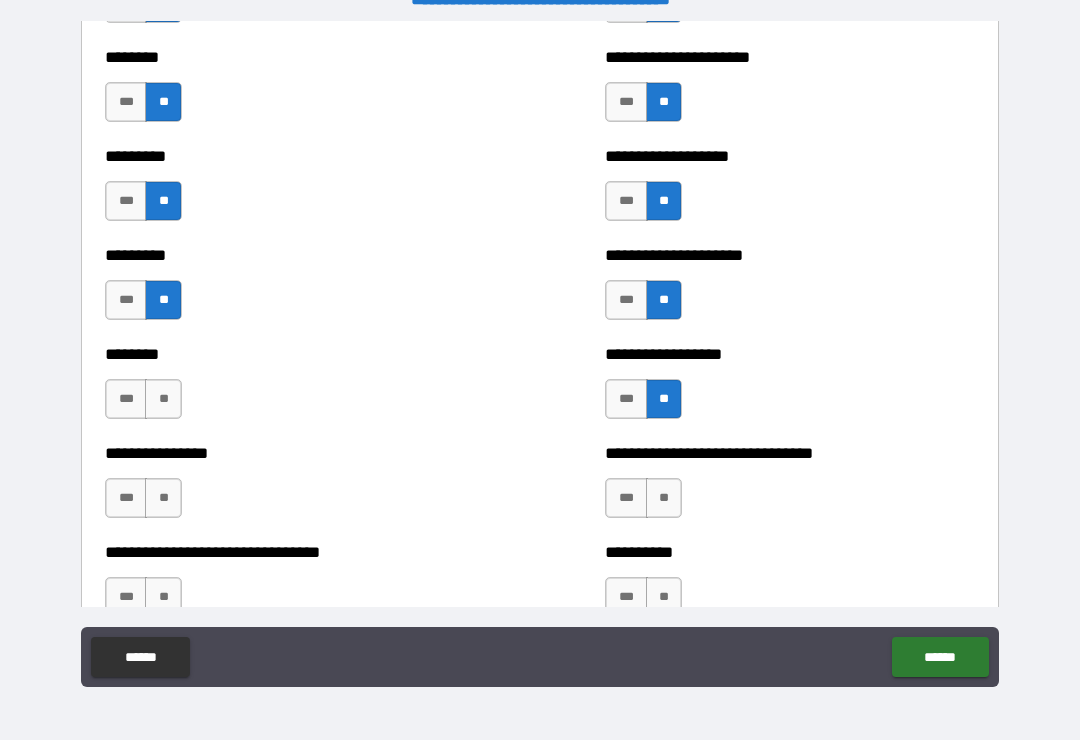 click on "**" at bounding box center [664, 498] 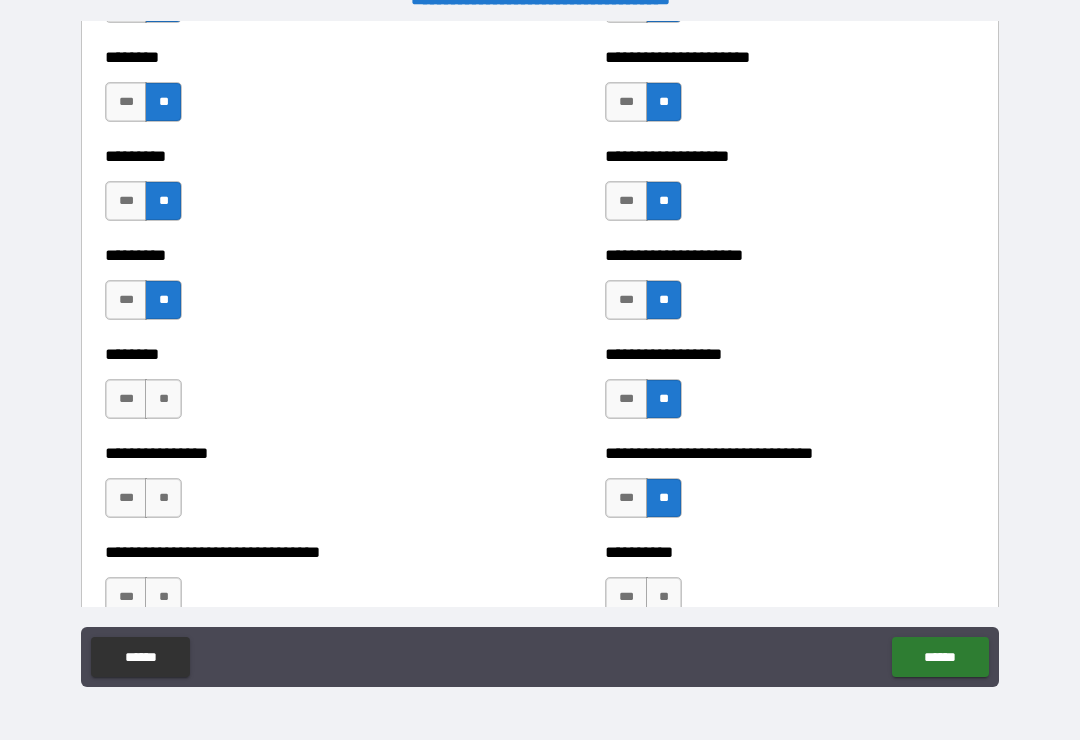 click on "**" at bounding box center (664, 597) 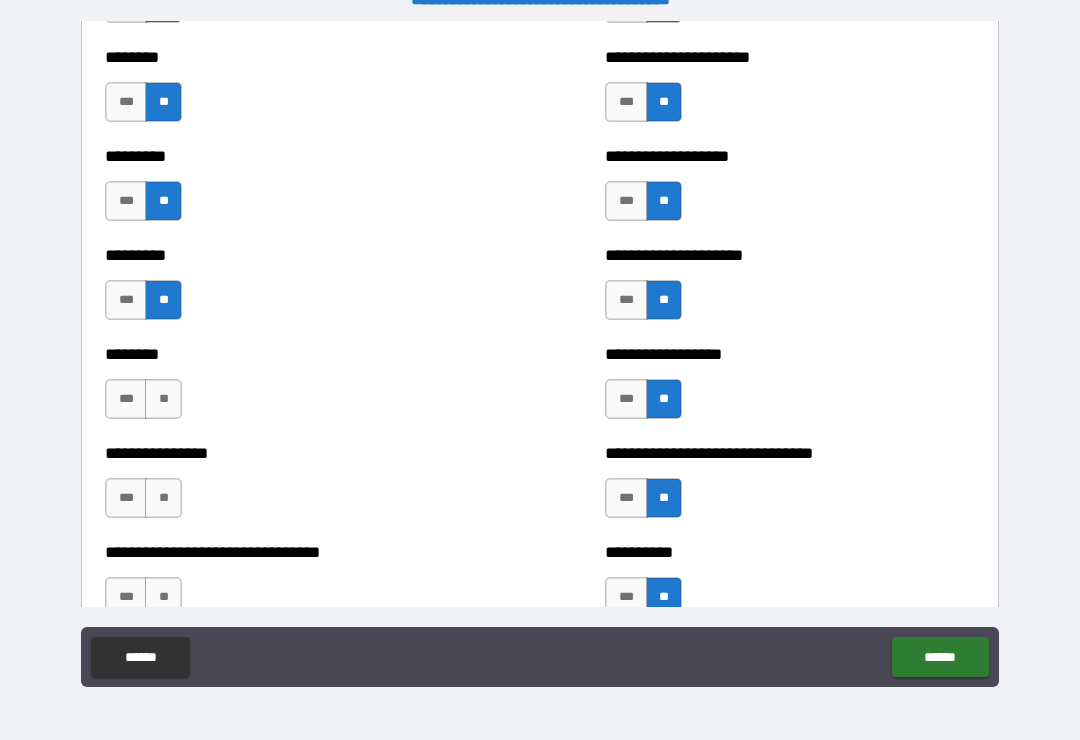 click on "**" at bounding box center [163, 498] 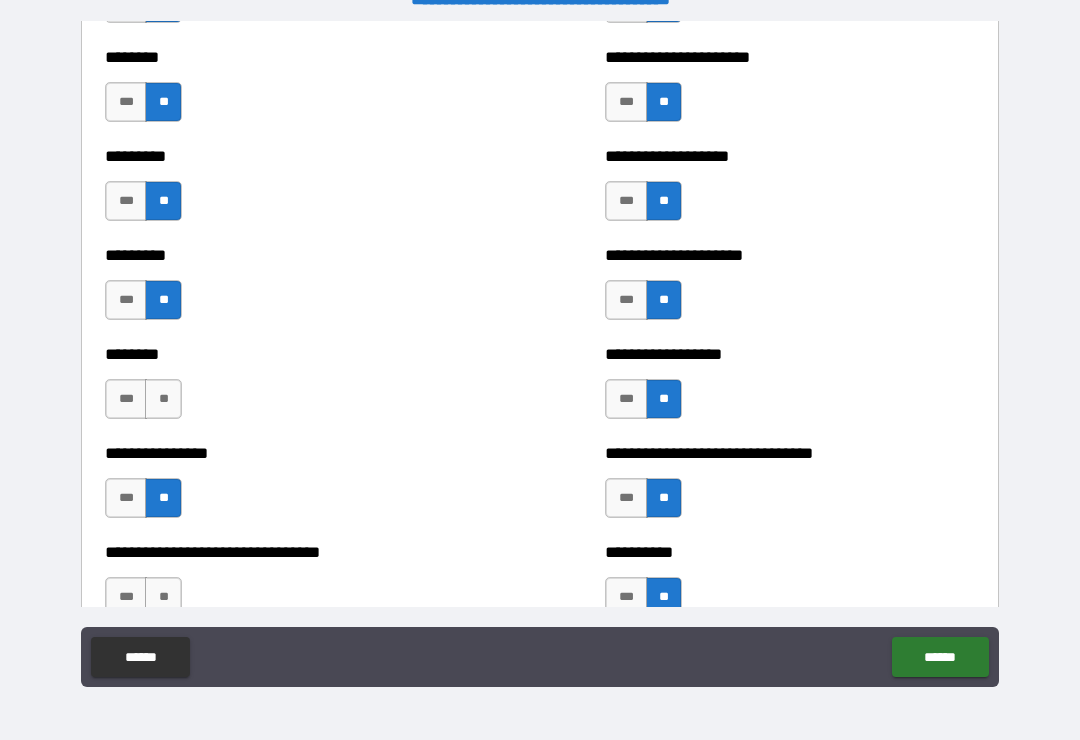 click on "**" at bounding box center [163, 399] 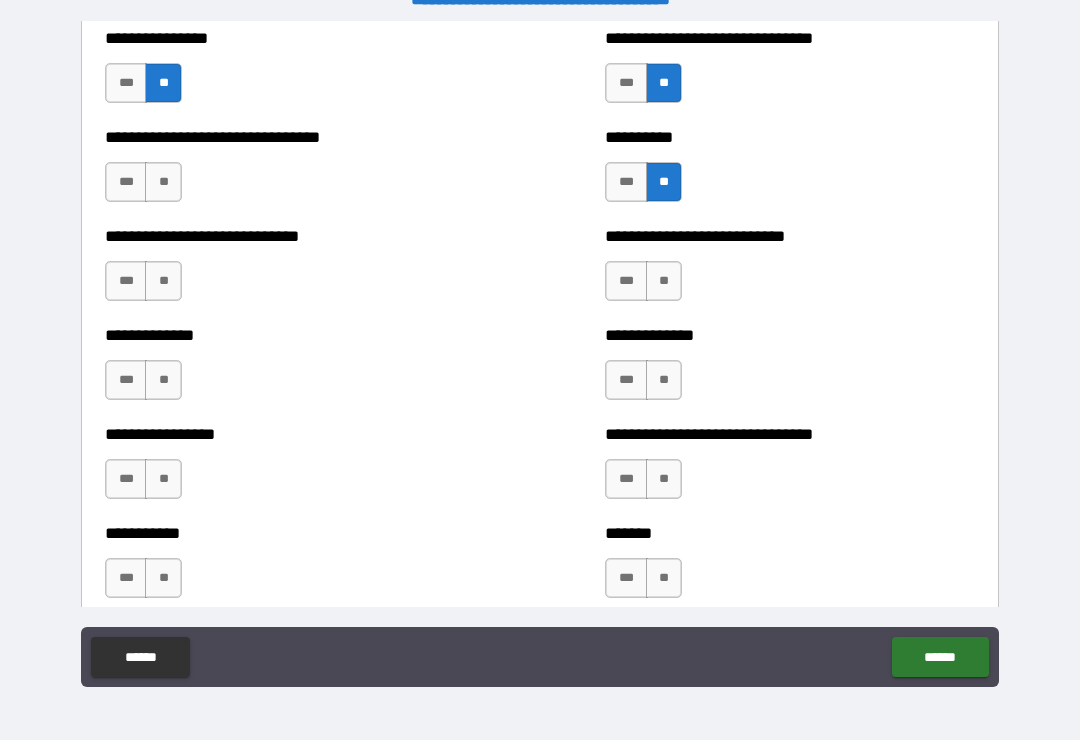 scroll, scrollTop: 7580, scrollLeft: 0, axis: vertical 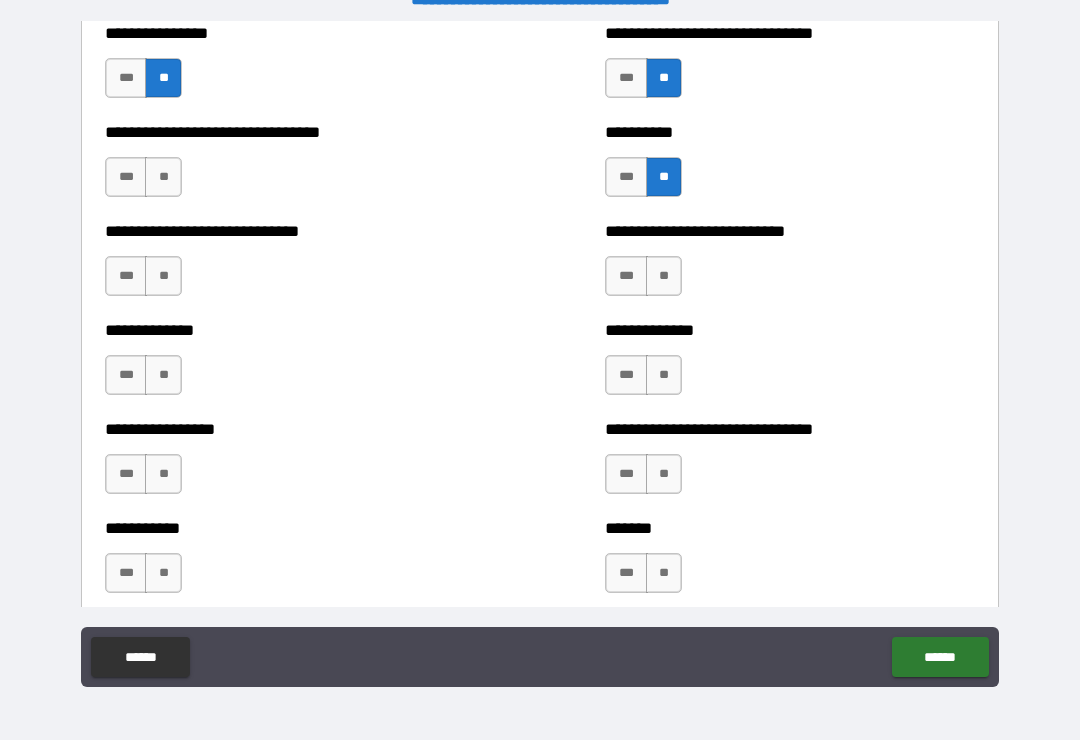 click on "**" at bounding box center [163, 177] 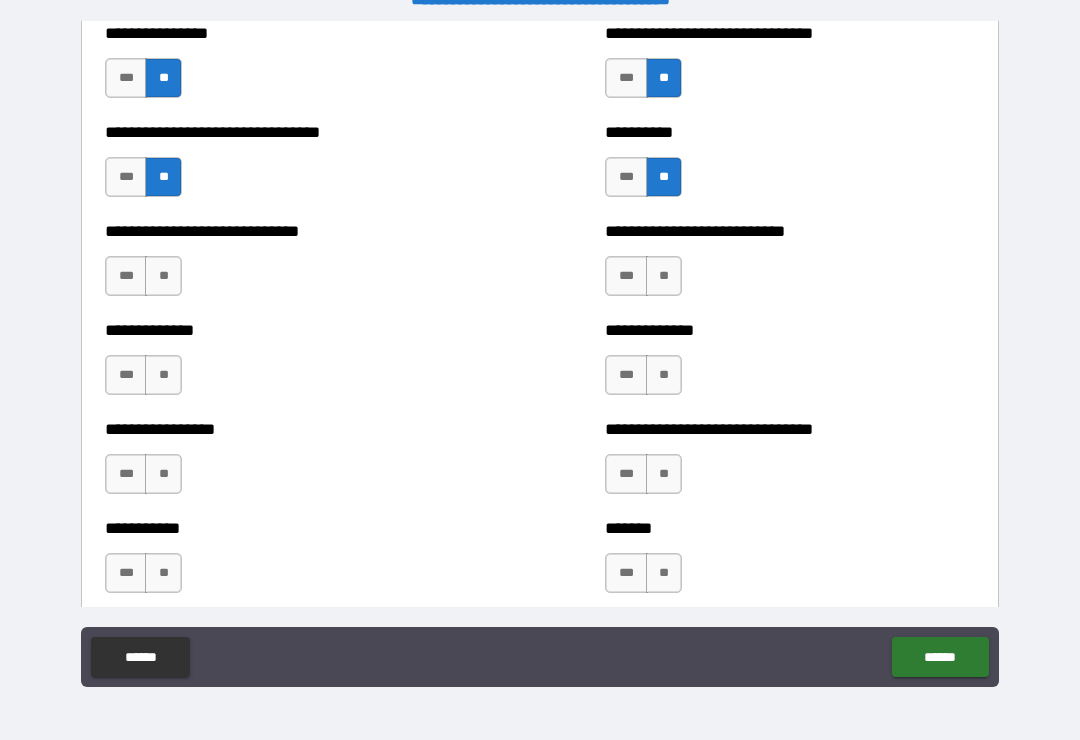 click on "**" at bounding box center [163, 276] 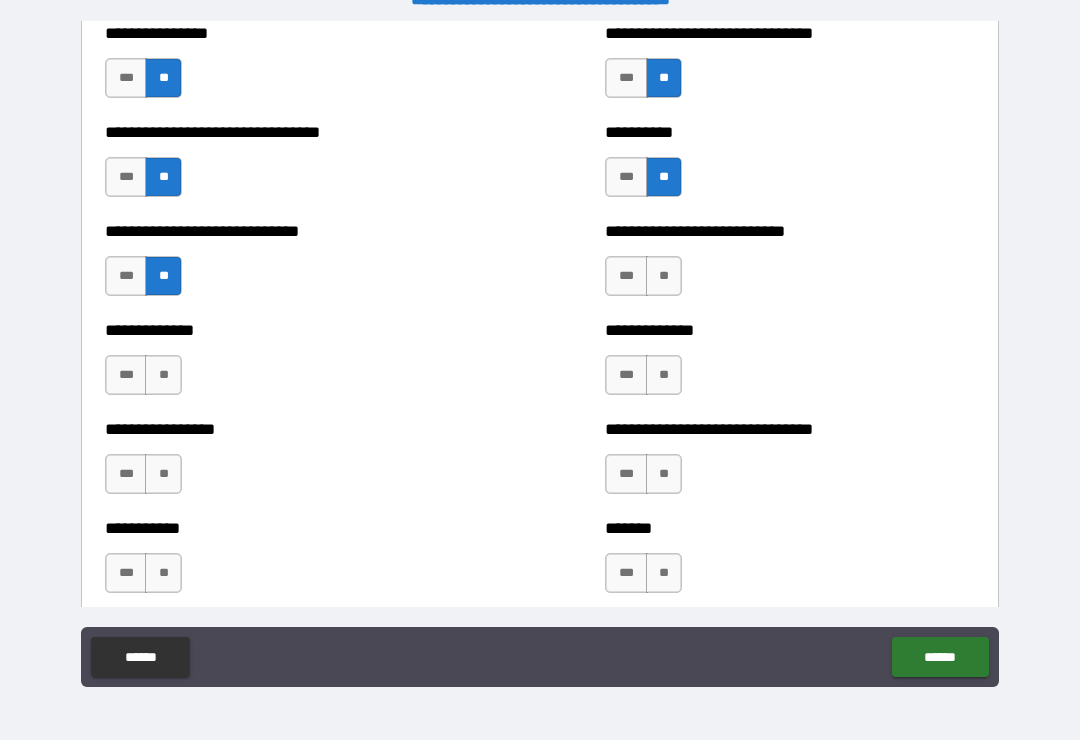 click on "**" at bounding box center [163, 375] 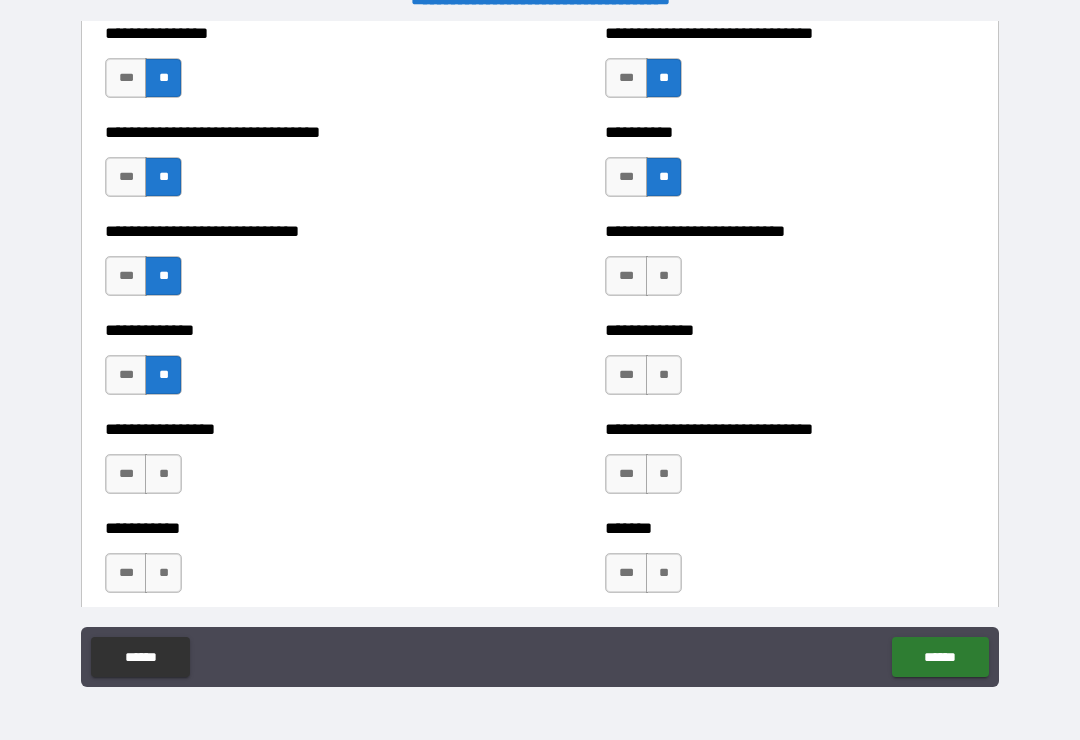 click on "**" at bounding box center [163, 474] 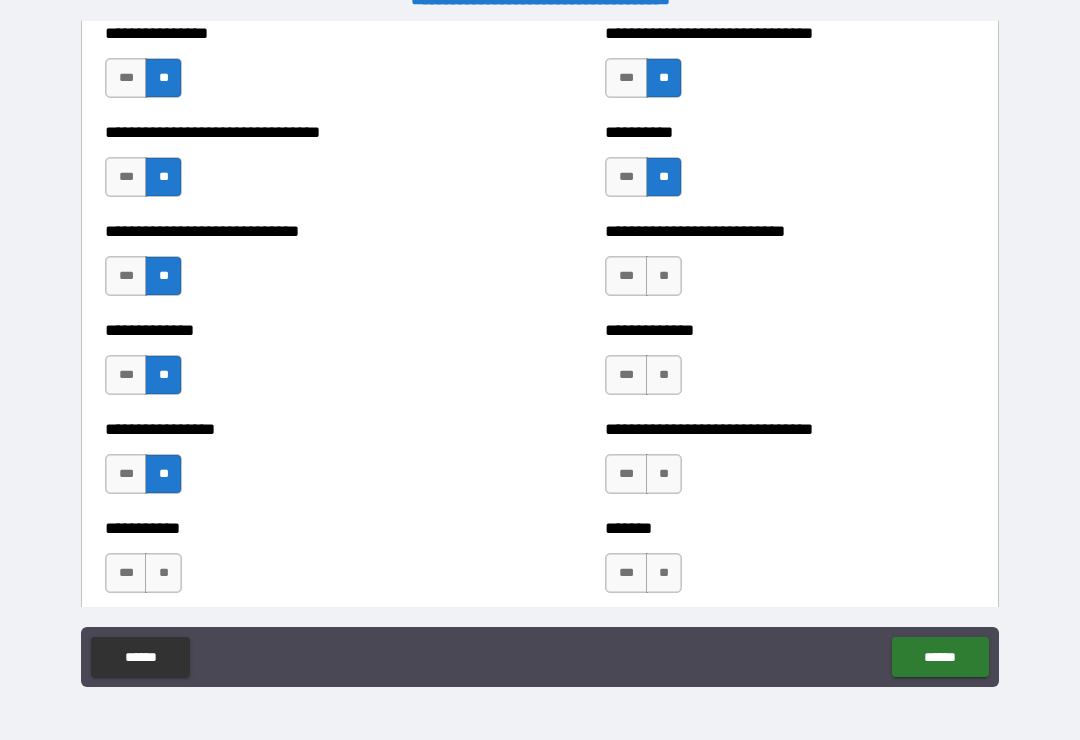 click on "**" at bounding box center (163, 573) 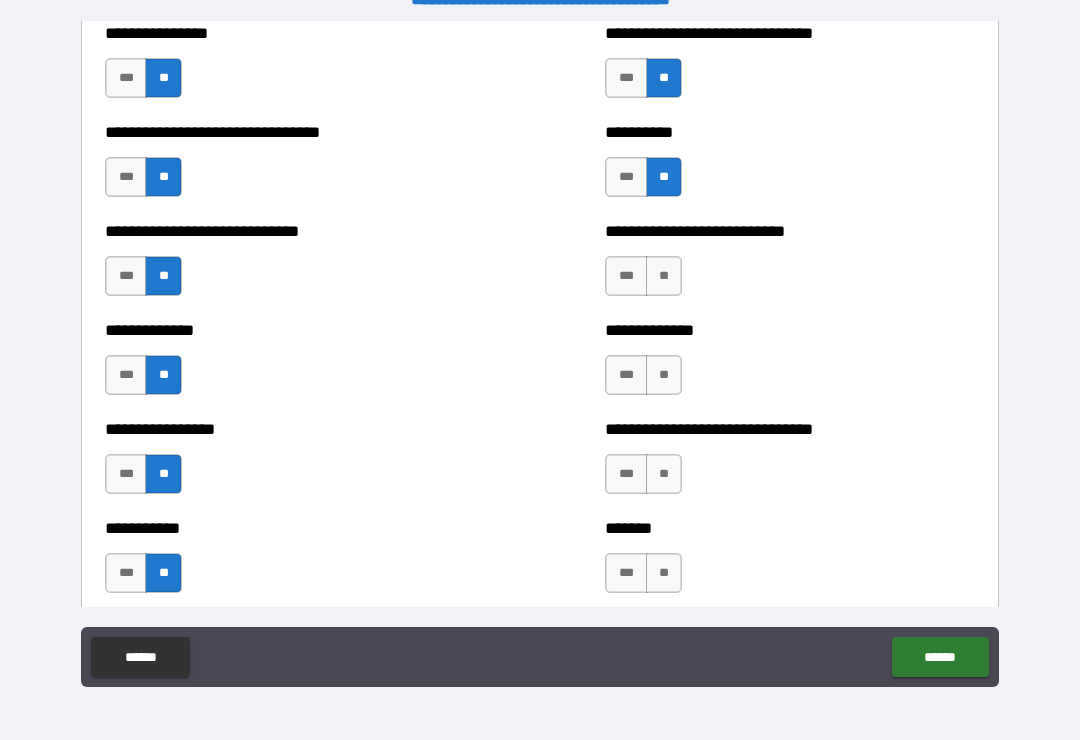 click on "**" at bounding box center [664, 573] 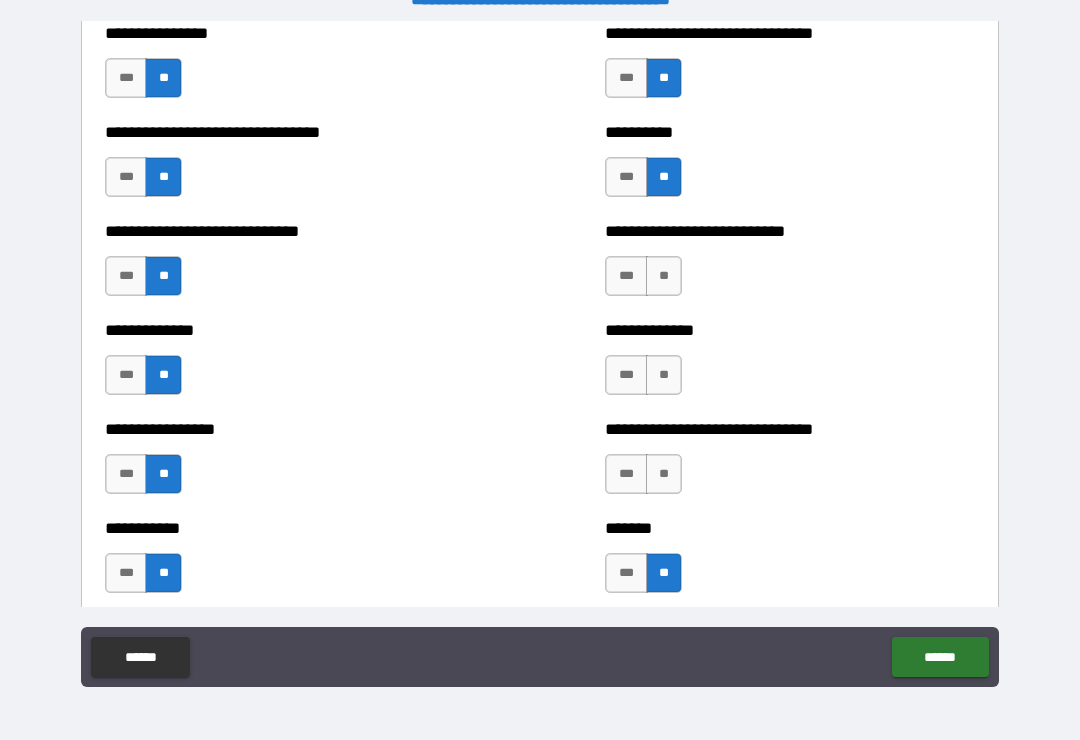 click on "**" at bounding box center [664, 474] 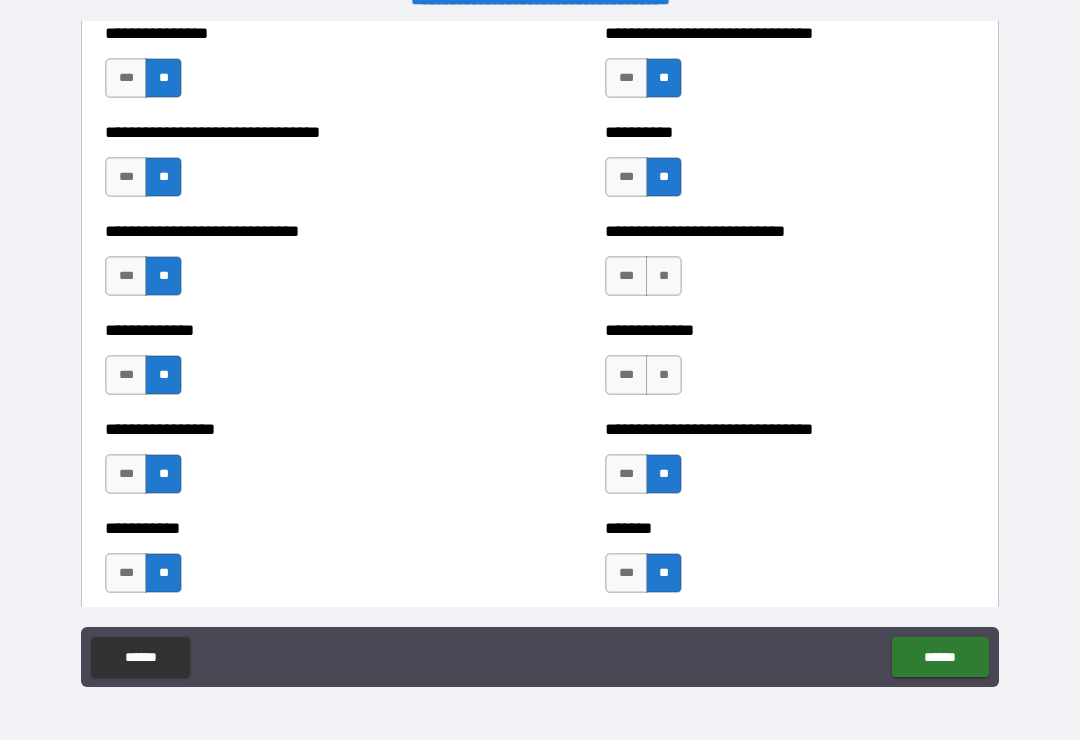 click on "**" at bounding box center (664, 375) 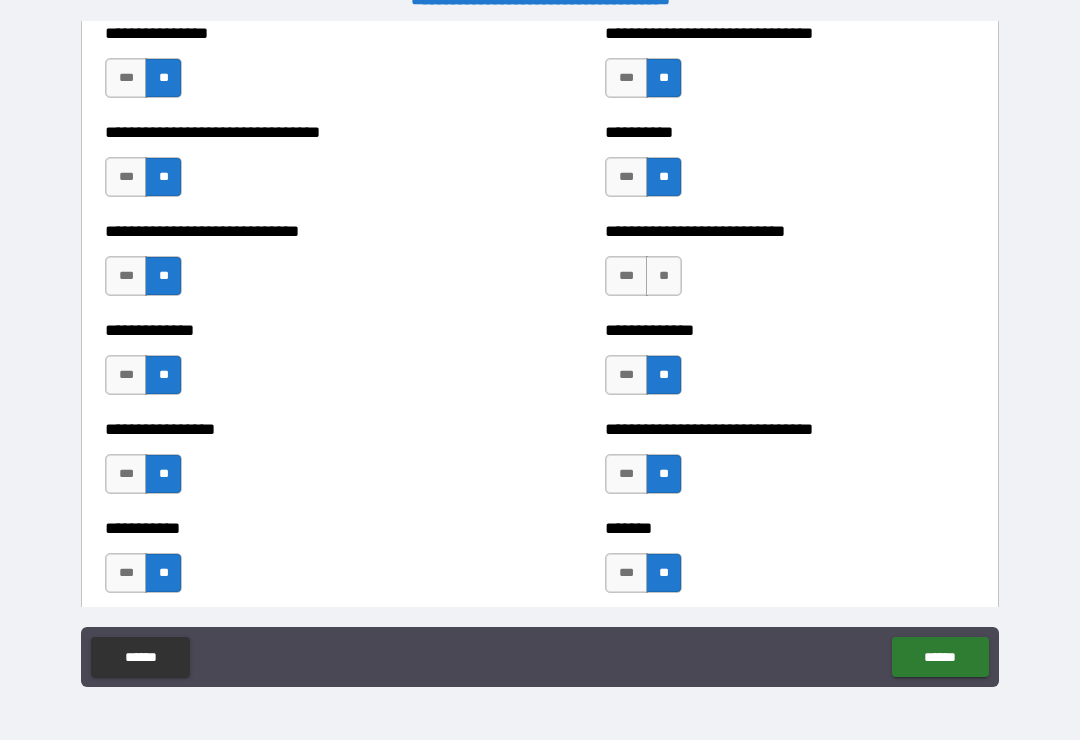click on "**" at bounding box center [664, 276] 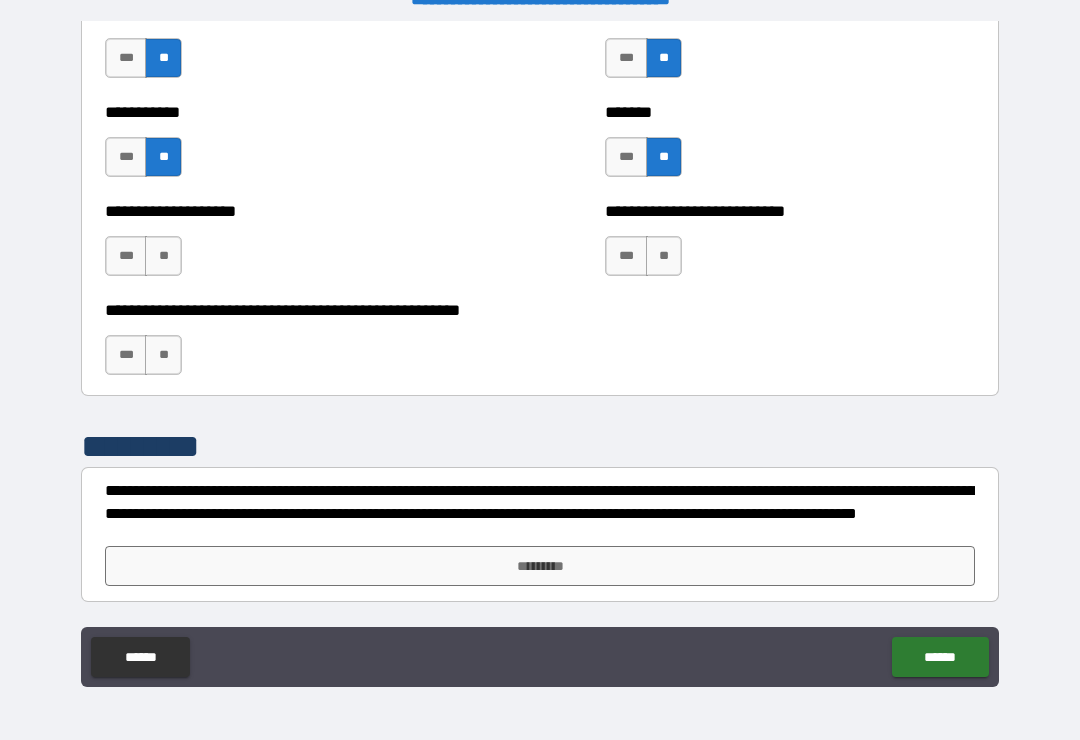 scroll, scrollTop: 7996, scrollLeft: 0, axis: vertical 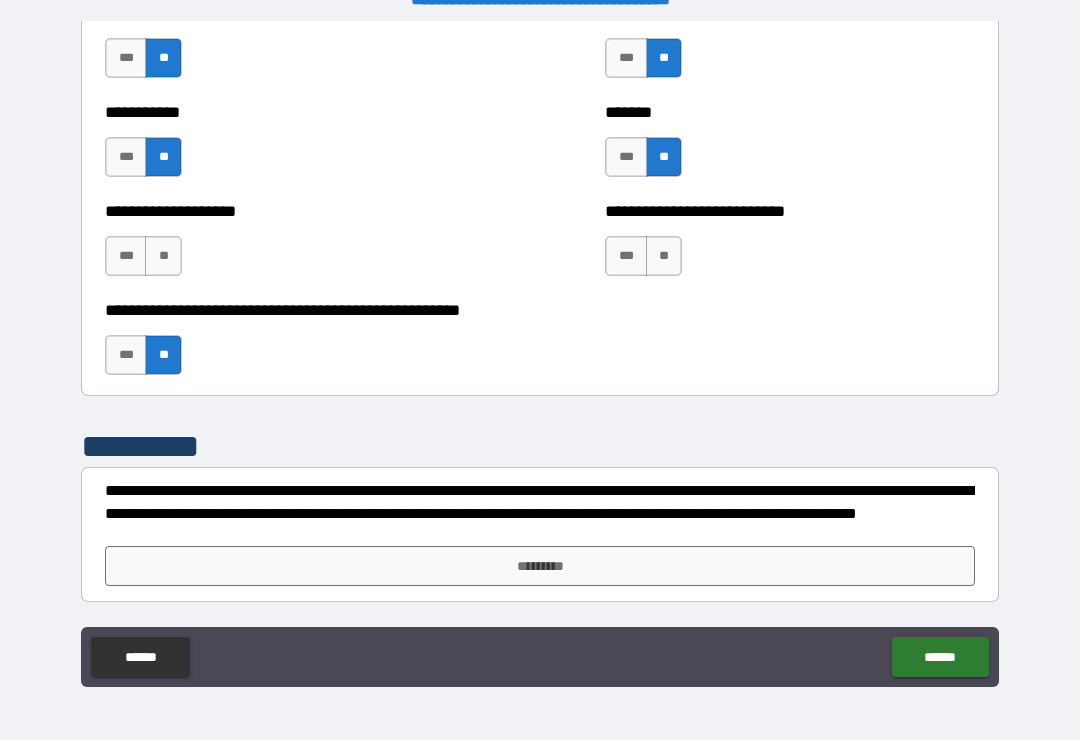 click on "**" at bounding box center (664, 256) 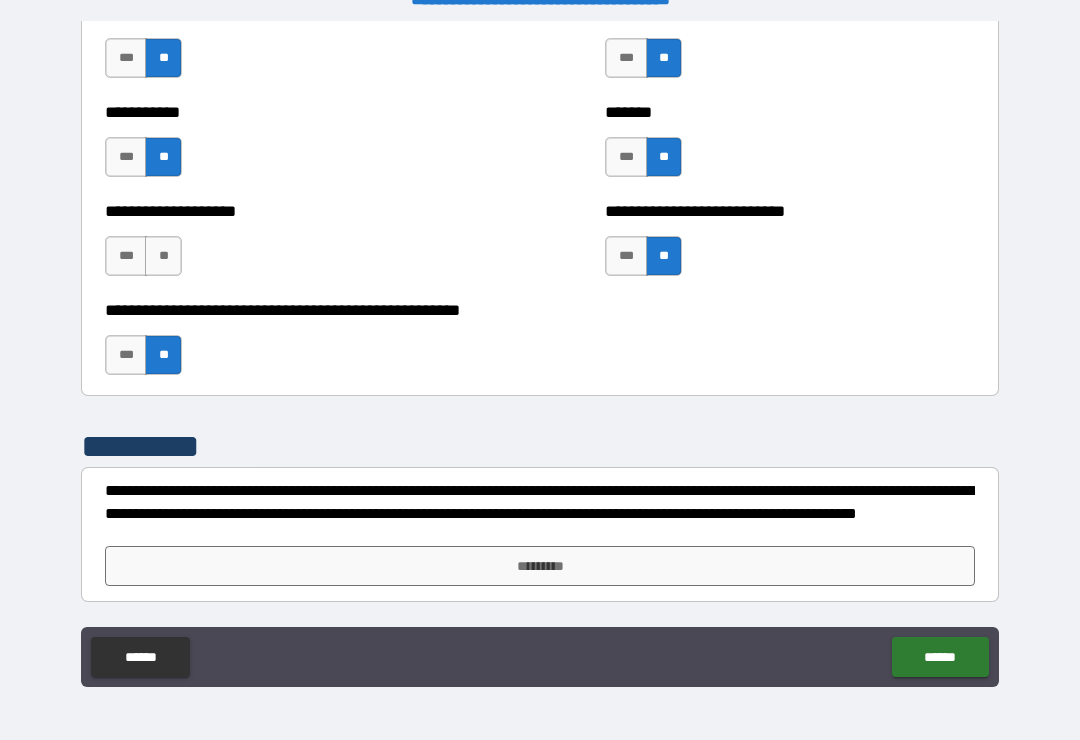 click on "**" at bounding box center [163, 256] 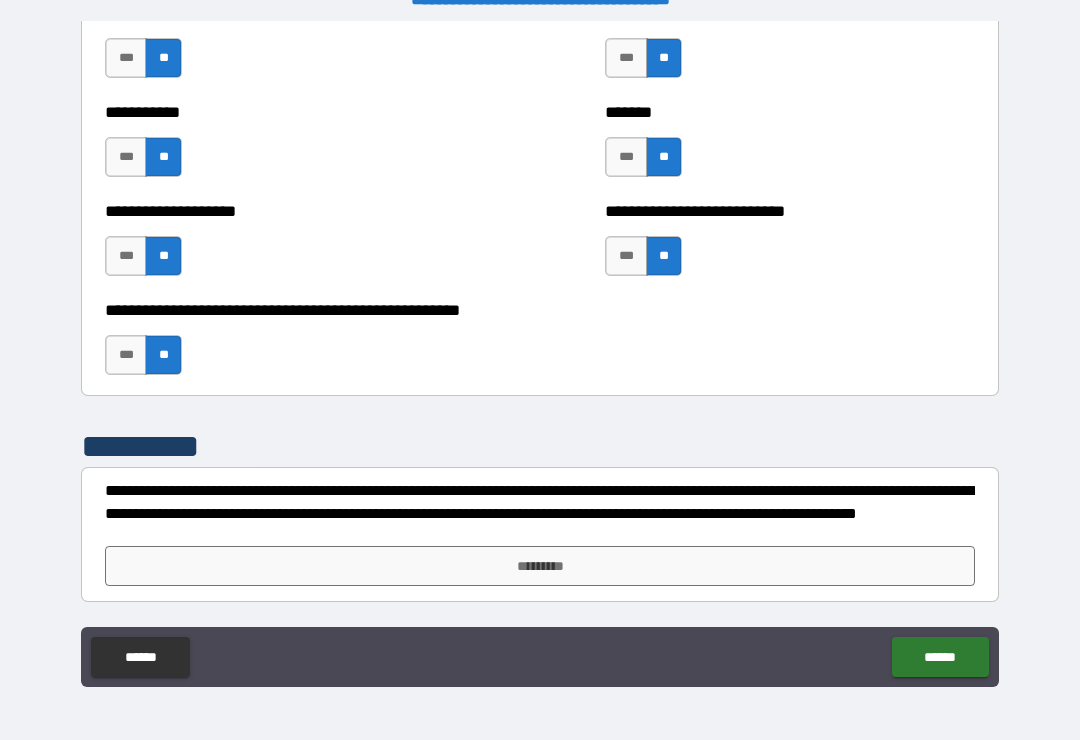 scroll, scrollTop: 7996, scrollLeft: 0, axis: vertical 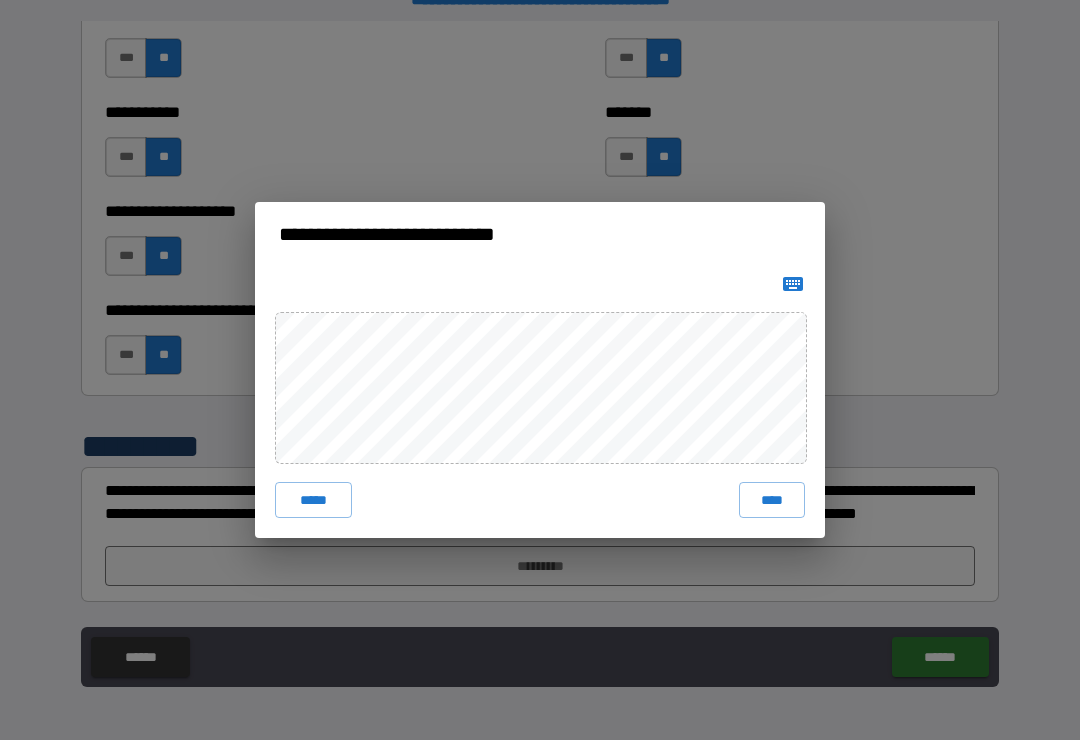 click on "****" at bounding box center (772, 500) 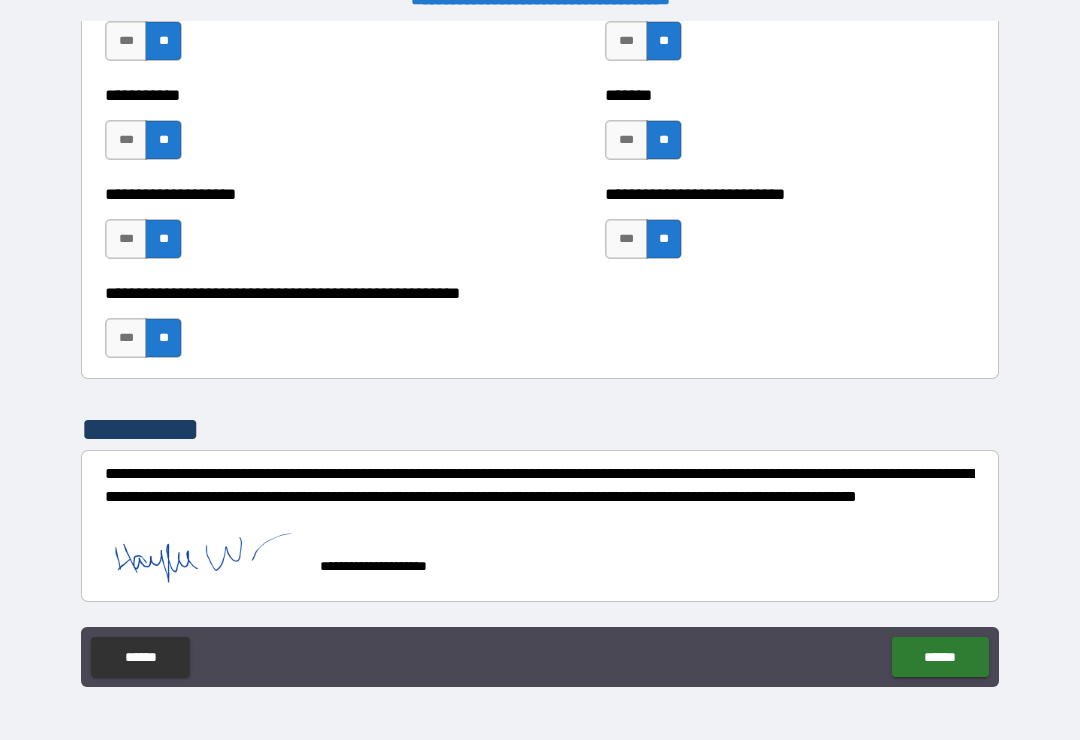 scroll, scrollTop: 8014, scrollLeft: 0, axis: vertical 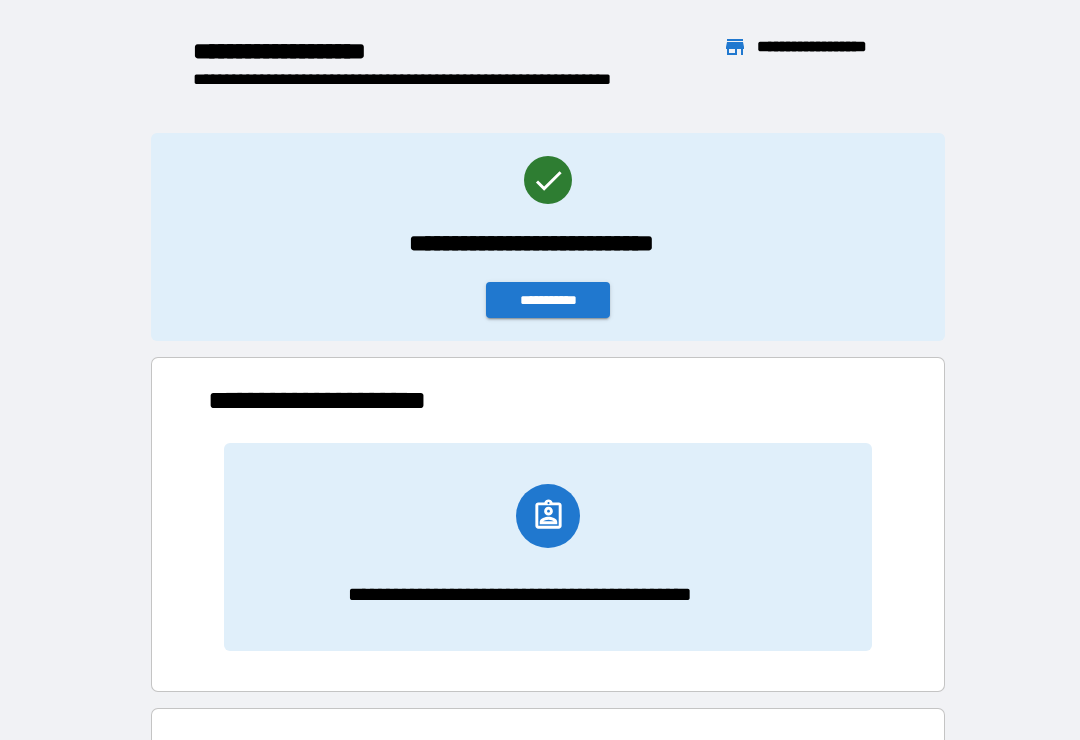 click on "**********" at bounding box center (548, 300) 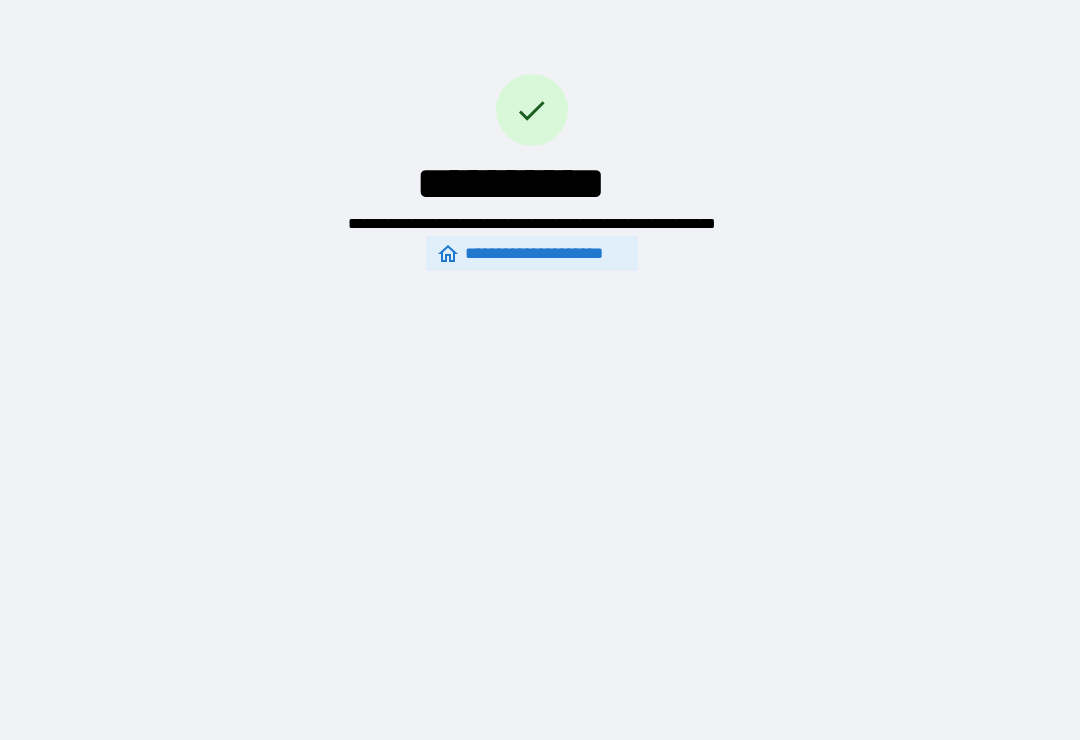 click on "**********" at bounding box center (540, 354) 